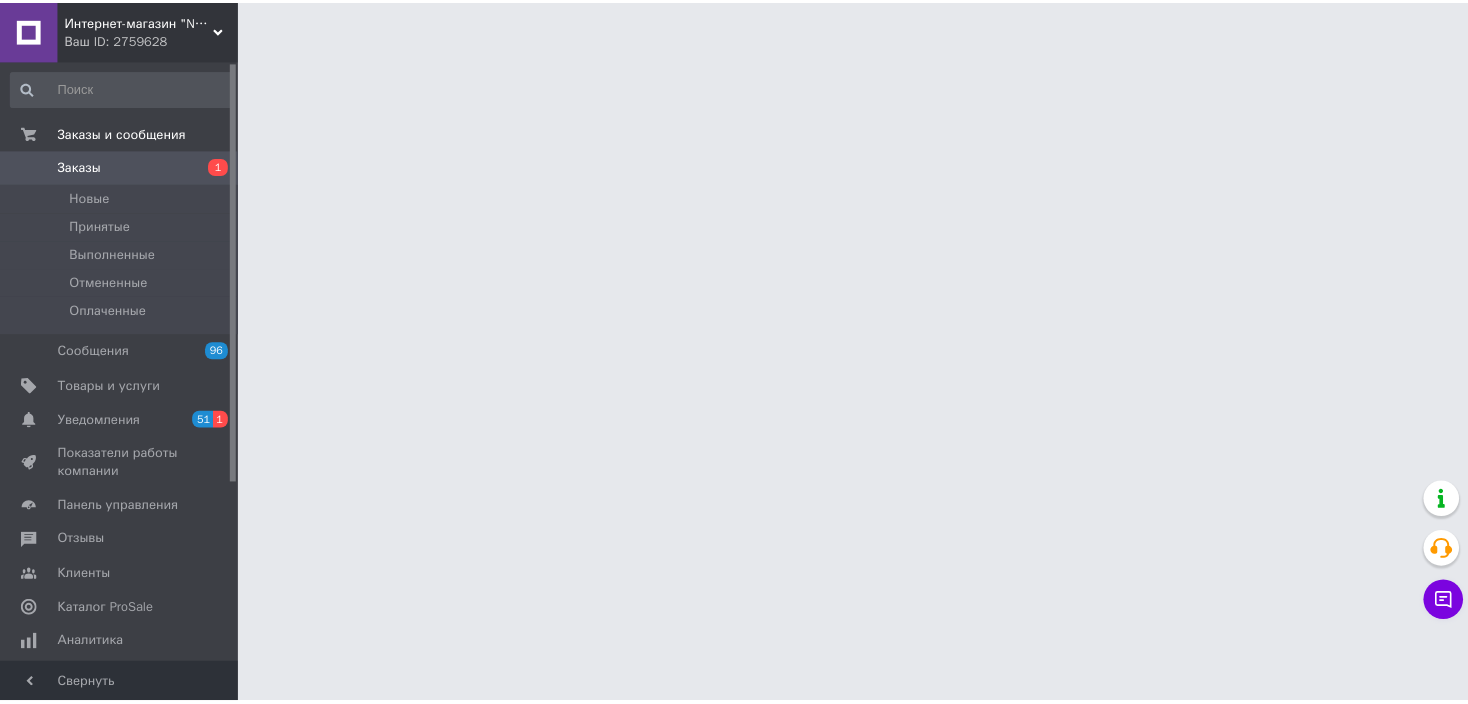 scroll, scrollTop: 0, scrollLeft: 0, axis: both 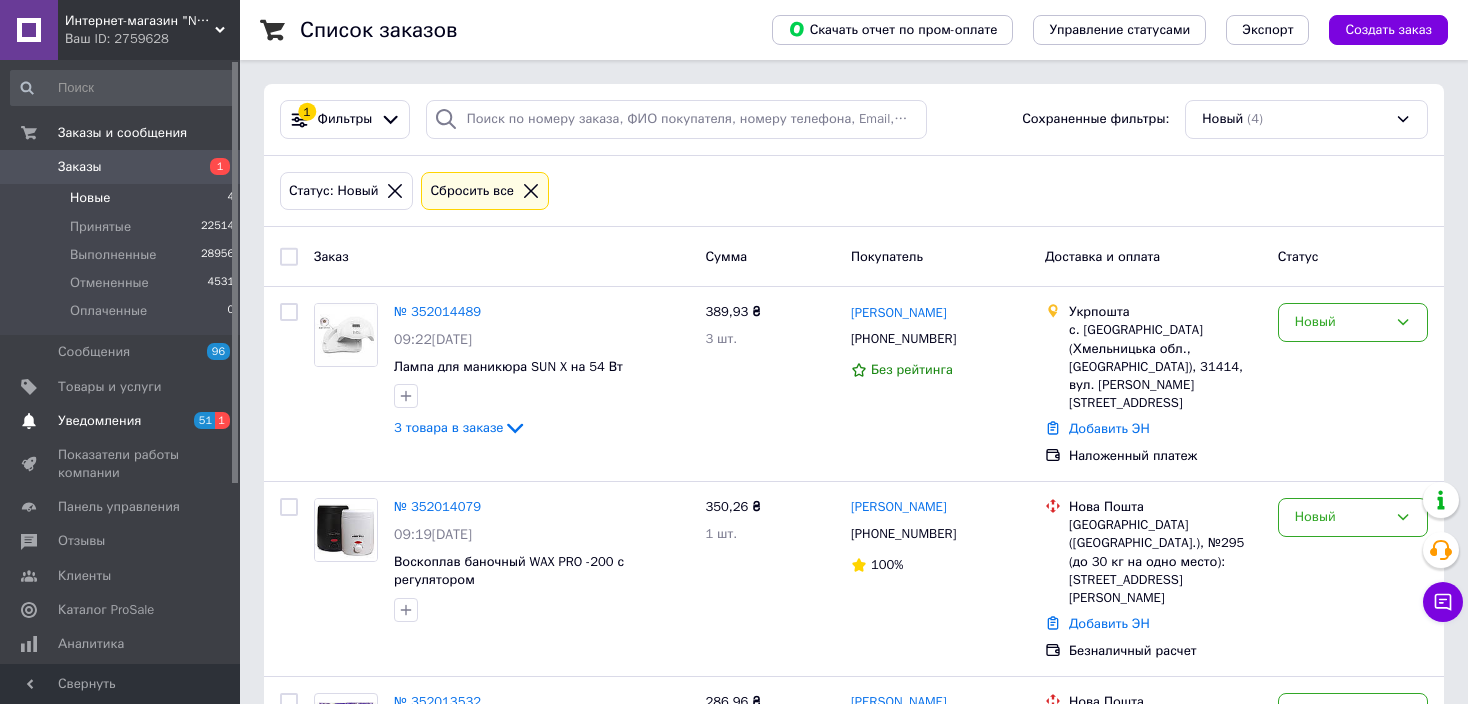 click on "Уведомления" at bounding box center [99, 421] 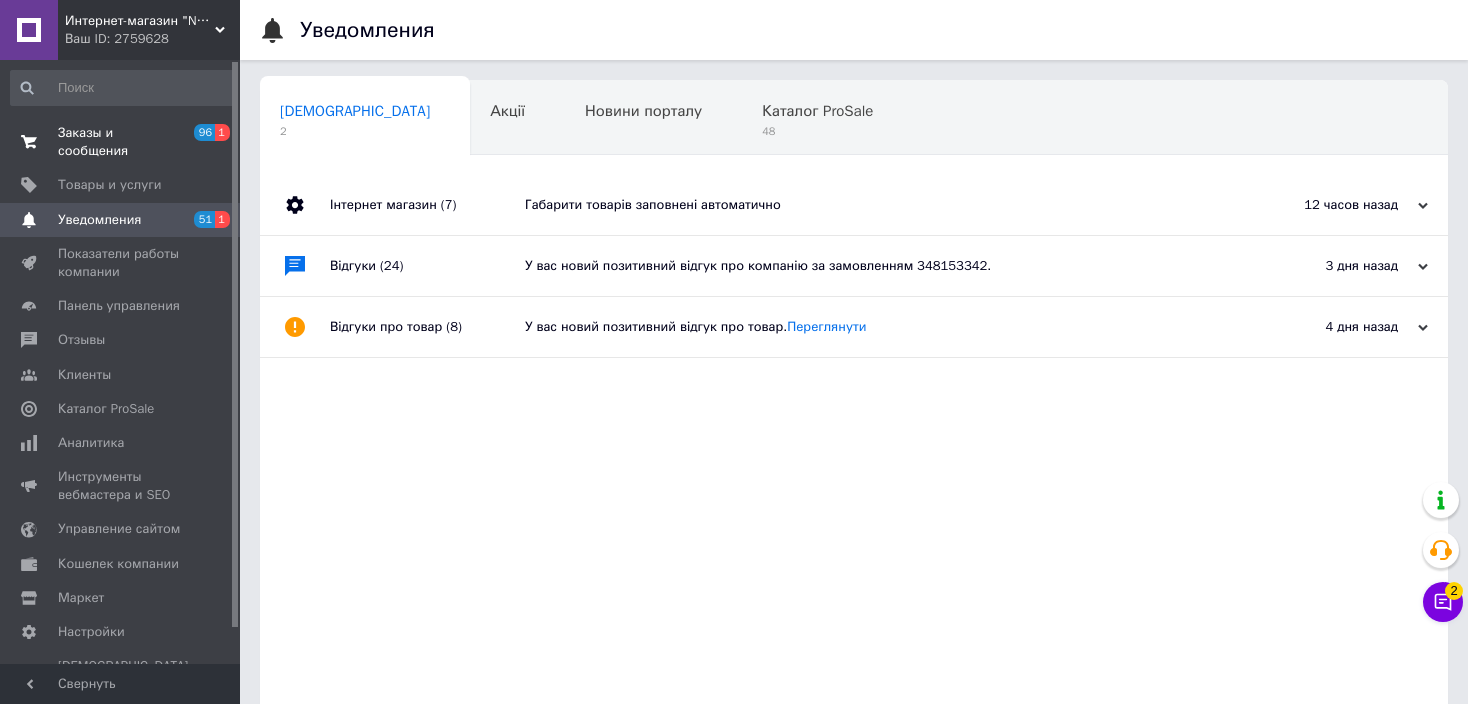 click on "Заказы и сообщения" at bounding box center (121, 142) 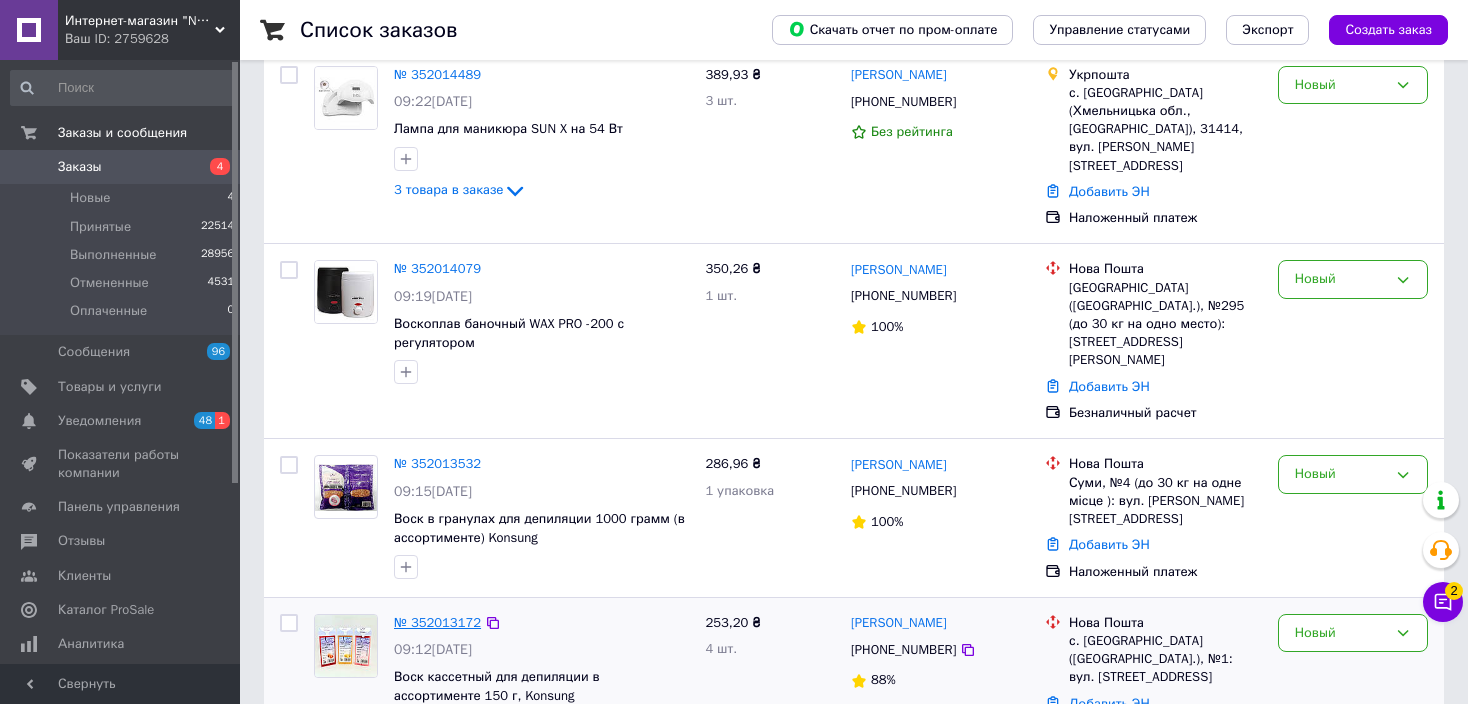 scroll, scrollTop: 0, scrollLeft: 0, axis: both 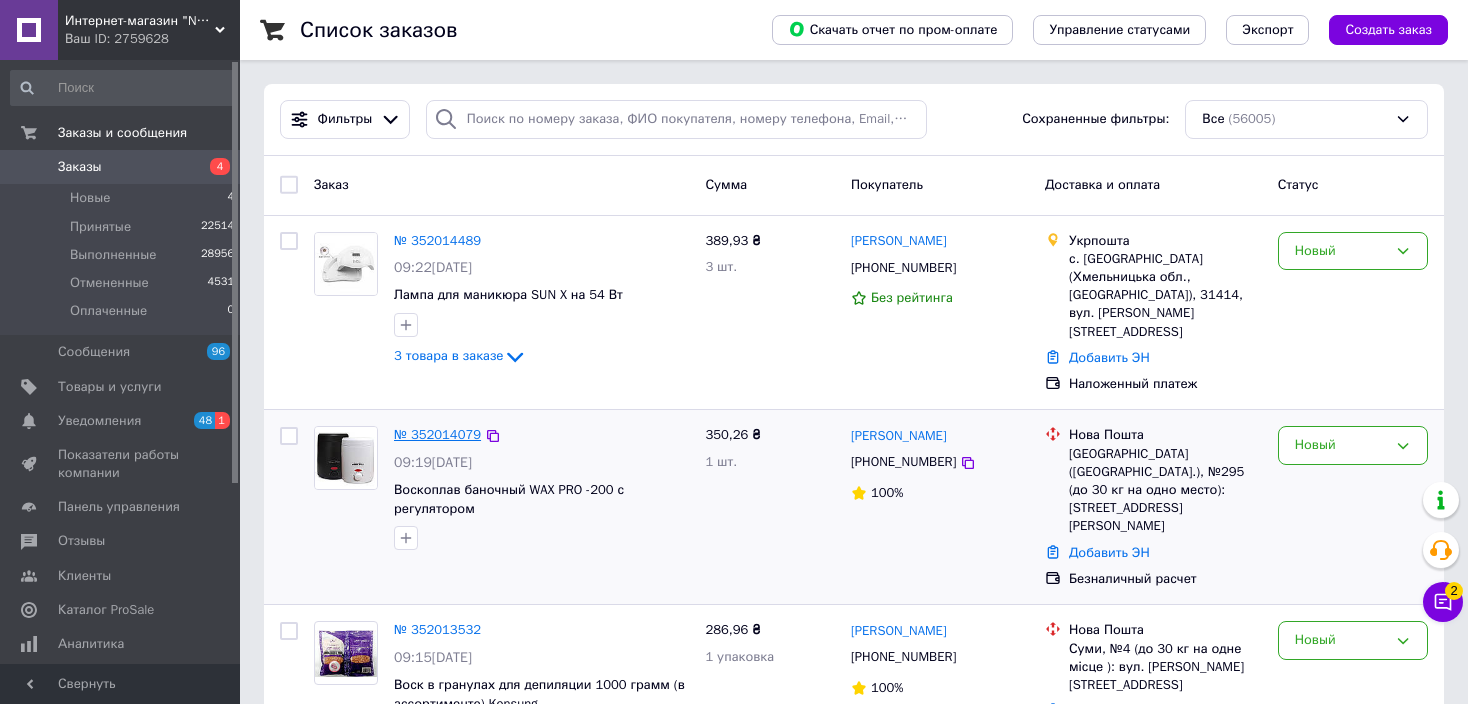 click on "№ 352014079" at bounding box center (437, 434) 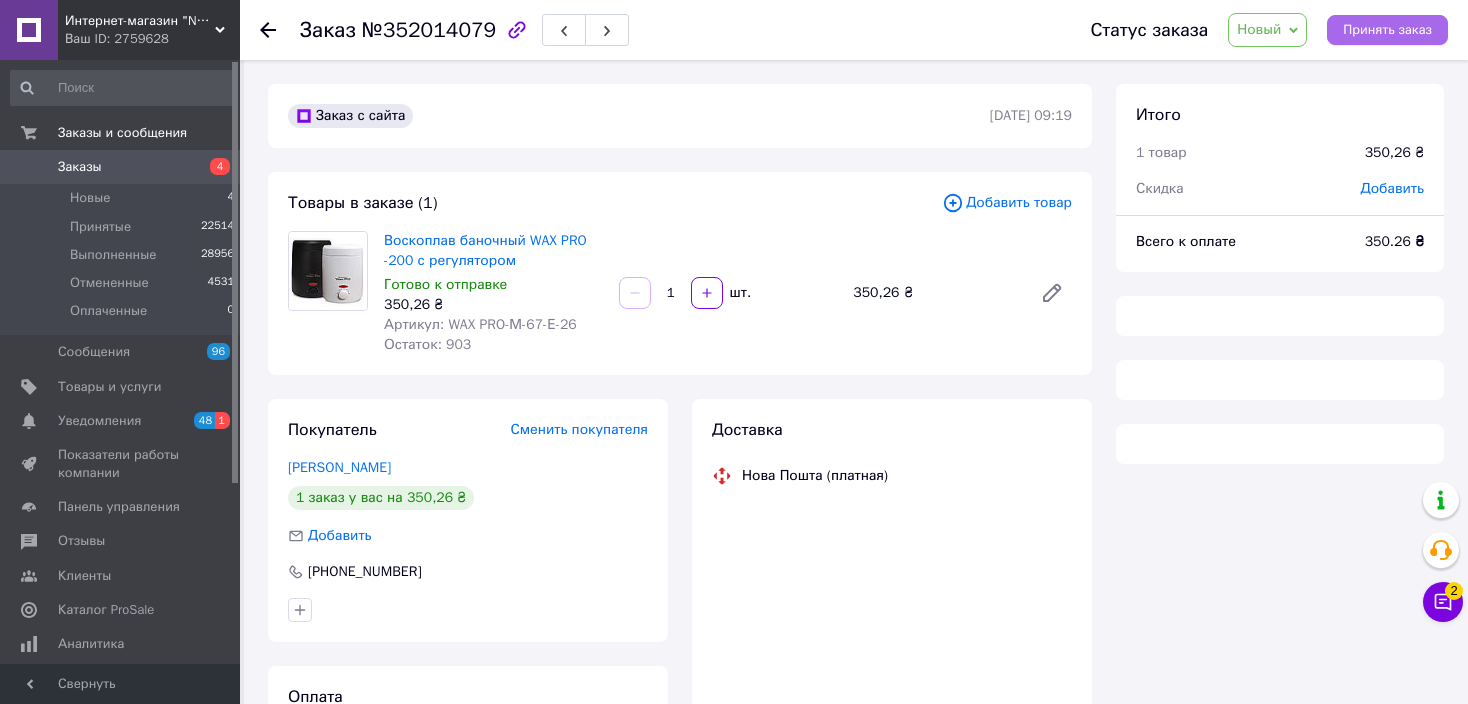 click on "Принять заказ" at bounding box center (1387, 30) 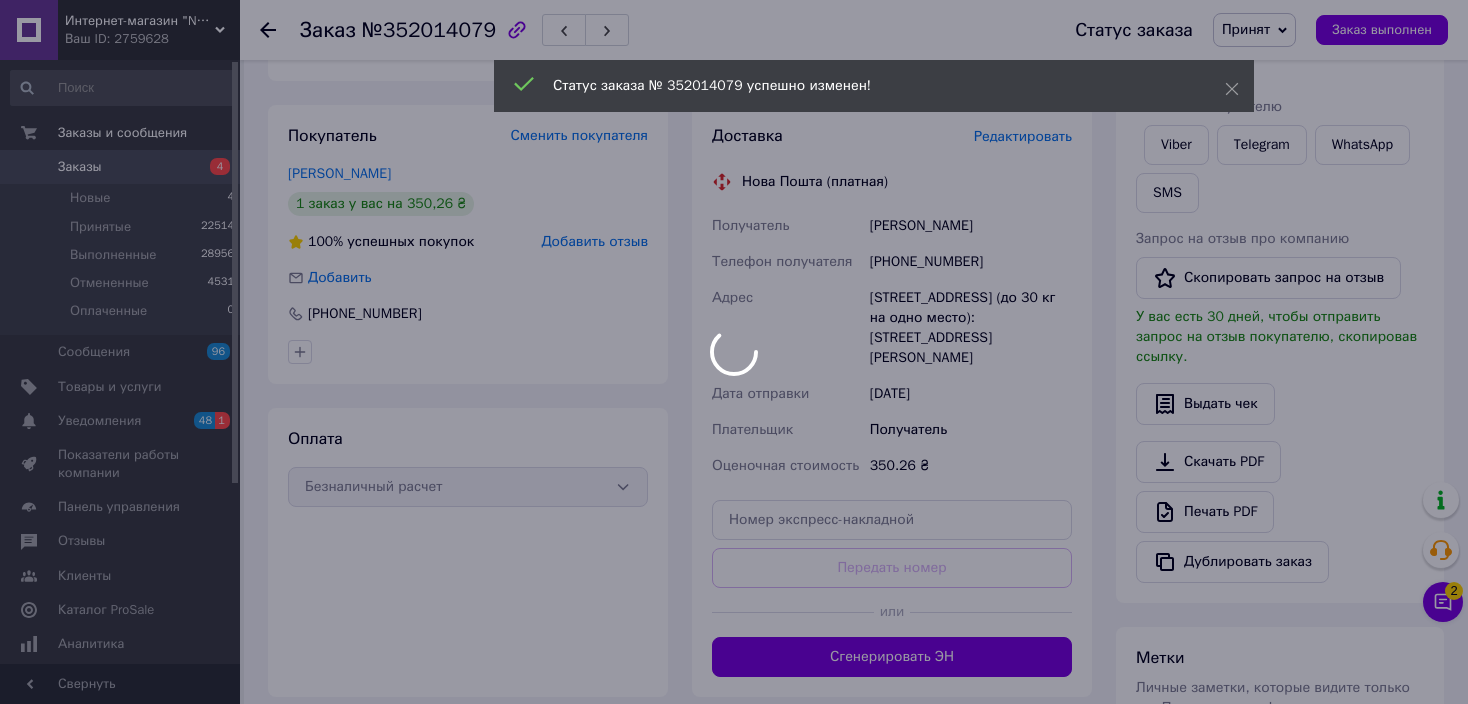 scroll, scrollTop: 333, scrollLeft: 0, axis: vertical 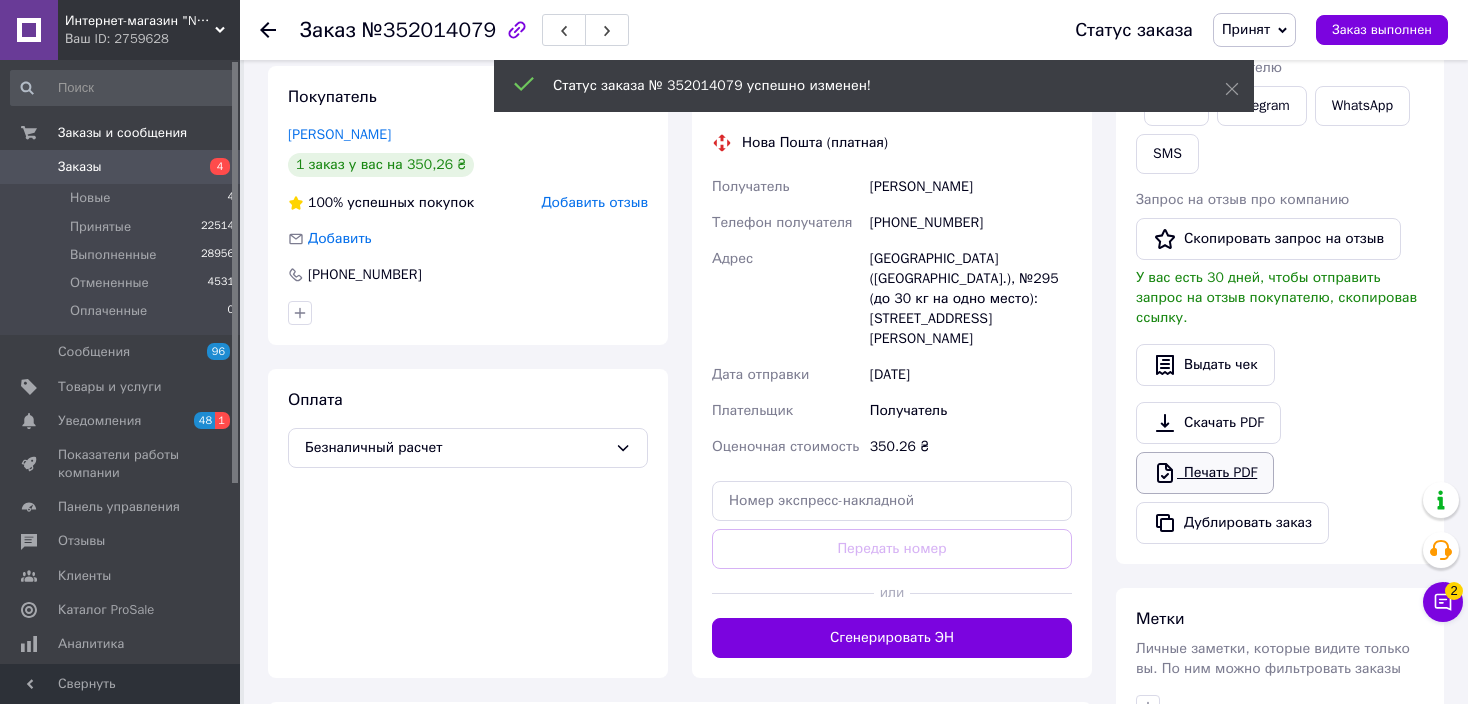 click on "Печать PDF" at bounding box center [1205, 473] 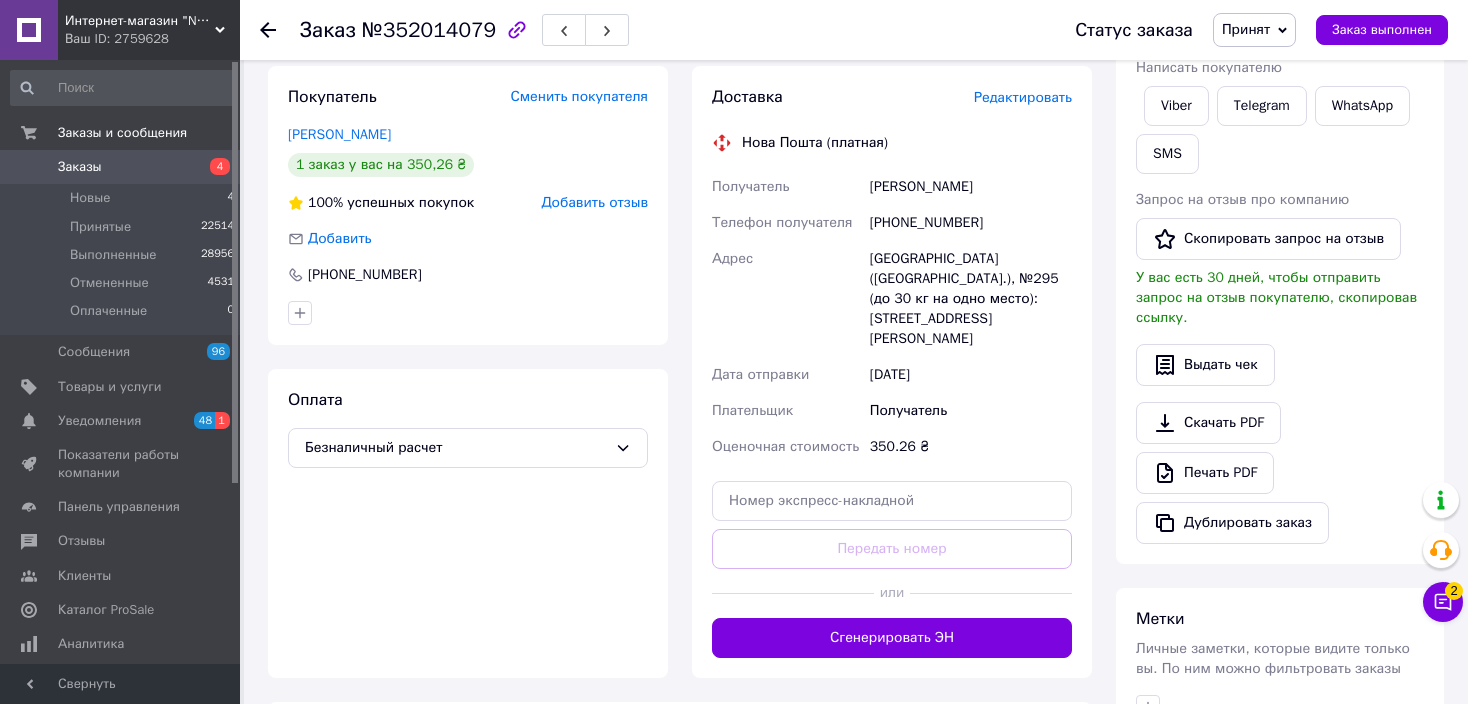 click 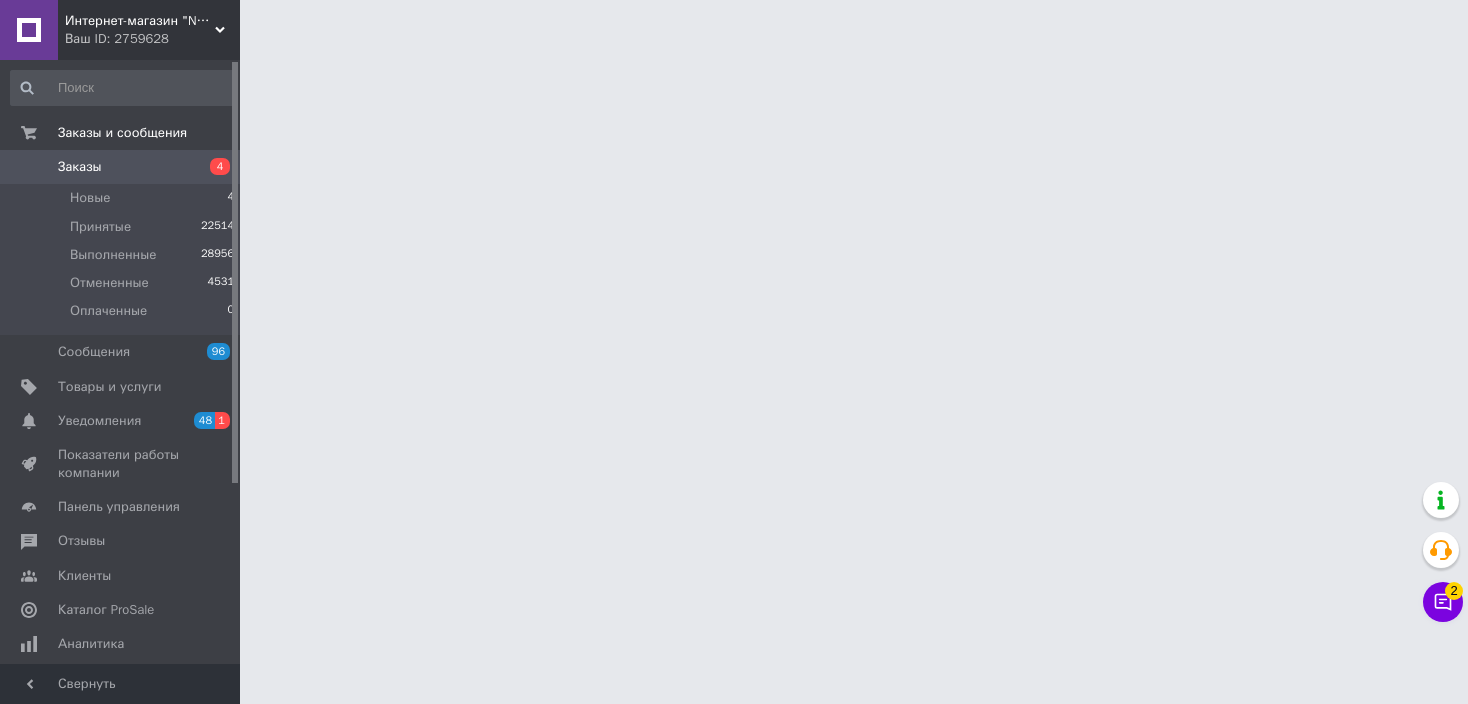 scroll, scrollTop: 0, scrollLeft: 0, axis: both 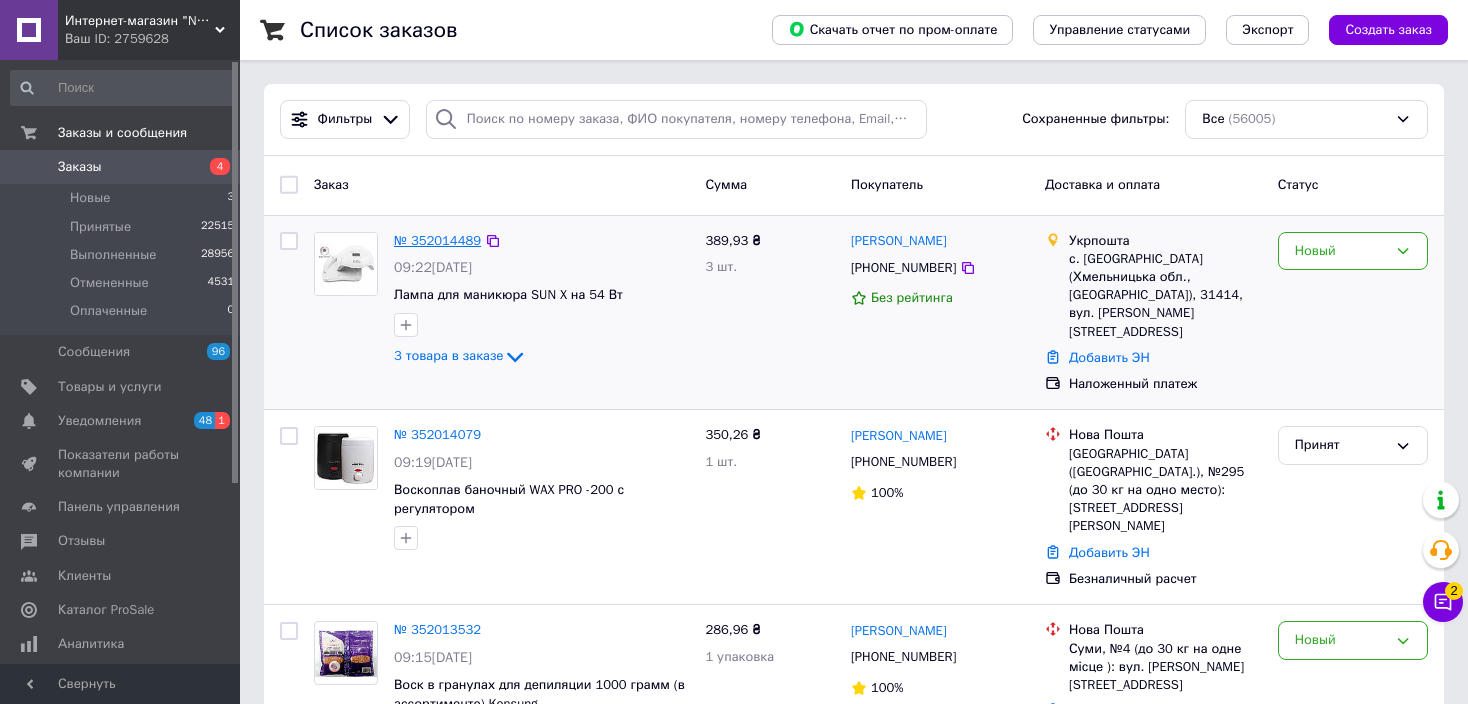 click on "№ 352014489" at bounding box center [437, 240] 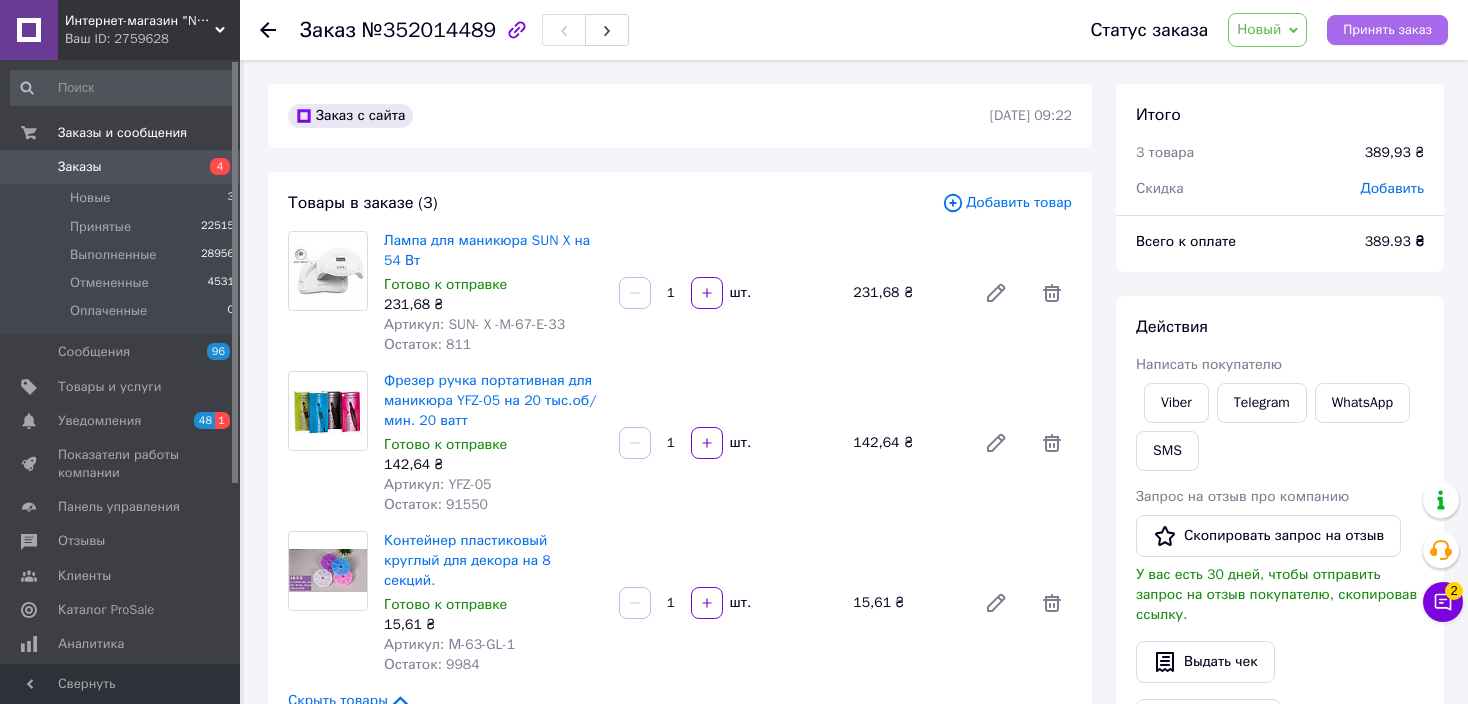 drag, startPoint x: 1373, startPoint y: 13, endPoint x: 1371, endPoint y: 26, distance: 13.152946 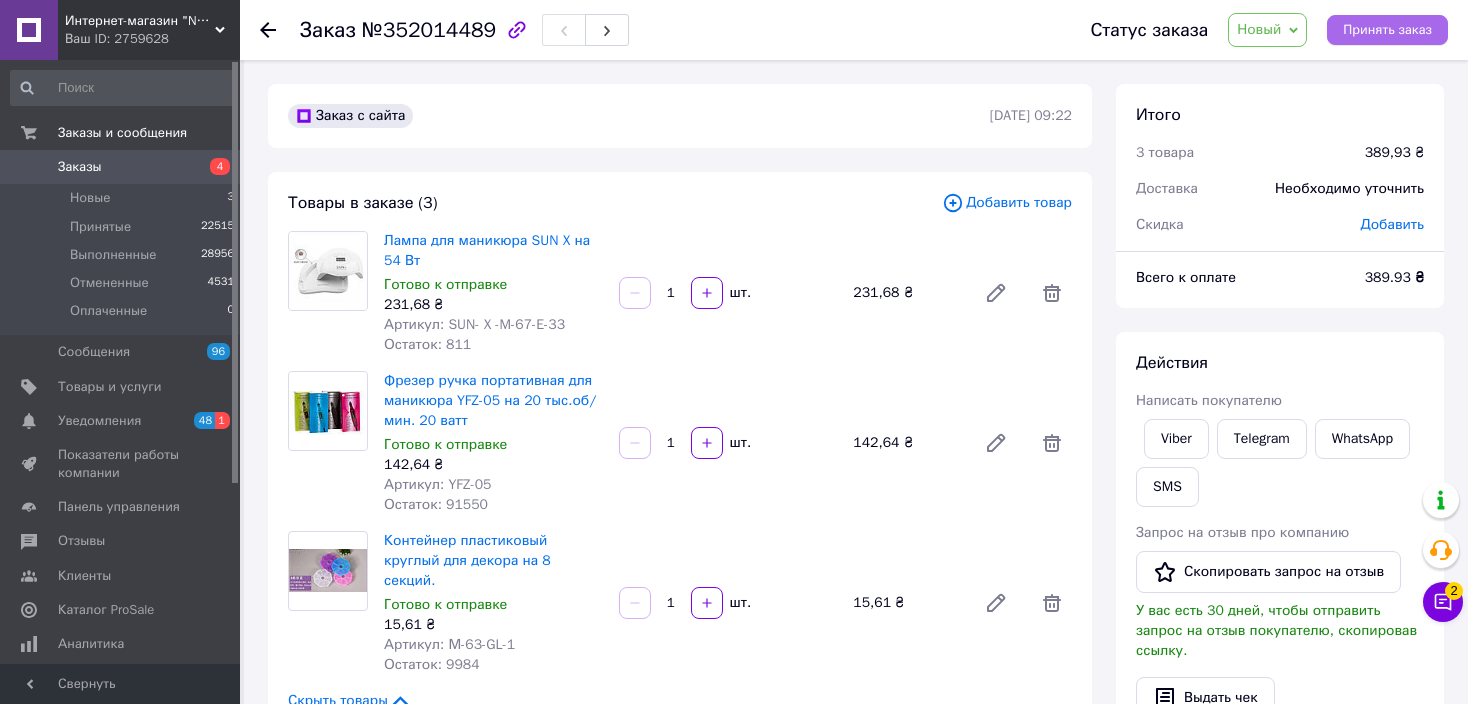 click on "Принять заказ" at bounding box center (1387, 30) 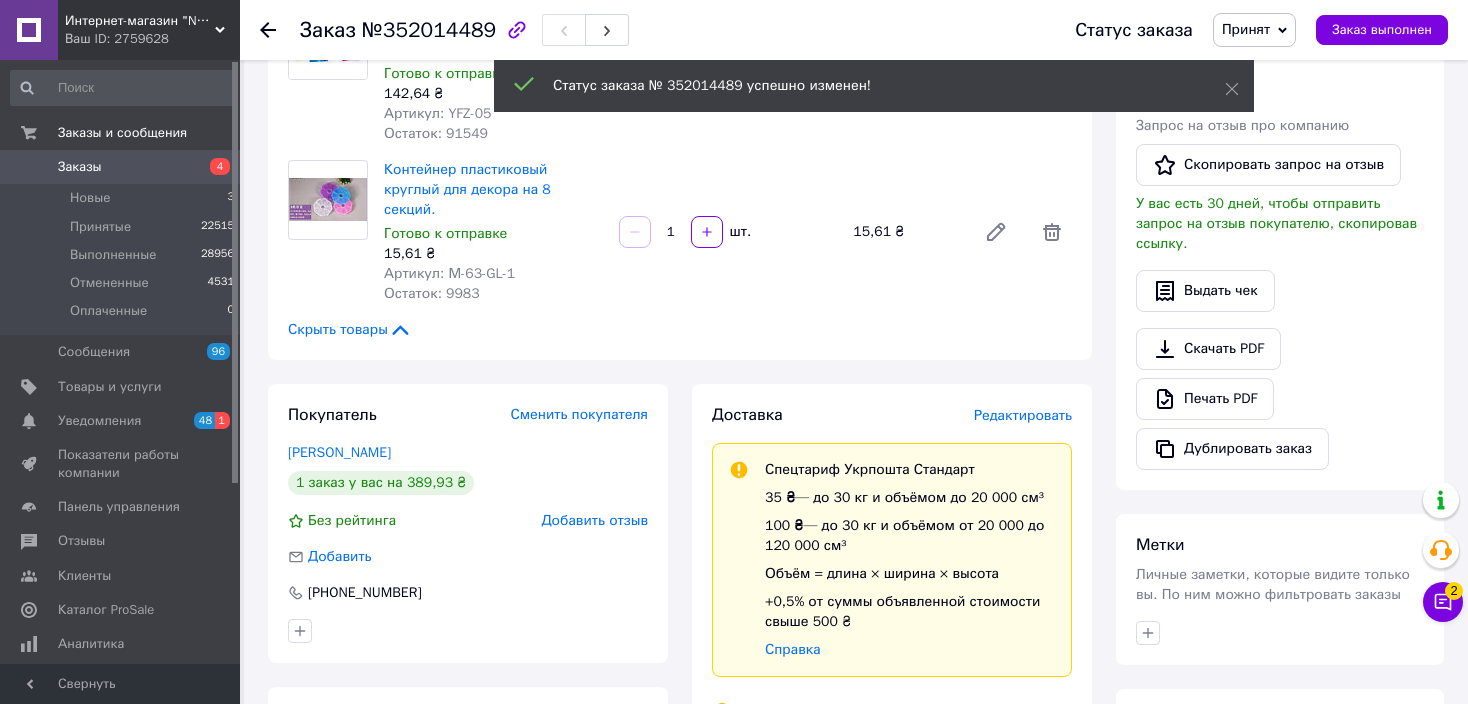 scroll, scrollTop: 333, scrollLeft: 0, axis: vertical 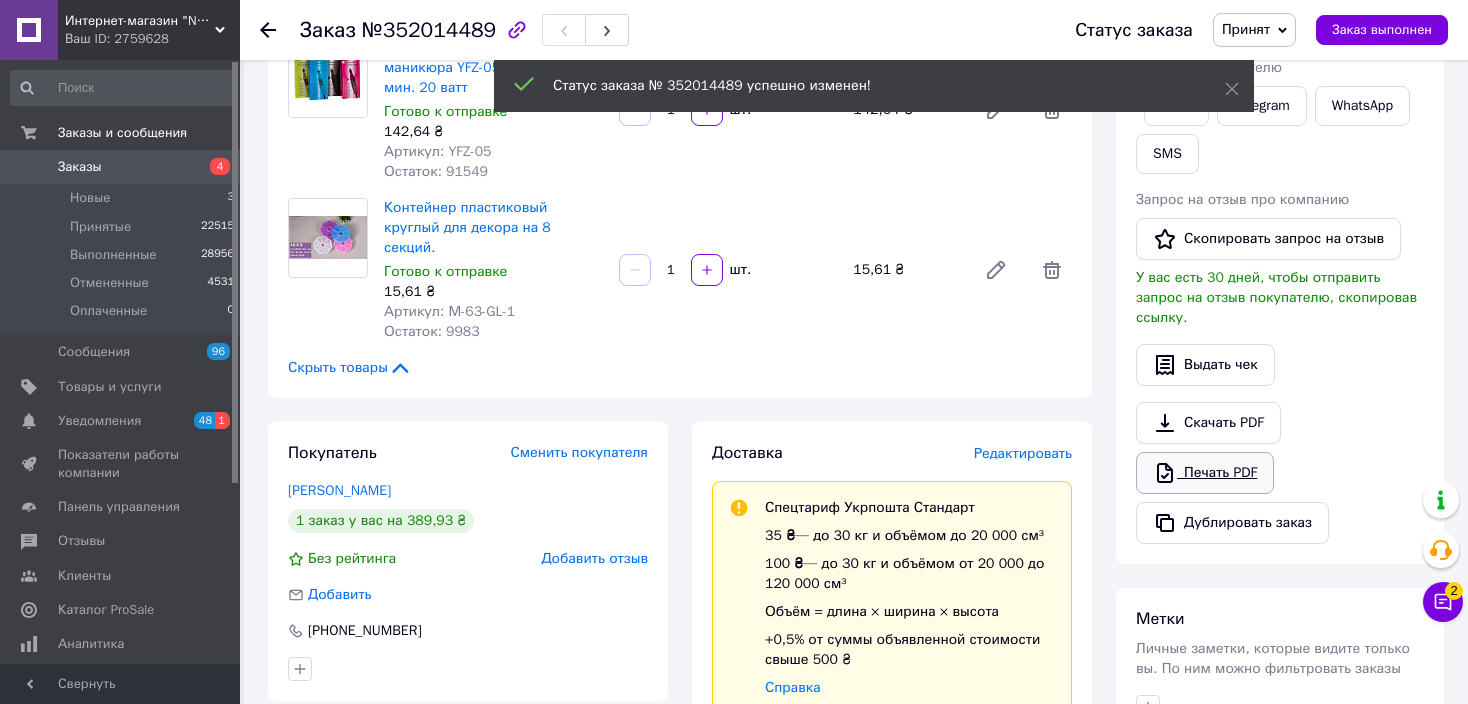 click on "Печать PDF" at bounding box center [1205, 473] 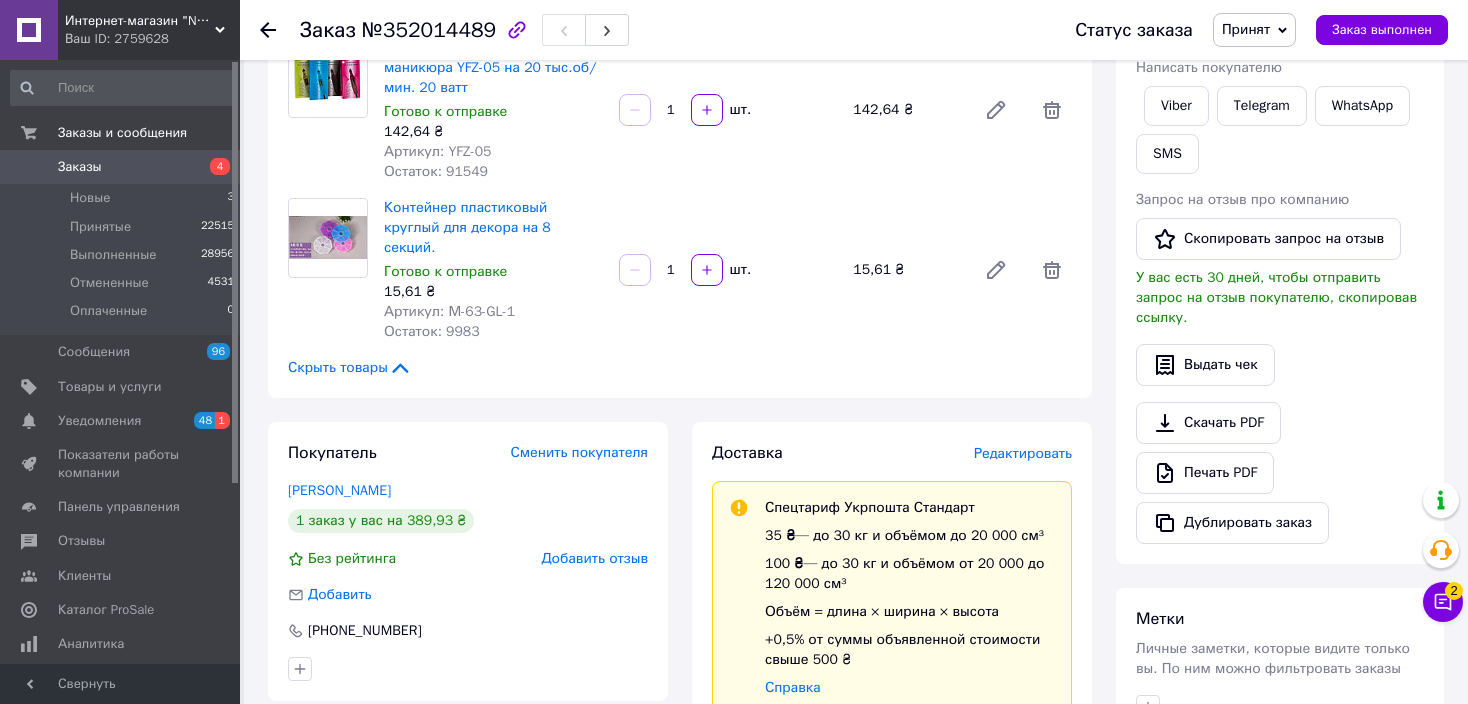click at bounding box center (268, 30) 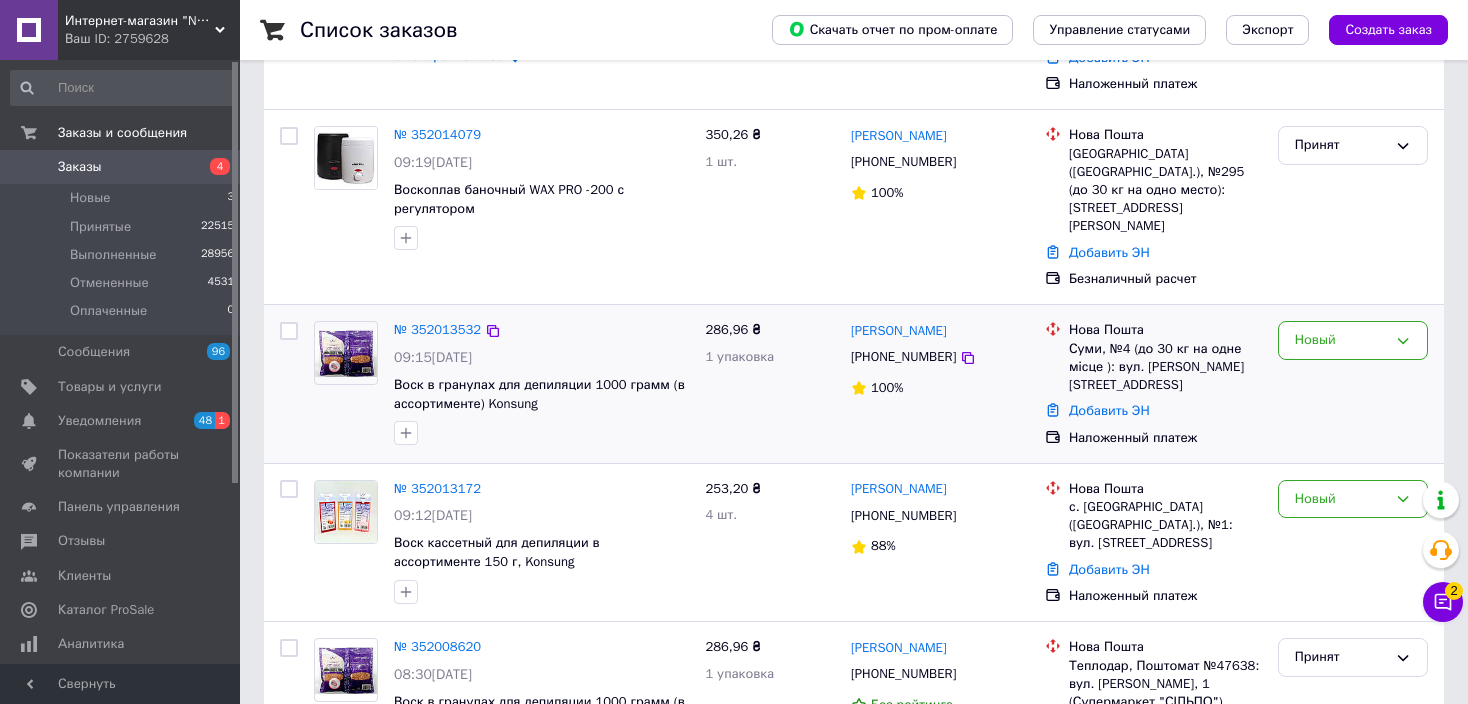 scroll, scrollTop: 333, scrollLeft: 0, axis: vertical 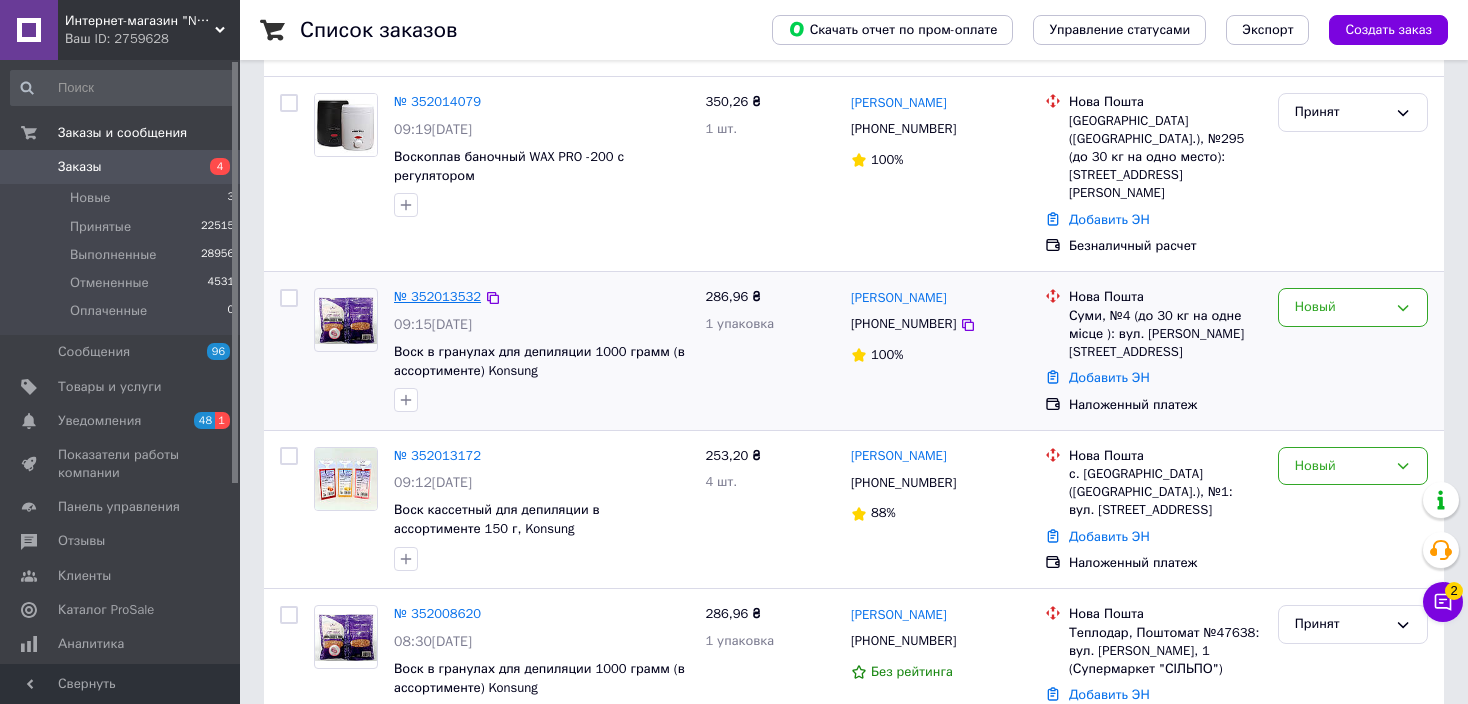 click on "№ 352013532" at bounding box center [437, 296] 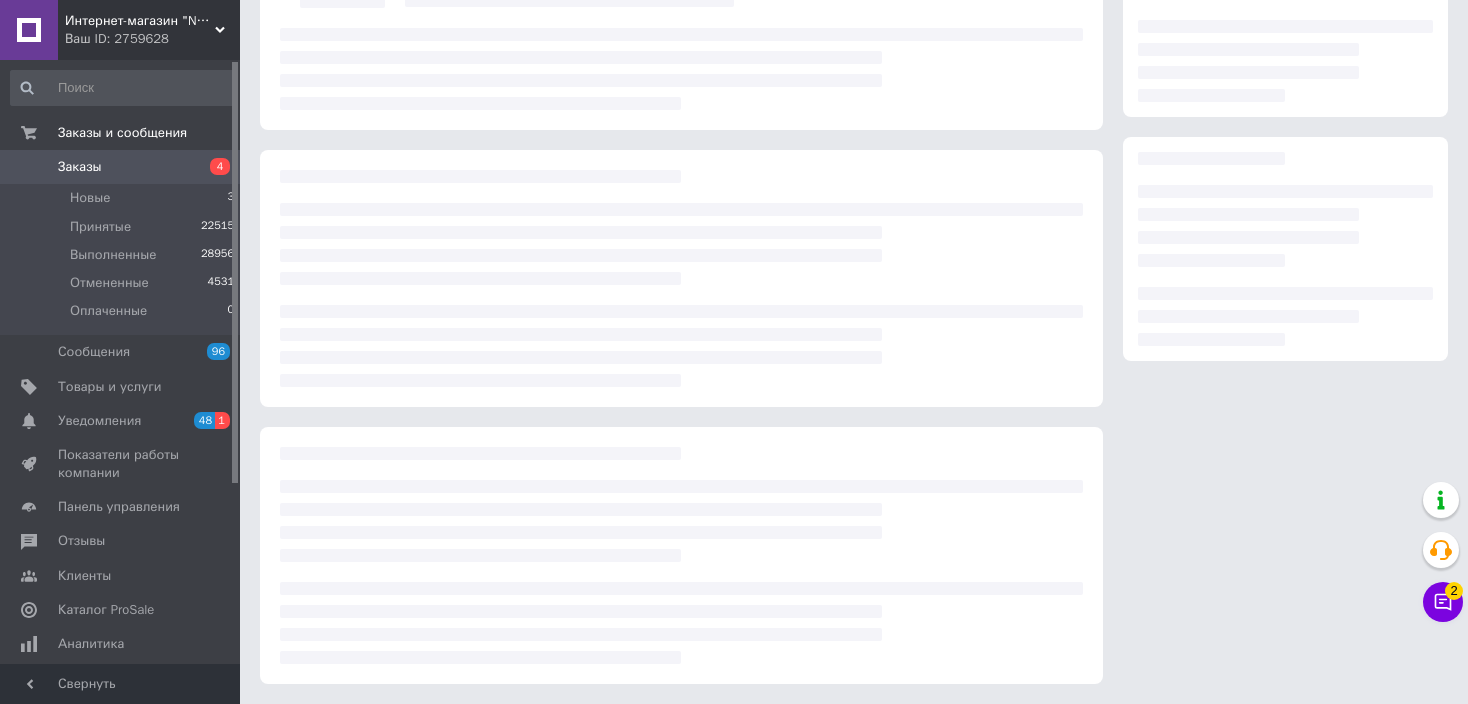 scroll, scrollTop: 189, scrollLeft: 0, axis: vertical 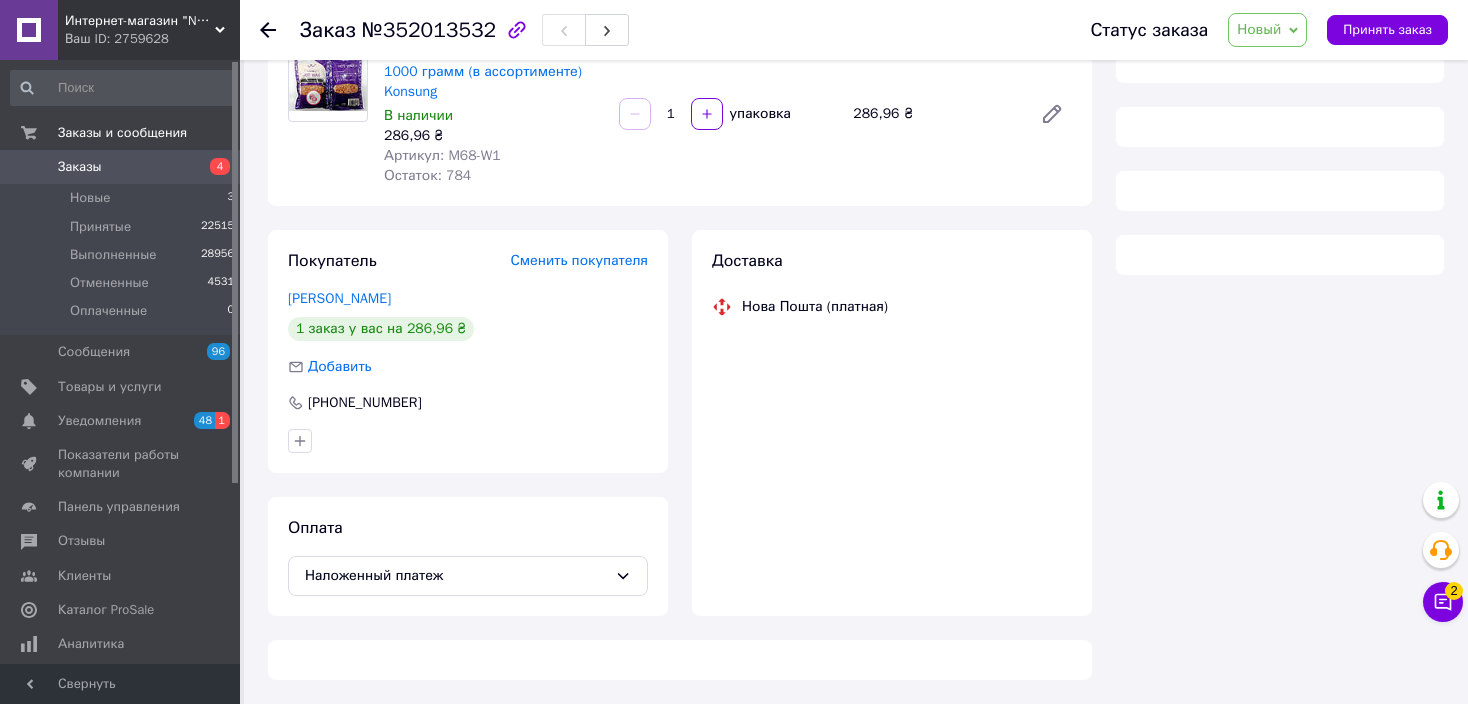 click on "Принять заказ" at bounding box center [1387, 30] 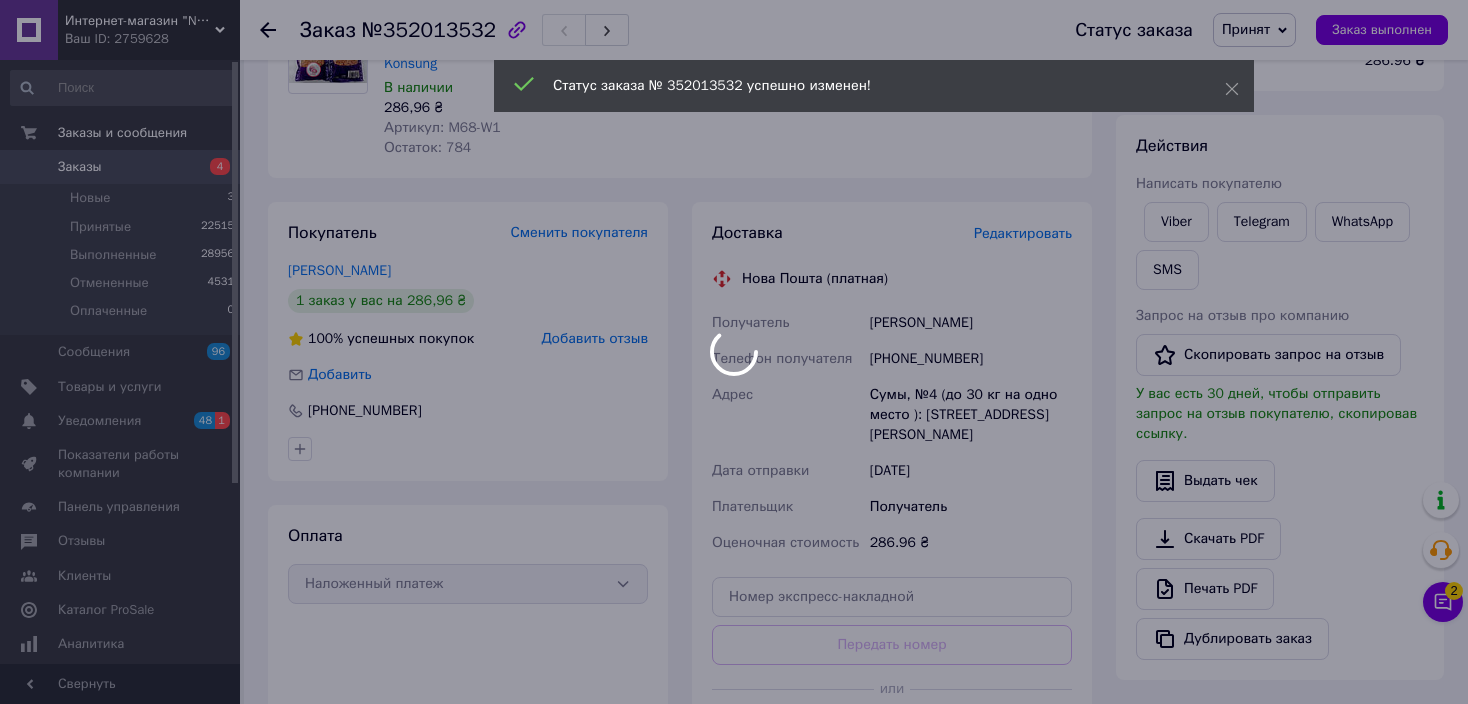 scroll, scrollTop: 356, scrollLeft: 0, axis: vertical 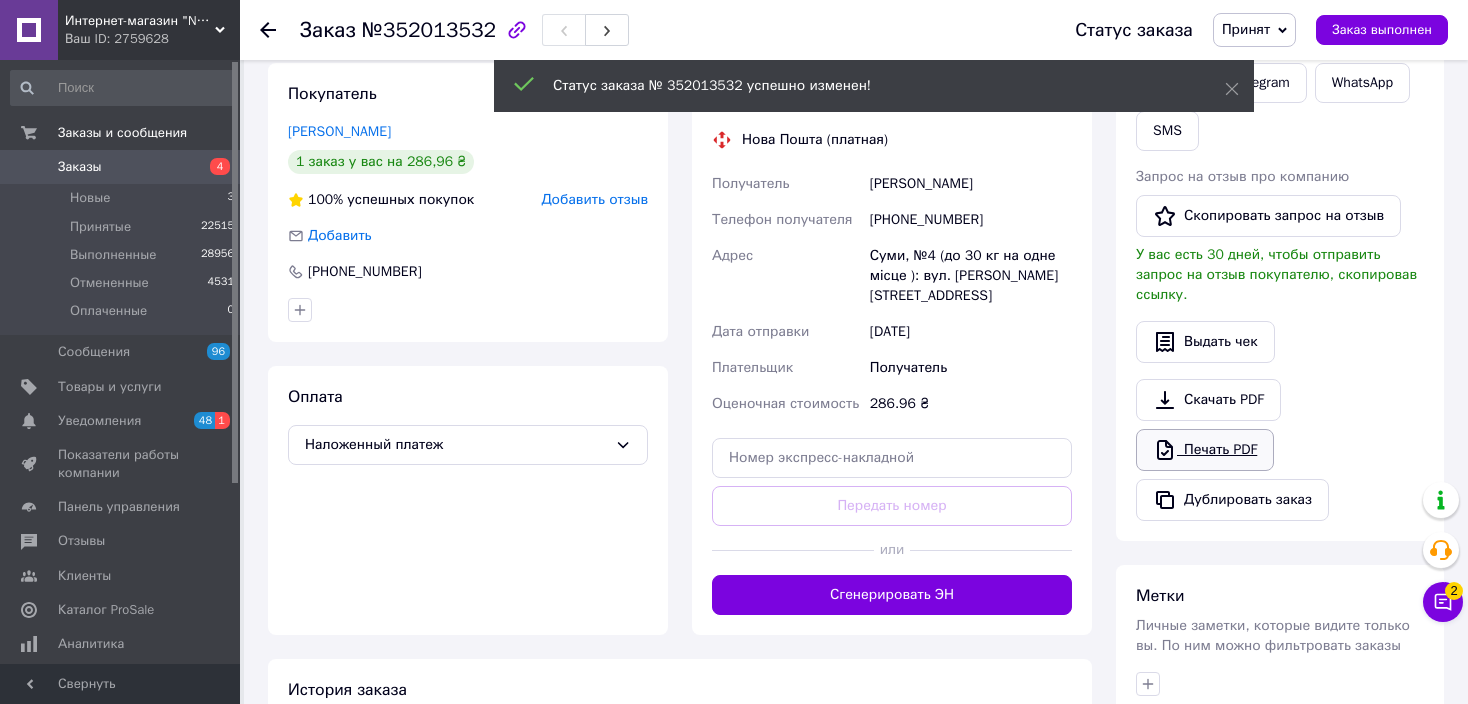 click on "Печать PDF" at bounding box center [1205, 450] 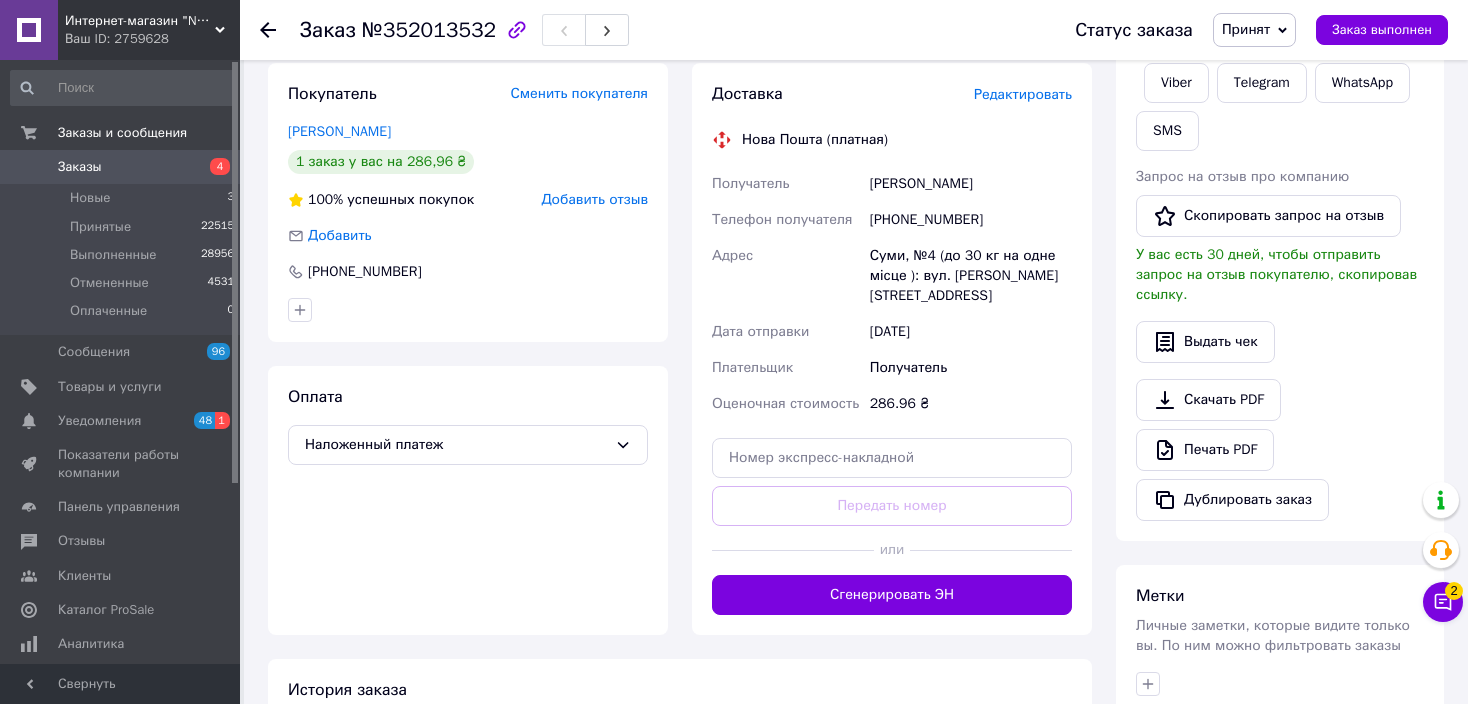 click 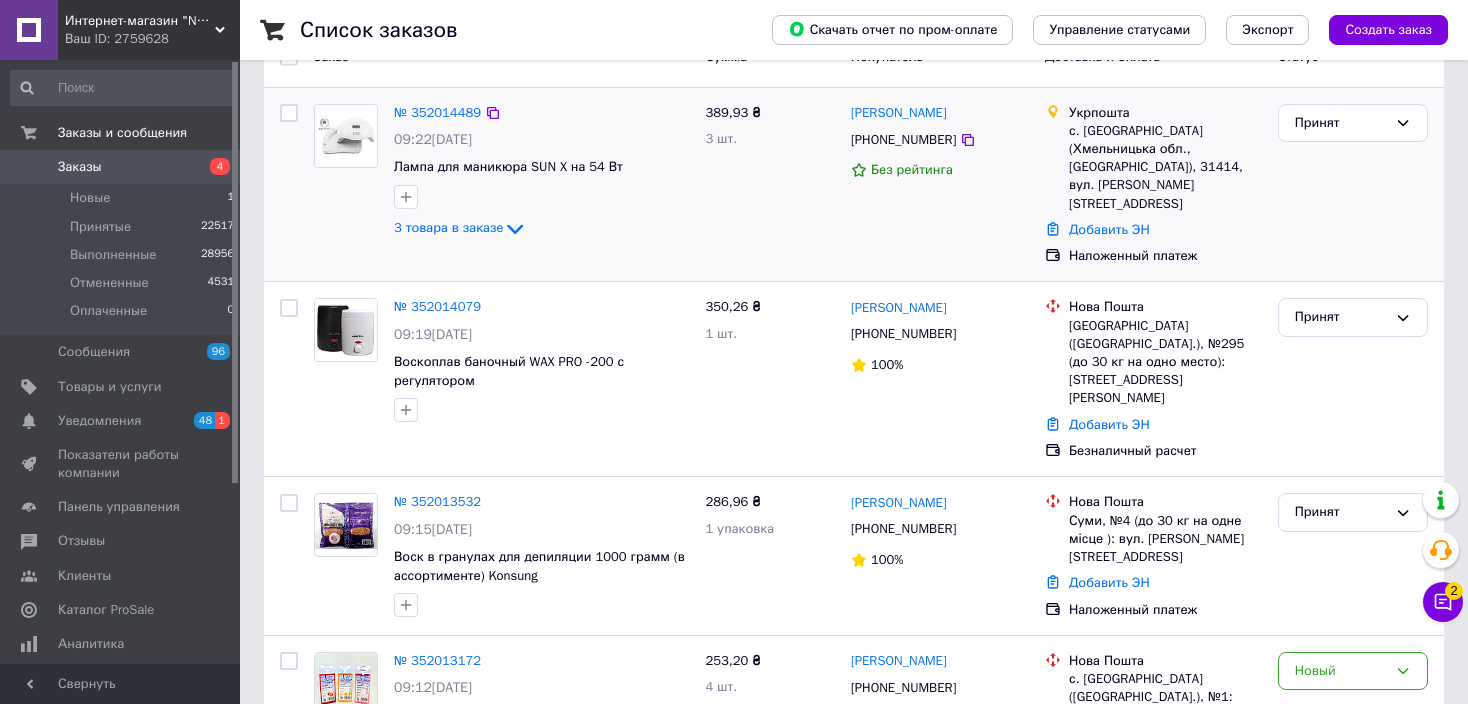 scroll, scrollTop: 166, scrollLeft: 0, axis: vertical 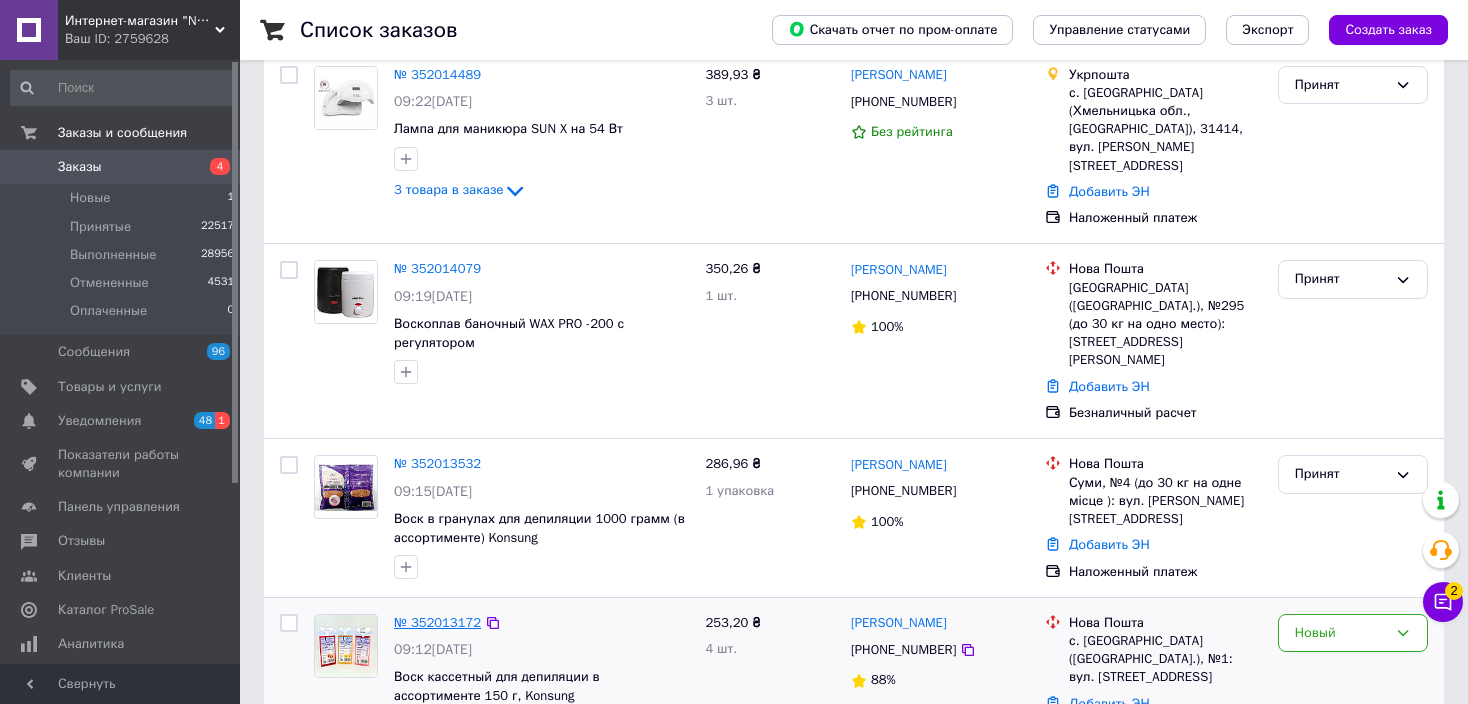 click on "№ 352013172" at bounding box center (437, 622) 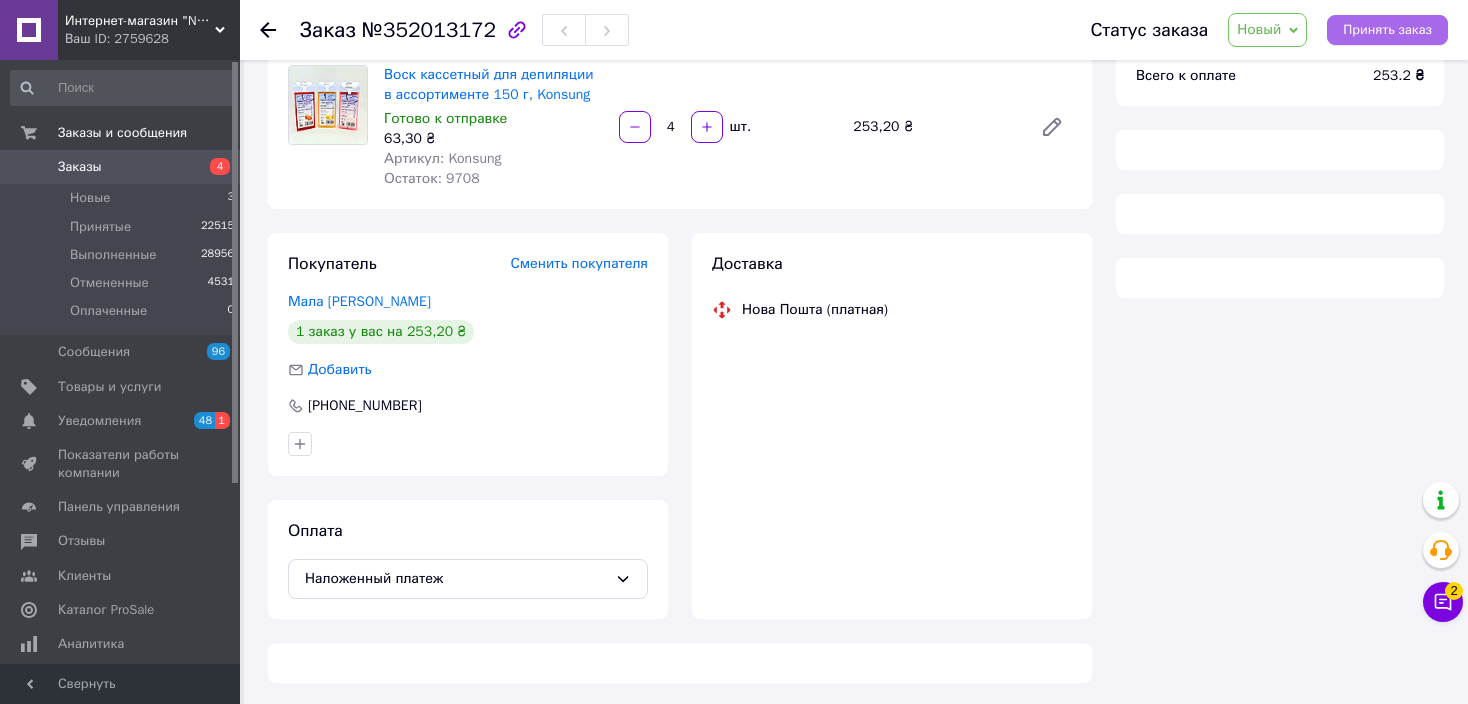 click on "Принять заказ" at bounding box center (1387, 30) 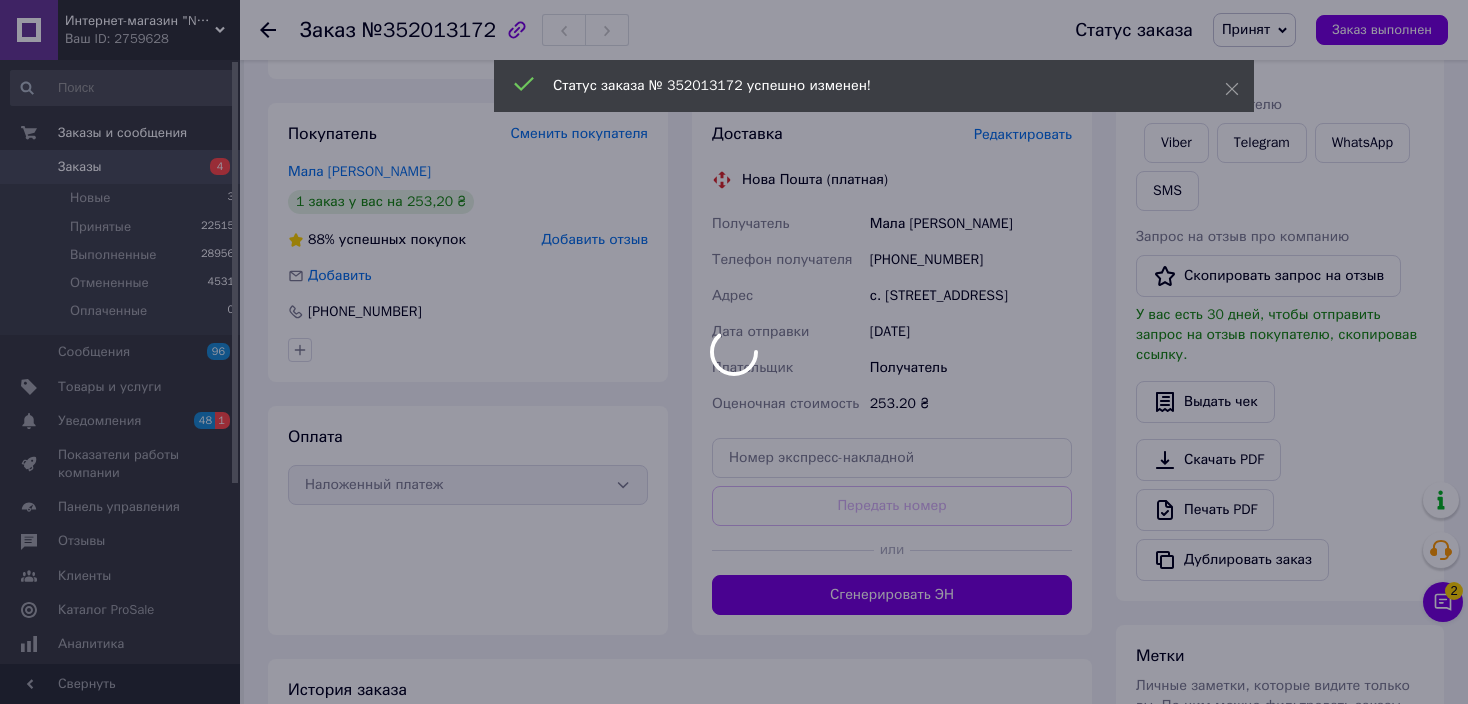 scroll, scrollTop: 333, scrollLeft: 0, axis: vertical 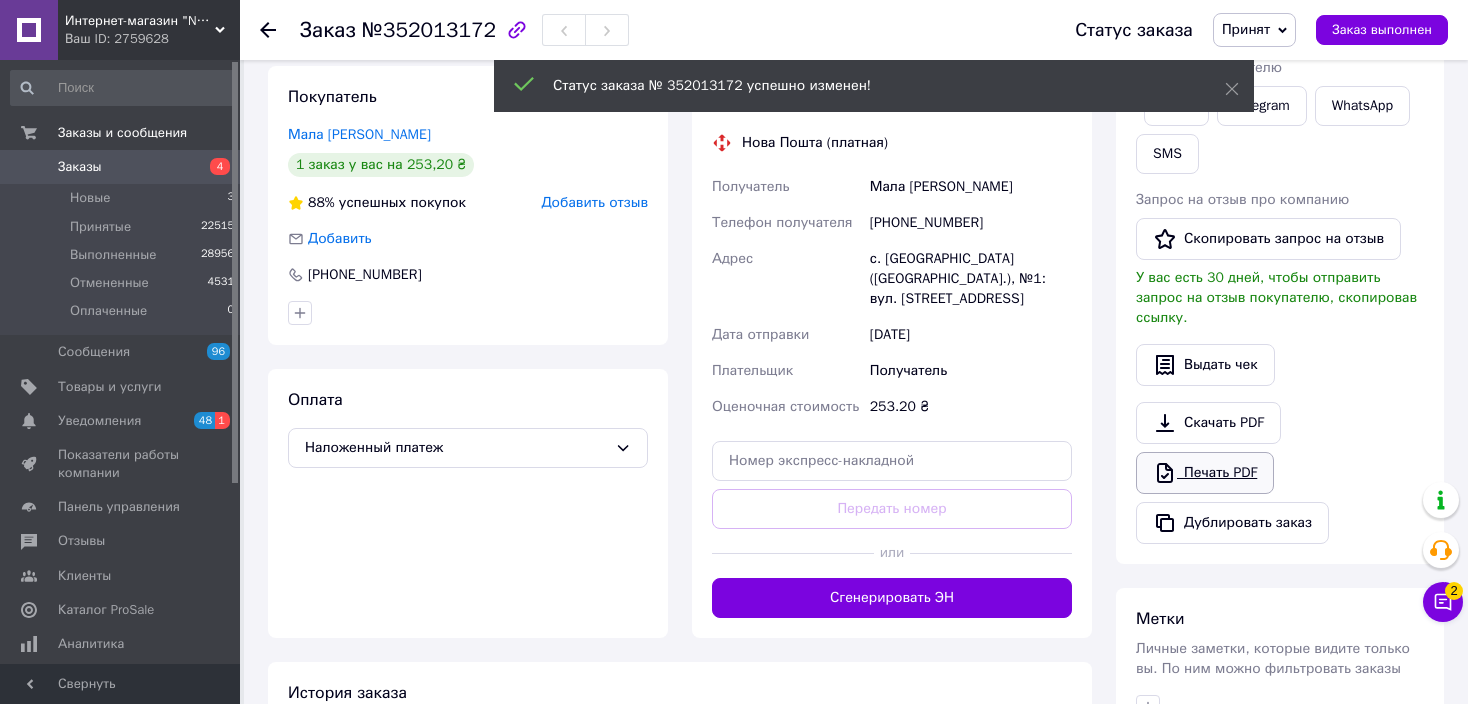 click on "Печать PDF" at bounding box center [1205, 473] 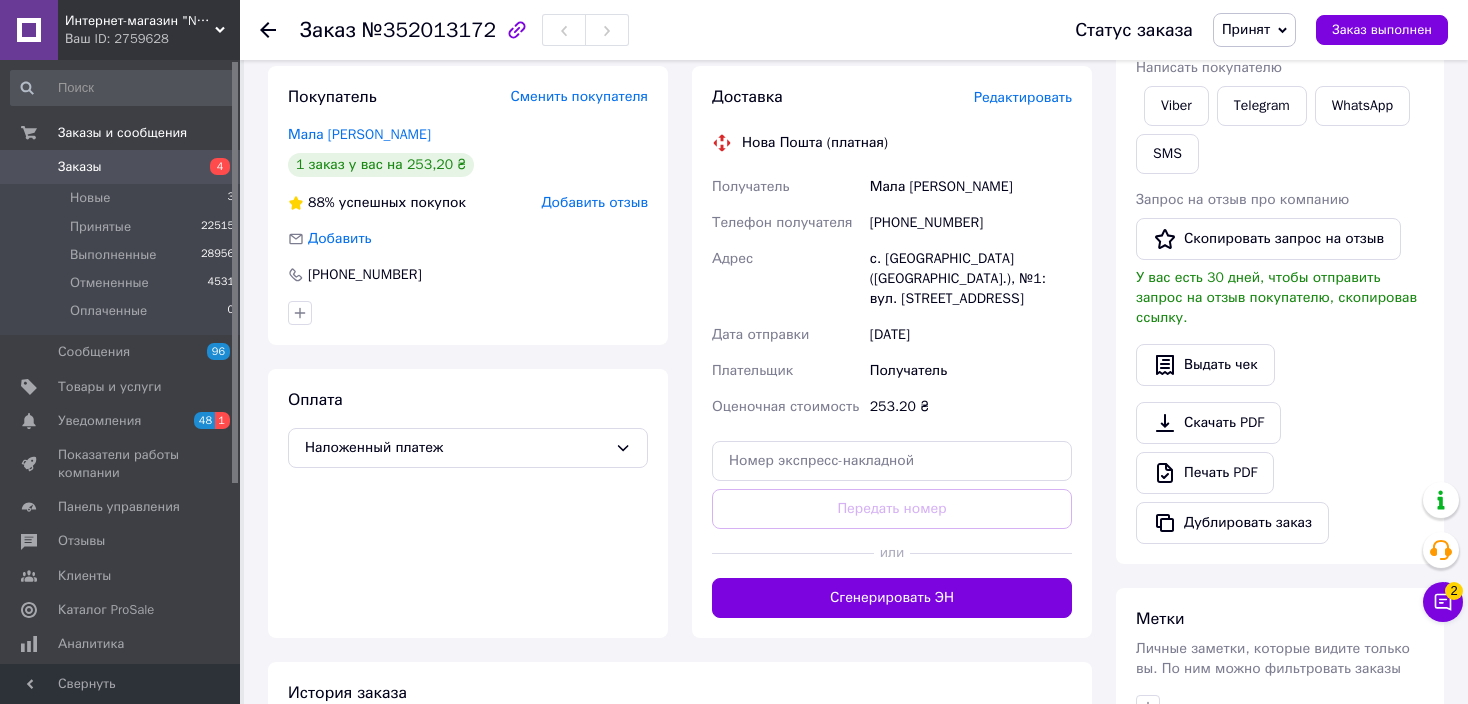 click 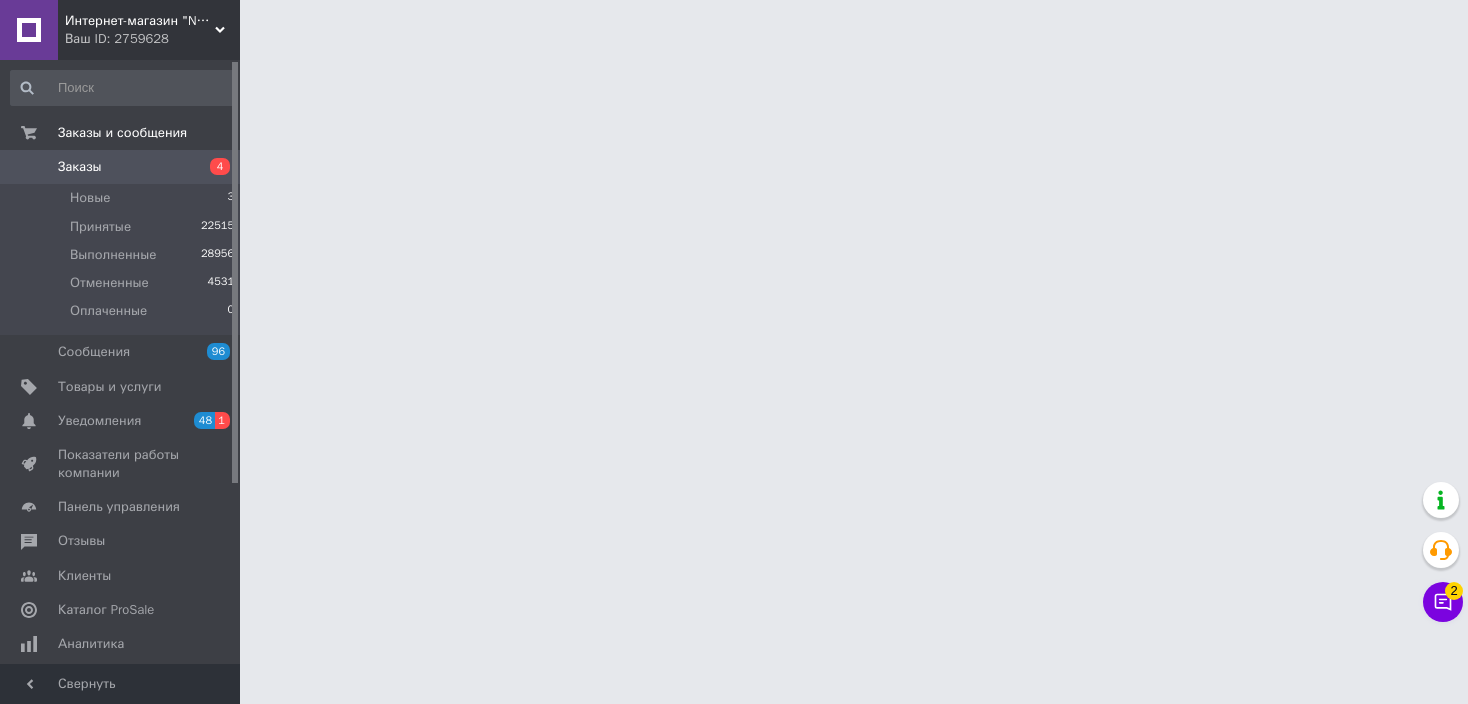 scroll, scrollTop: 0, scrollLeft: 0, axis: both 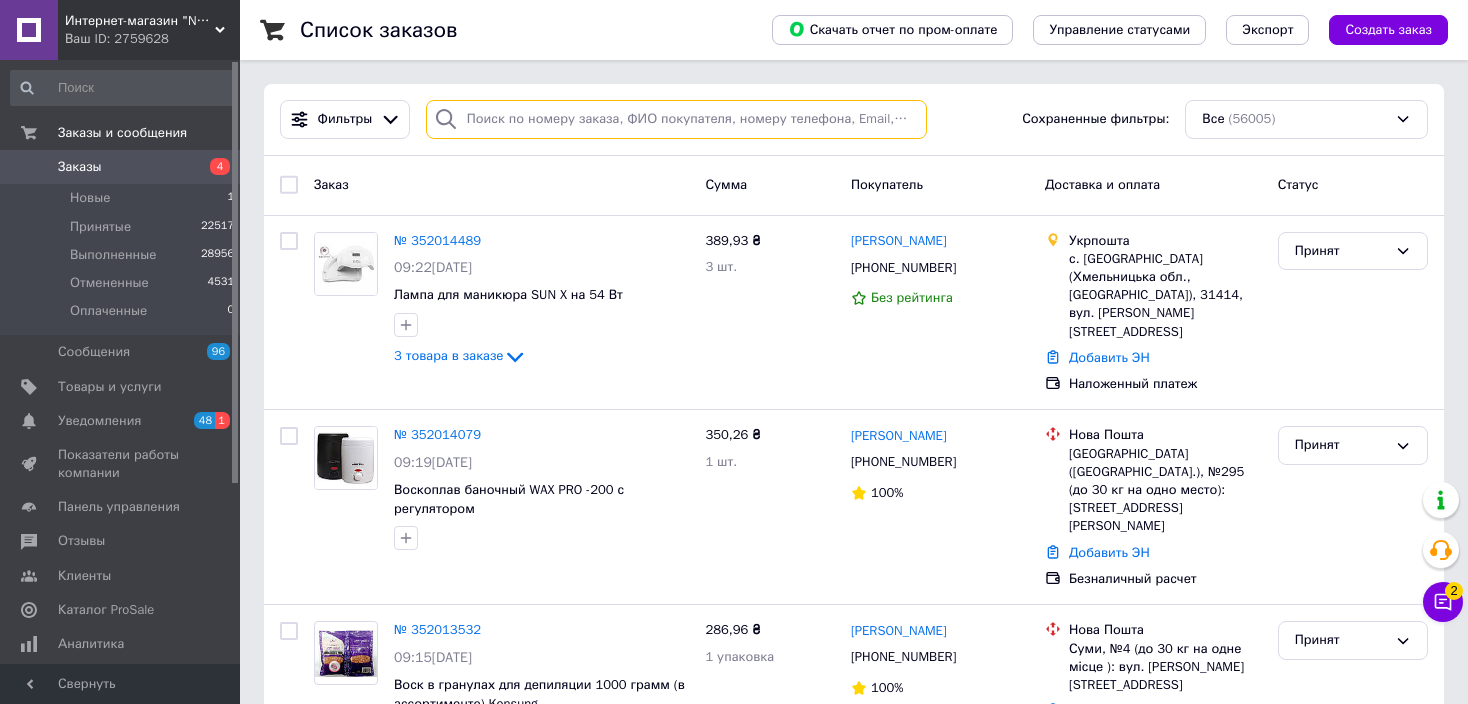 click at bounding box center (676, 119) 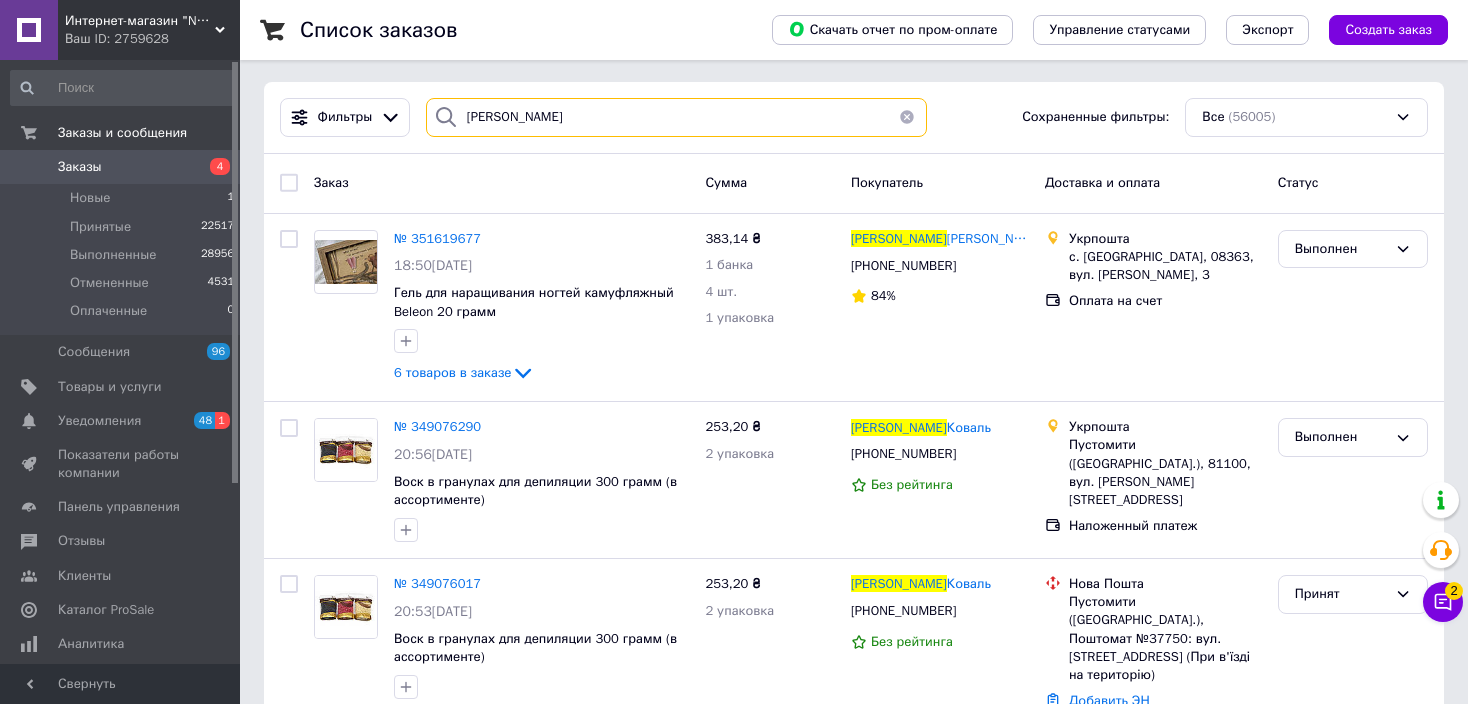 scroll, scrollTop: 0, scrollLeft: 0, axis: both 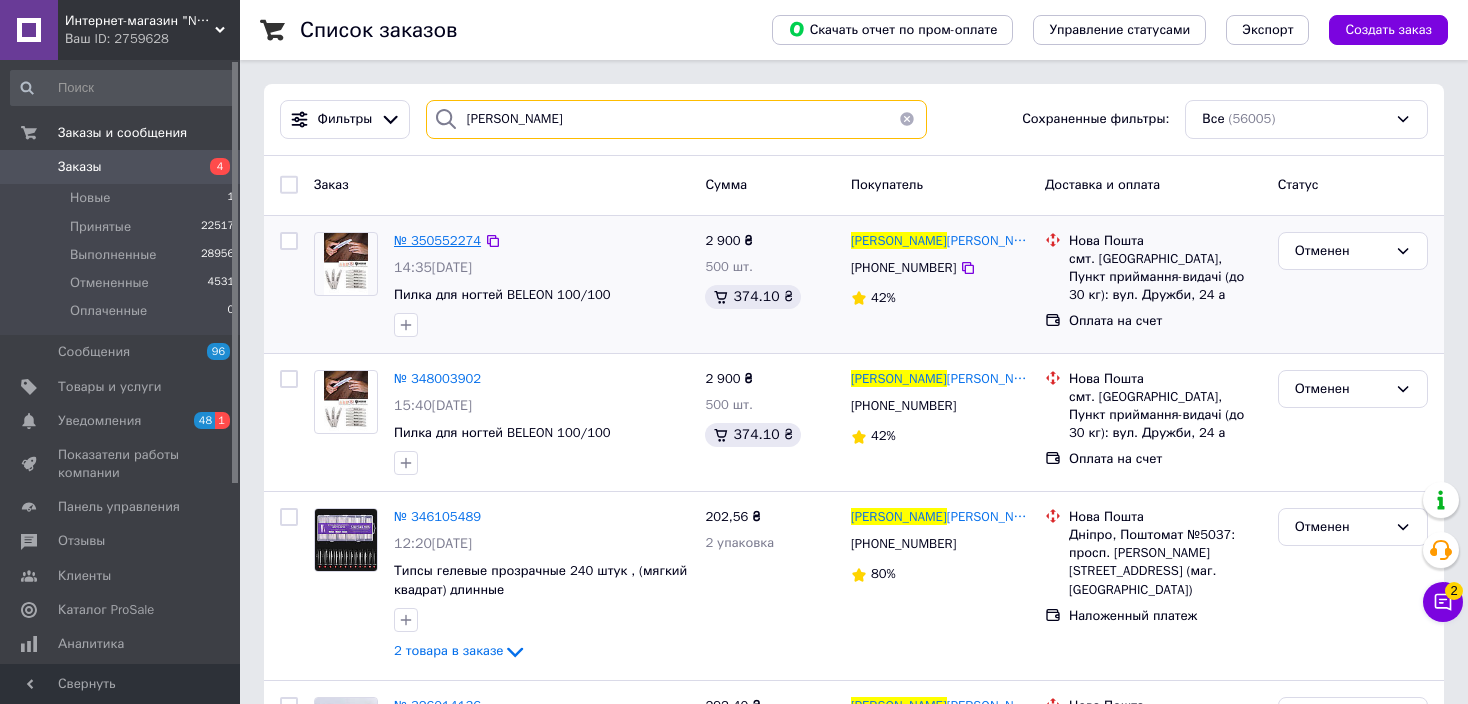 type on "[PERSON_NAME]" 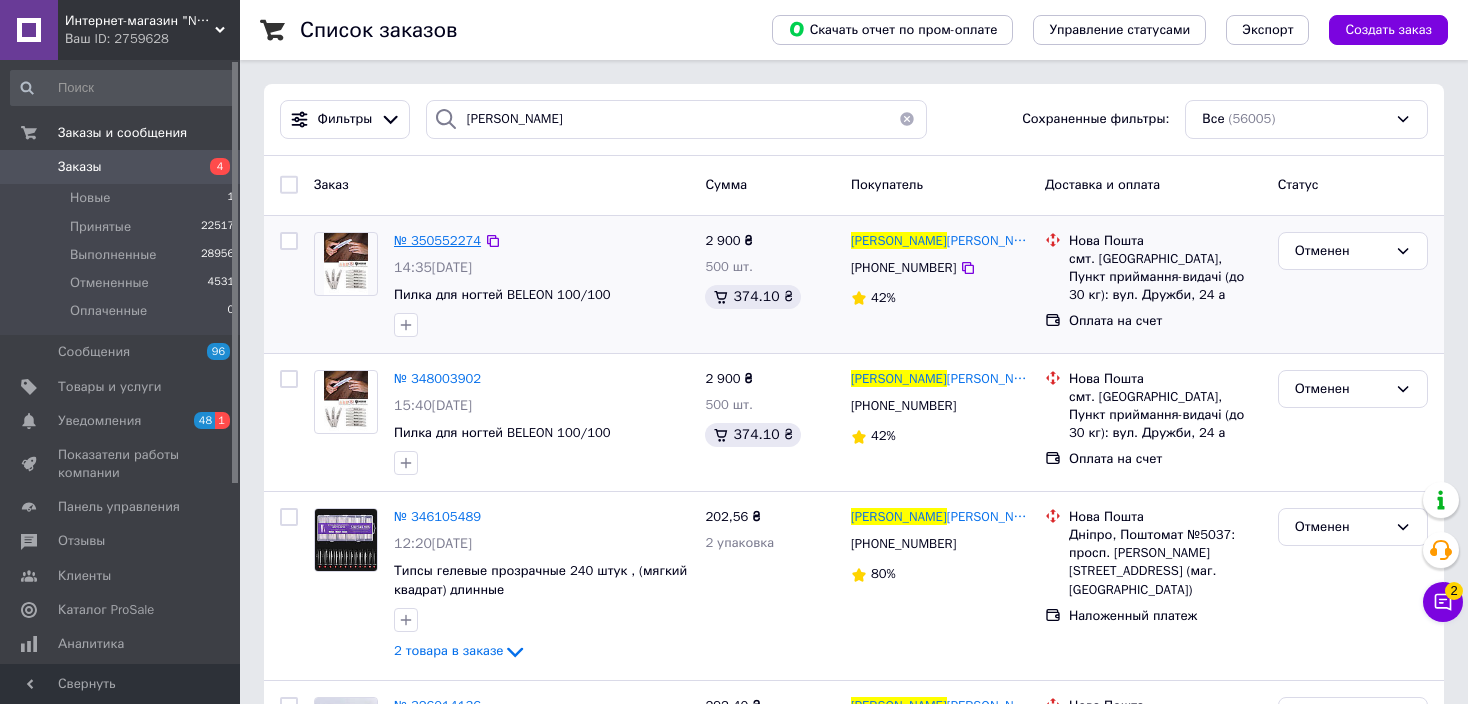 click on "№ 350552274" at bounding box center (437, 240) 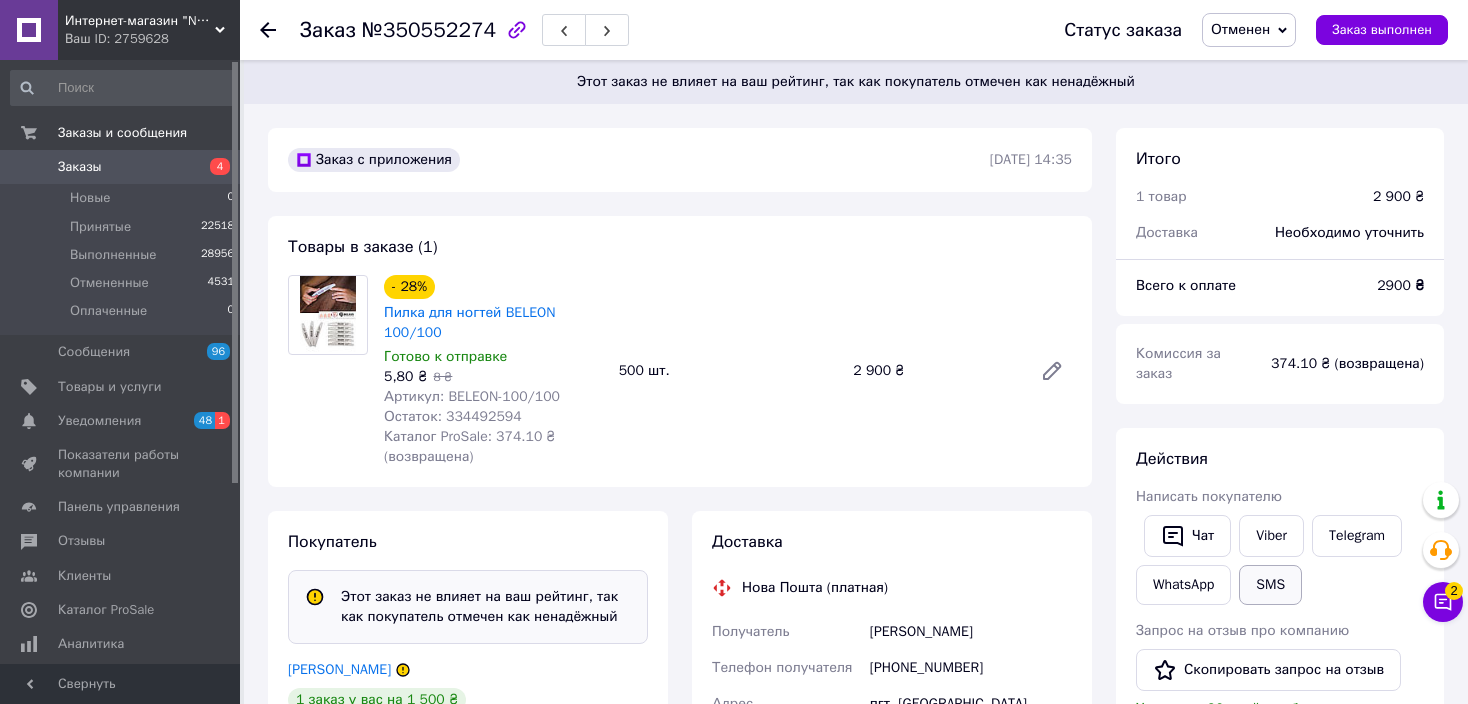scroll, scrollTop: 333, scrollLeft: 0, axis: vertical 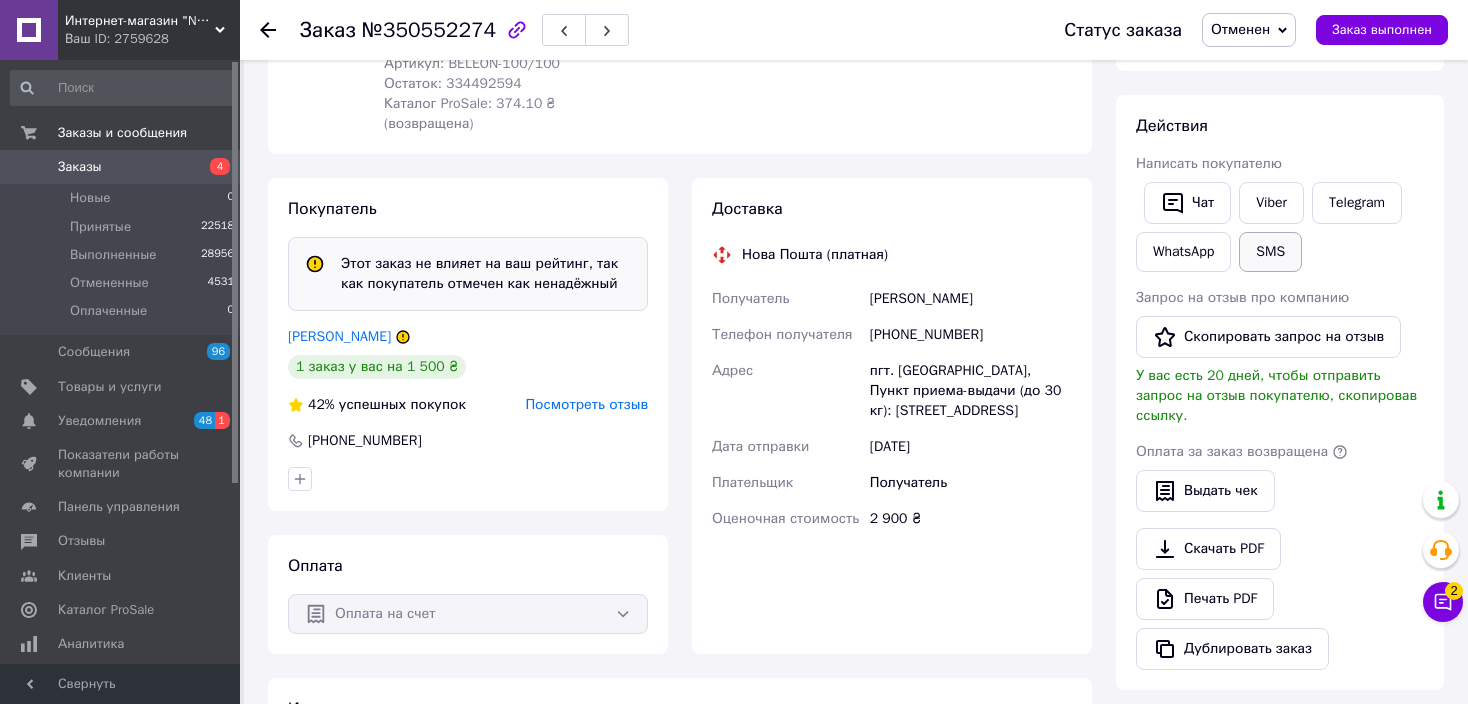 click on "Печать PDF" at bounding box center [1205, 599] 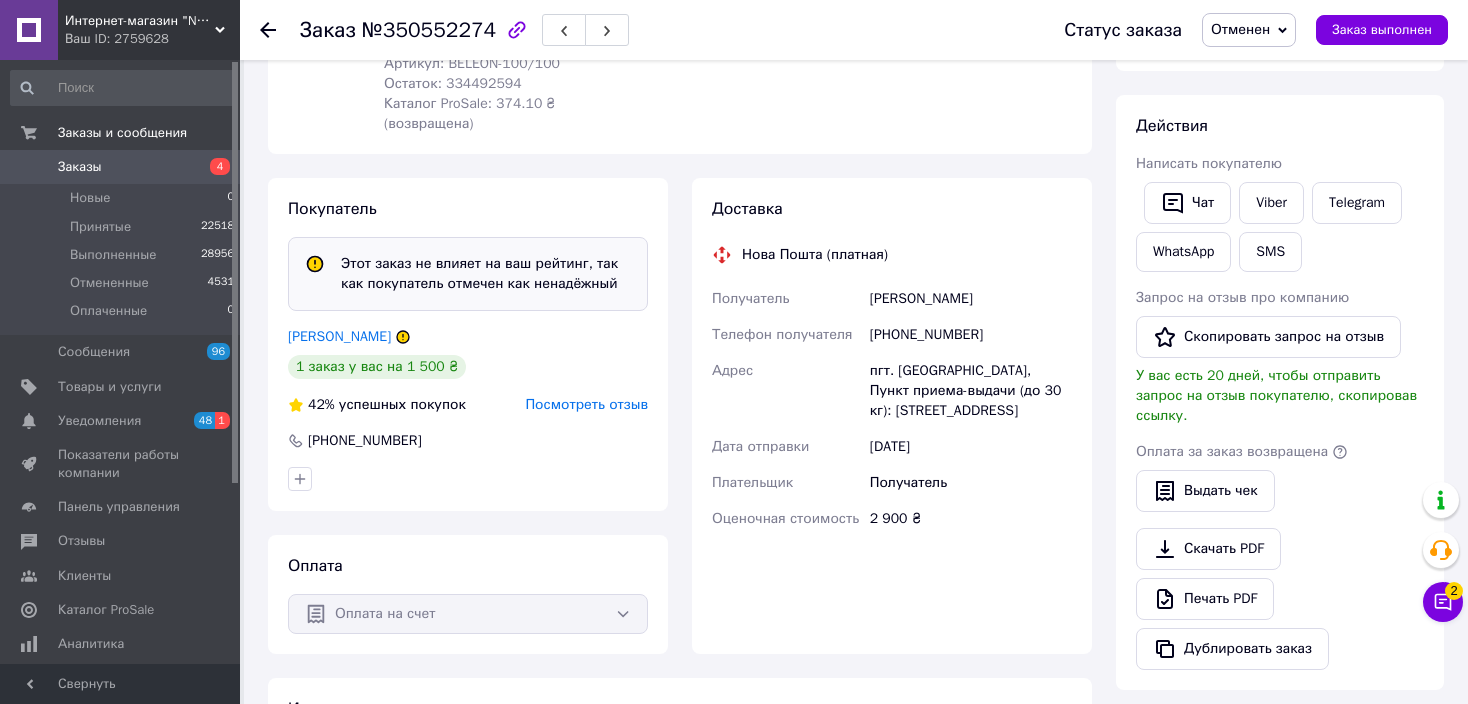 click 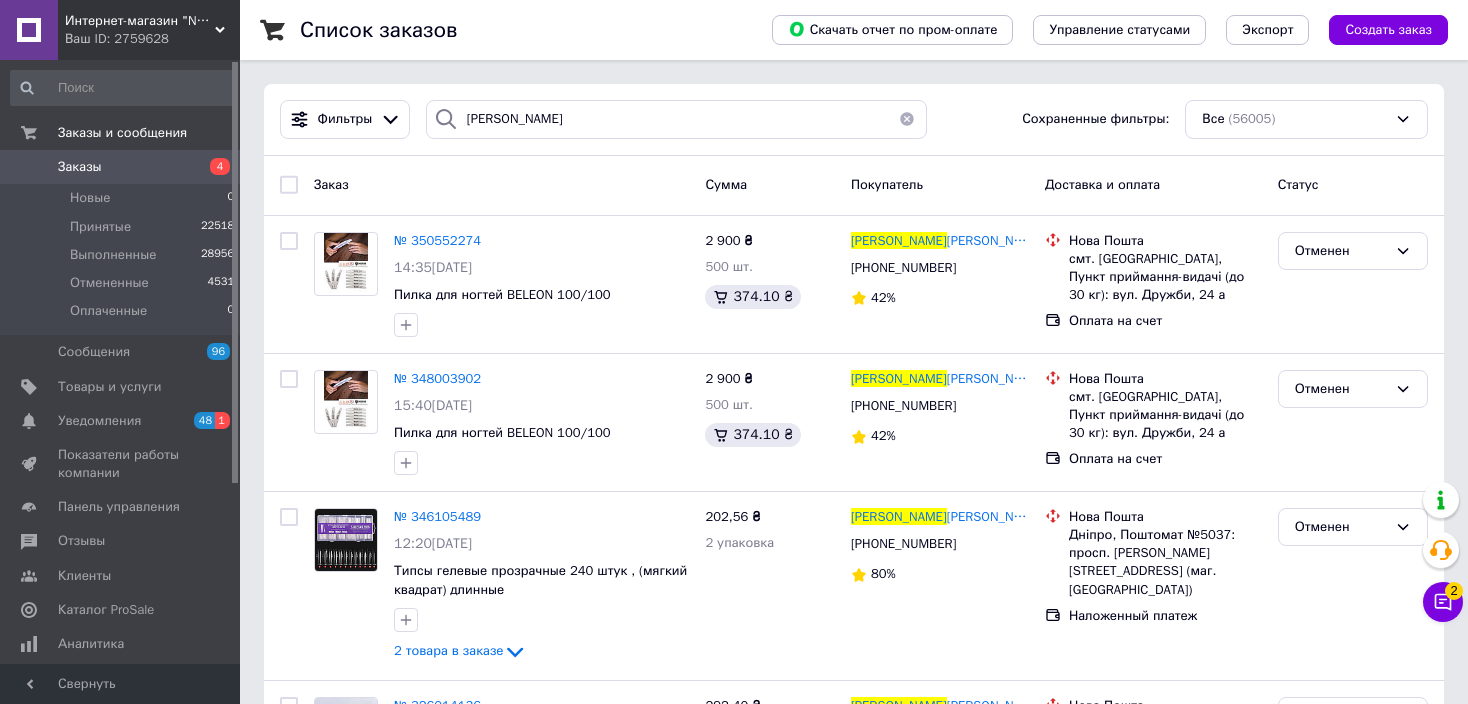 click at bounding box center [907, 119] 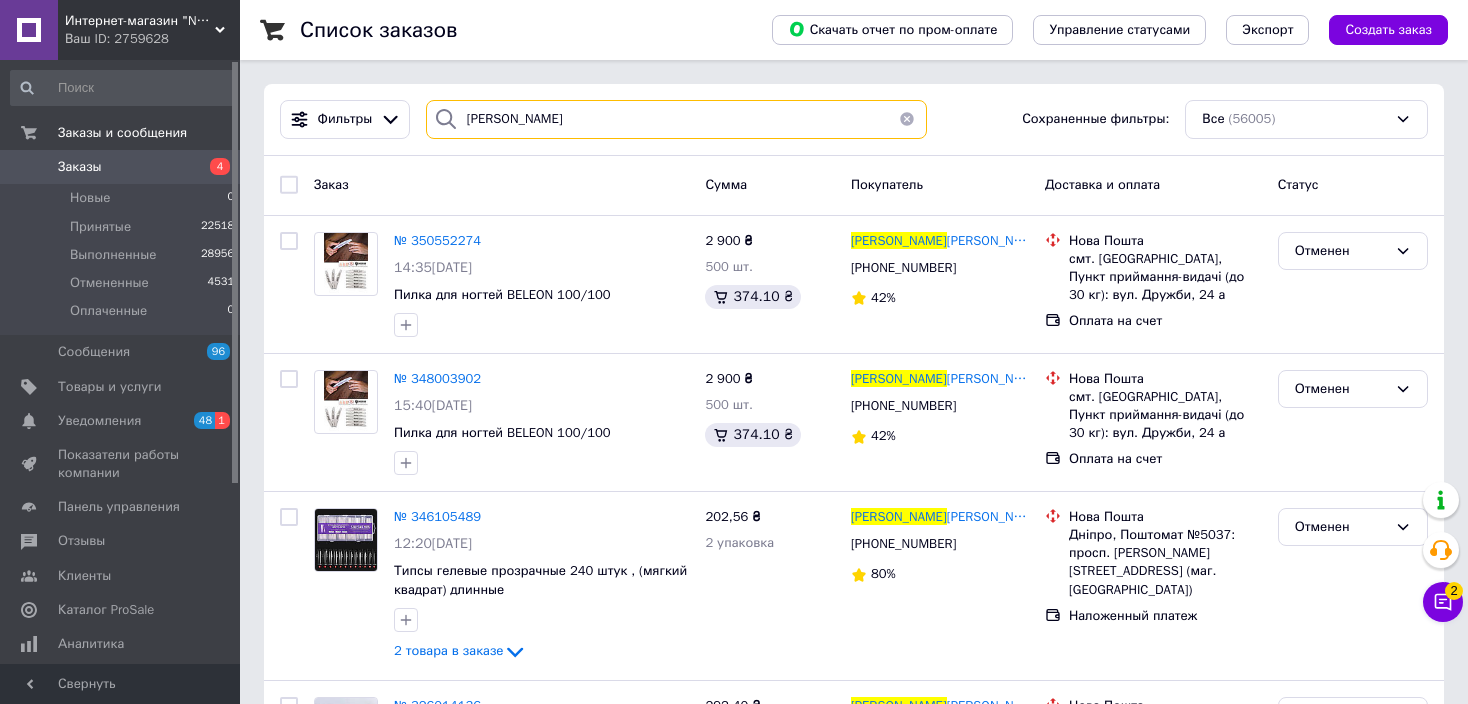 type 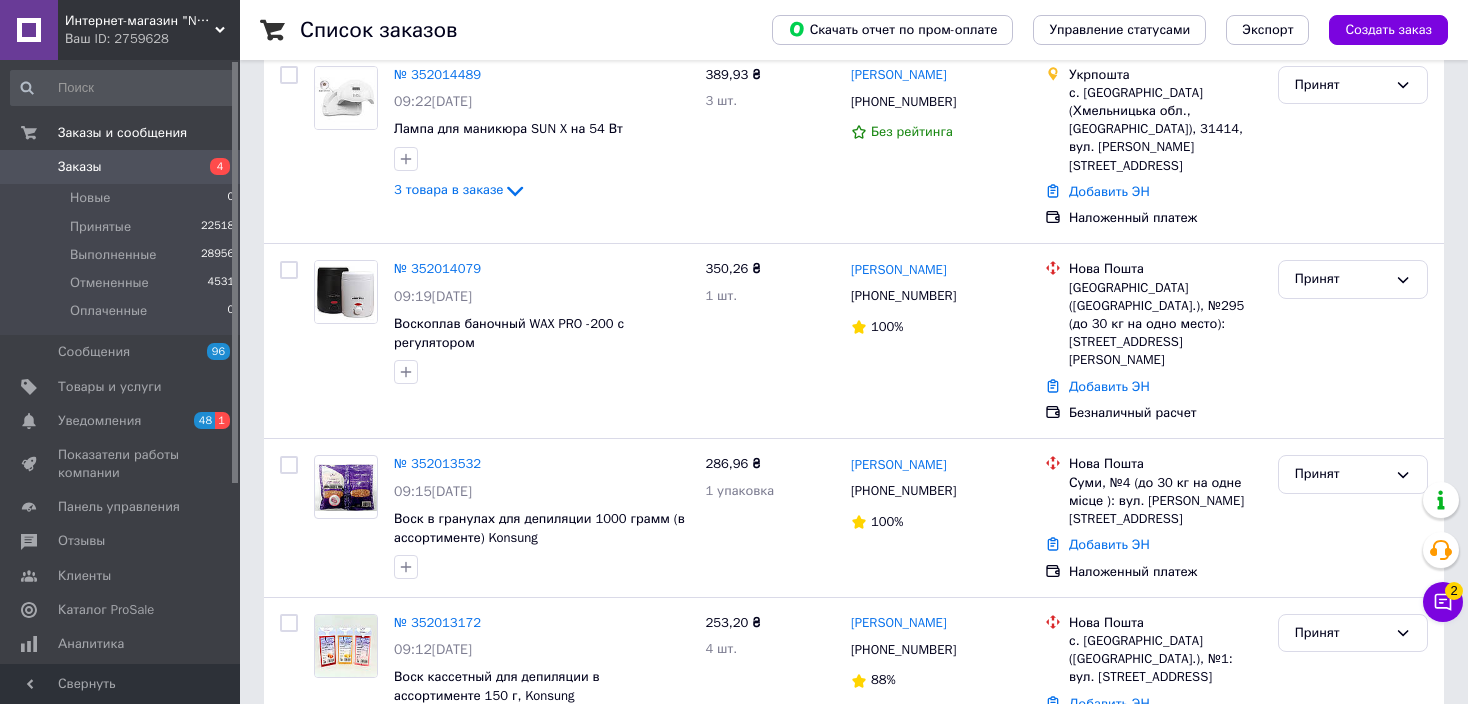 scroll, scrollTop: 0, scrollLeft: 0, axis: both 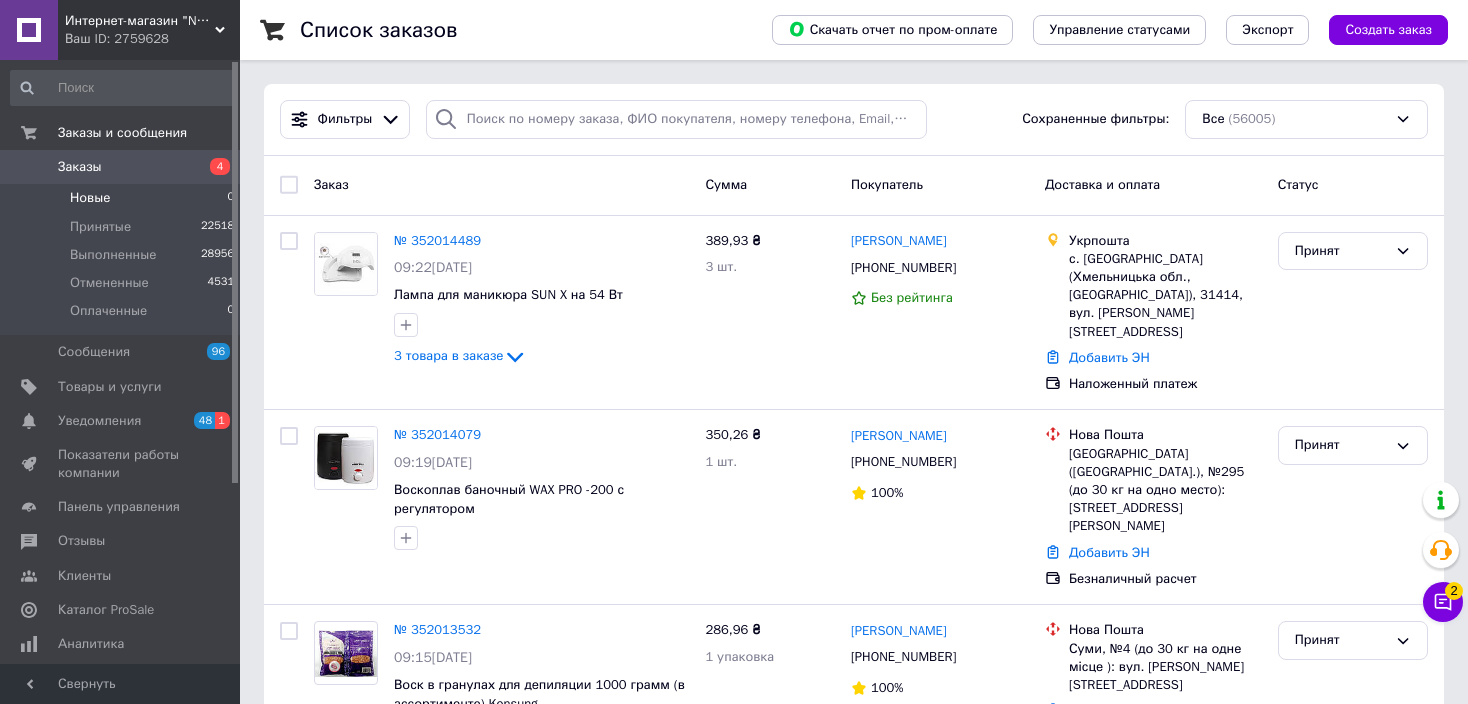 click on "Новые 0" at bounding box center [123, 198] 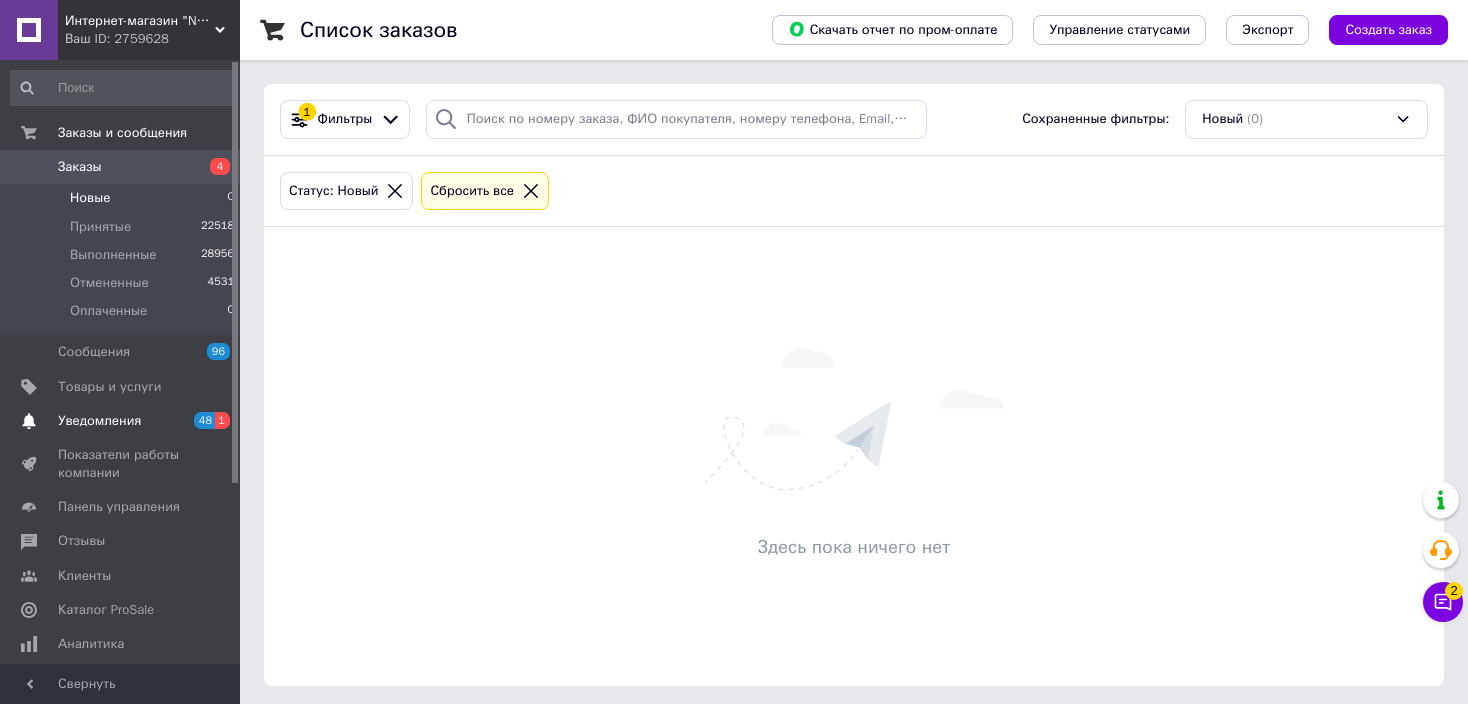 click on "Уведомления" at bounding box center (121, 421) 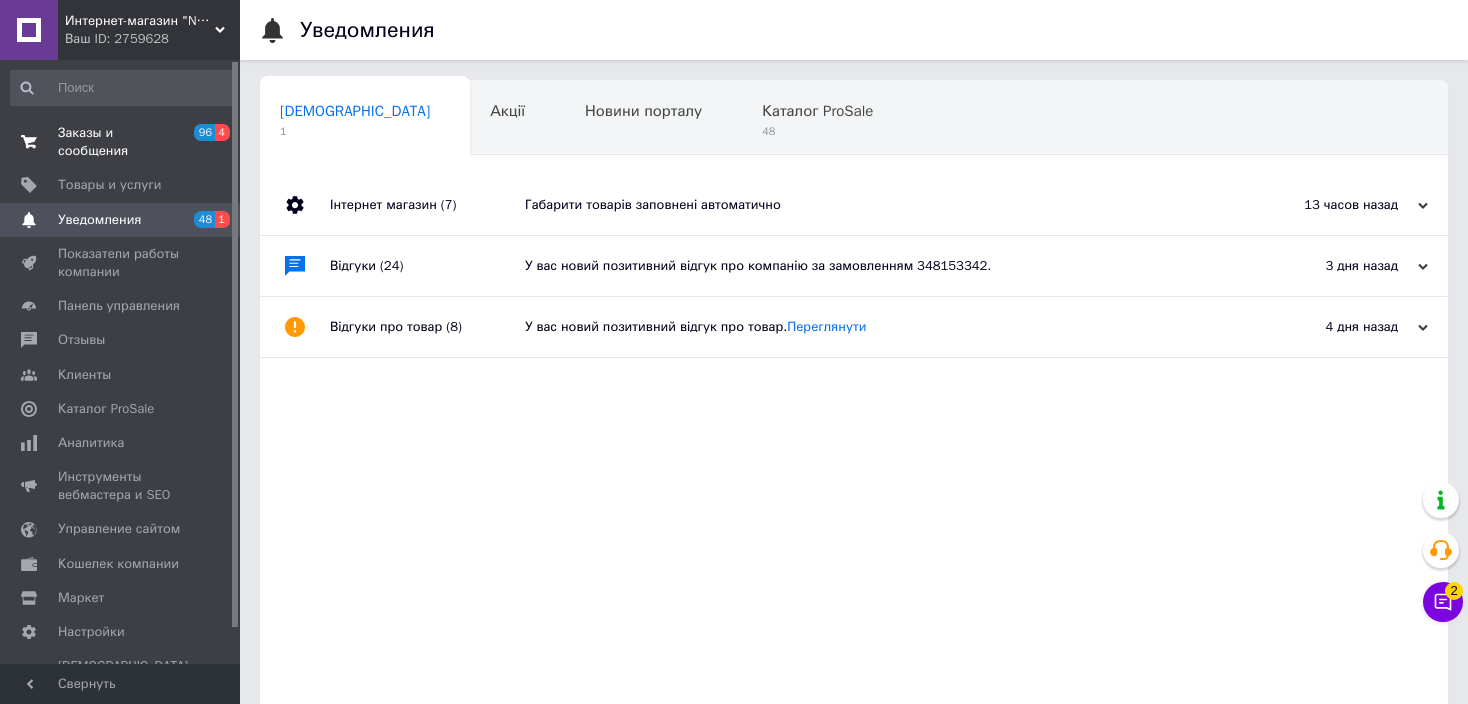 click on "Заказы и сообщения" at bounding box center [121, 142] 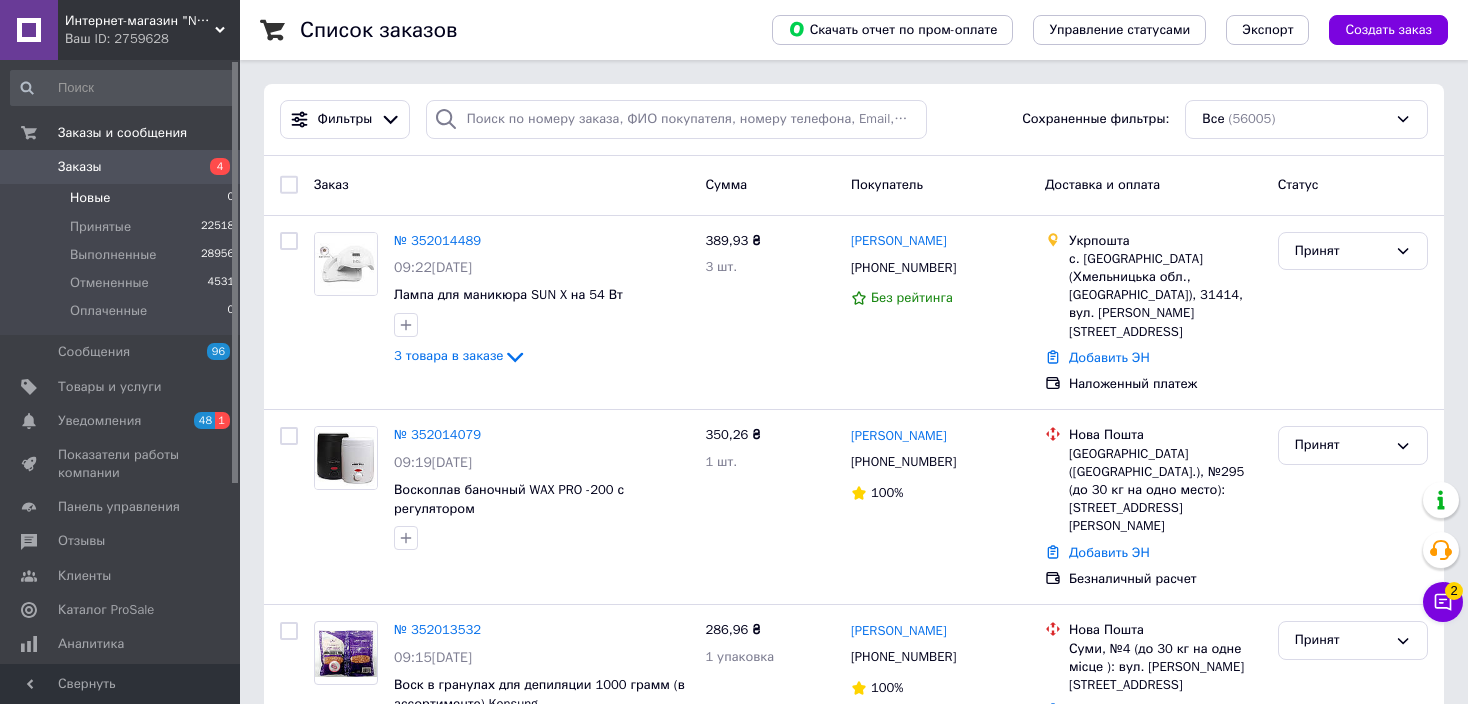 click on "Новые 0" at bounding box center (123, 198) 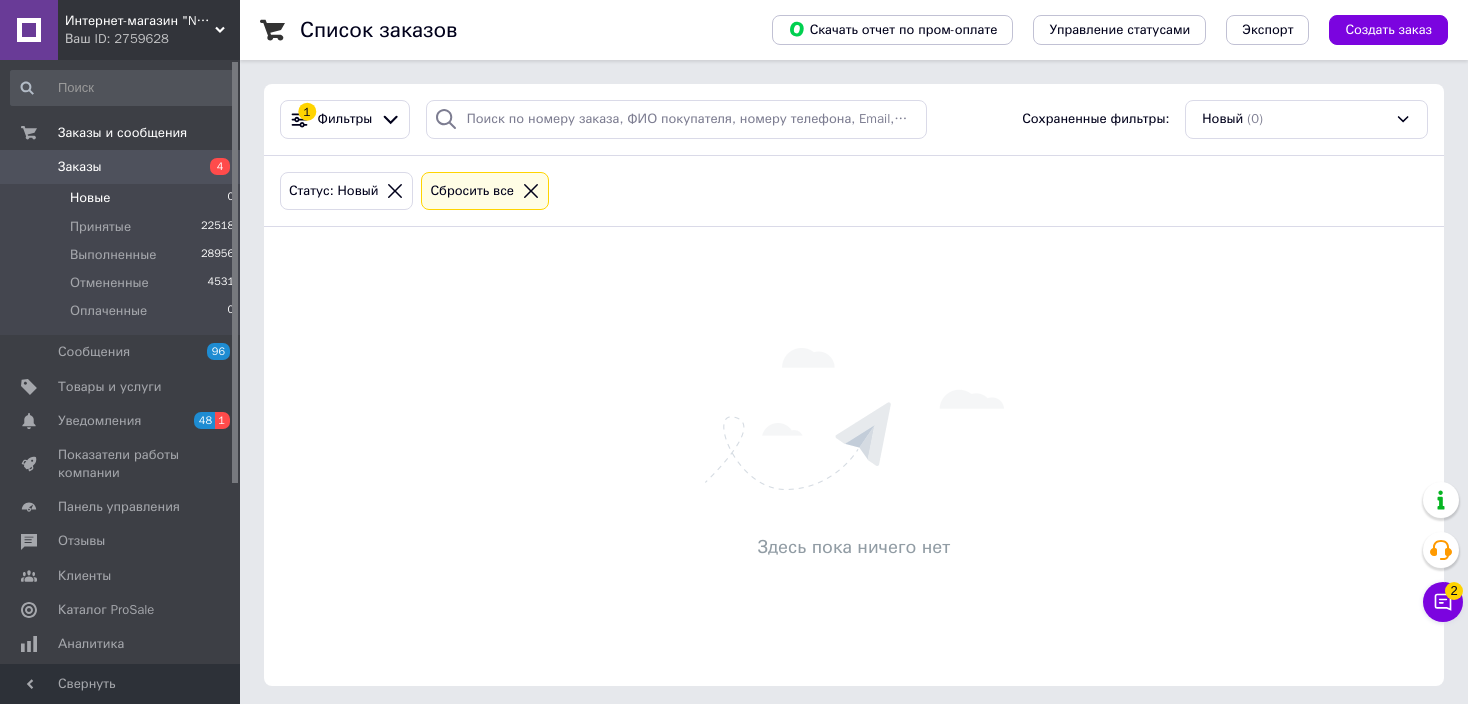 click 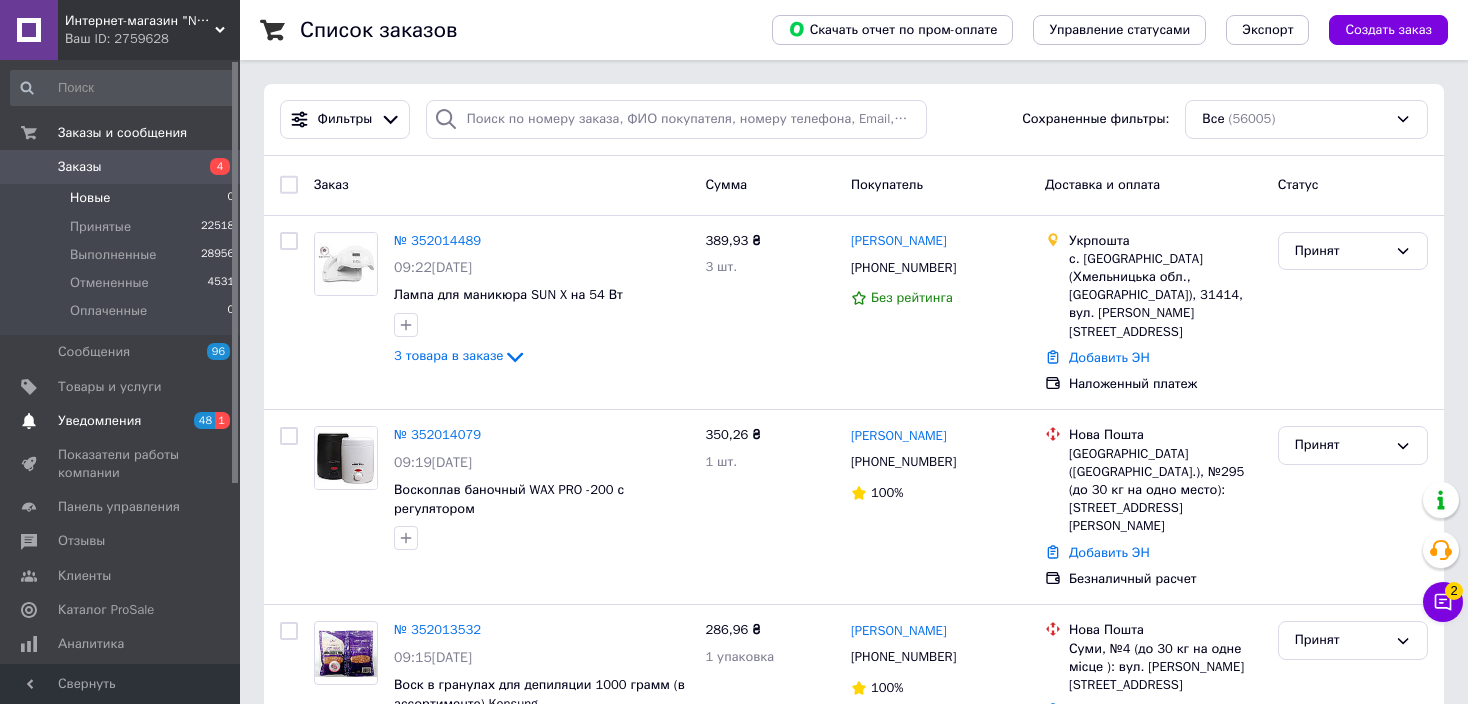 click on "Уведомления" at bounding box center (121, 421) 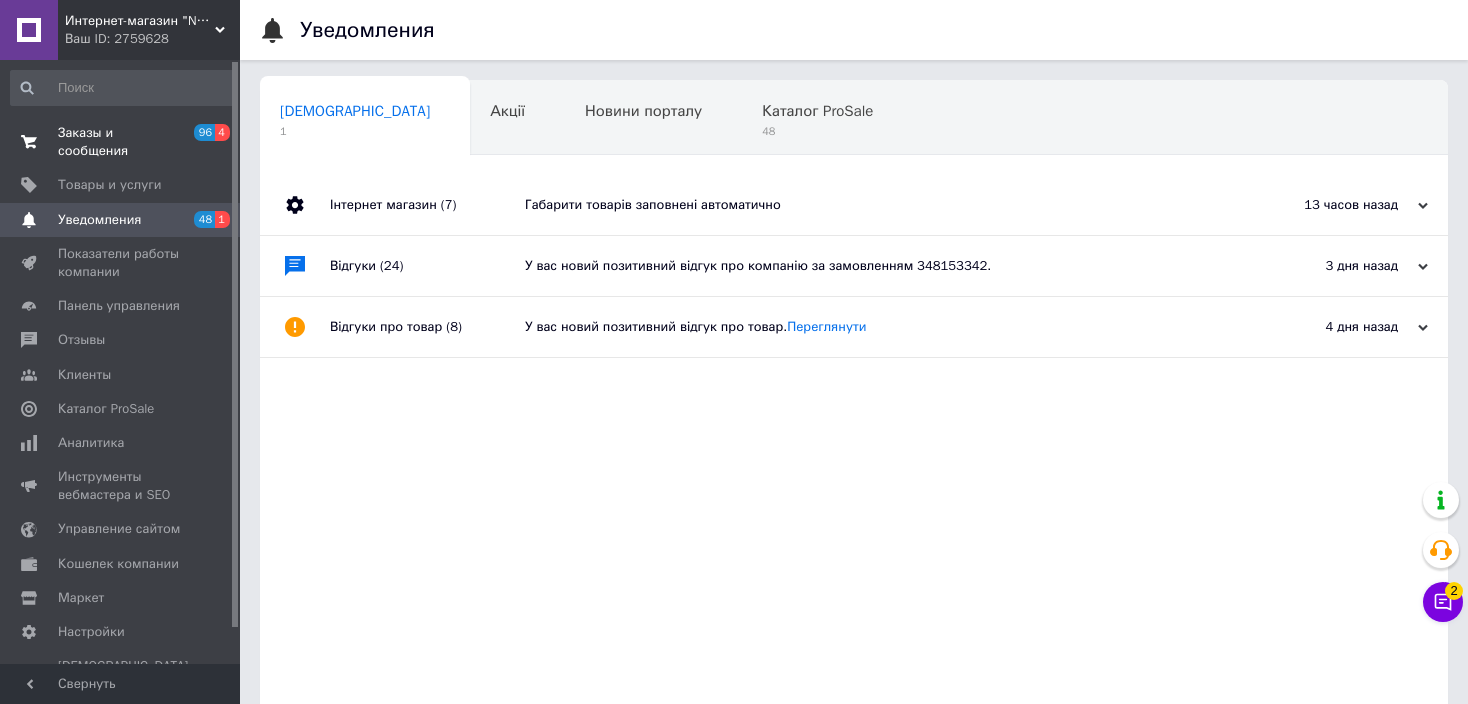 click on "Заказы и сообщения" at bounding box center [121, 142] 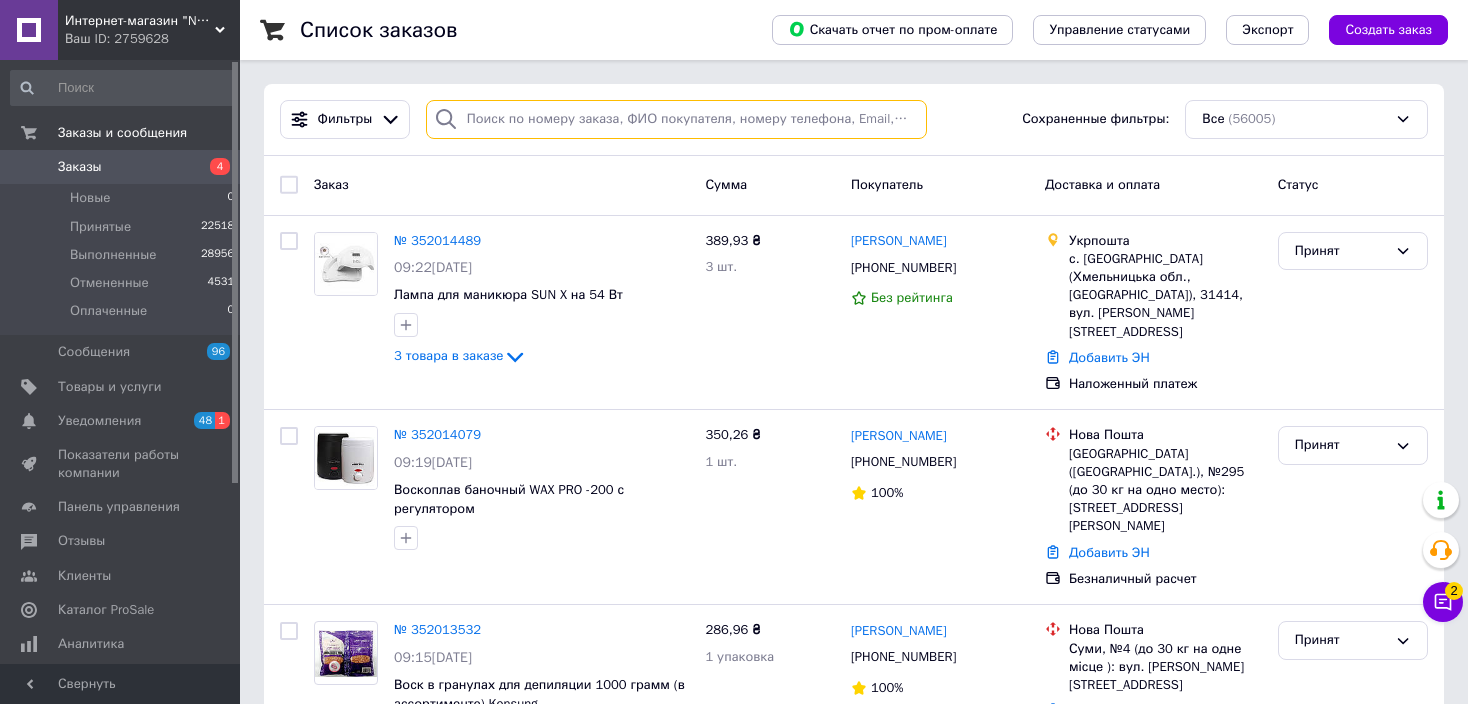 click at bounding box center [676, 119] 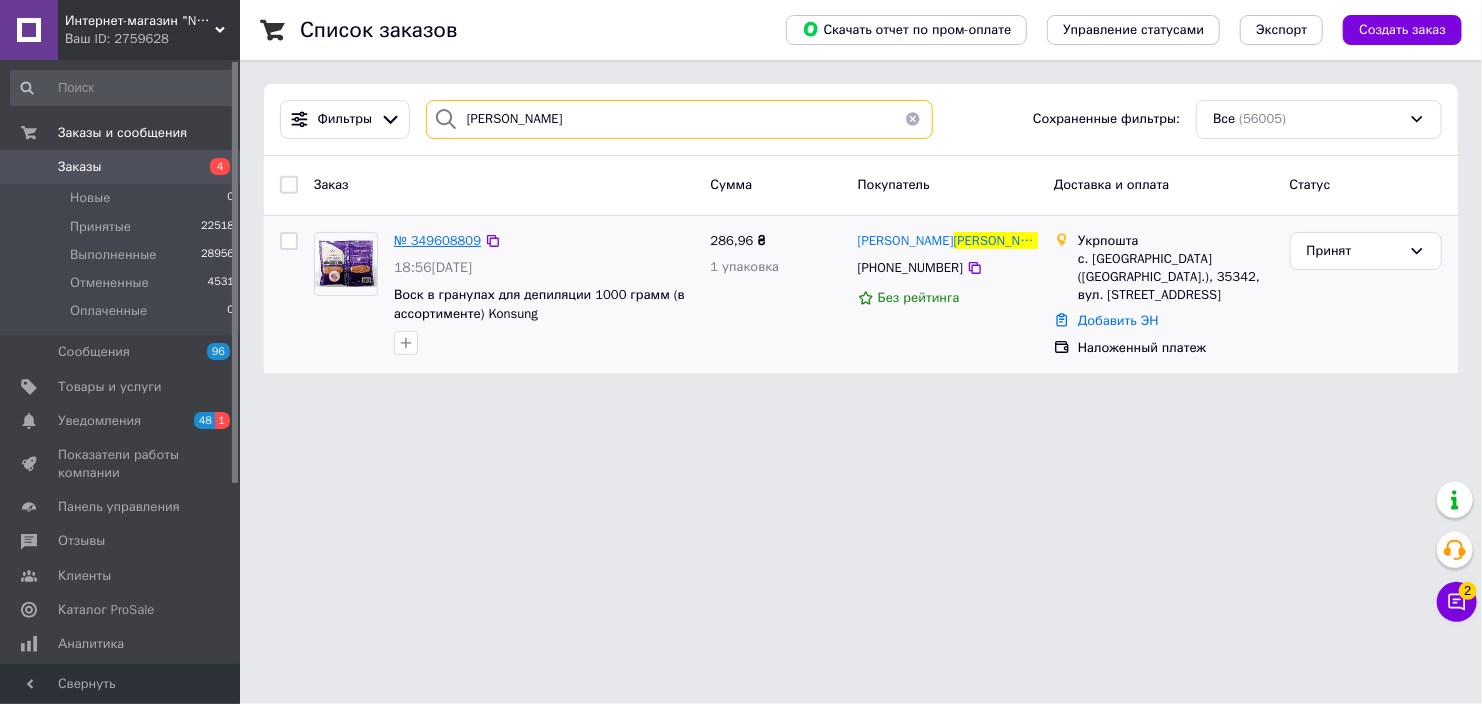 type on "[PERSON_NAME]" 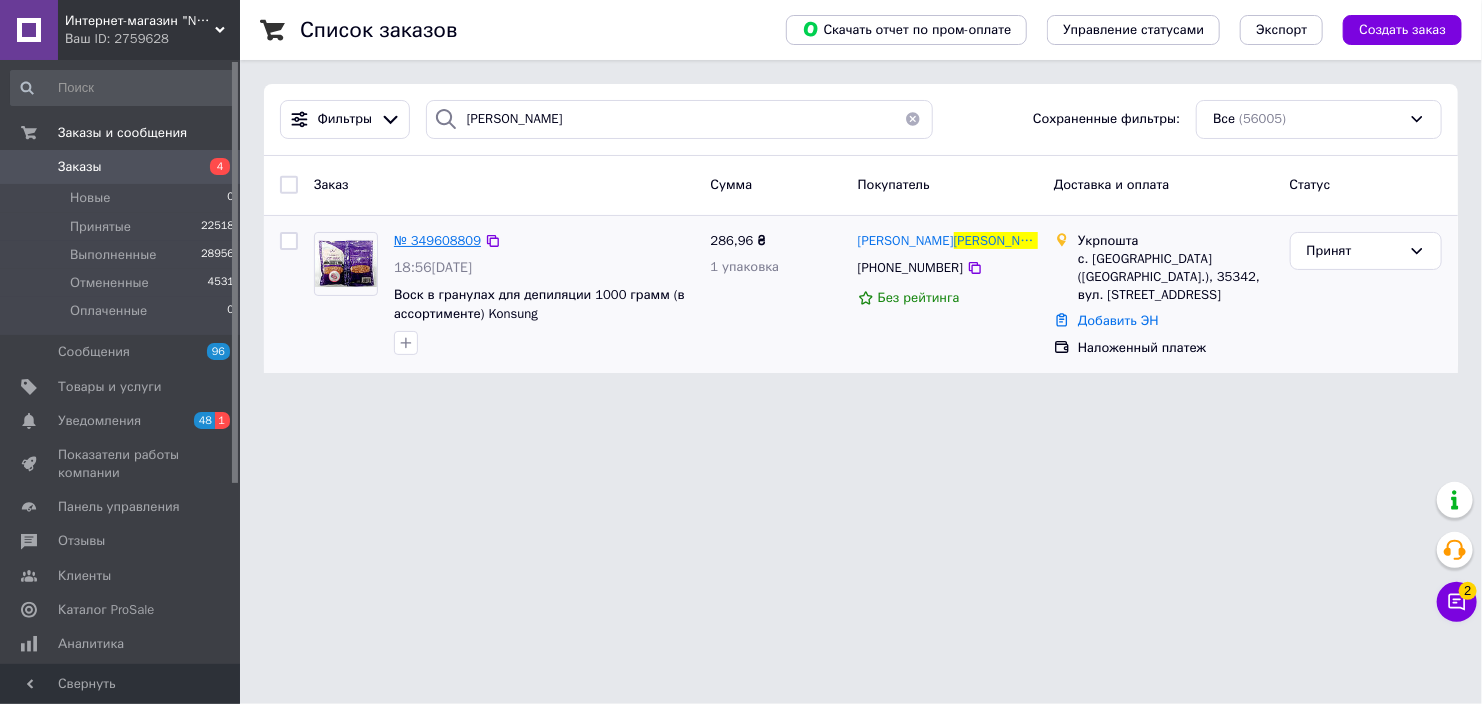 click on "№ 349608809" at bounding box center (437, 240) 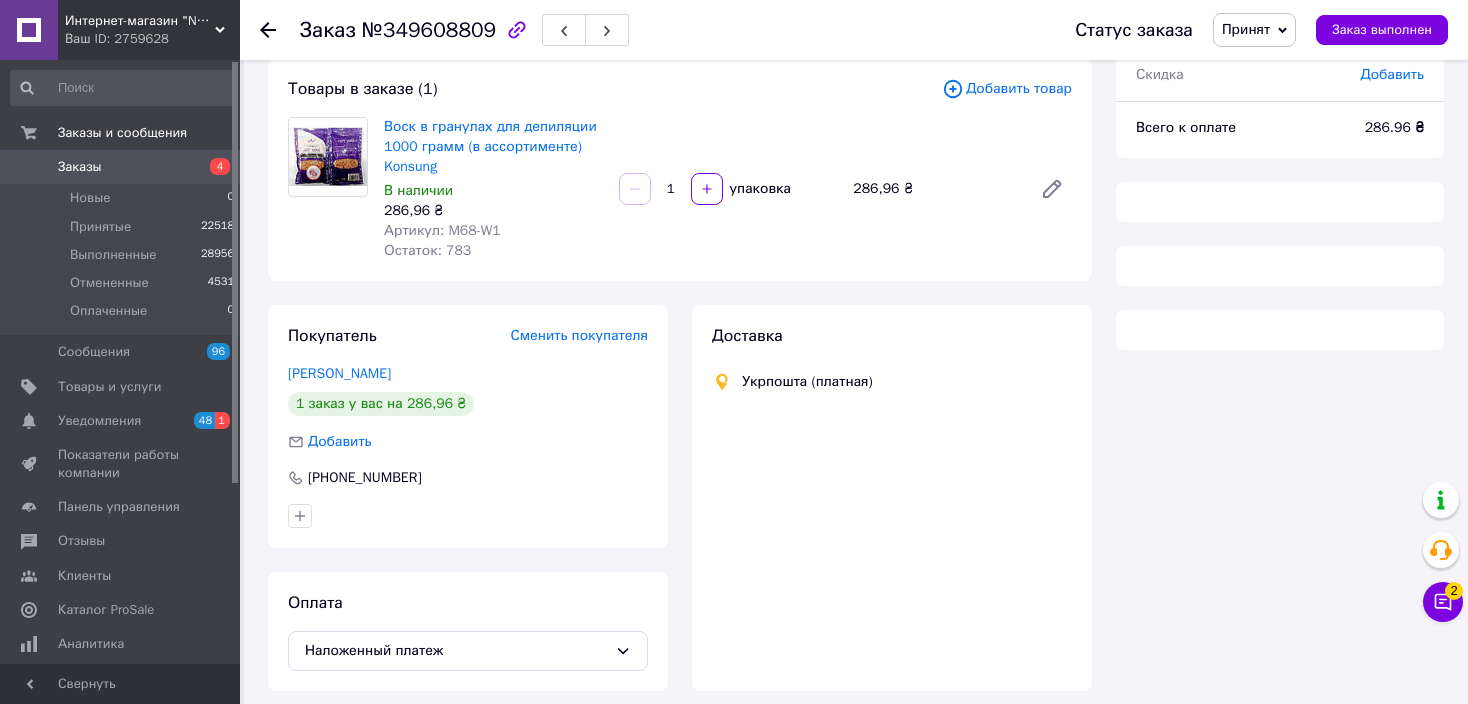 scroll, scrollTop: 189, scrollLeft: 0, axis: vertical 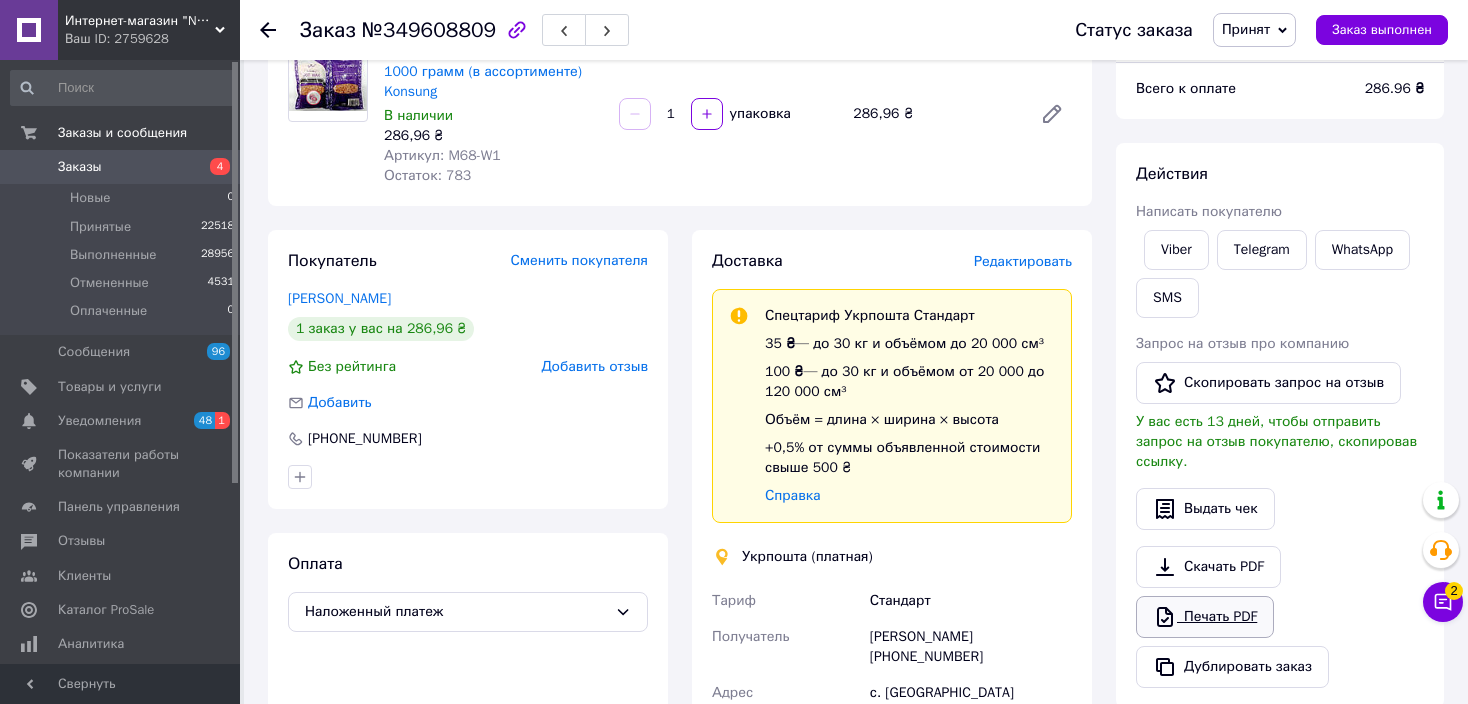 click on "Печать PDF" at bounding box center [1205, 617] 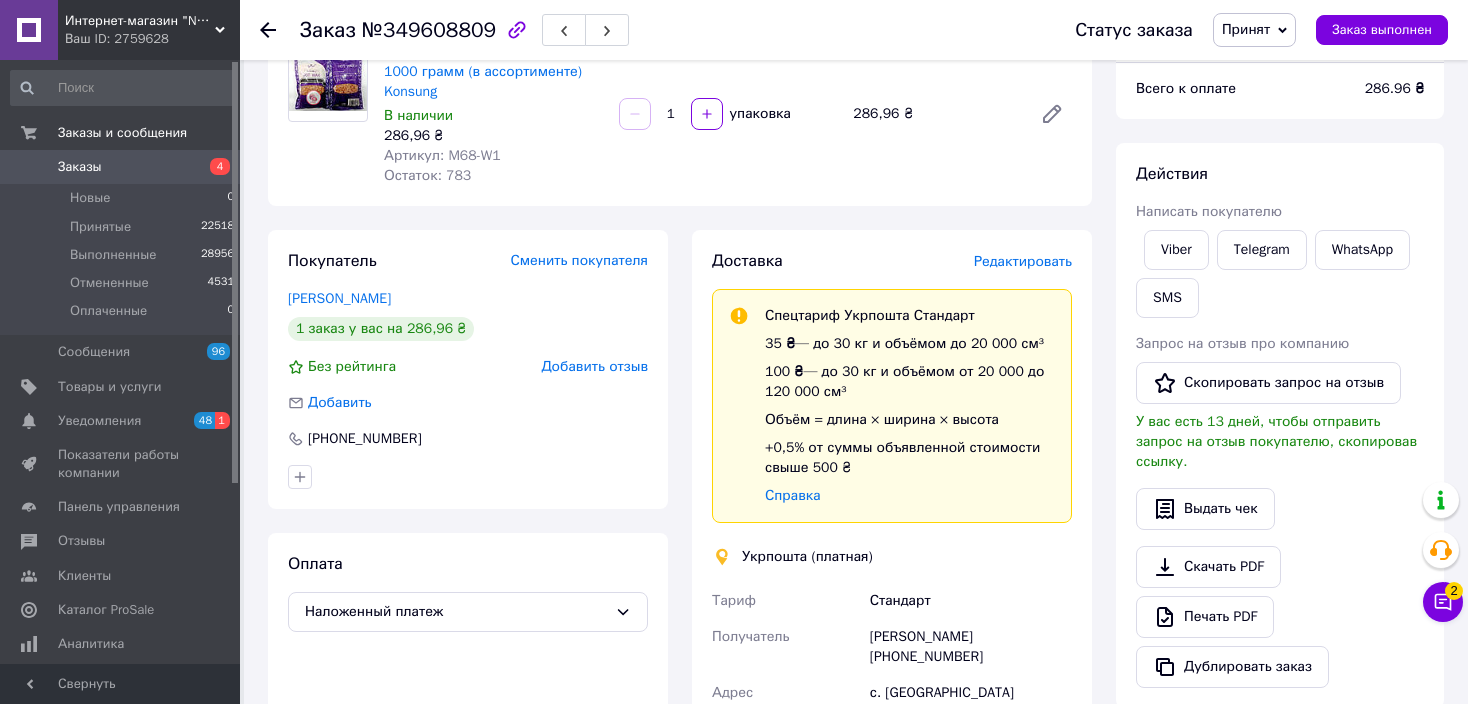 click 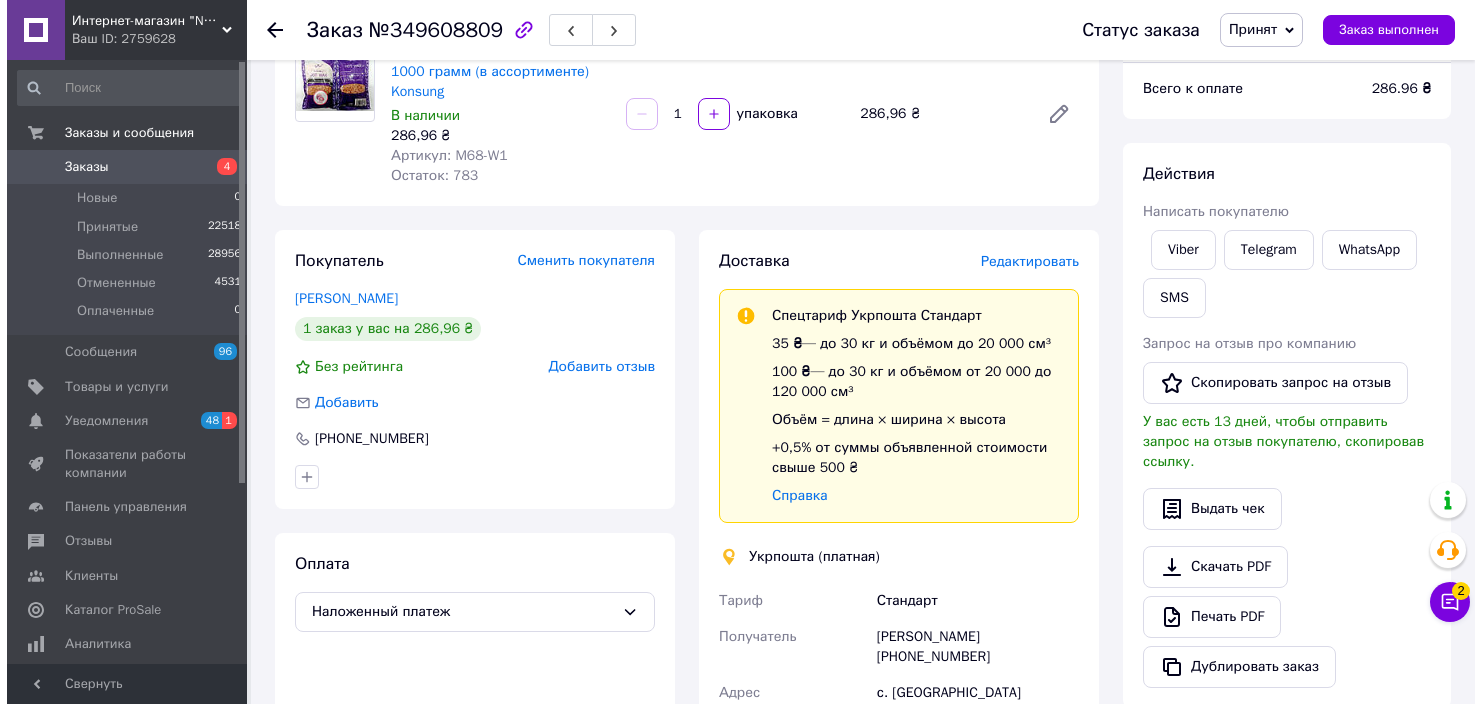 scroll, scrollTop: 0, scrollLeft: 0, axis: both 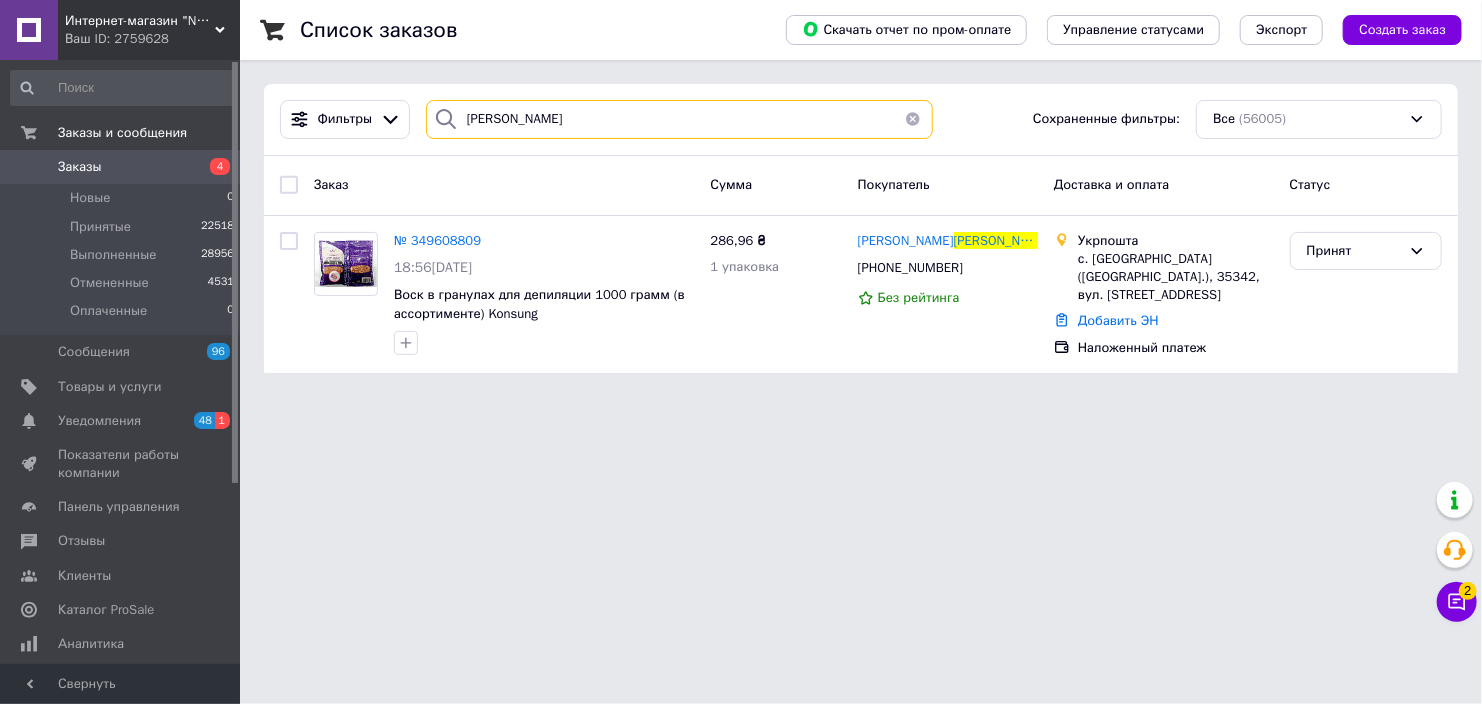 click on "[PERSON_NAME]" at bounding box center (680, 119) 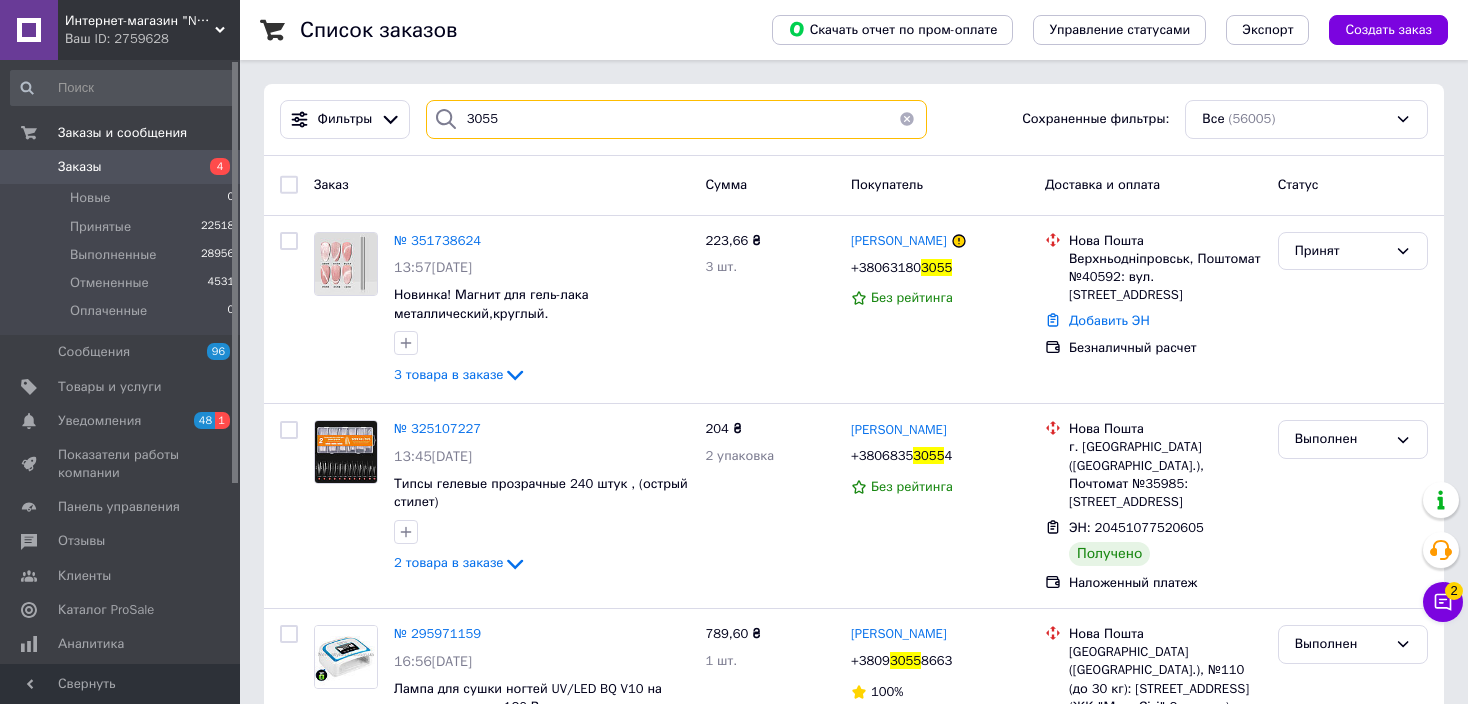 click on "3055" at bounding box center (676, 119) 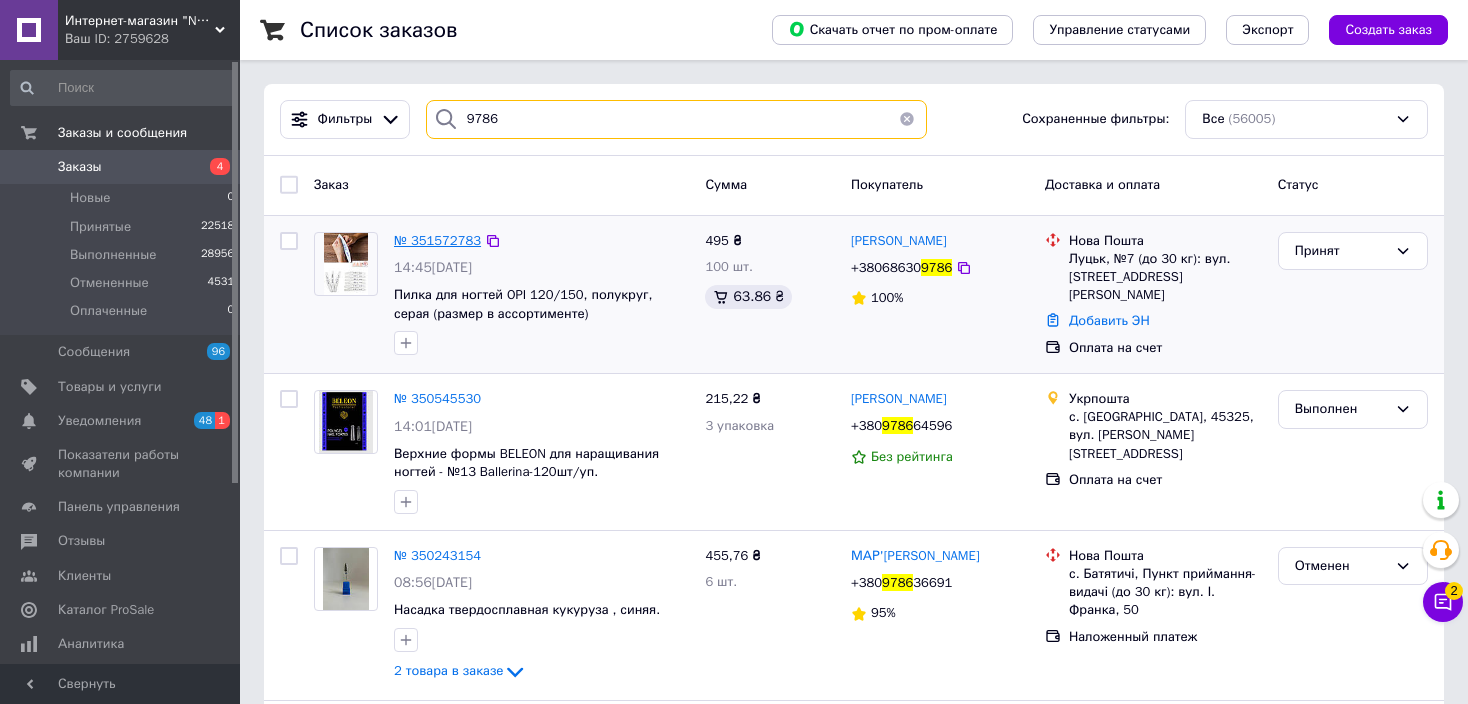 type on "9786" 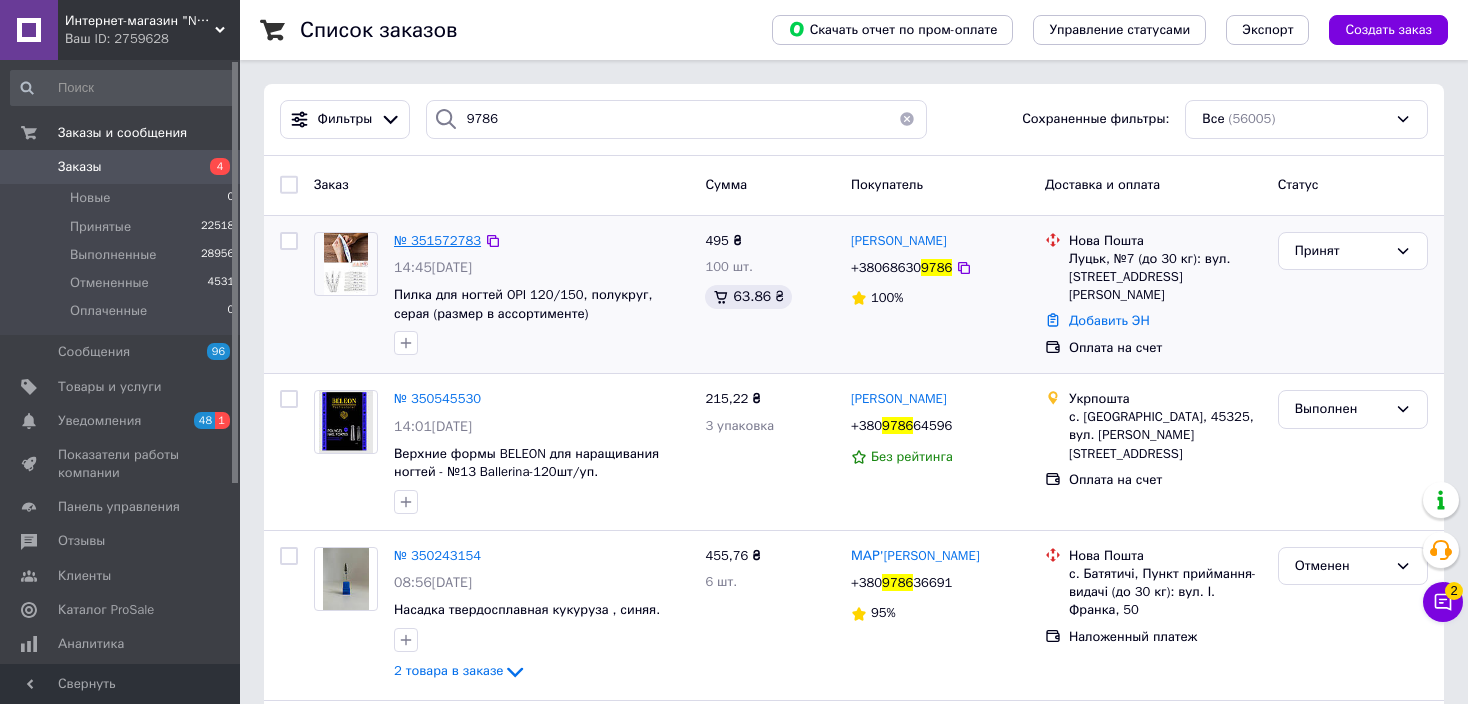 click on "№ 351572783" at bounding box center [437, 240] 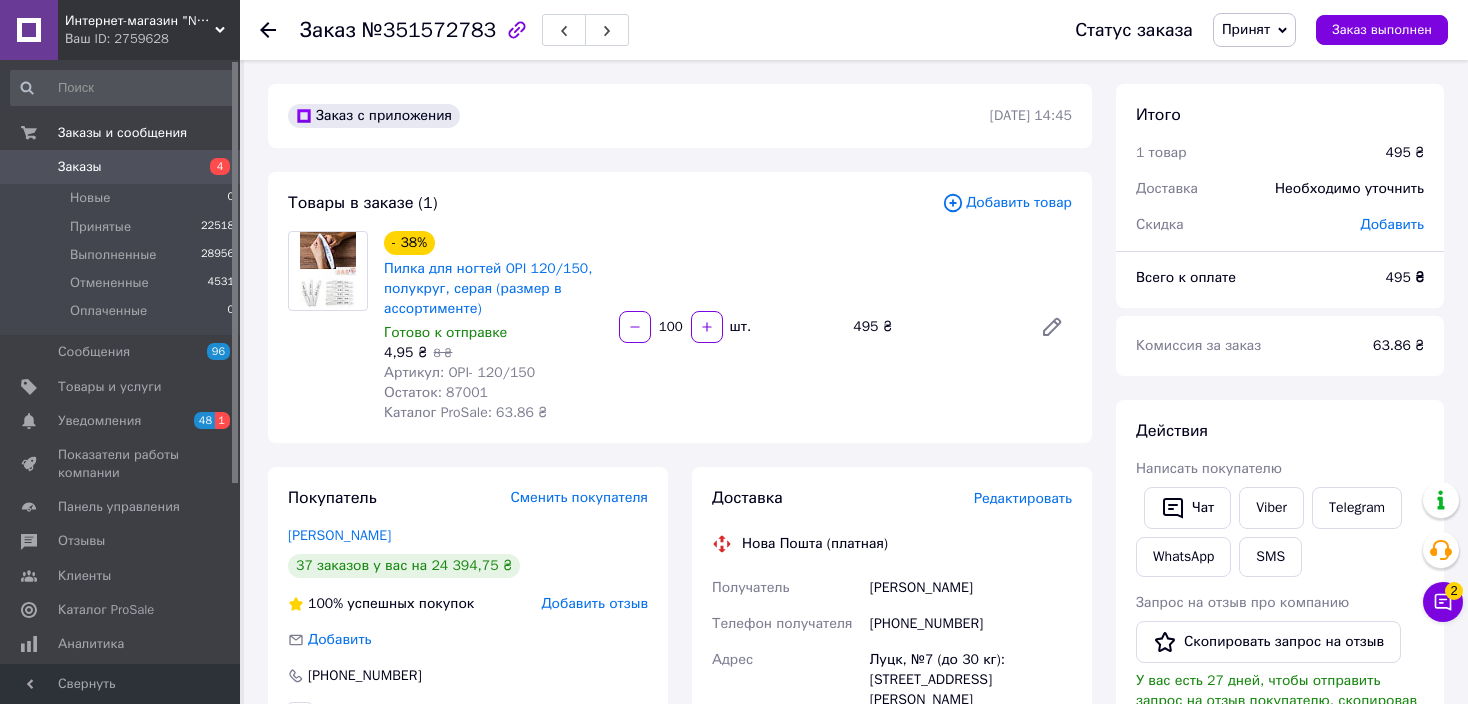 click on "Редактировать" at bounding box center (1023, 498) 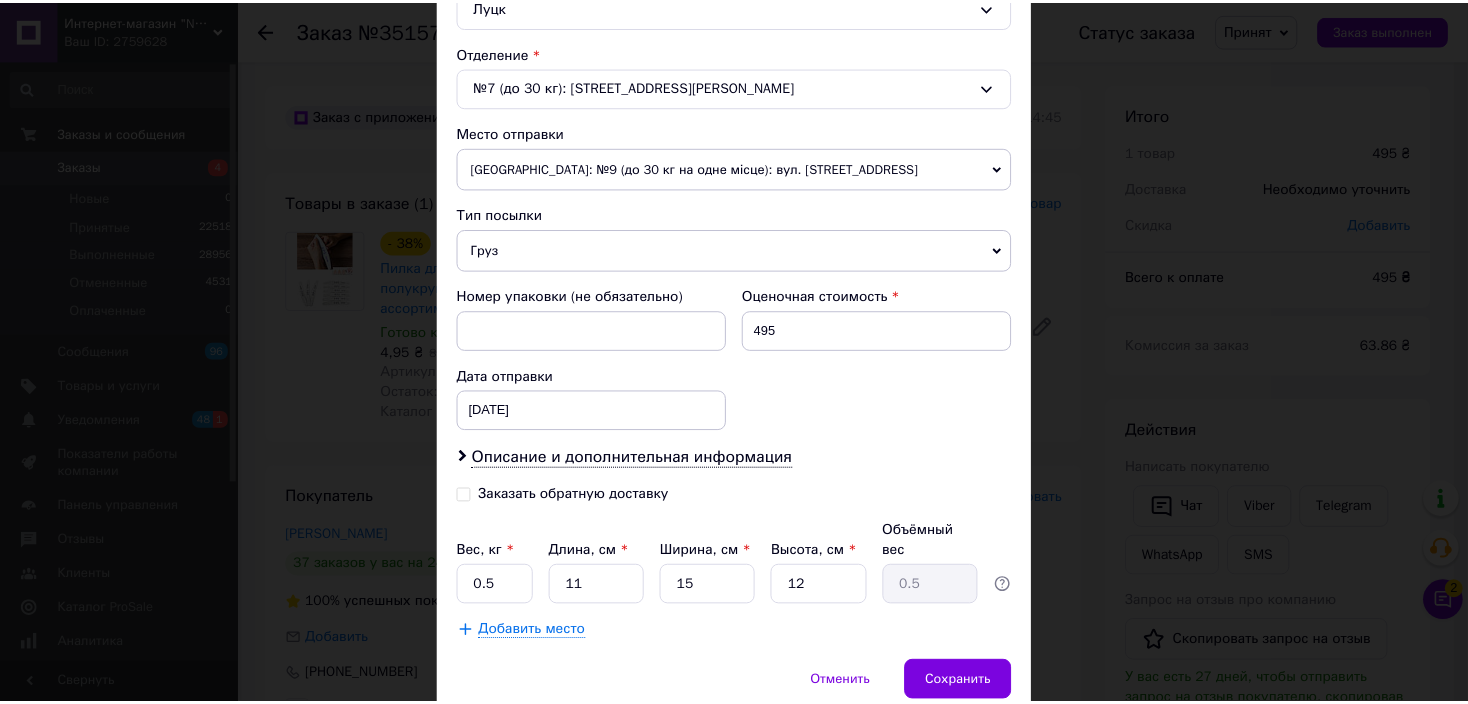 scroll, scrollTop: 654, scrollLeft: 0, axis: vertical 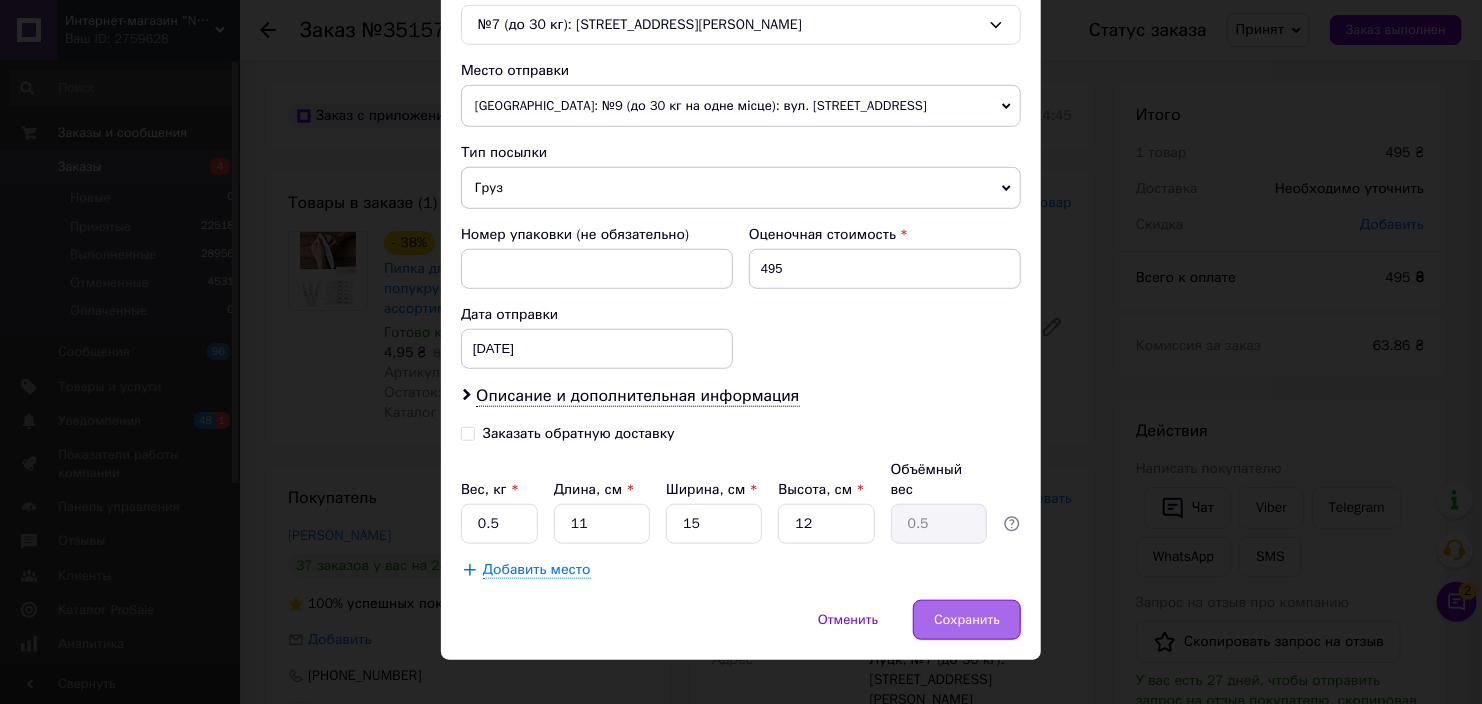 click on "Сохранить" at bounding box center [967, 620] 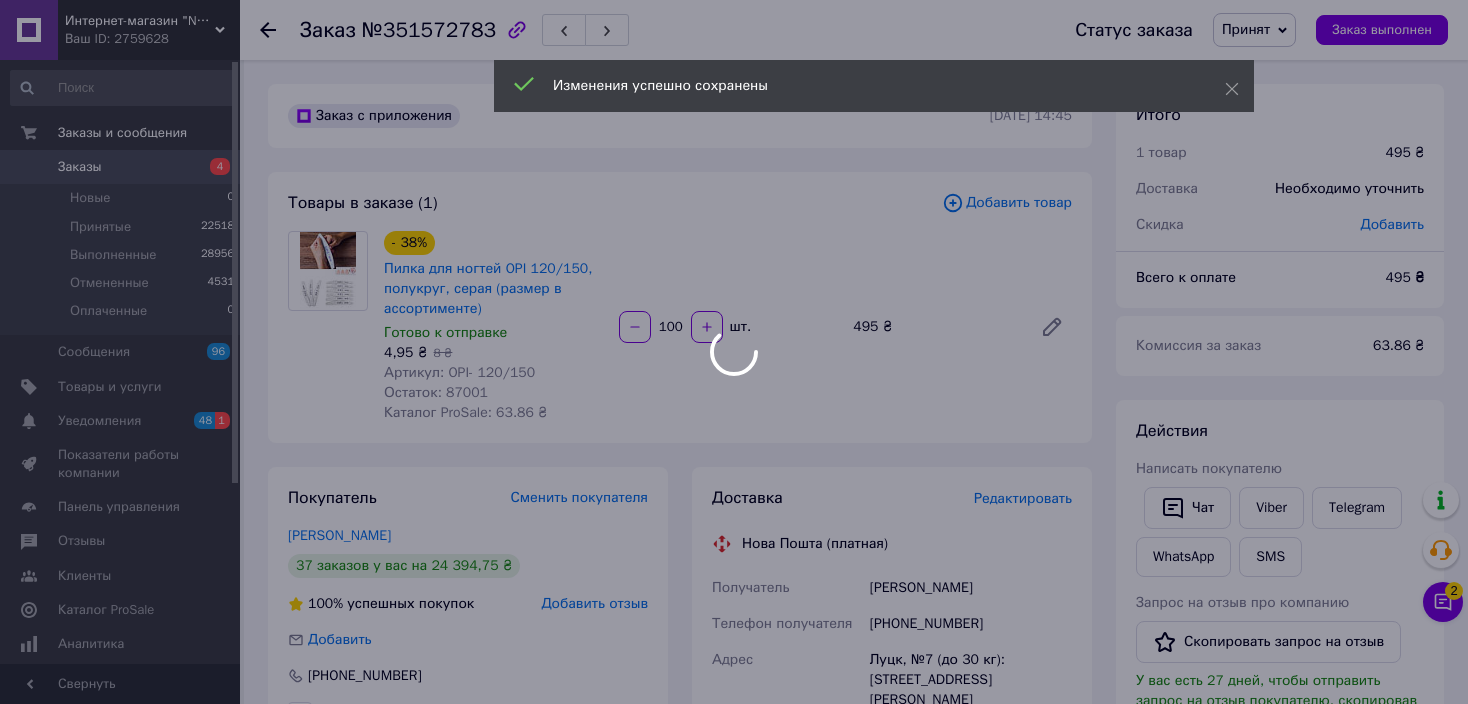 scroll, scrollTop: 333, scrollLeft: 0, axis: vertical 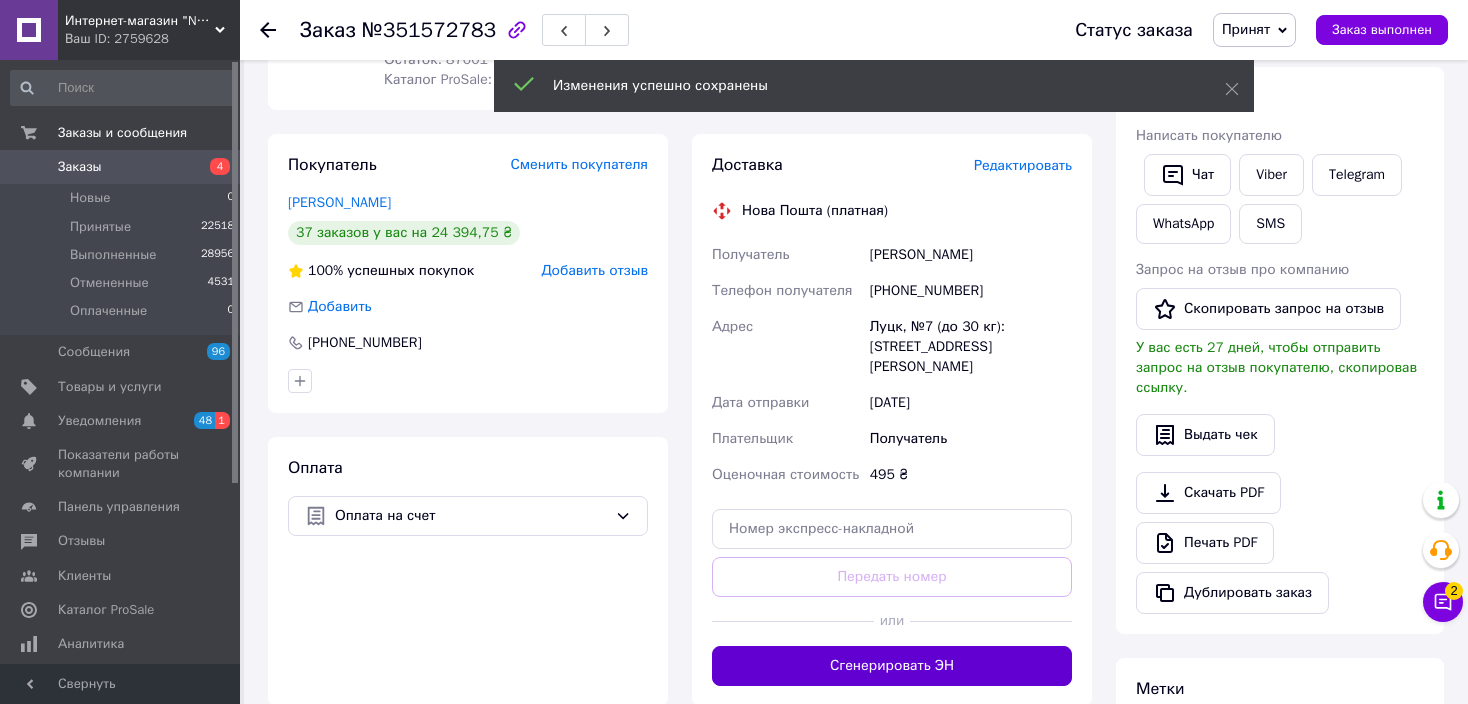 click on "Сгенерировать ЭН" at bounding box center (892, 666) 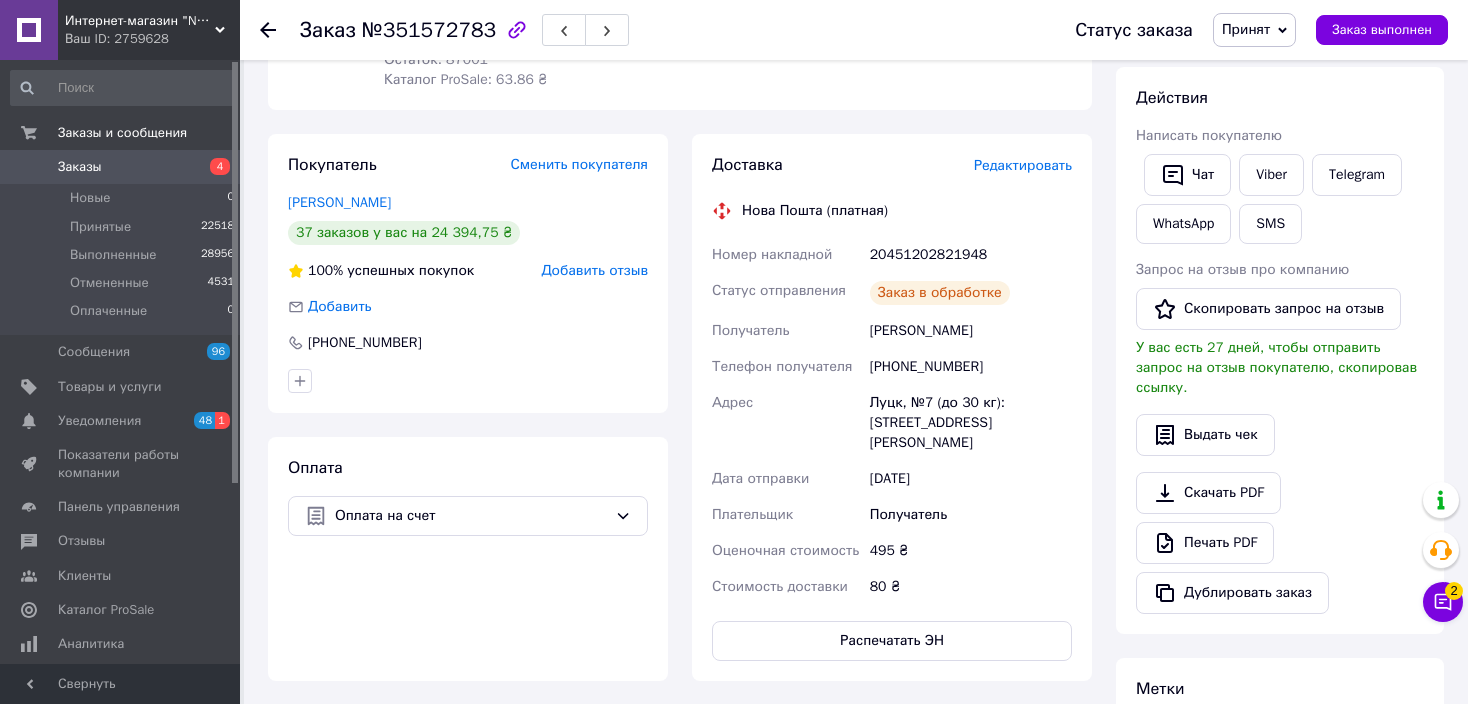 click 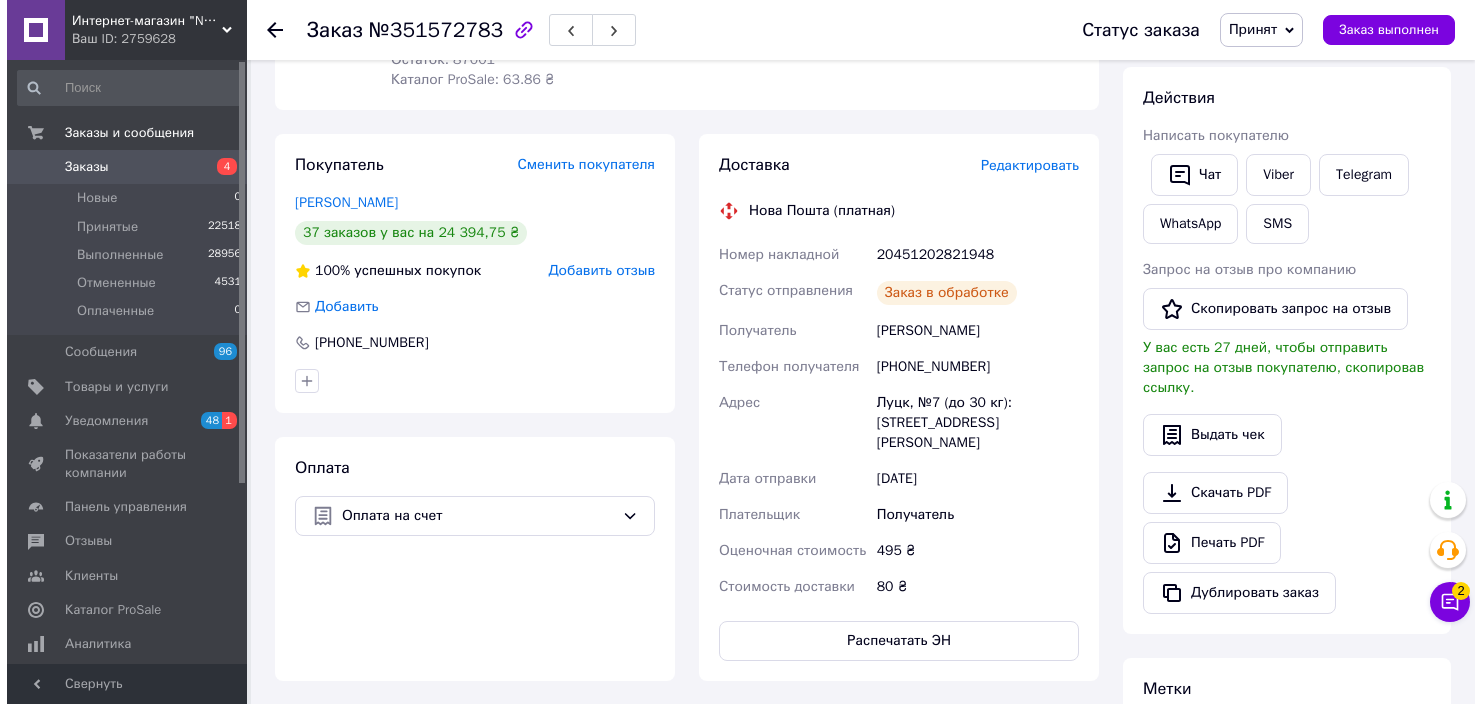 scroll, scrollTop: 0, scrollLeft: 0, axis: both 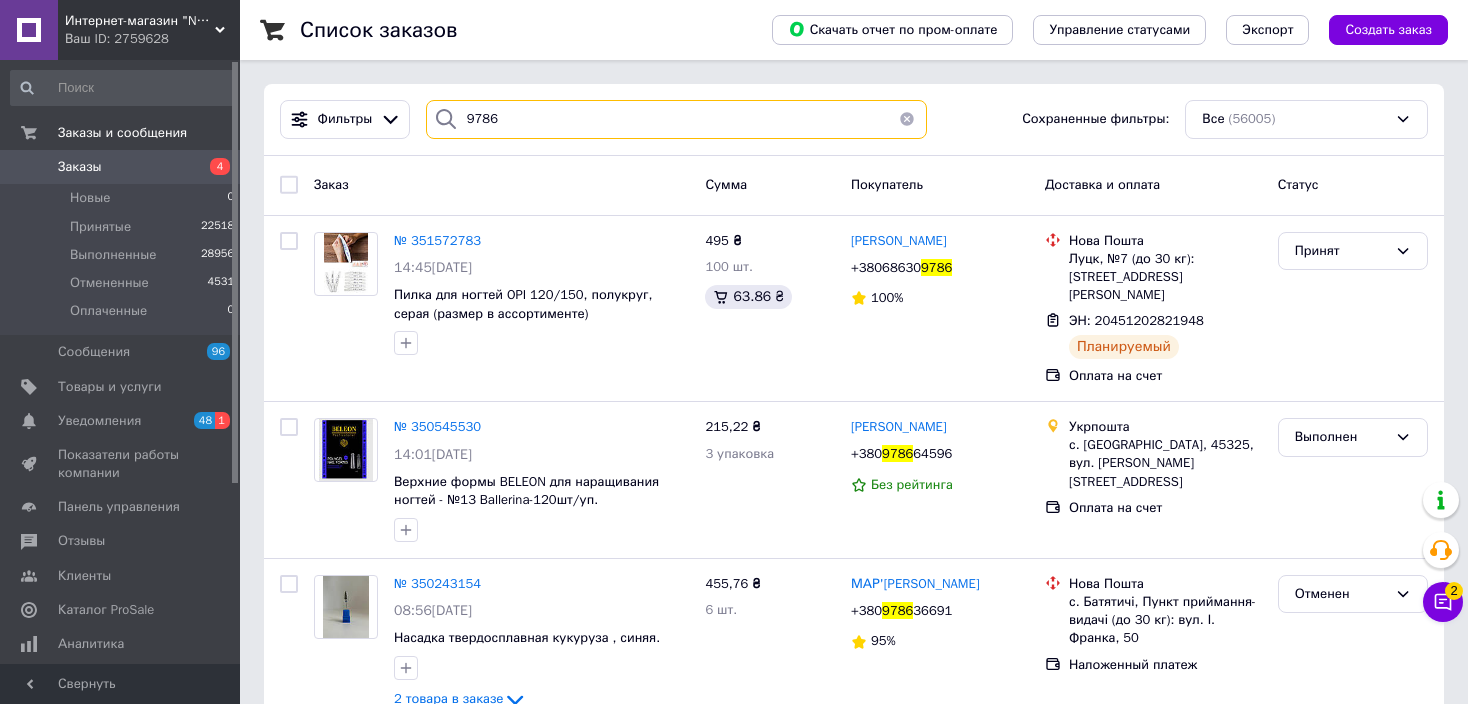 click on "9786" at bounding box center (676, 119) 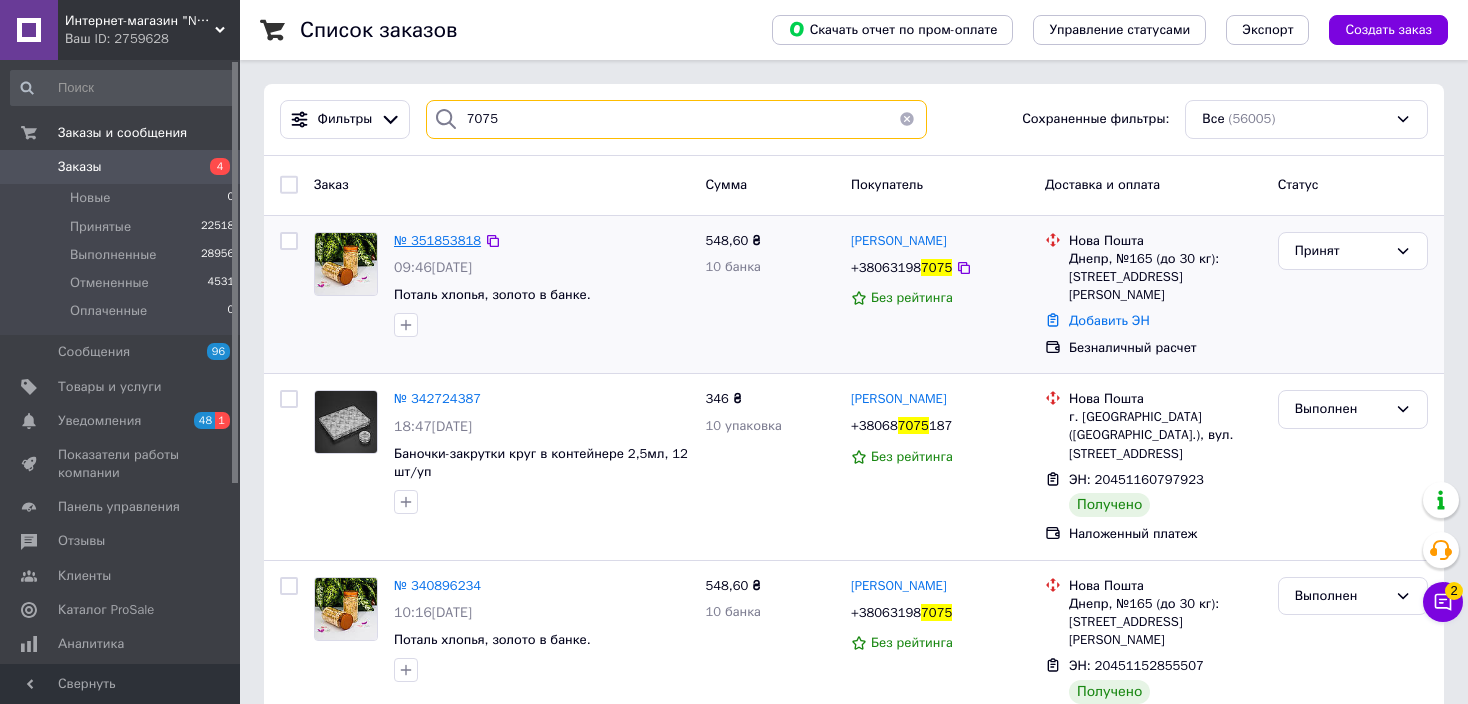 type on "7075" 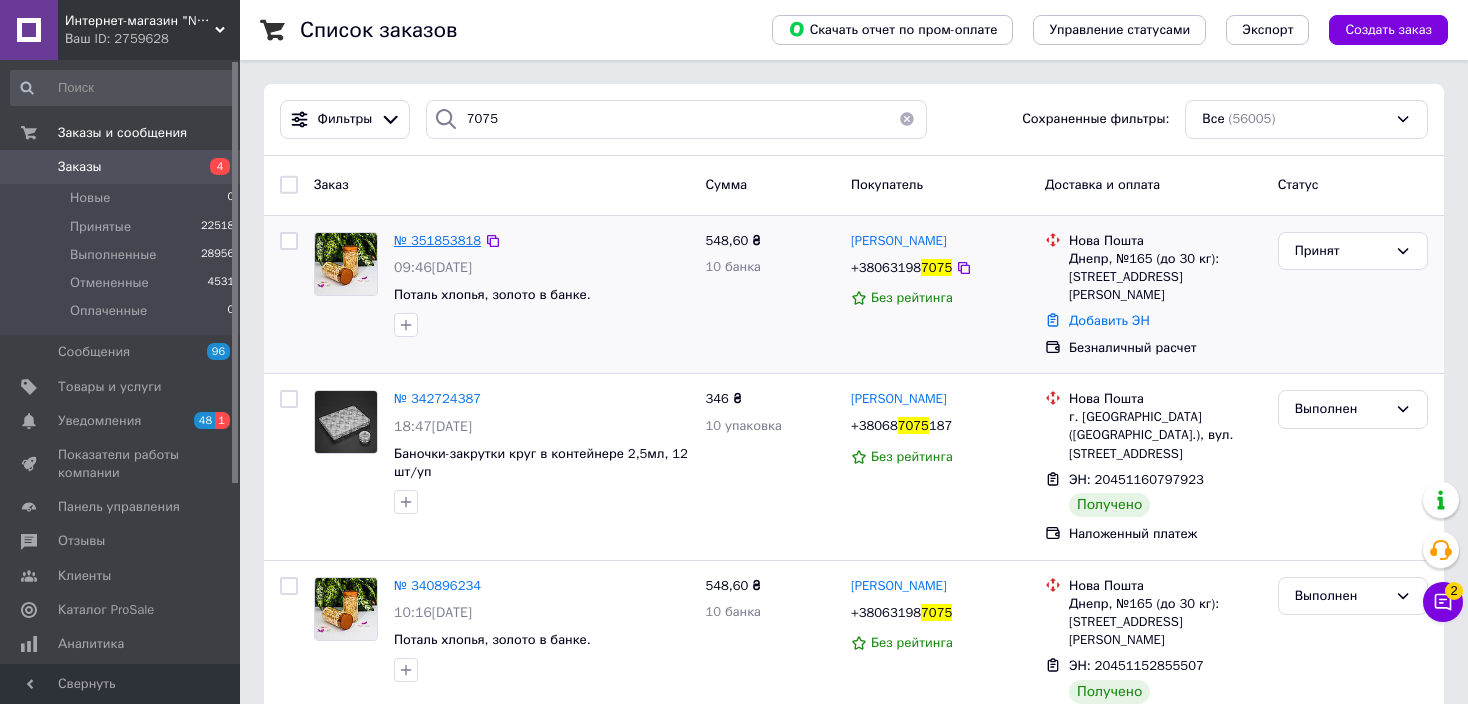 click on "№ 351853818" at bounding box center [437, 240] 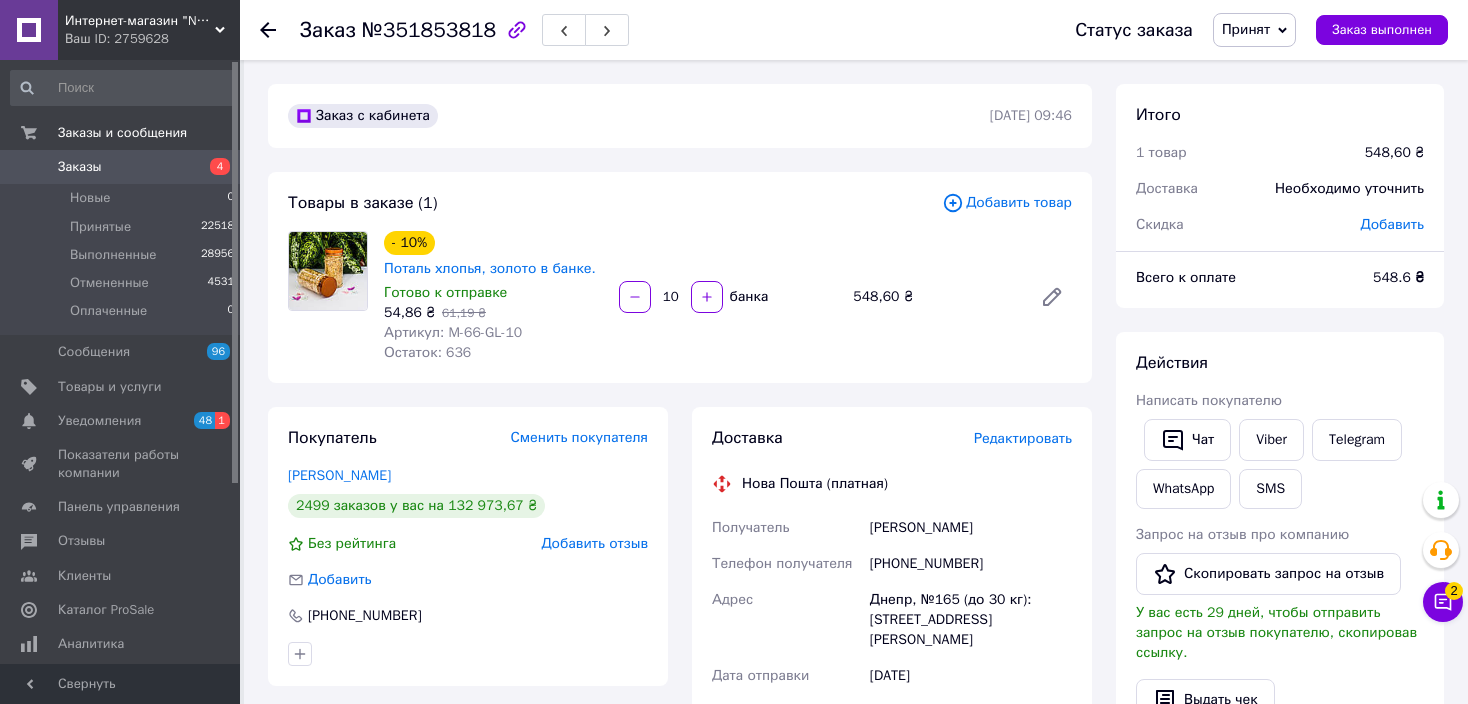 click on "Редактировать" at bounding box center [1023, 438] 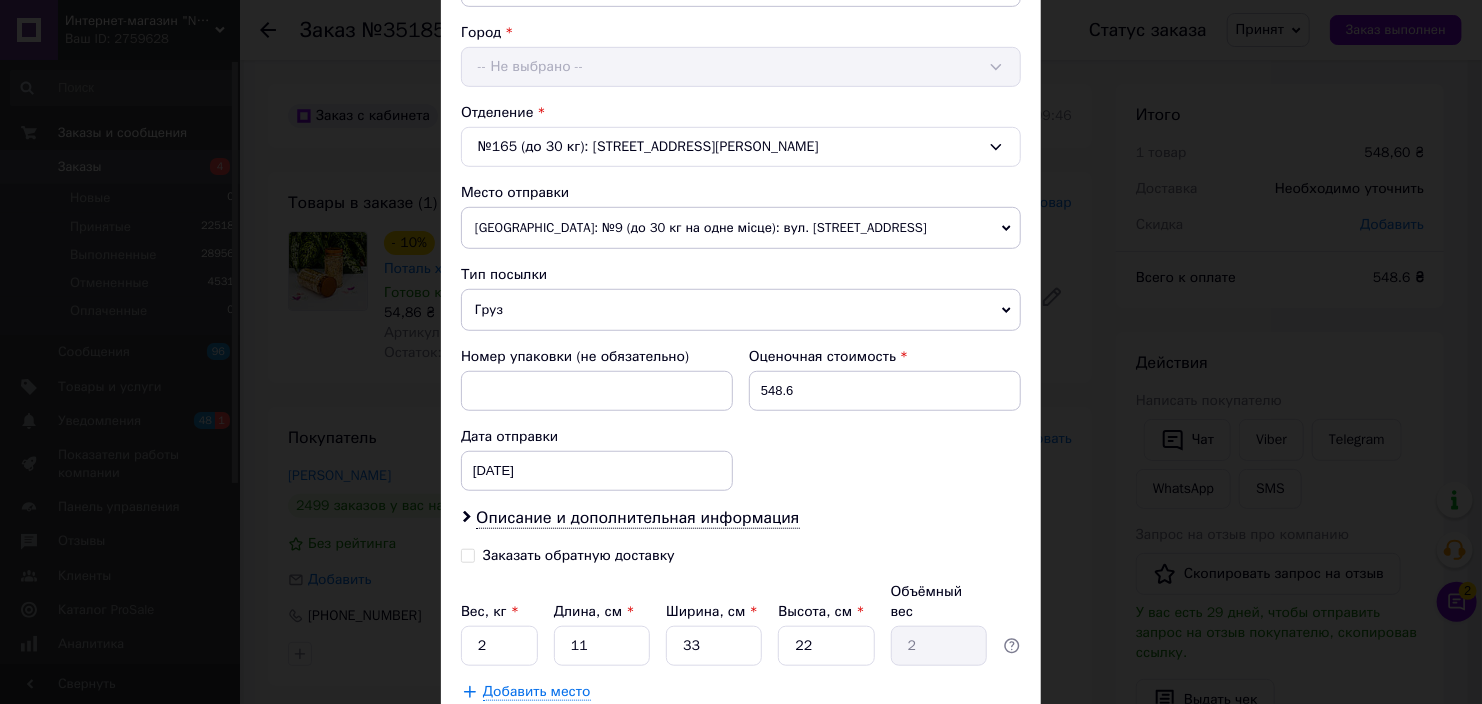 scroll, scrollTop: 654, scrollLeft: 0, axis: vertical 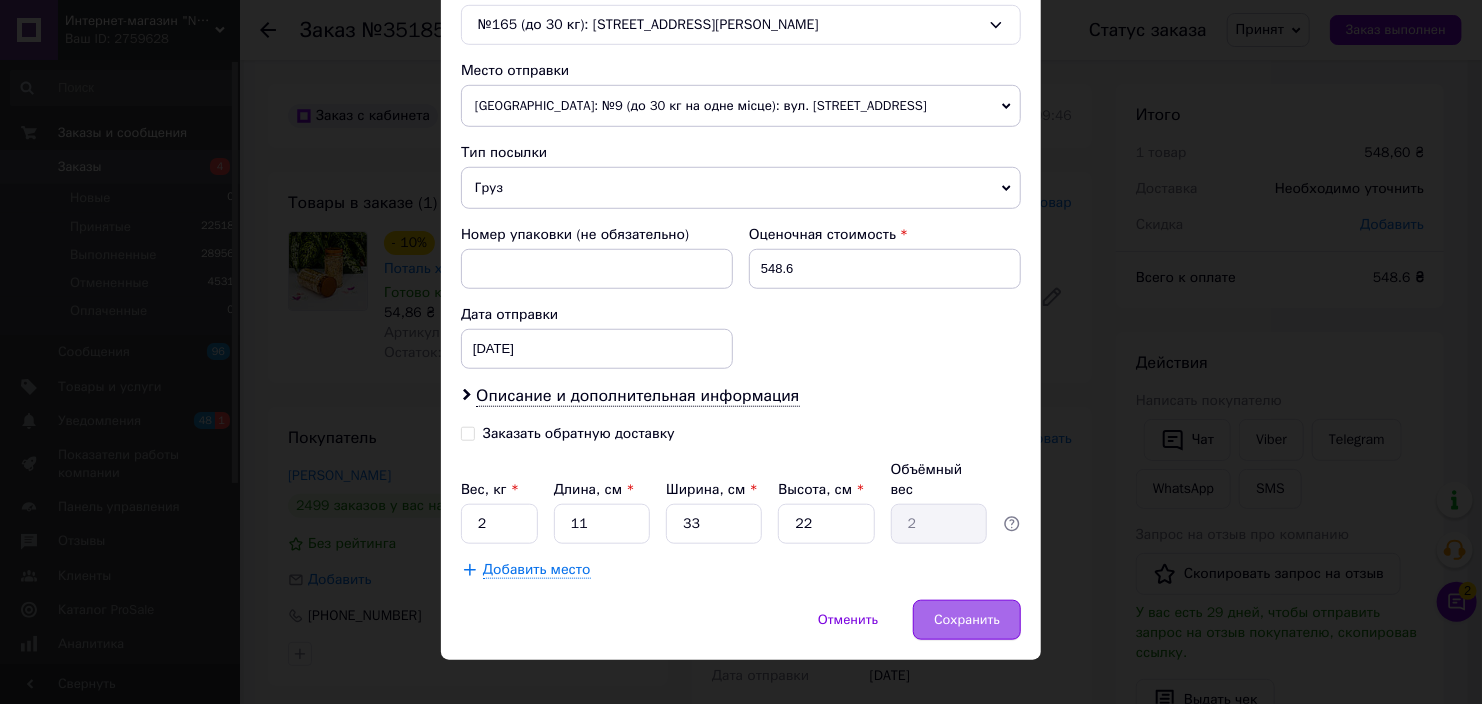 click on "Сохранить" at bounding box center [967, 620] 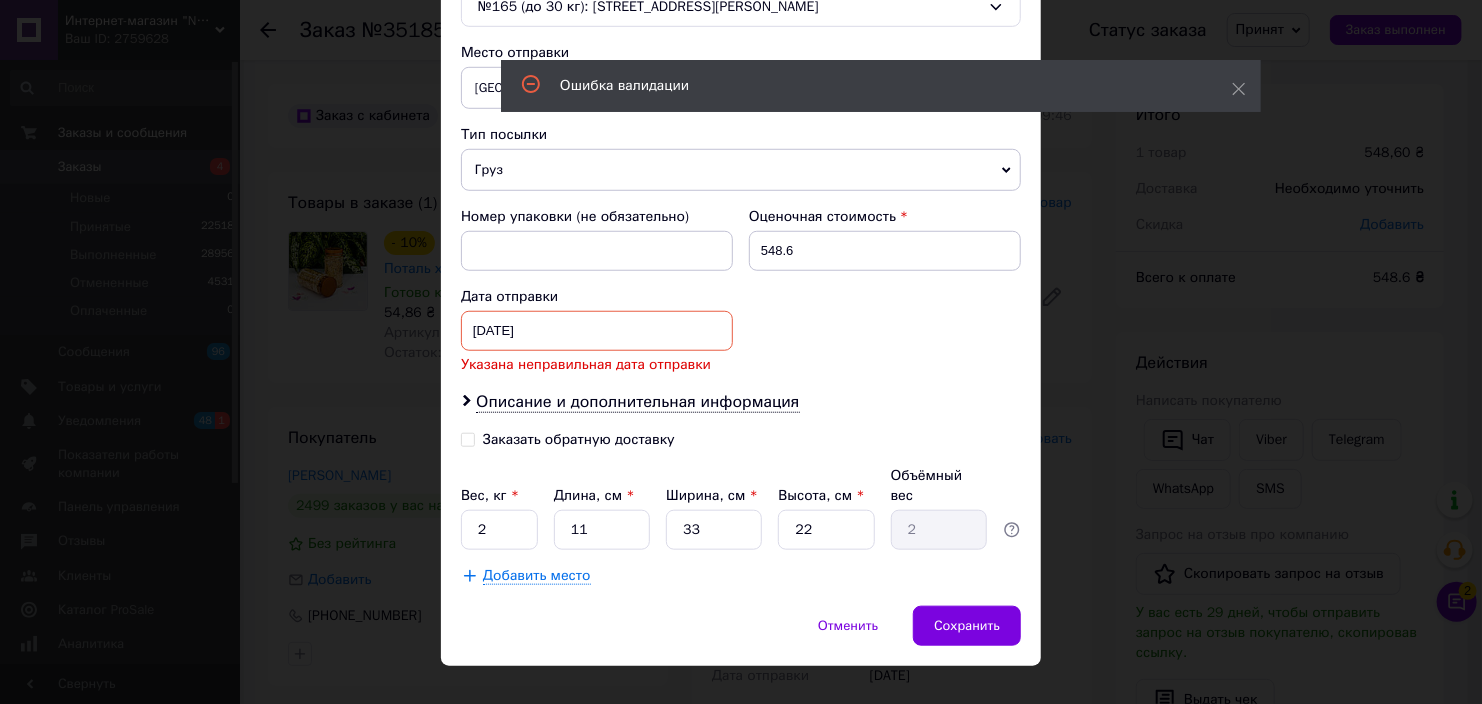 scroll, scrollTop: 678, scrollLeft: 0, axis: vertical 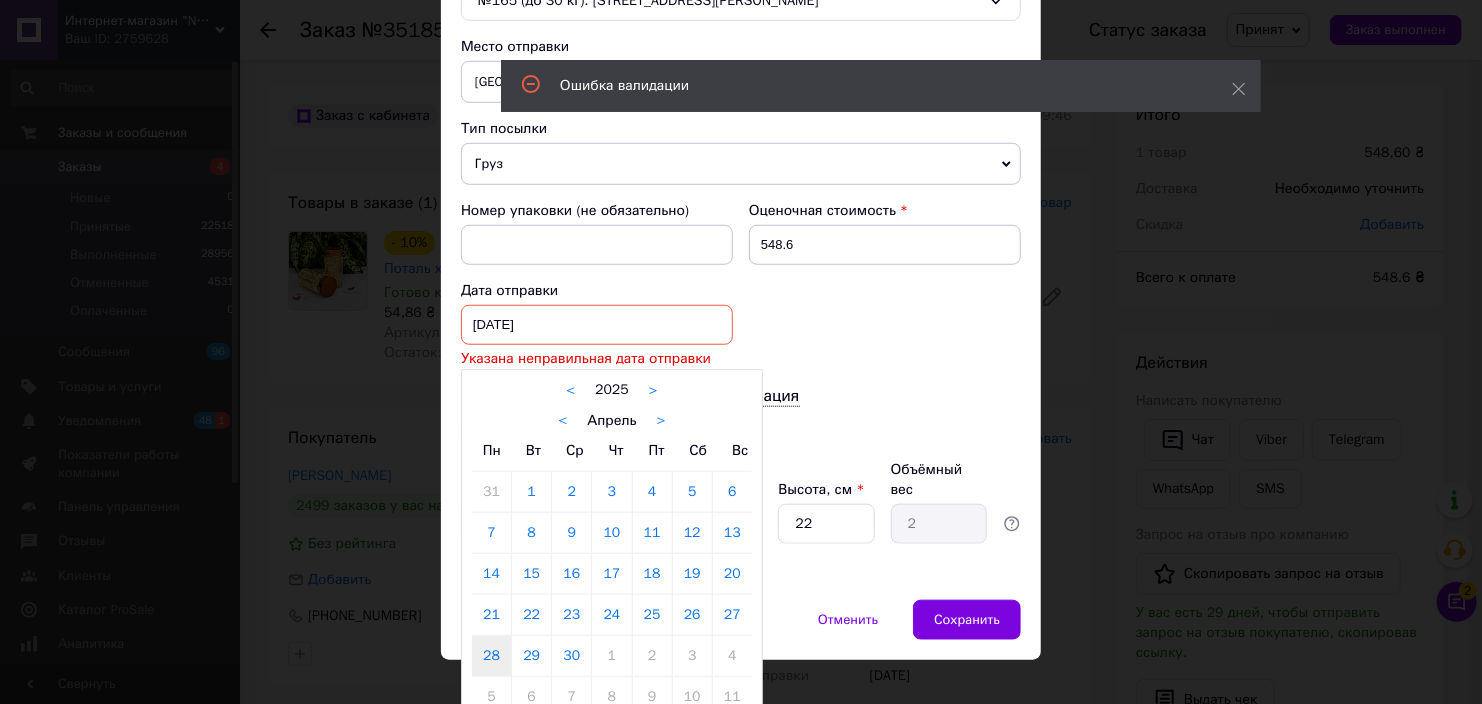 click on "[DATE] < 2025 > < Апрель > Пн Вт Ср Чт Пт Сб Вс 31 1 2 3 4 5 6 7 8 9 10 11 12 13 14 15 16 17 18 19 20 21 22 23 24 25 26 27 28 29 30 1 2 3 4 5 6 7 8 9 10 11" at bounding box center [597, 325] 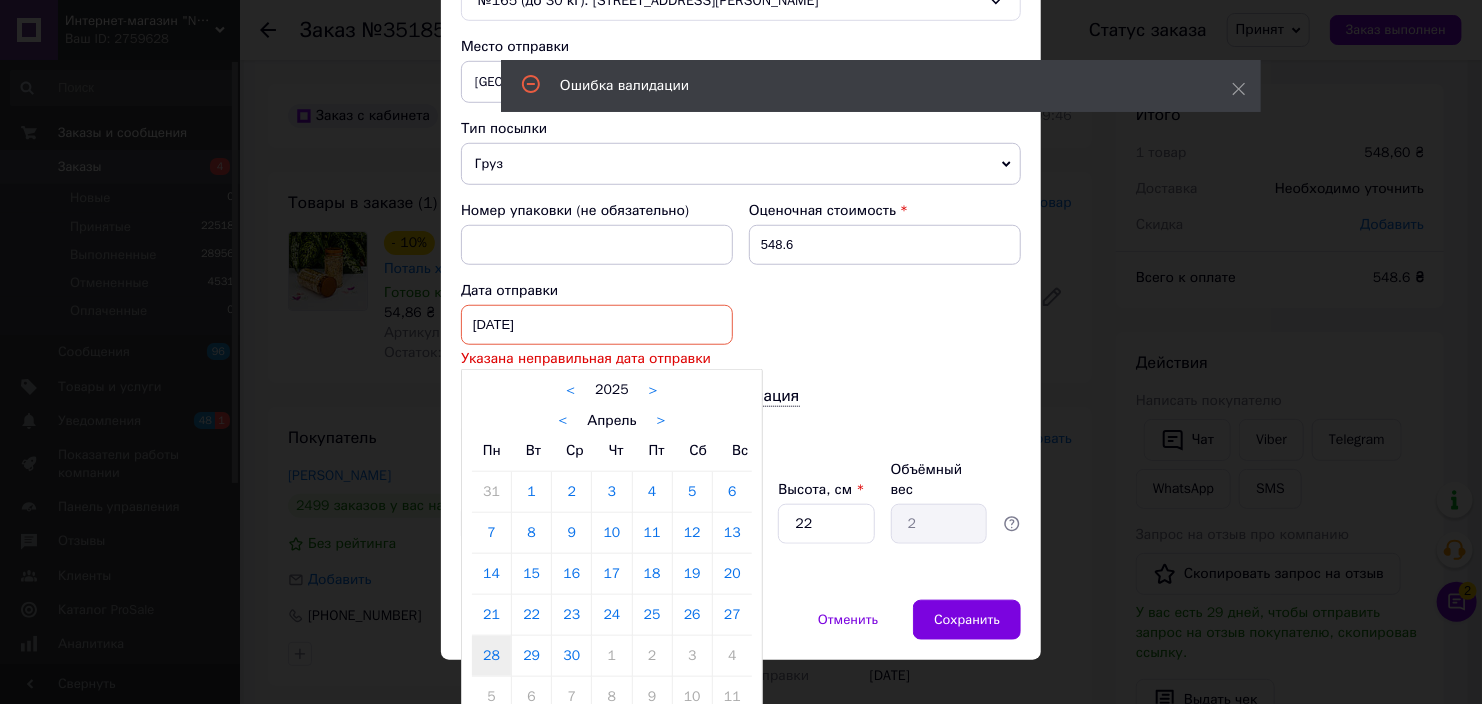 click on ">" at bounding box center [661, 421] 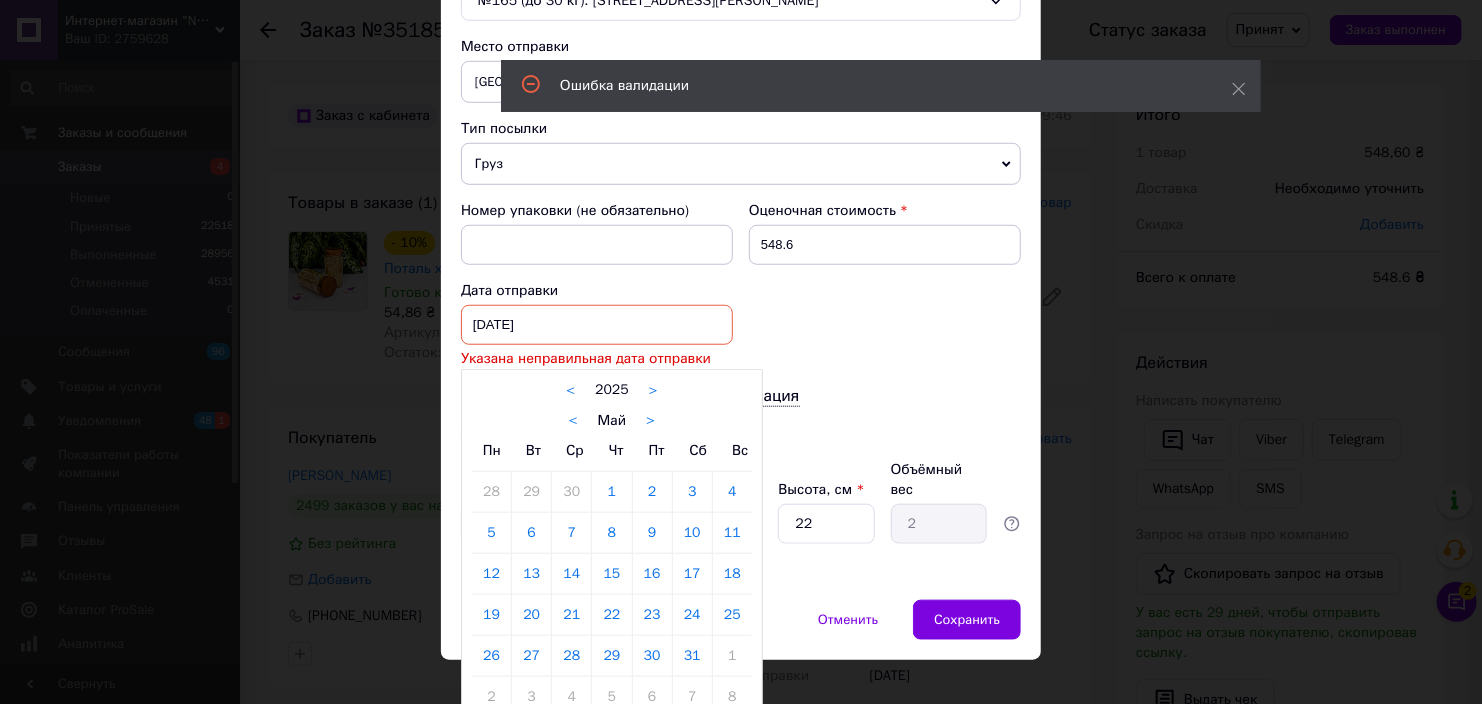 click on "< Май >" at bounding box center (612, 420) 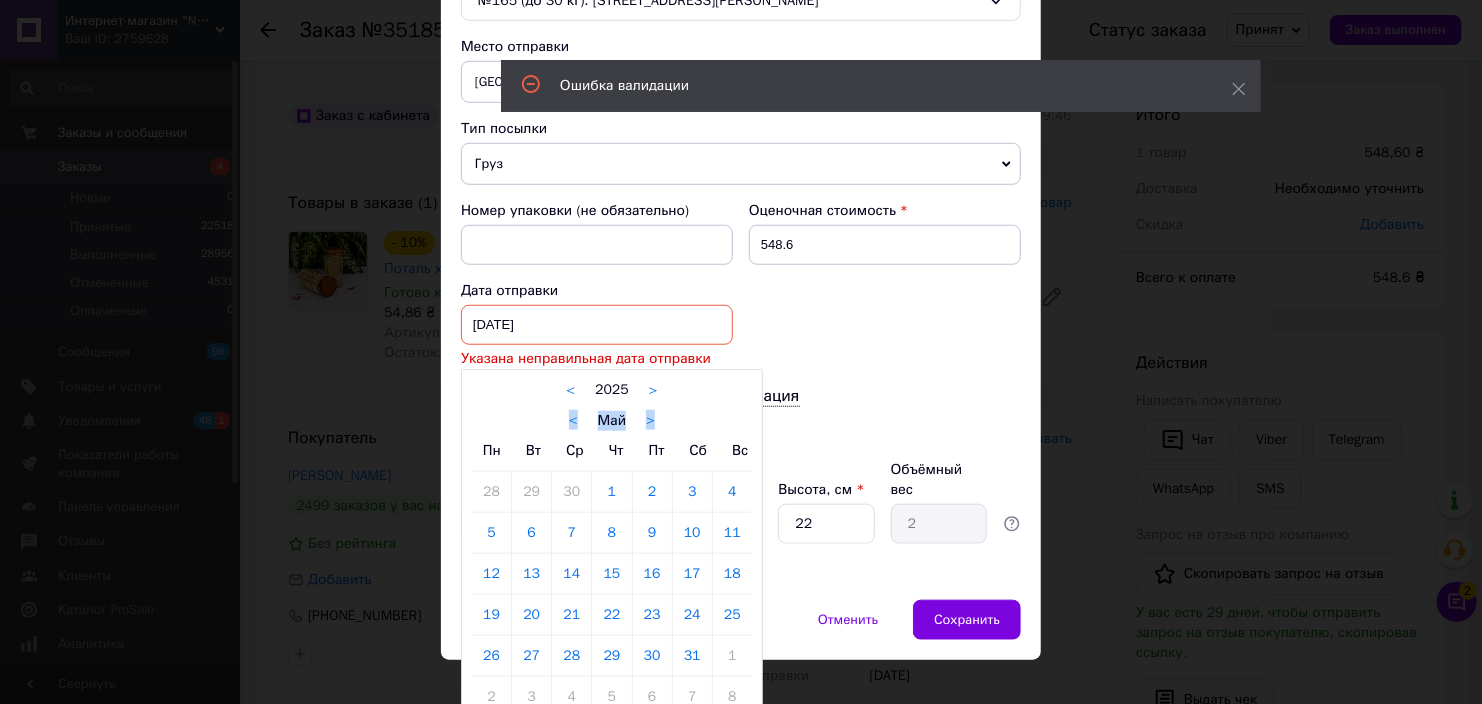 click on "< Май >" at bounding box center (612, 420) 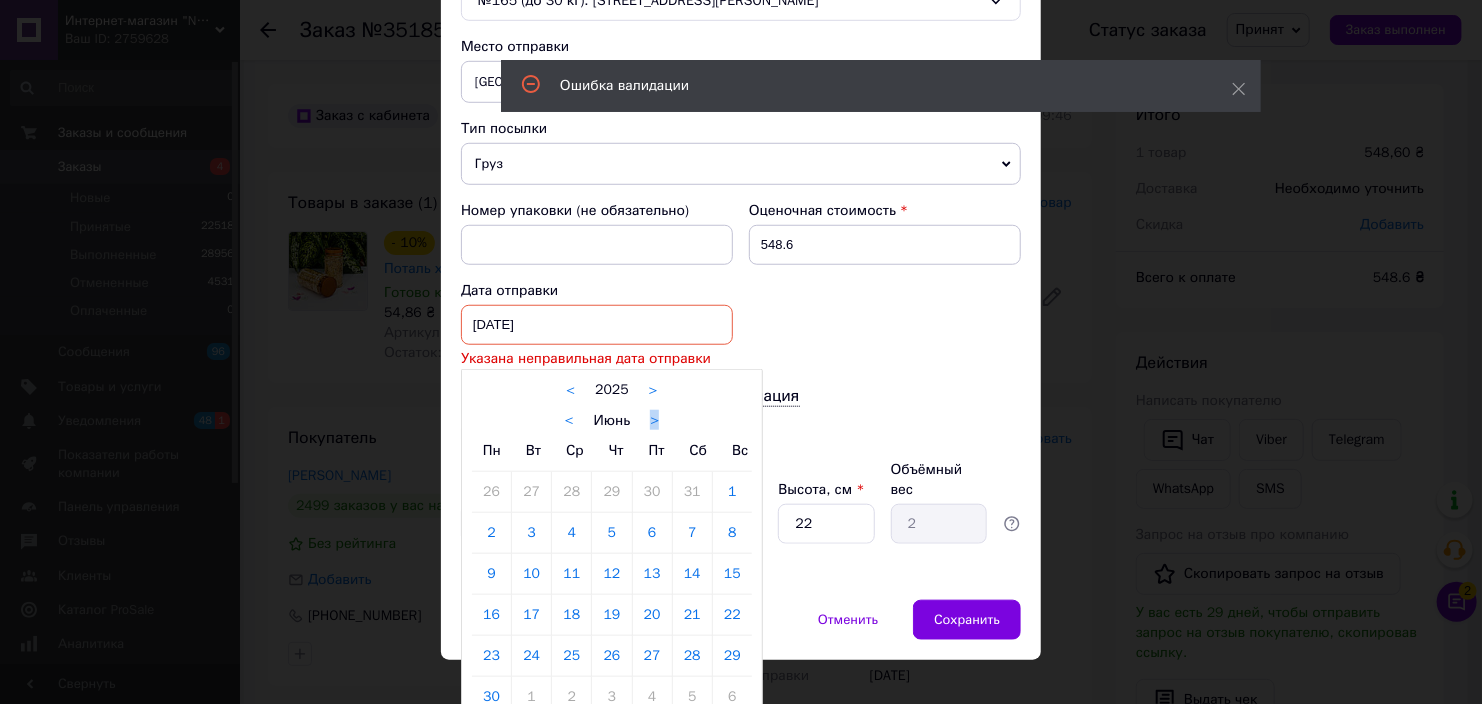 click on ">" at bounding box center (654, 421) 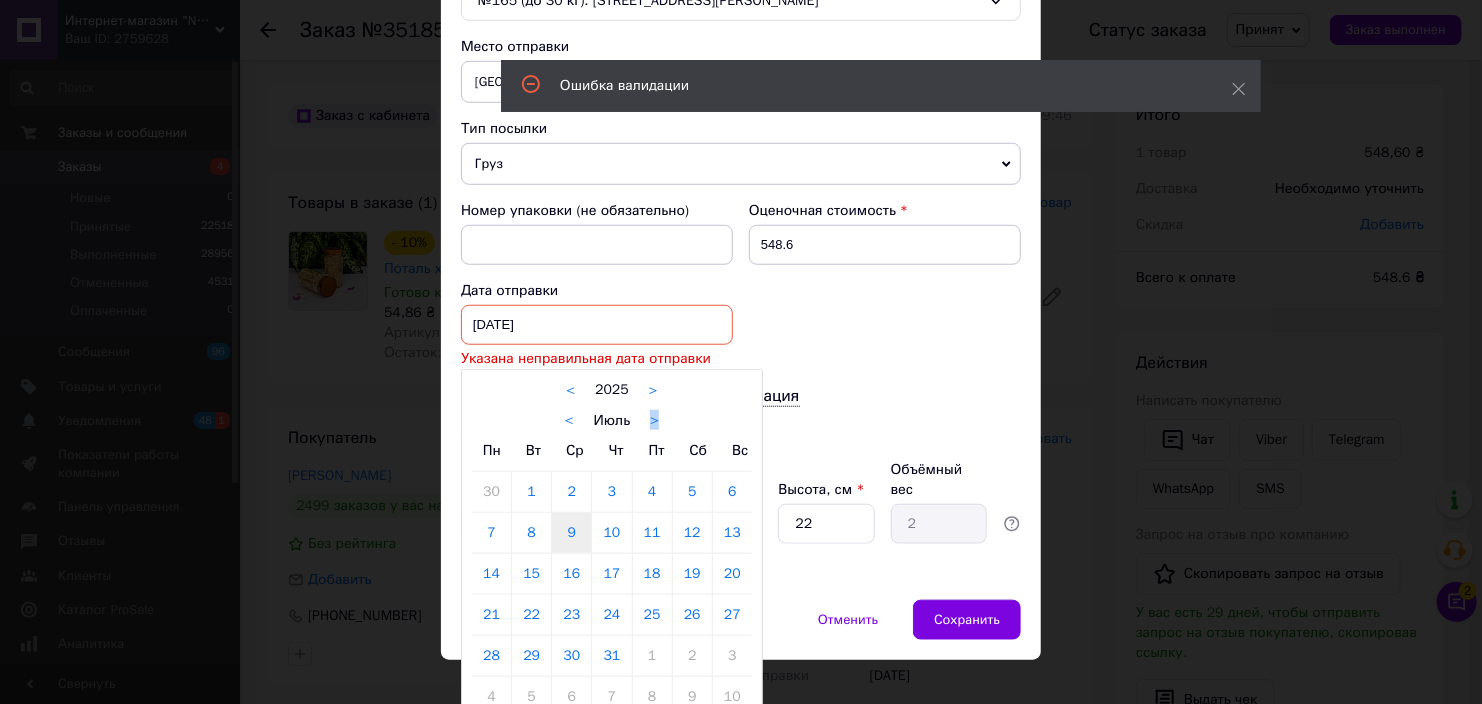click on "9" at bounding box center [571, 533] 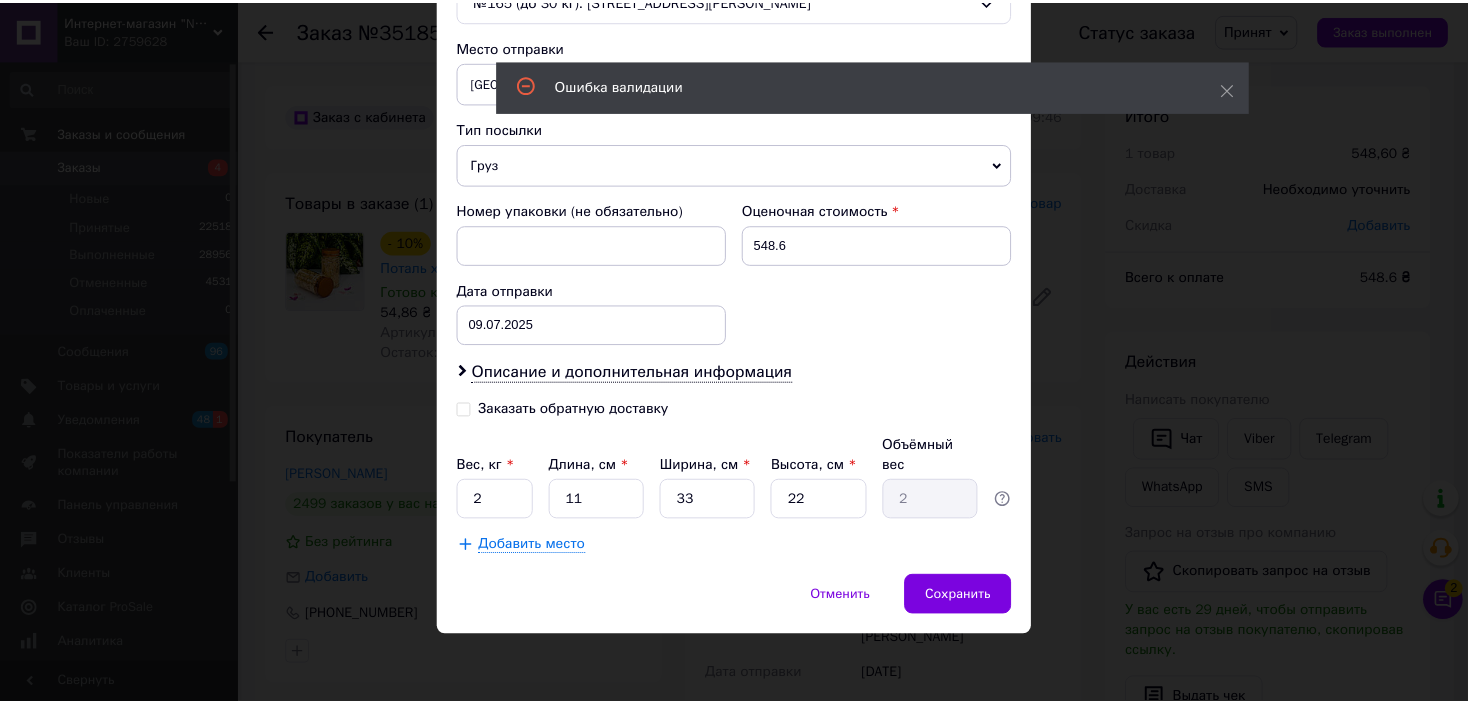 scroll, scrollTop: 654, scrollLeft: 0, axis: vertical 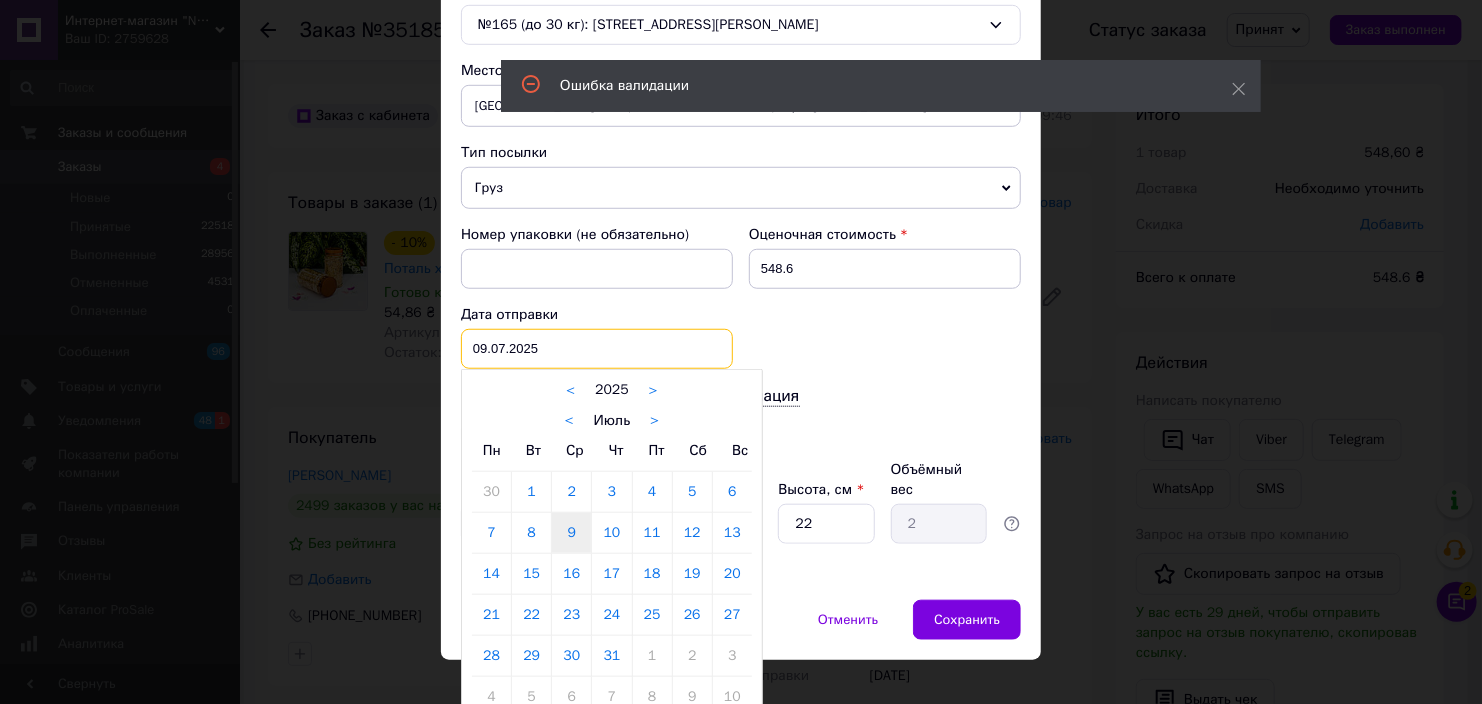 click on "[DATE] < 2025 > < Июль > Пн Вт Ср Чт Пт Сб Вс 30 1 2 3 4 5 6 7 8 9 10 11 12 13 14 15 16 17 18 19 20 21 22 23 24 25 26 27 28 29 30 31 1 2 3 4 5 6 7 8 9 10" at bounding box center (597, 349) 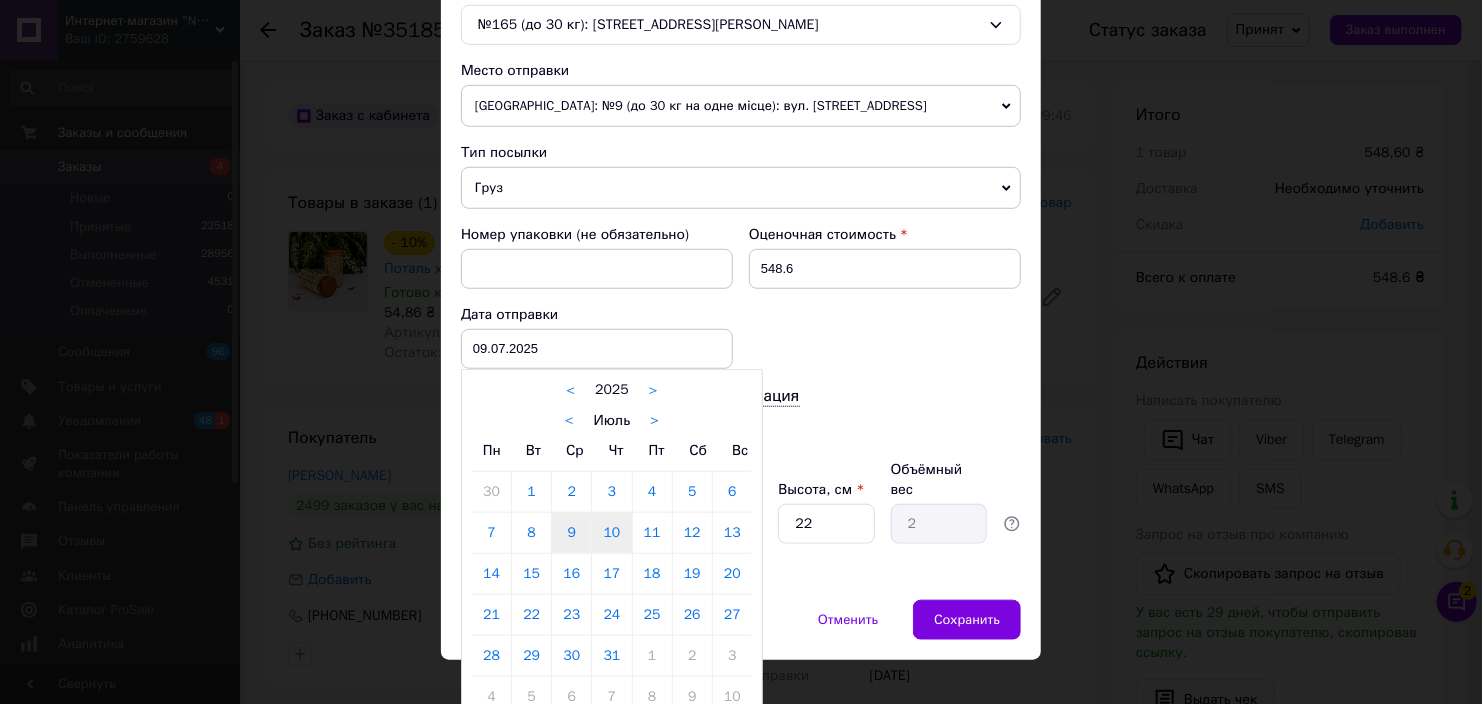 click on "10" at bounding box center (611, 533) 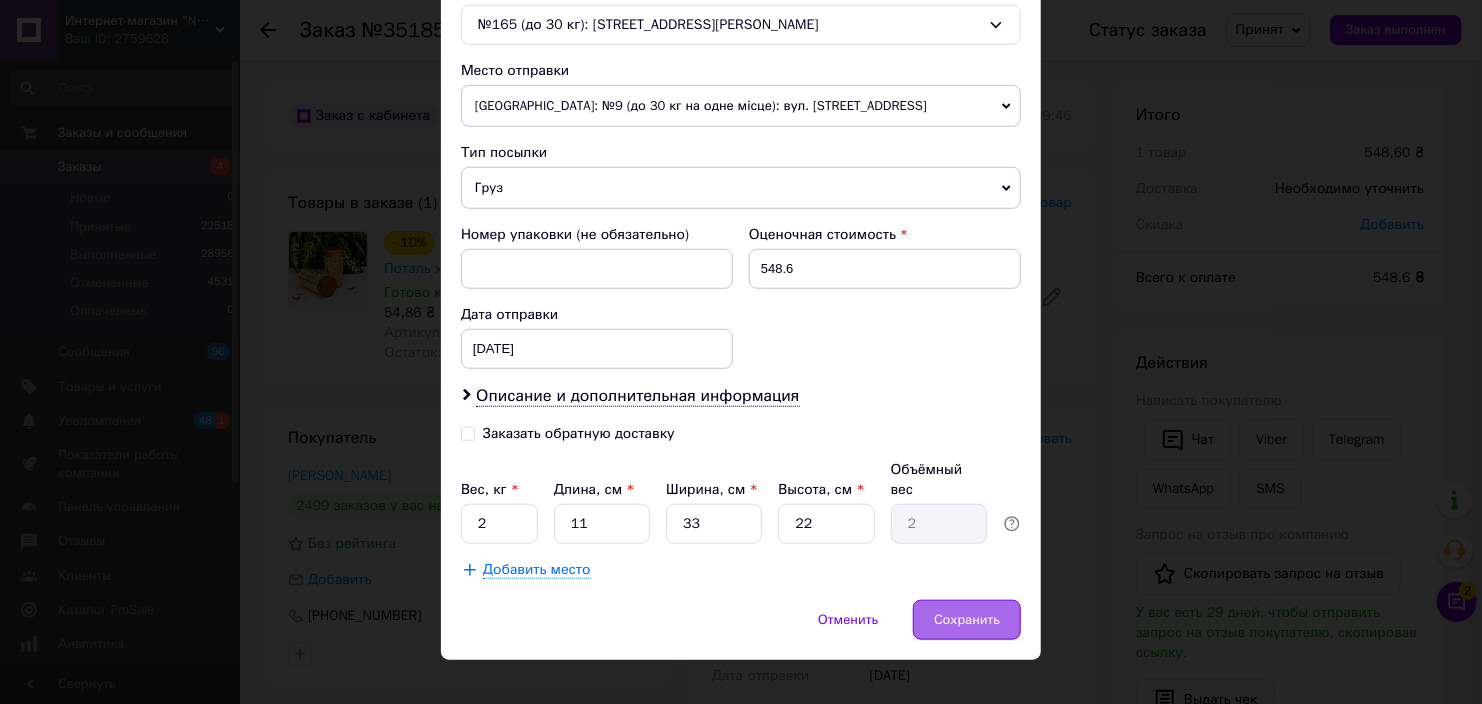 click on "Сохранить" at bounding box center (967, 620) 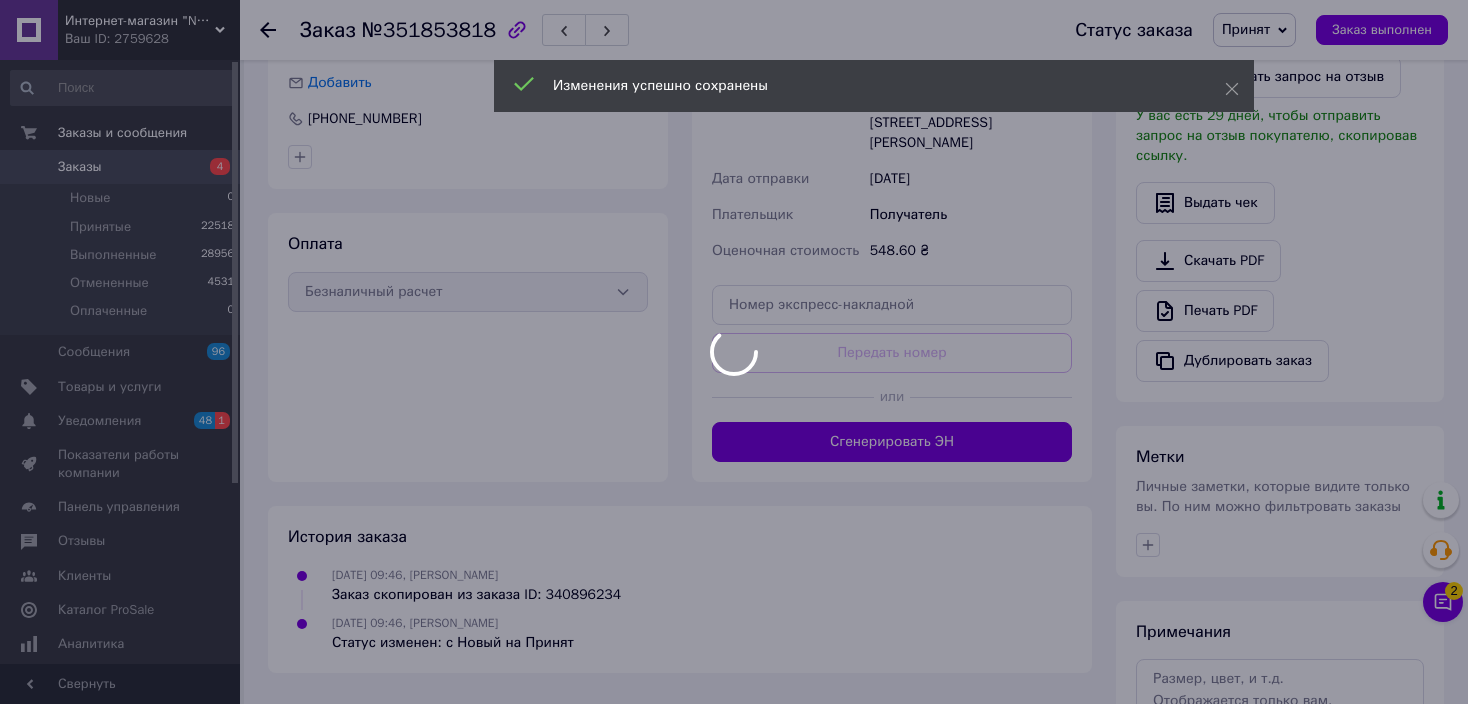 scroll, scrollTop: 500, scrollLeft: 0, axis: vertical 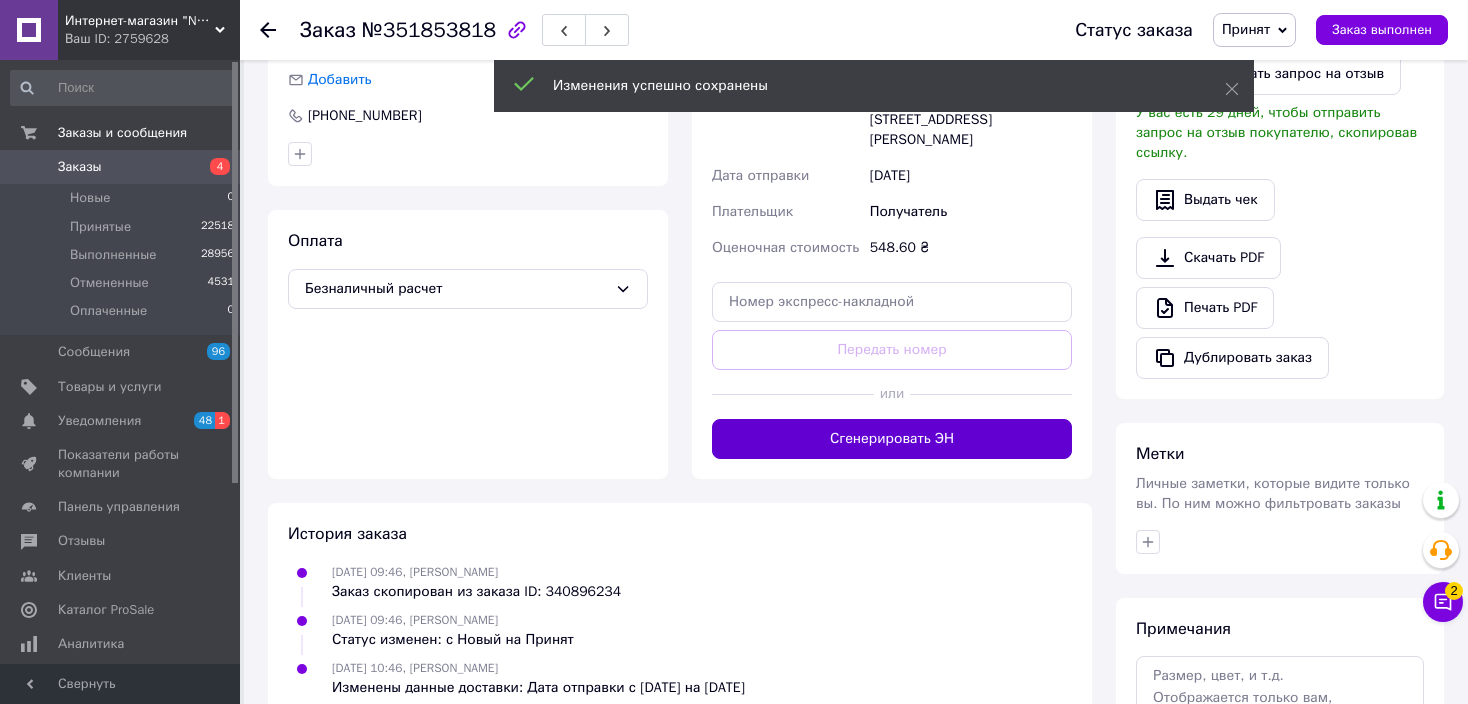 click on "Сгенерировать ЭН" at bounding box center (892, 439) 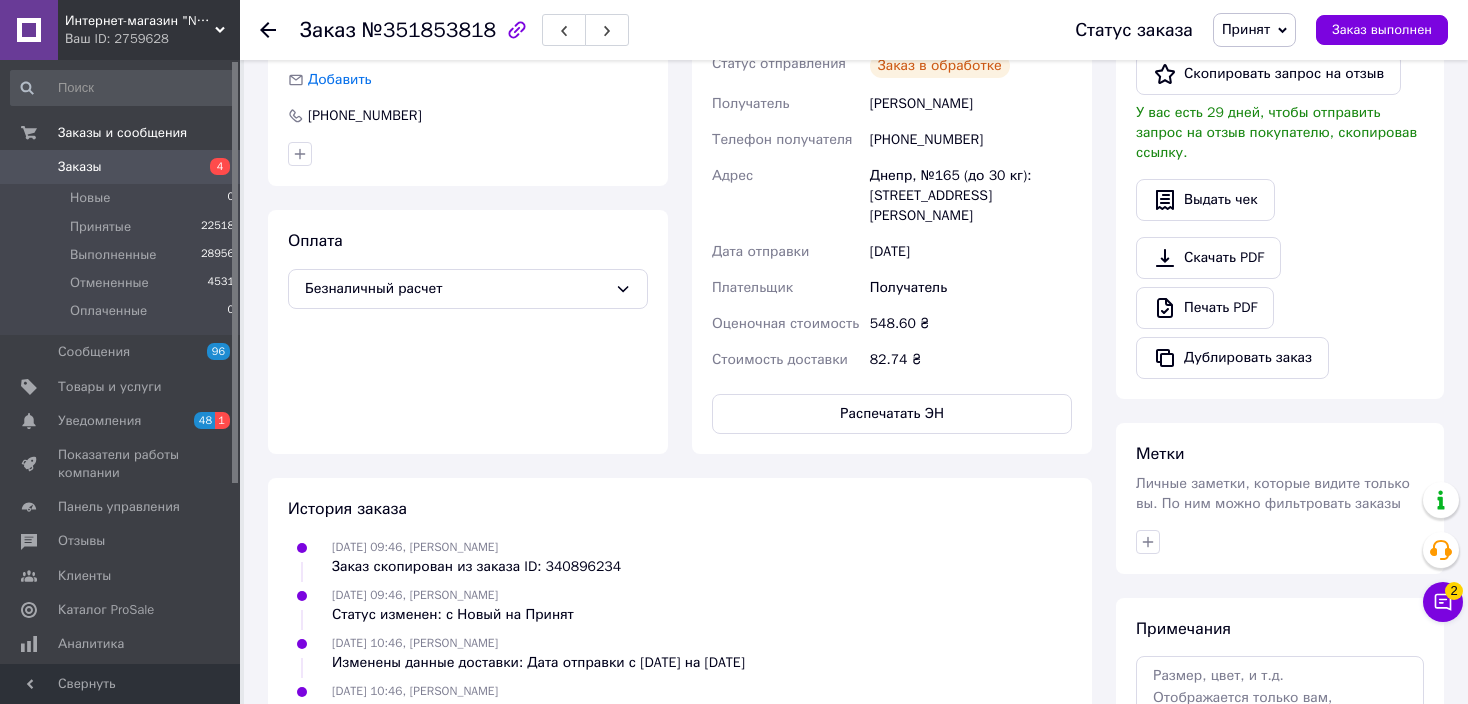 click 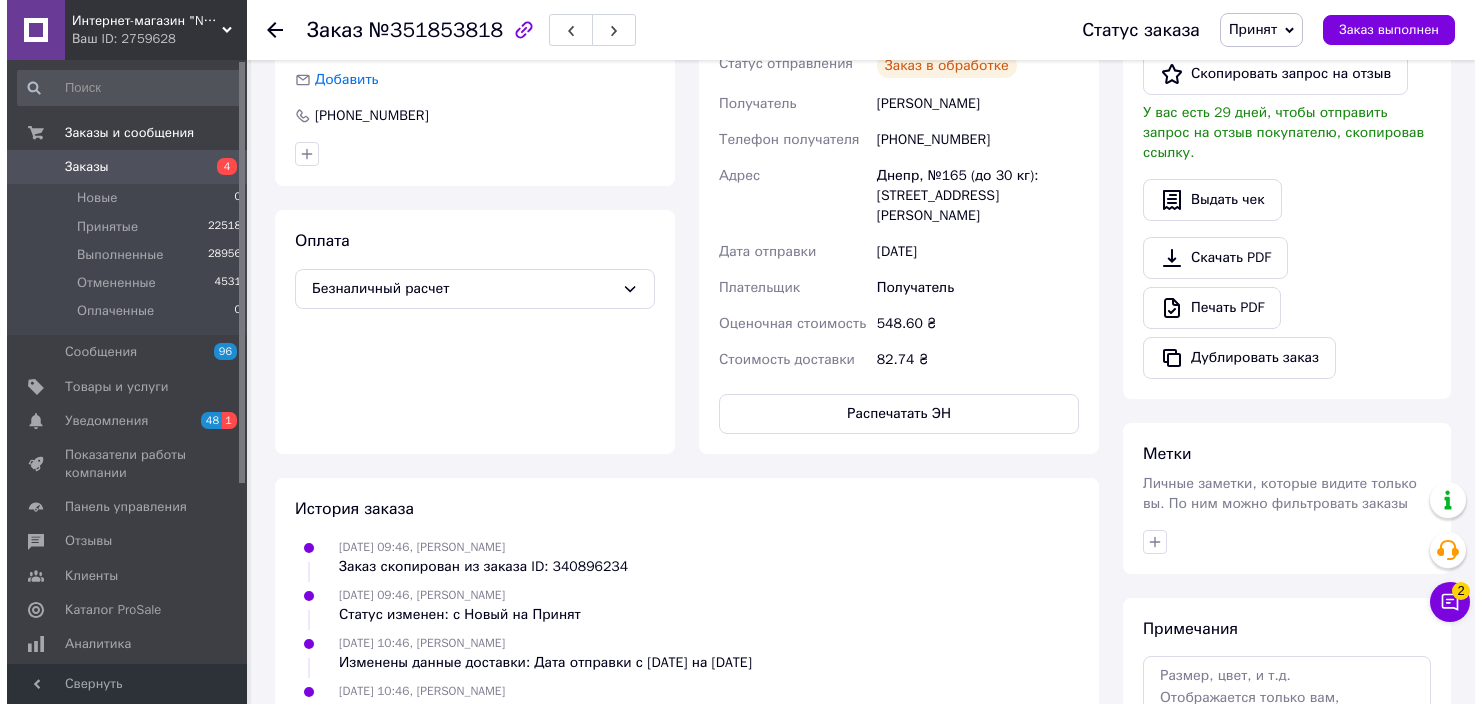 scroll, scrollTop: 0, scrollLeft: 0, axis: both 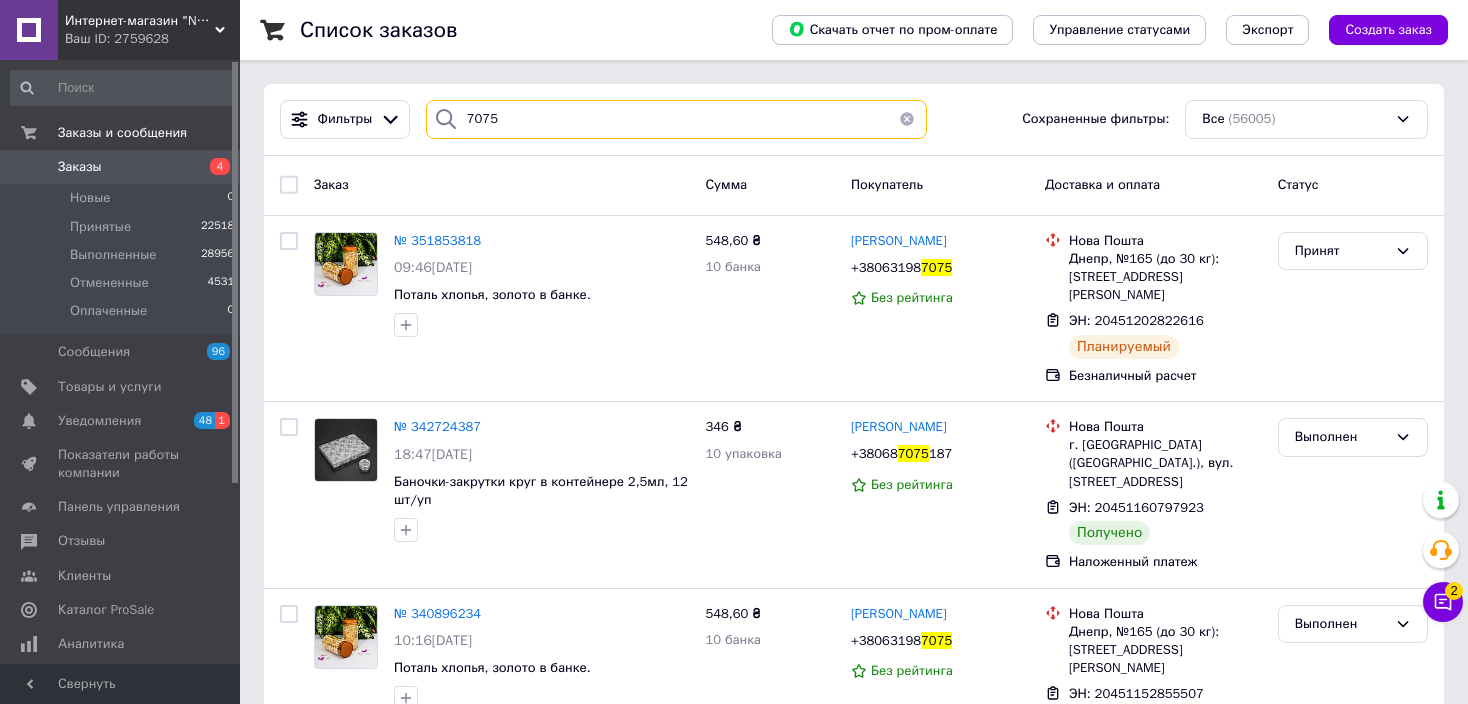 click on "7075" at bounding box center (676, 119) 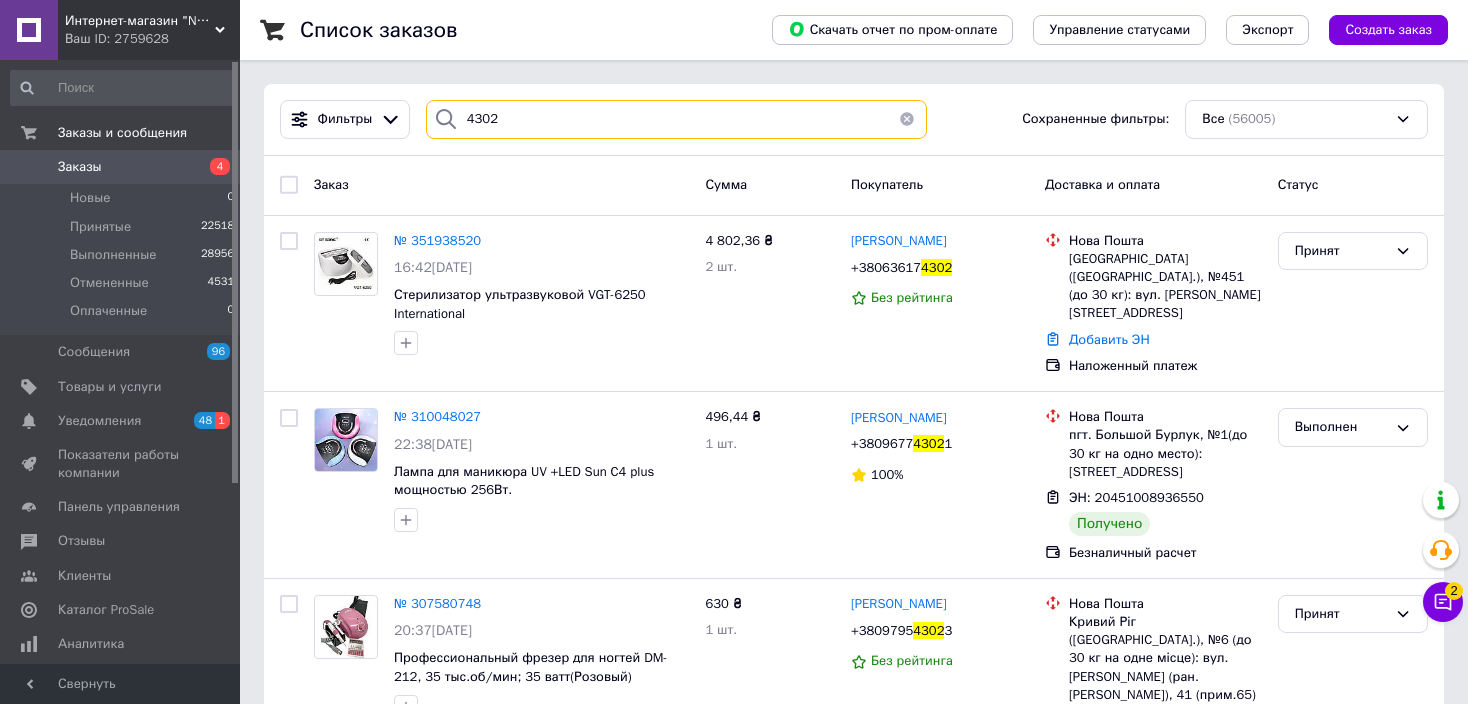 type on "4302" 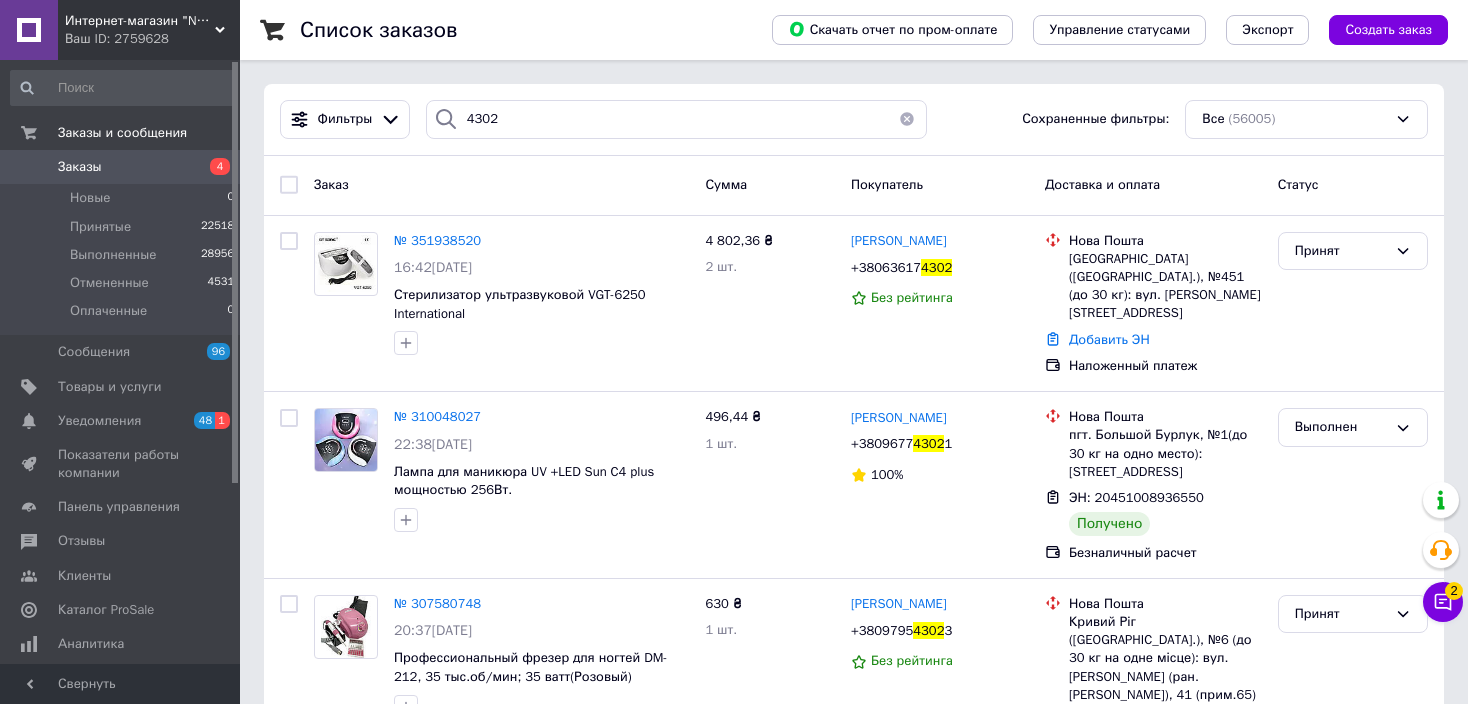 click on "№ 351938520" at bounding box center (437, 240) 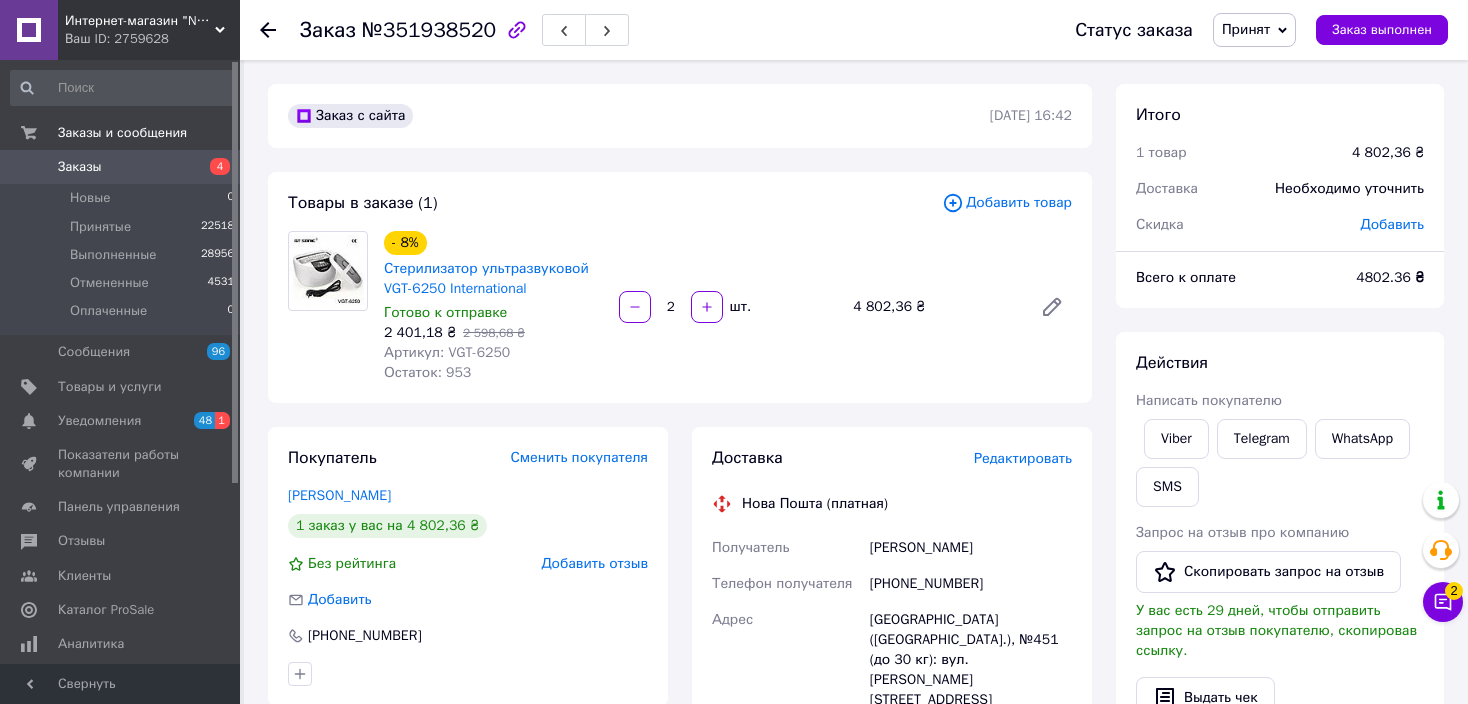 click on "Редактировать" at bounding box center (1023, 458) 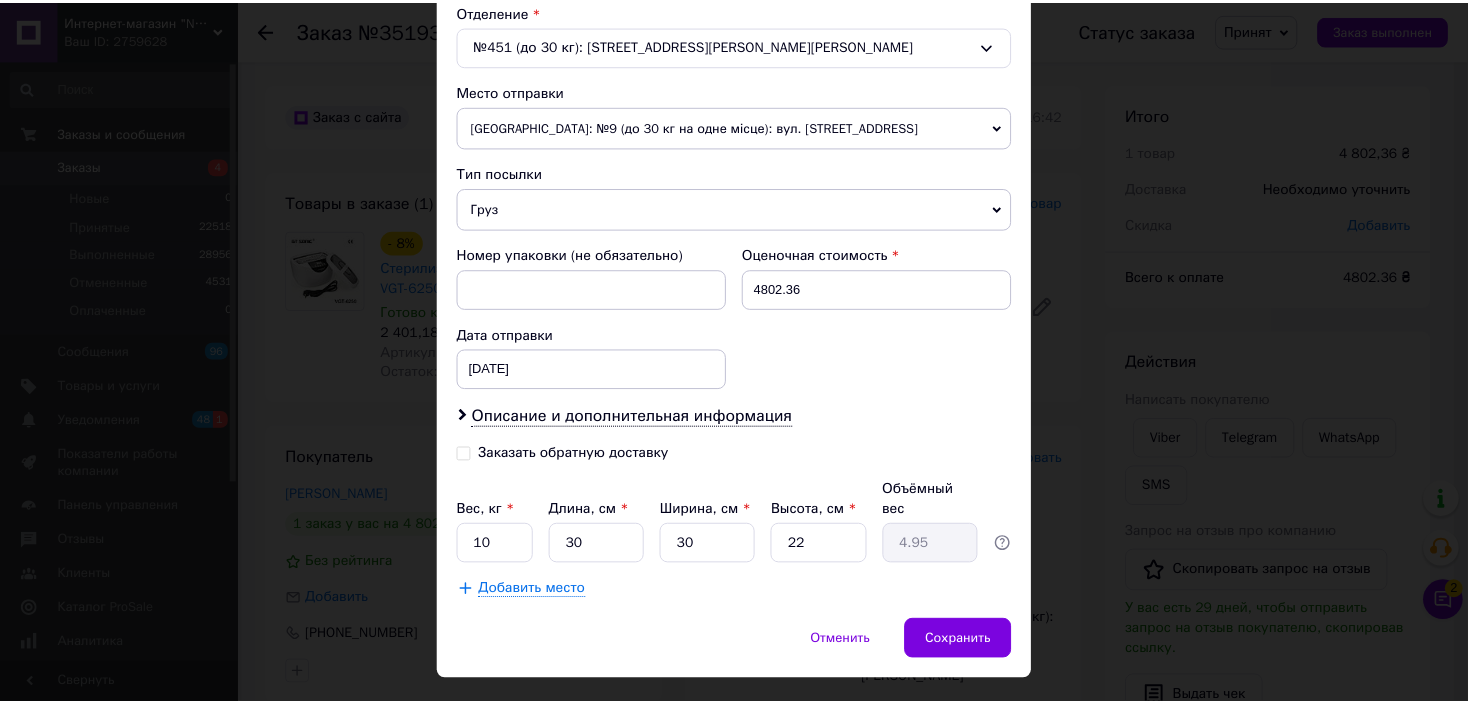 scroll, scrollTop: 654, scrollLeft: 0, axis: vertical 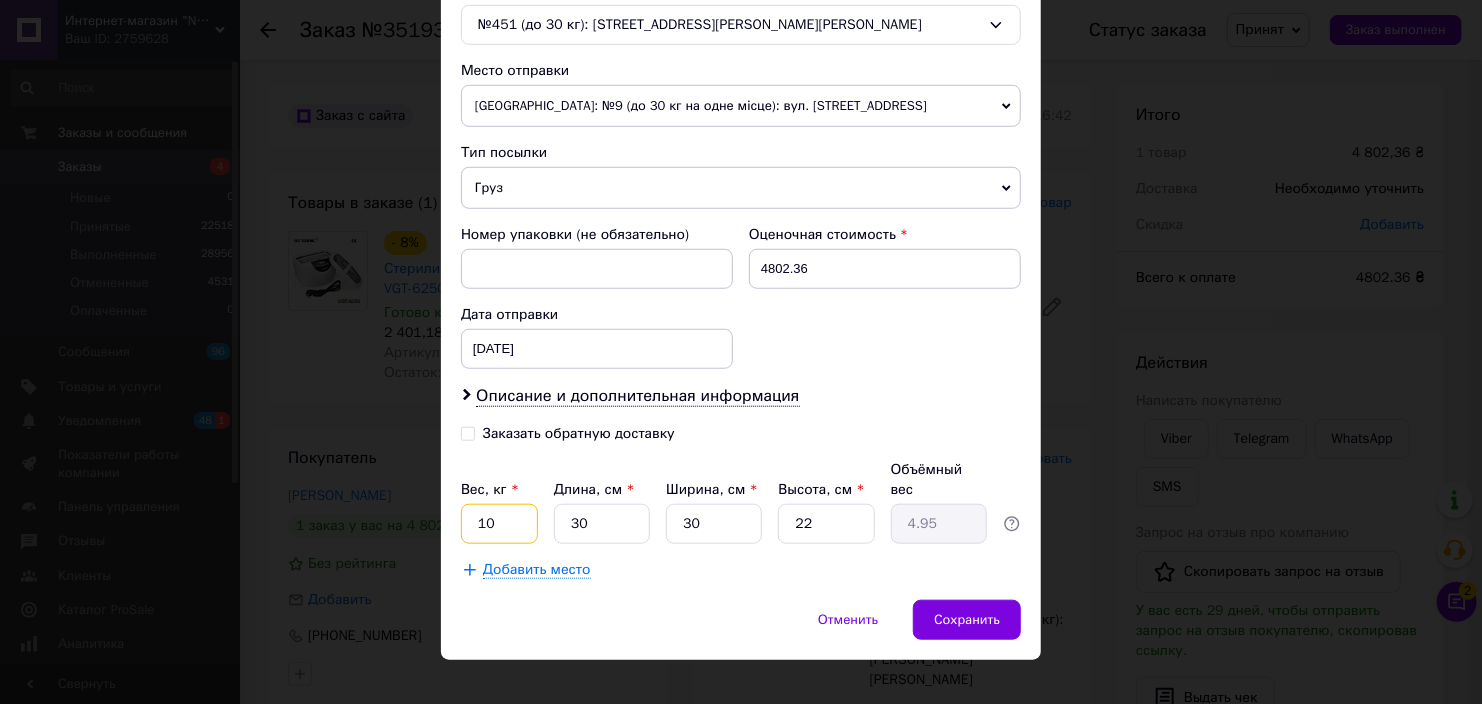 click on "10" at bounding box center (499, 524) 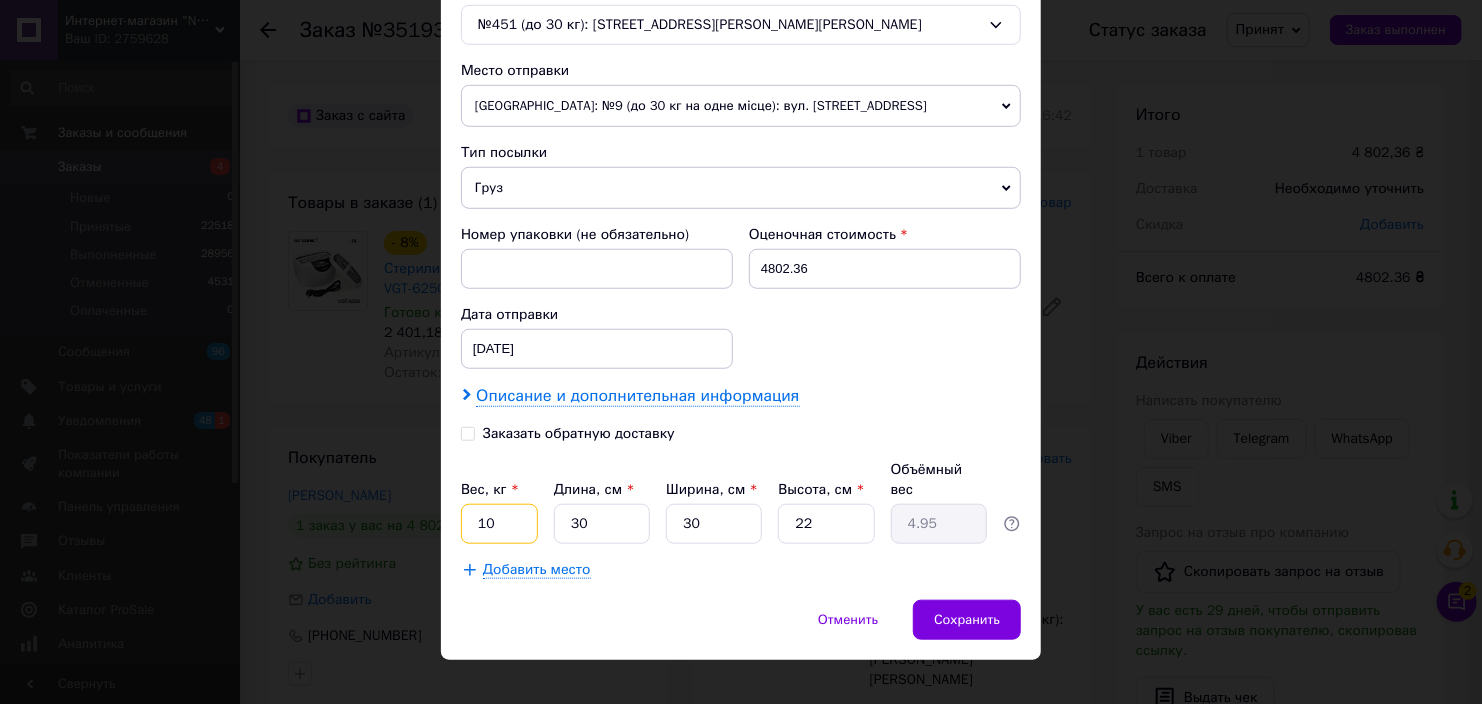 drag, startPoint x: 523, startPoint y: 505, endPoint x: 518, endPoint y: 389, distance: 116.10771 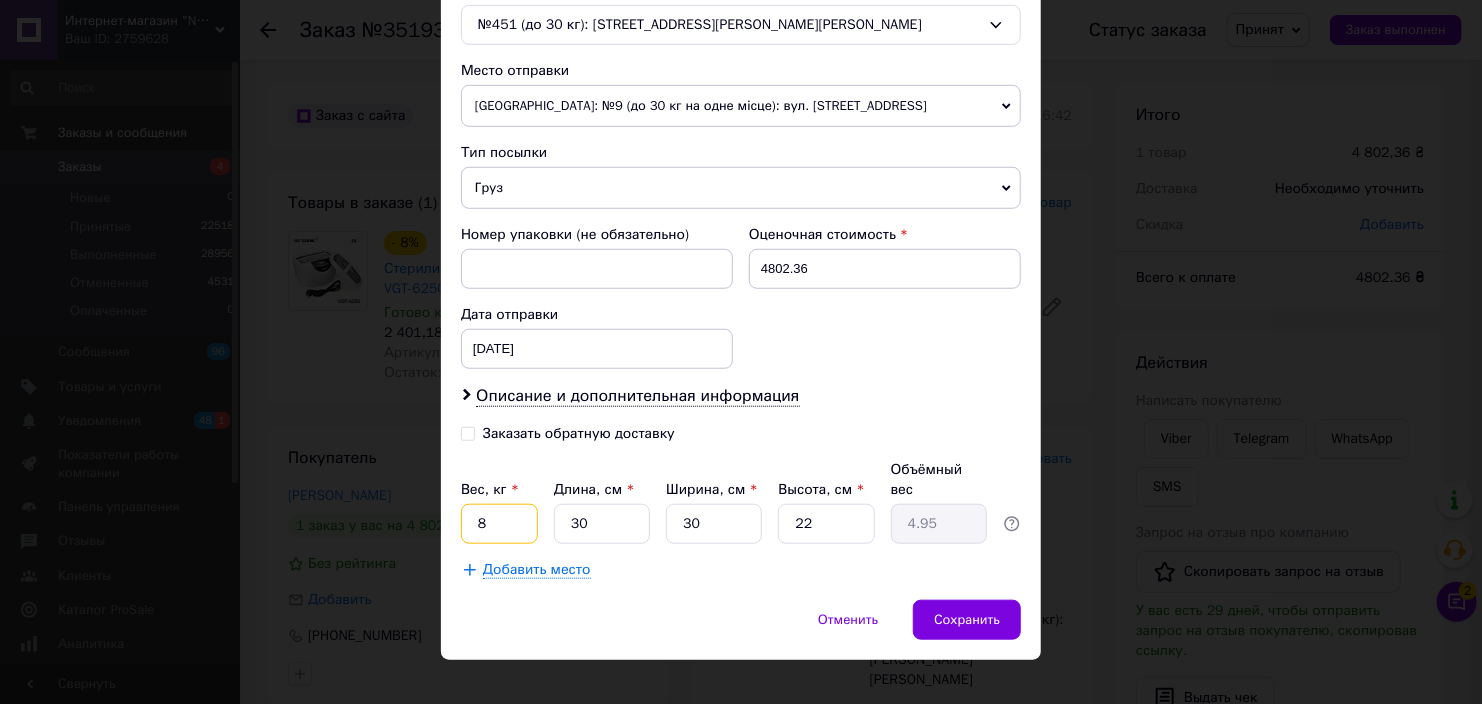 type on "8" 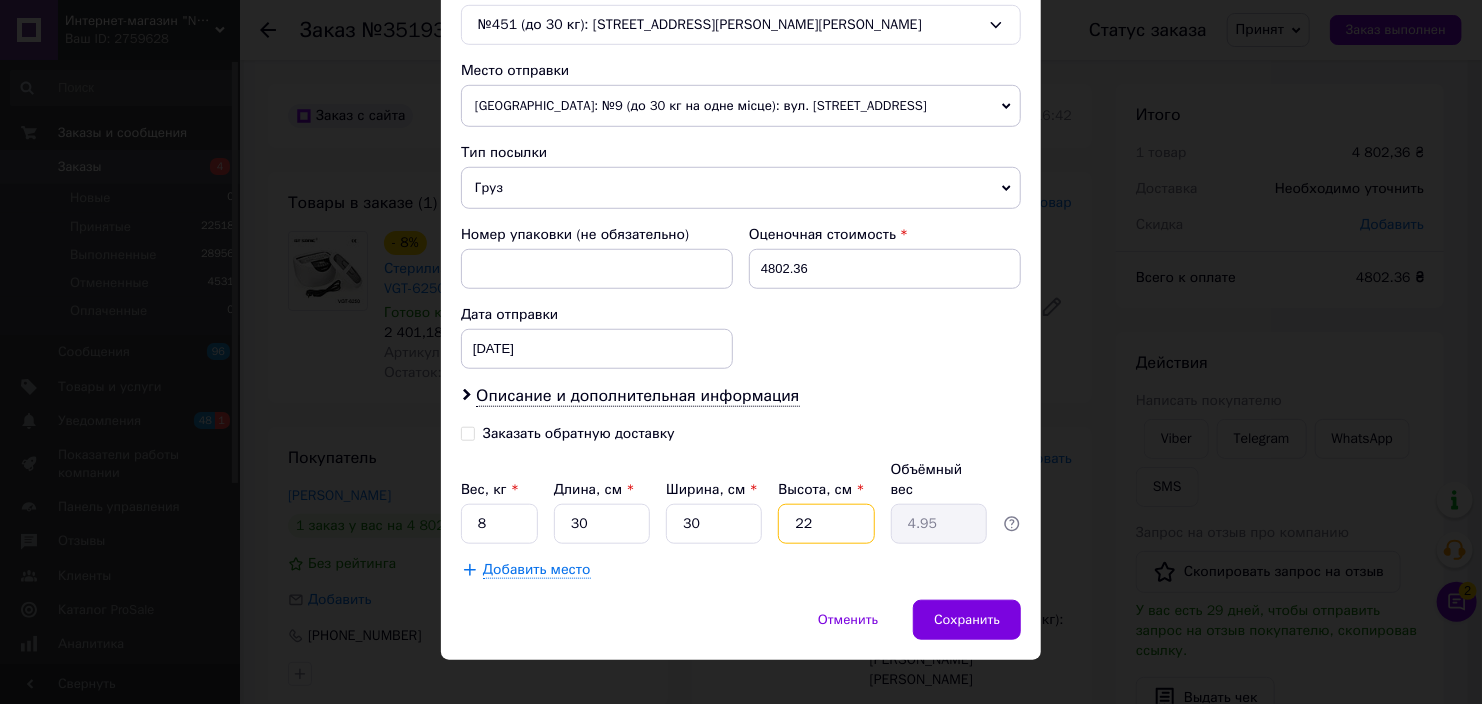 click on "22" at bounding box center (826, 524) 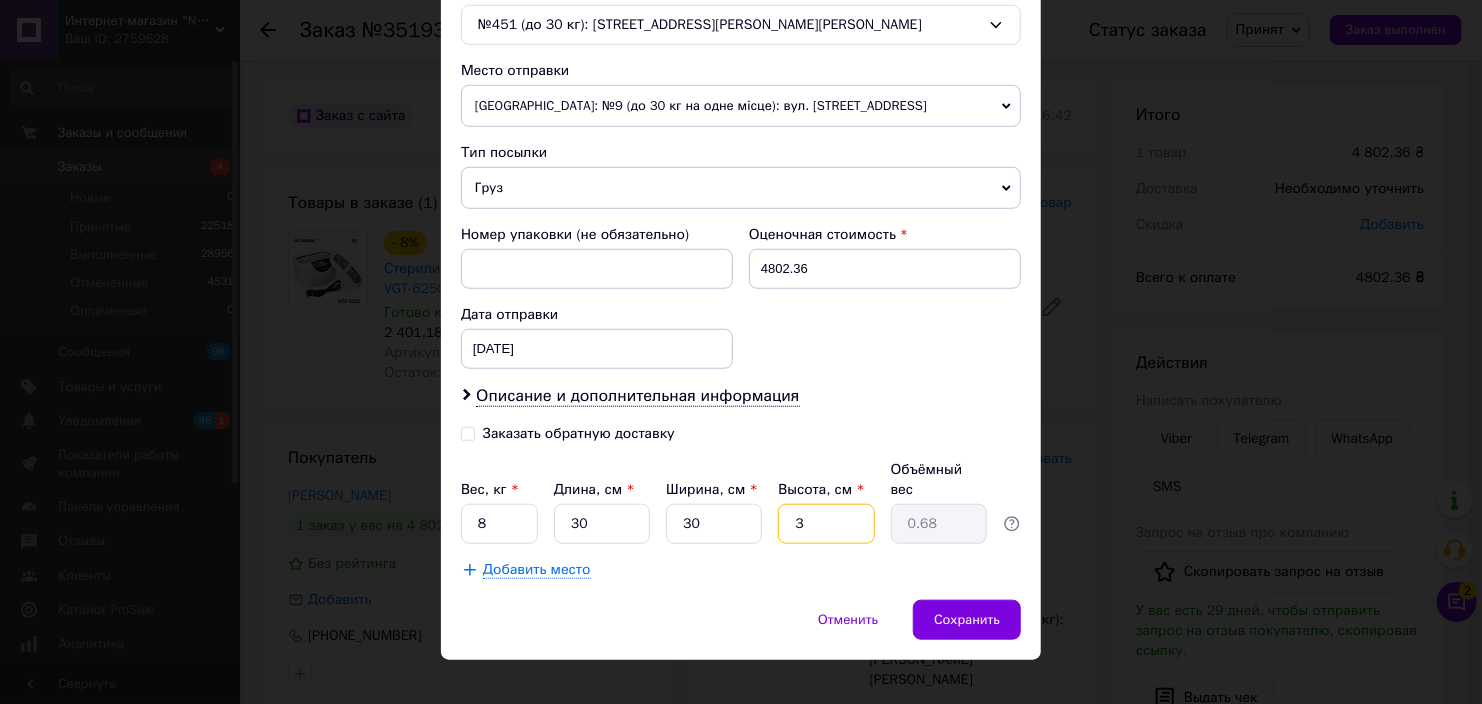 type on "35" 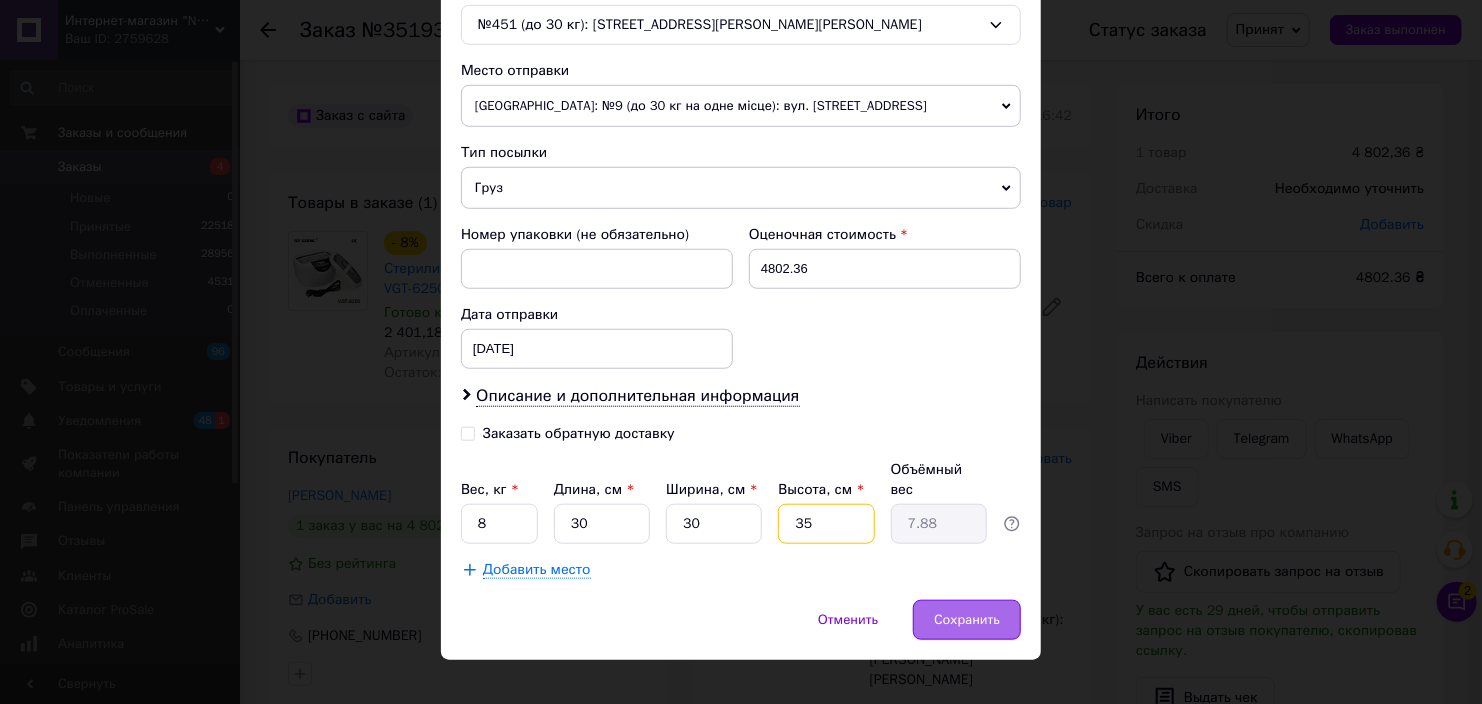 type on "35" 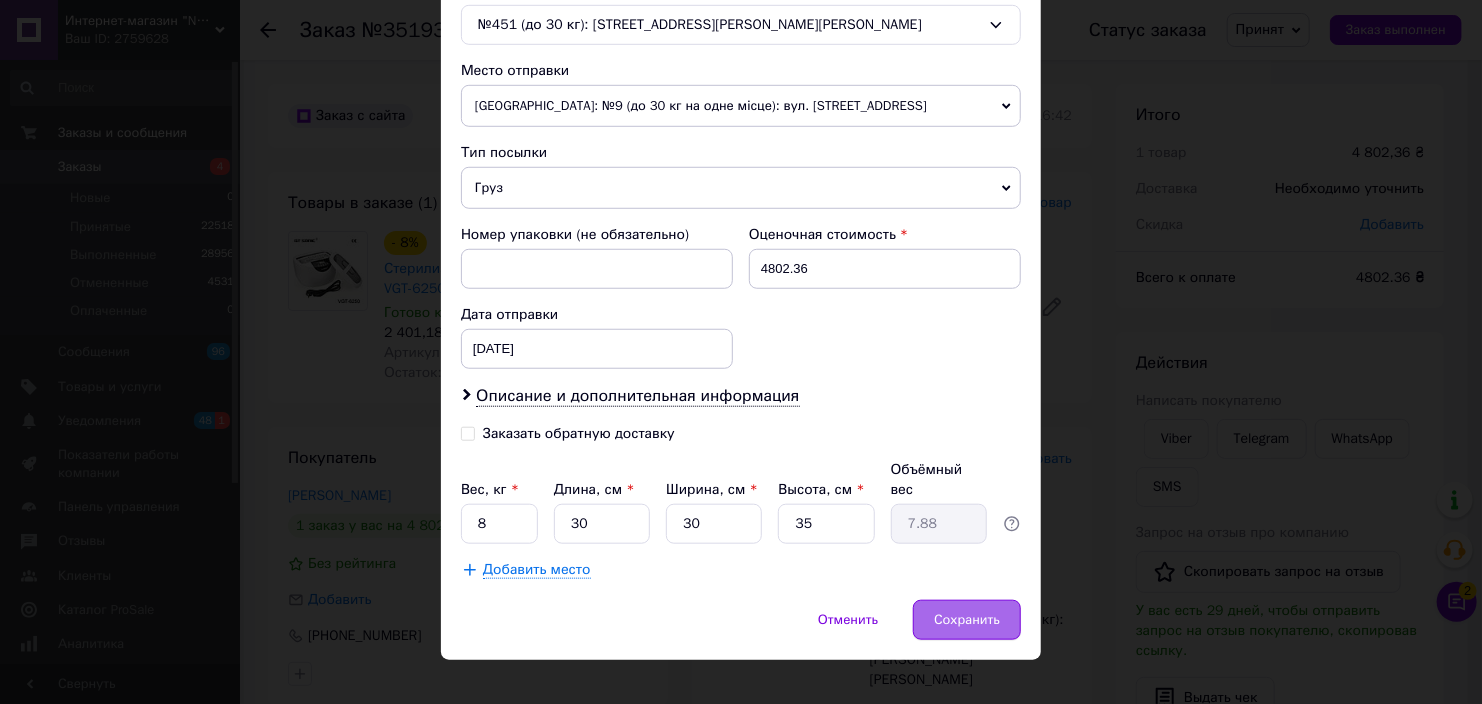 click on "Сохранить" at bounding box center [967, 620] 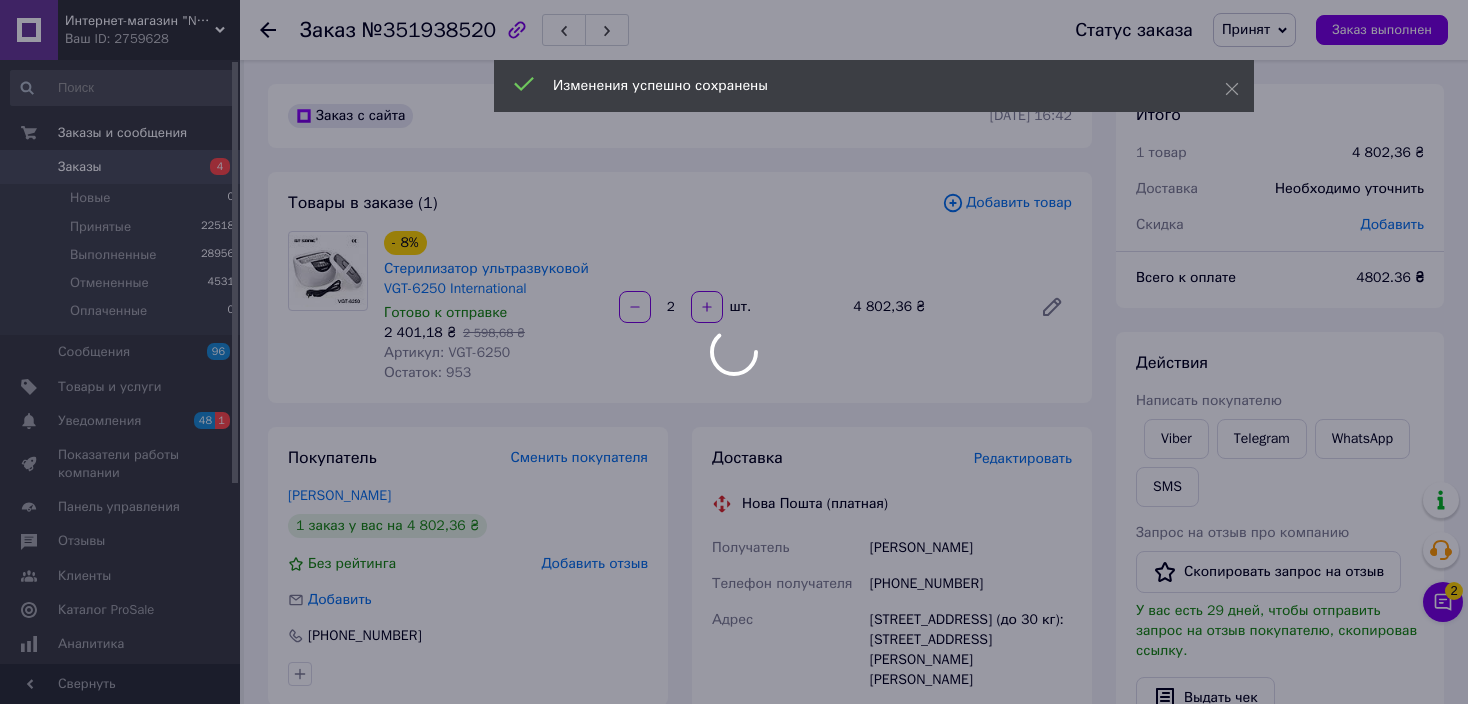 scroll, scrollTop: 333, scrollLeft: 0, axis: vertical 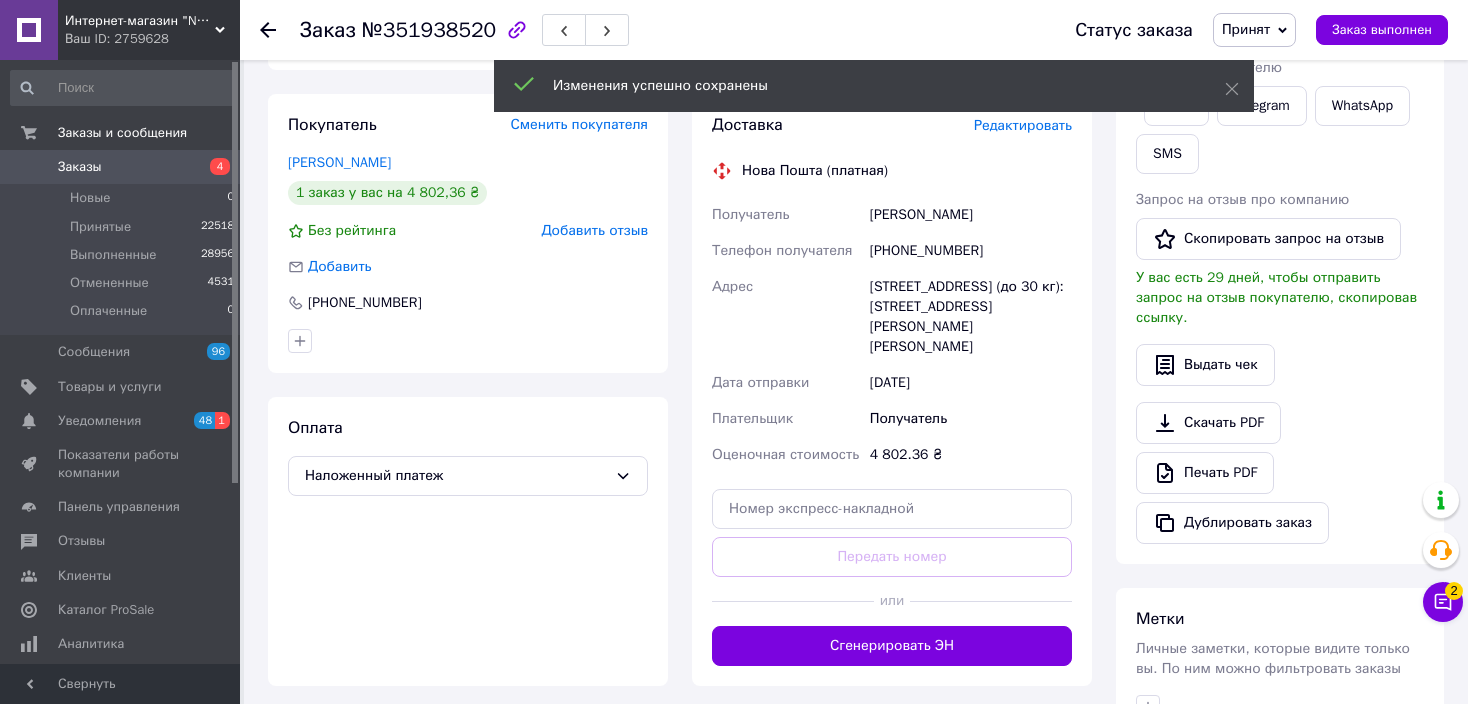 click on "Сгенерировать ЭН" at bounding box center [892, 646] 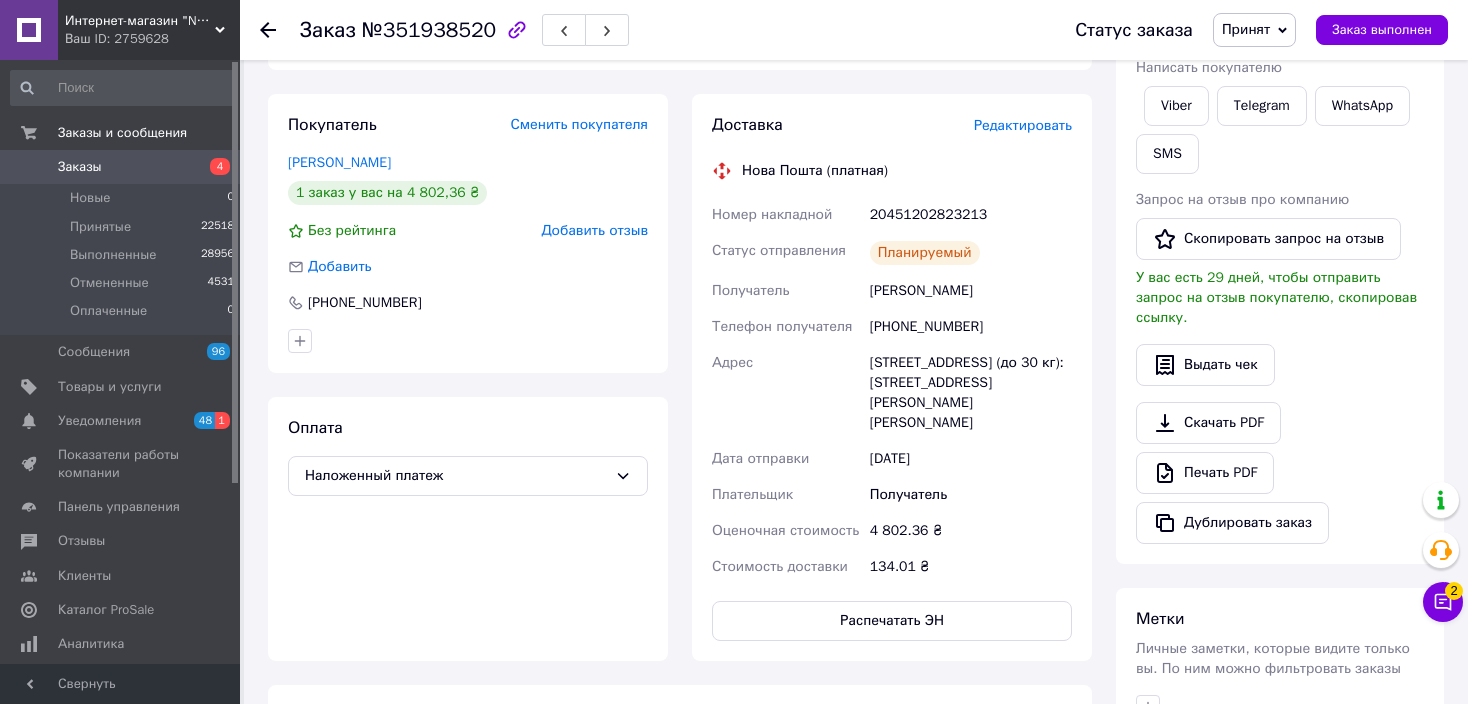 click at bounding box center (280, 30) 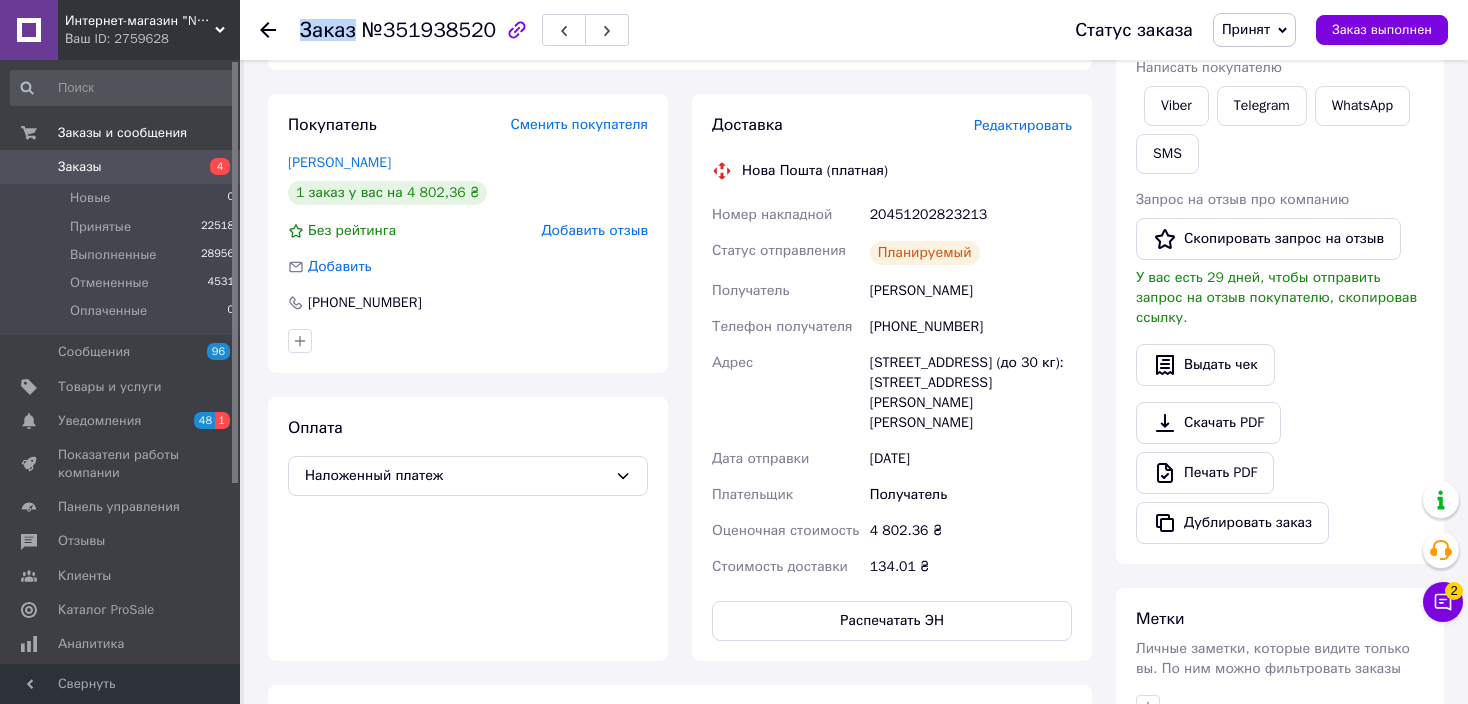 click at bounding box center (280, 30) 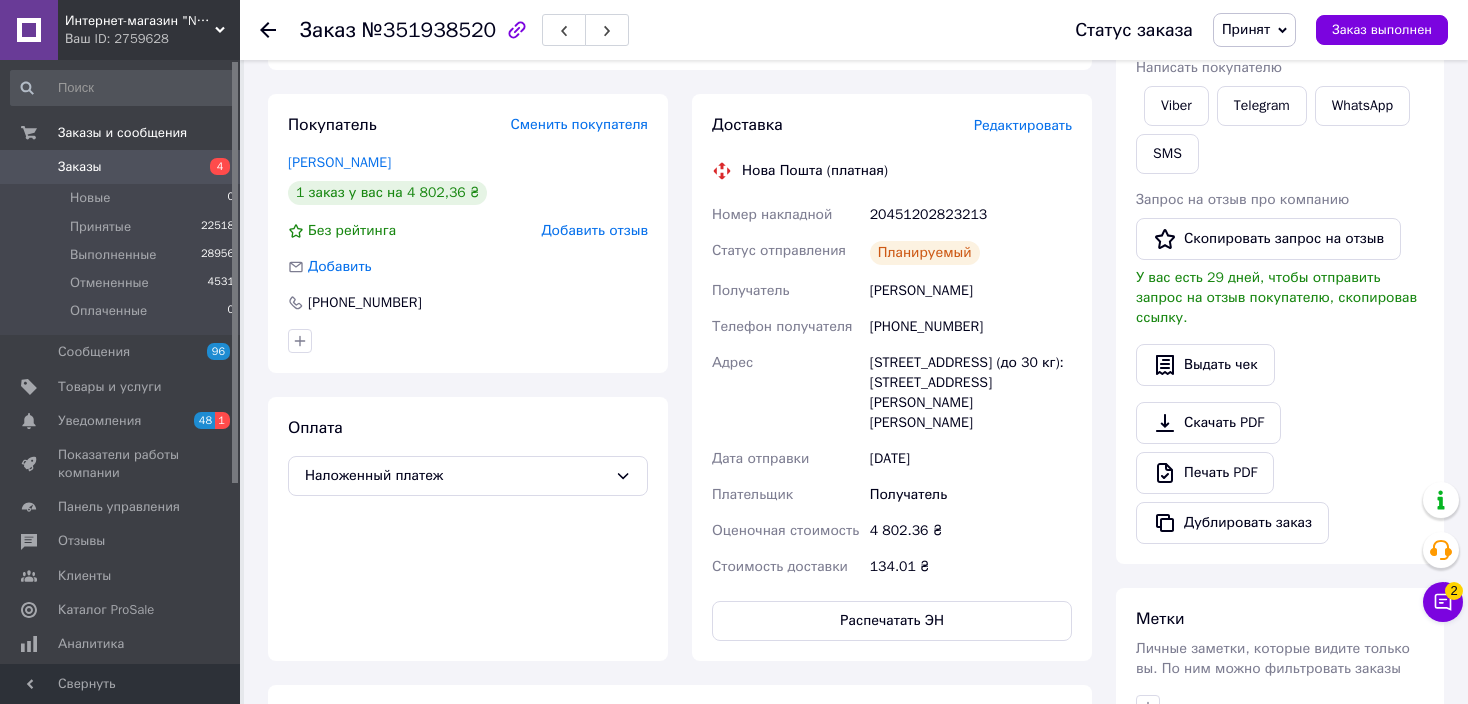 click 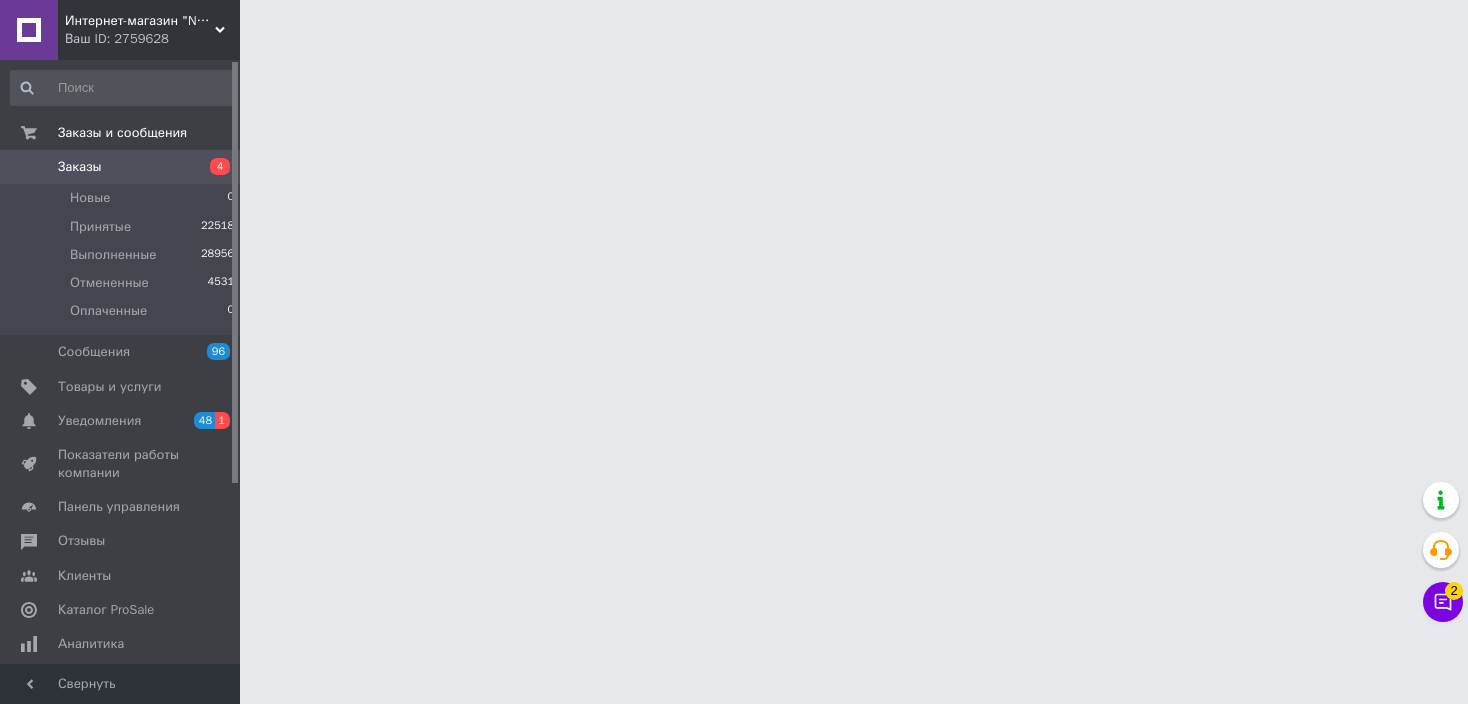 scroll, scrollTop: 0, scrollLeft: 0, axis: both 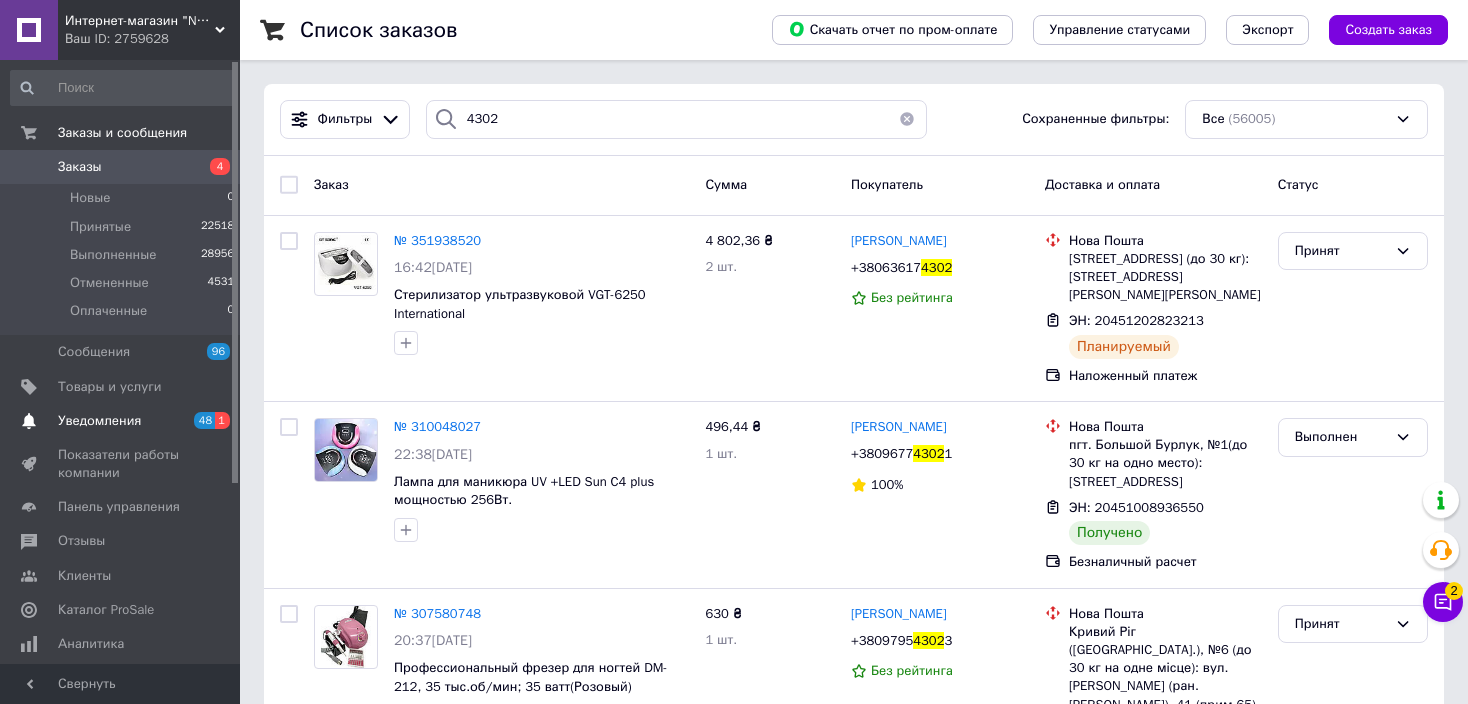 click on "Уведомления" at bounding box center [99, 421] 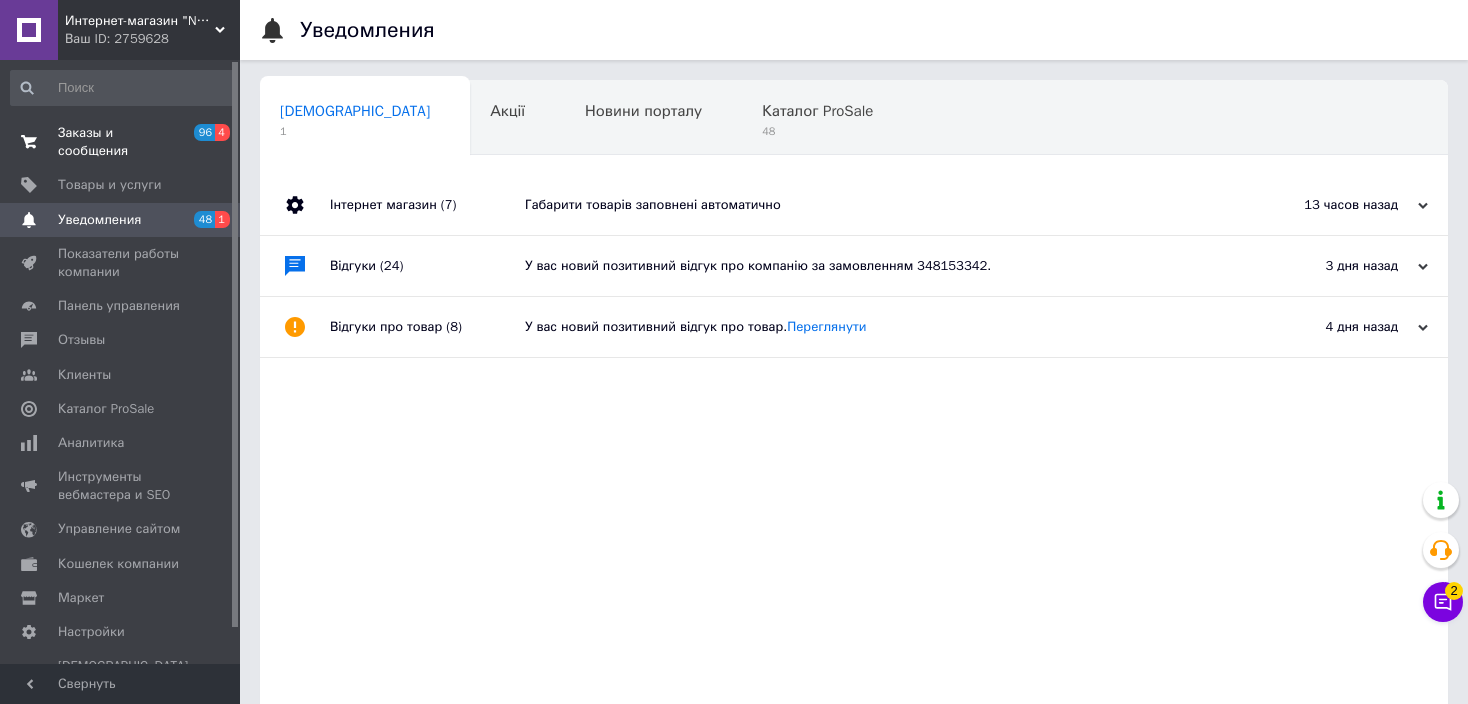 click on "Заказы и сообщения" at bounding box center (121, 142) 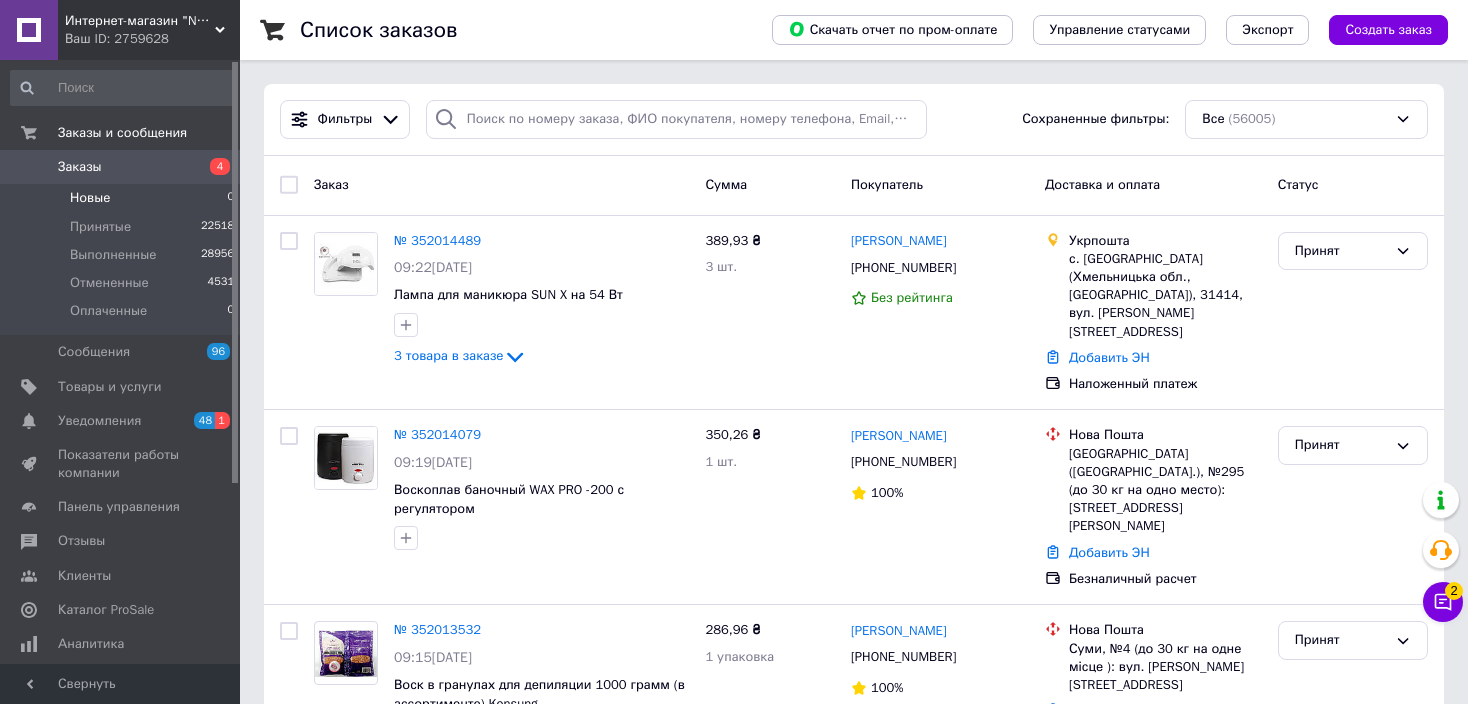 click on "Новые 0" at bounding box center (123, 198) 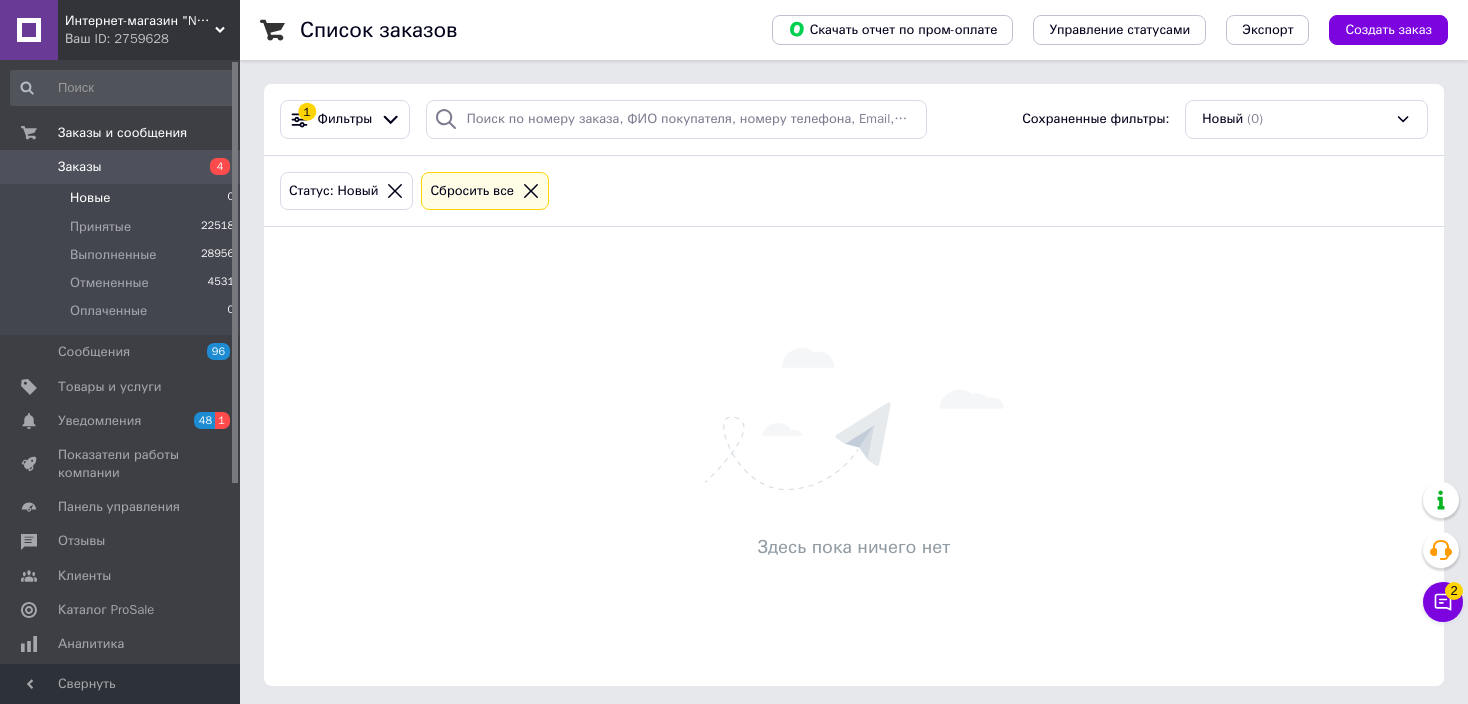 click 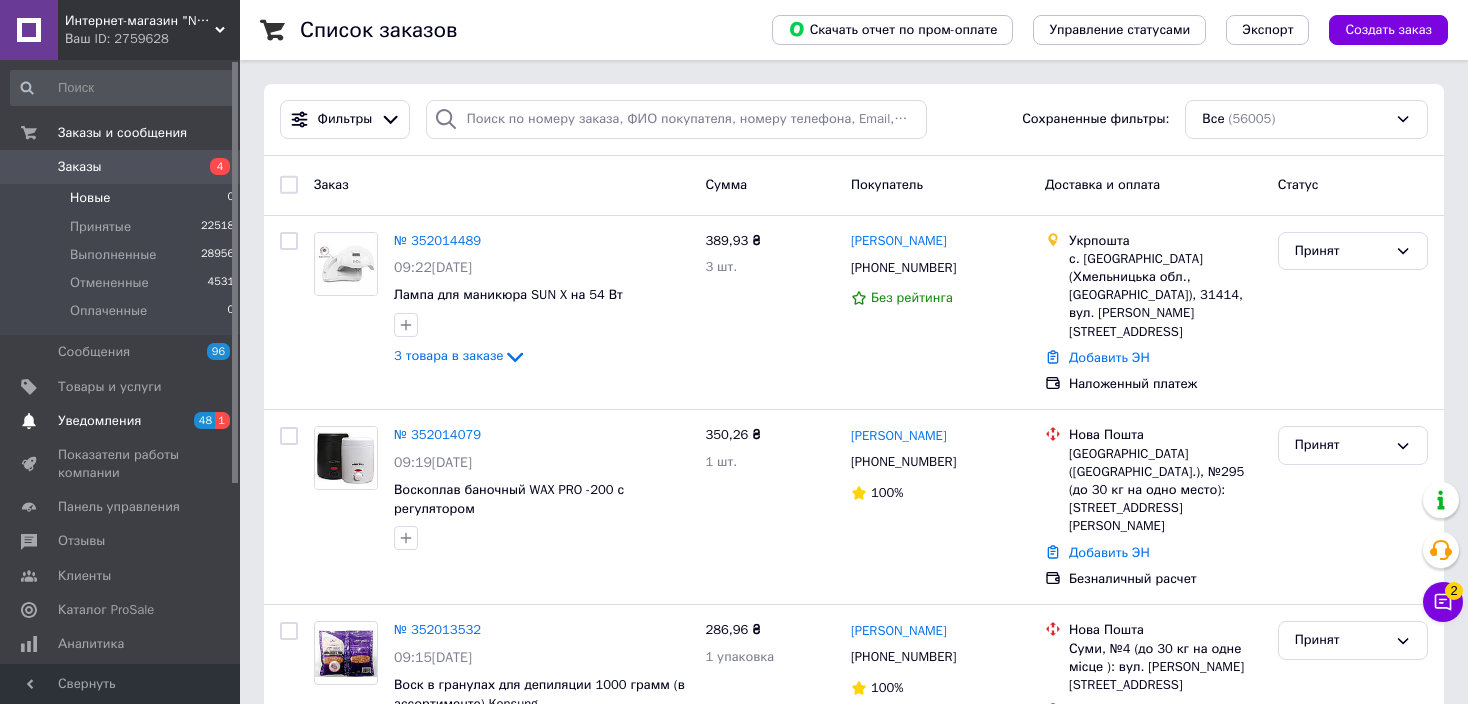 click on "Уведомления" at bounding box center [99, 421] 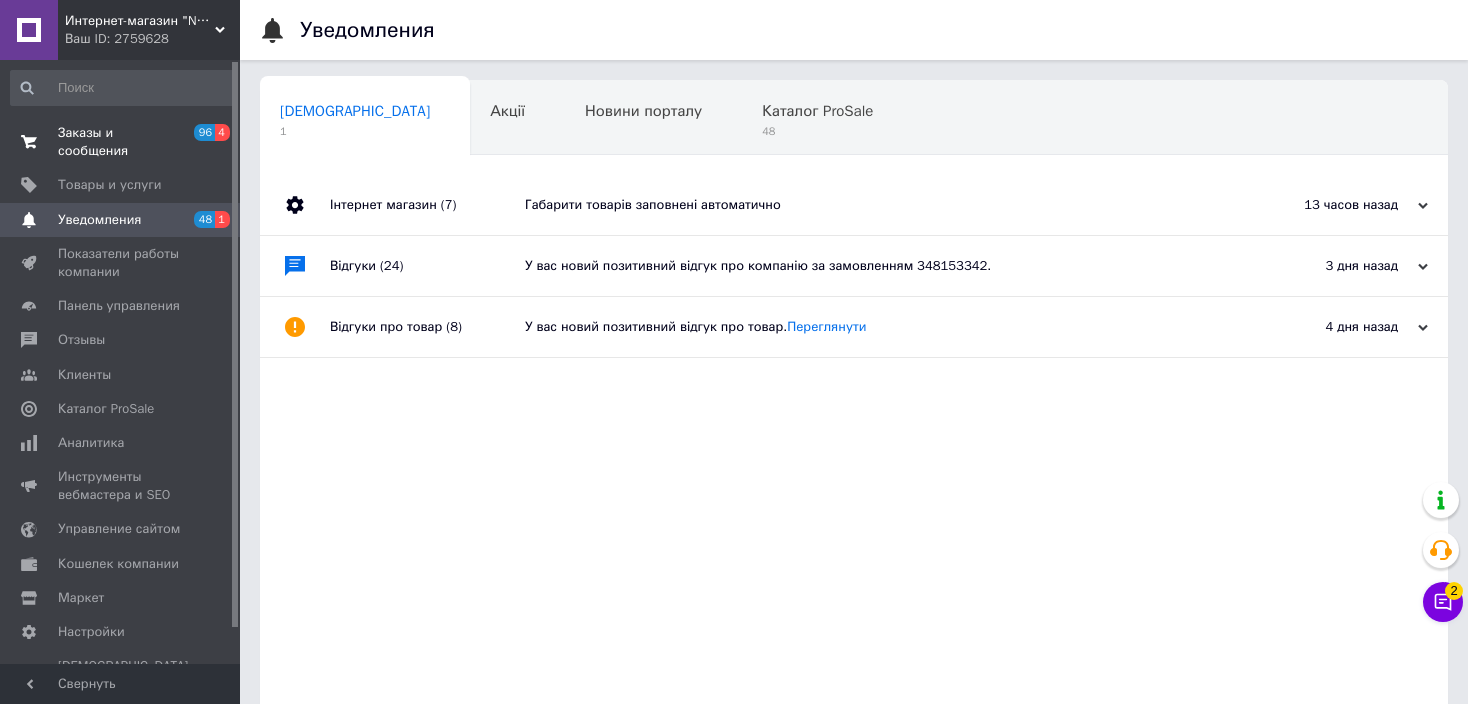 click on "Заказы и сообщения" at bounding box center (121, 142) 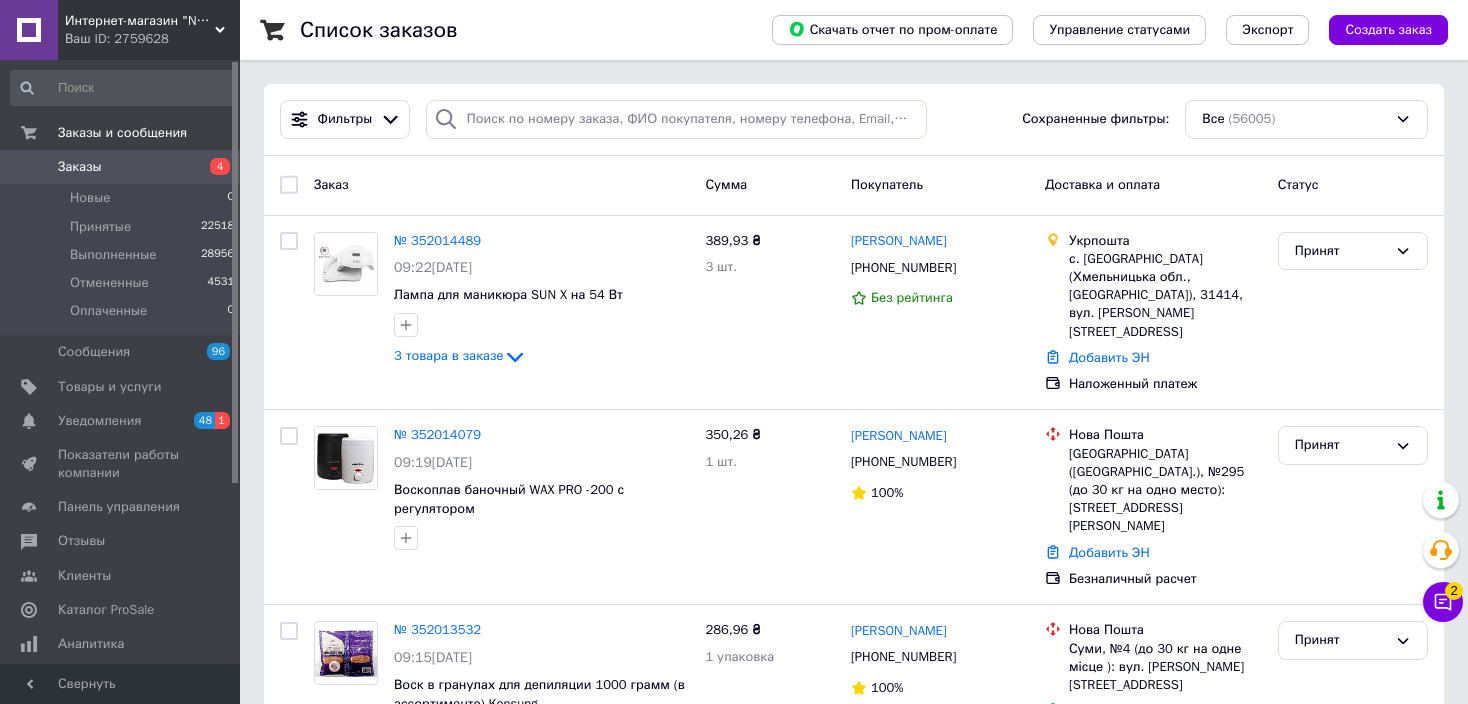click on "Список заказов   Скачать отчет по пром-оплате Управление статусами Экспорт Создать заказ Фильтры Сохраненные фильтры: Все (56005) Заказ Сумма Покупатель Доставка и оплата Статус № 352014489 09:22[DATE] Лампа для маникюра  SUN X на 54 Вт 3 товара в заказе 389,93 ₴ 3 шт. [PERSON_NAME]  [PHONE_NUMBER] Без рейтинга Укрпошта с. [GEOGRAPHIC_DATA] (Хмельницька обл., [GEOGRAPHIC_DATA]), 31414, вул. [PERSON_NAME][STREET_ADDRESS] Добавить ЭН Наложенный платеж Принят № 352014079 09:19[DATE] Воскоплав баночный WAX PRO -200 с регулятором 350,26 ₴ 1 шт. [PERSON_NAME] [PHONE_NUMBER] 100% Нова Пошта Добавить ЭН Принят 286,96 ₴ 1" at bounding box center [854, 1944] 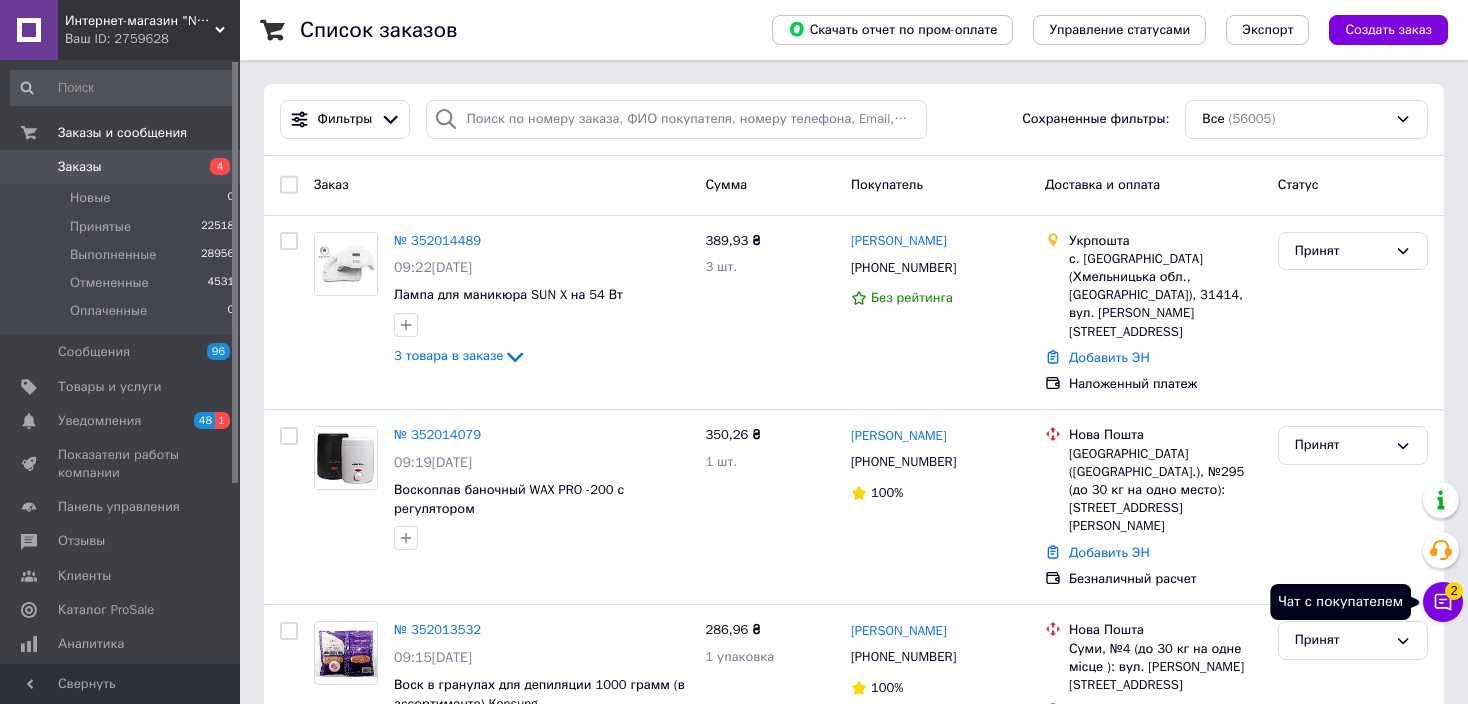 click on "Чат с покупателем 2" at bounding box center (1443, 602) 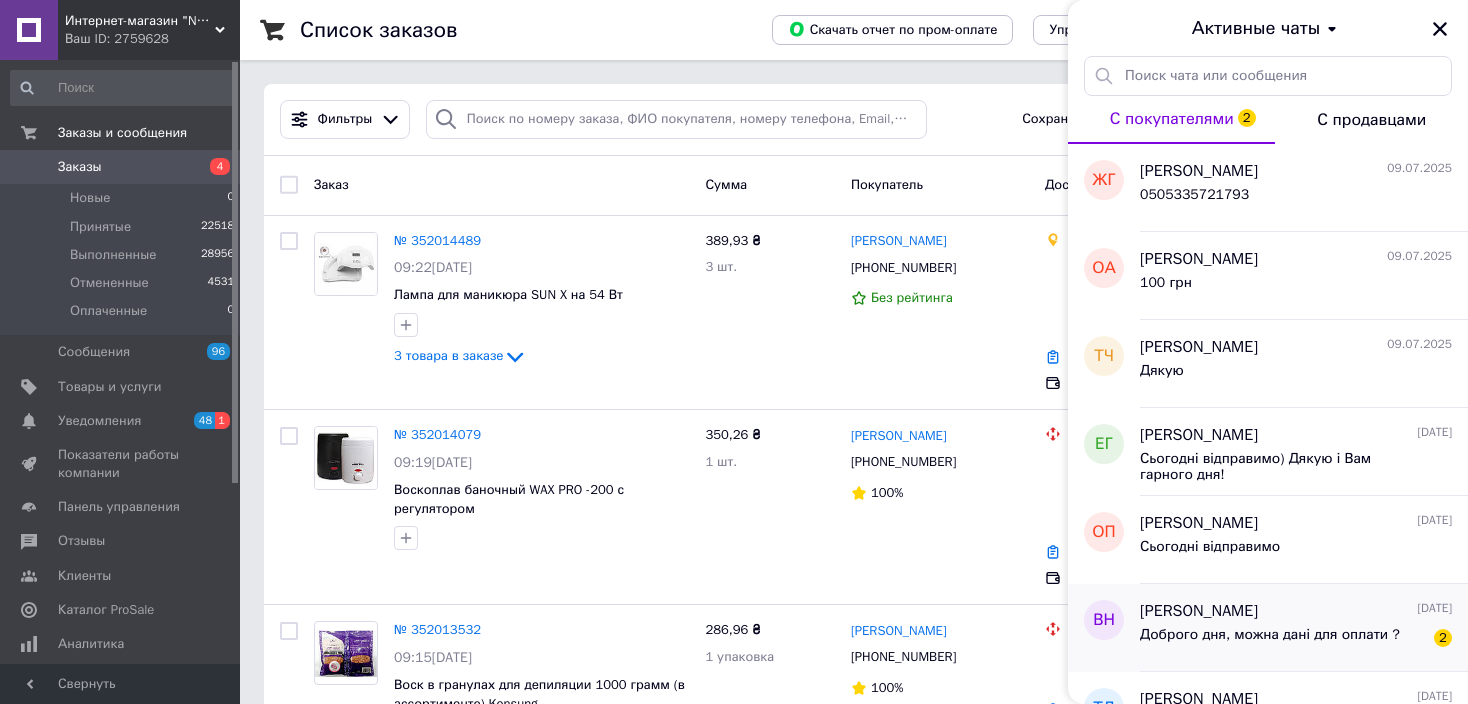 click on "Доброго дня, можна дані для оплати ?" at bounding box center [1270, 635] 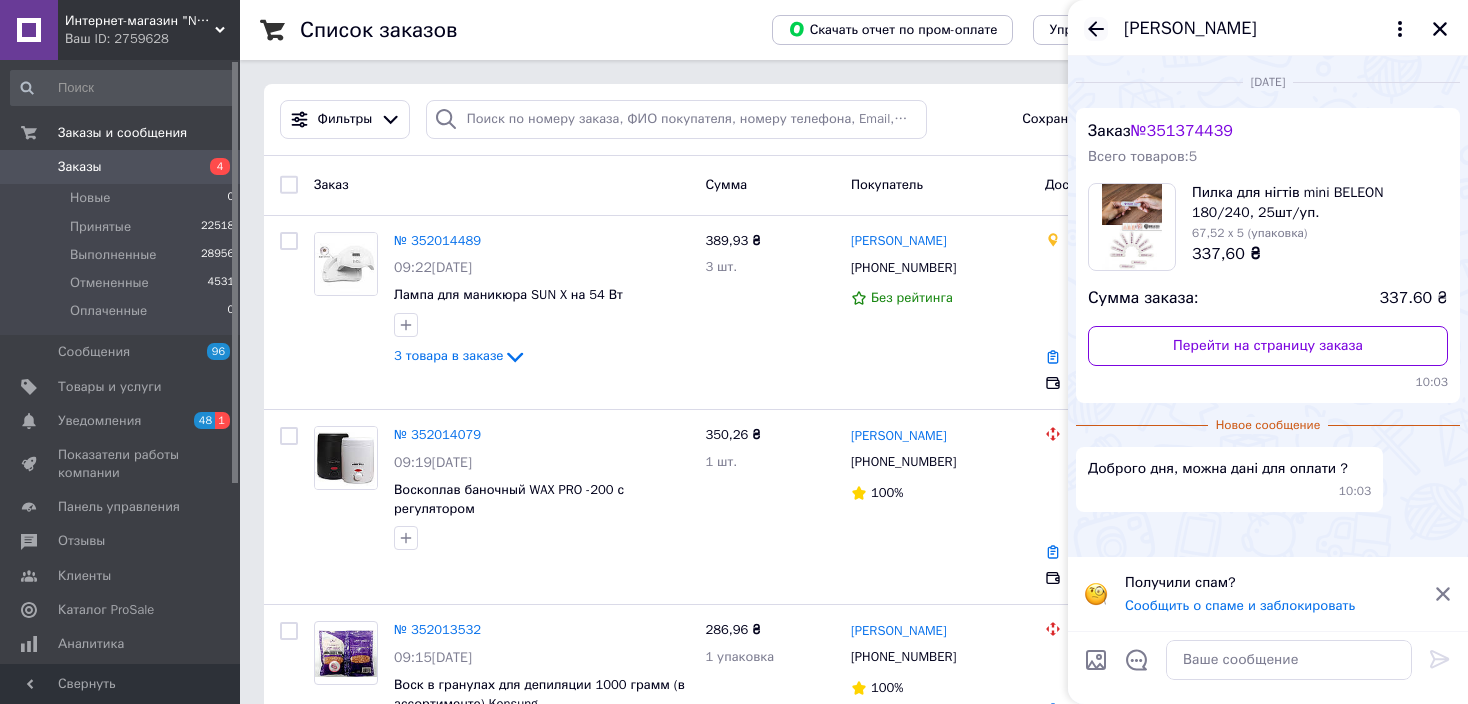click 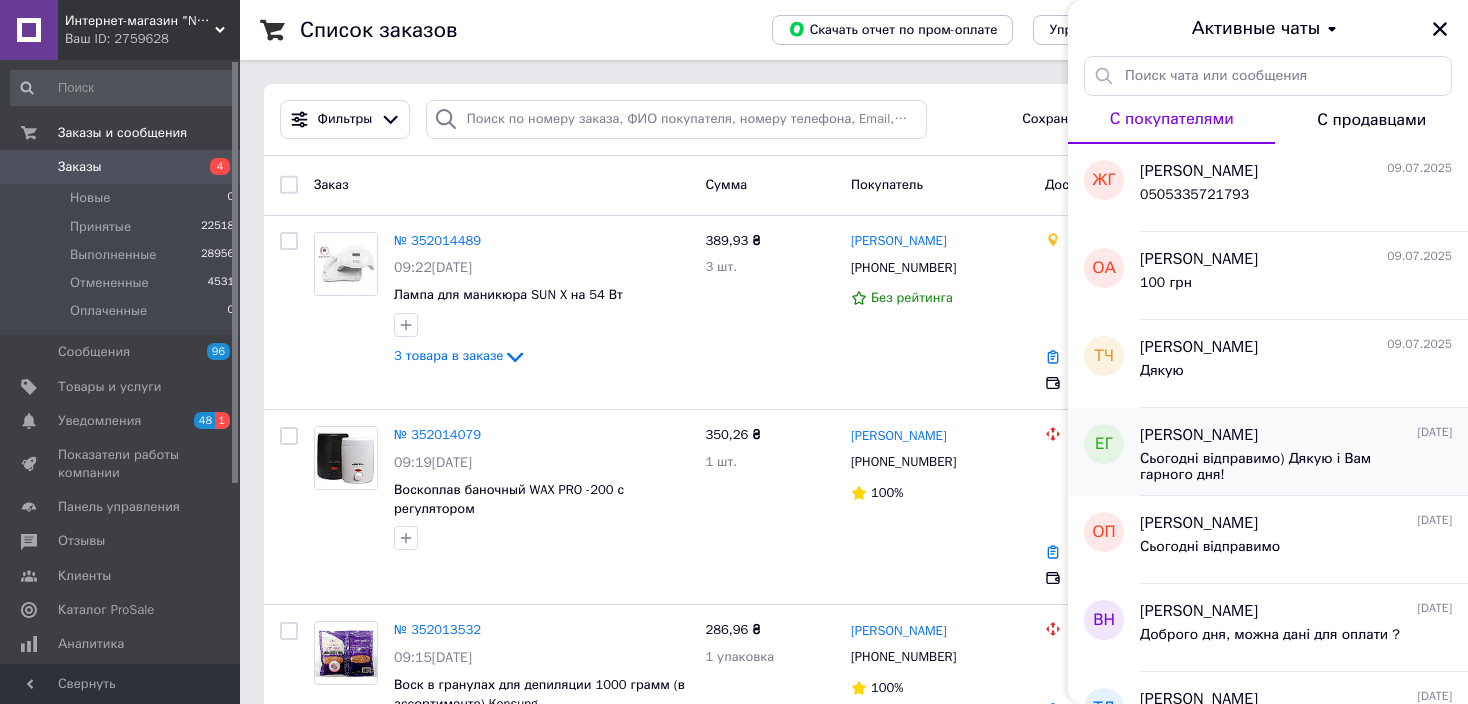 click on "[PERSON_NAME] [DATE]" at bounding box center [1296, 435] 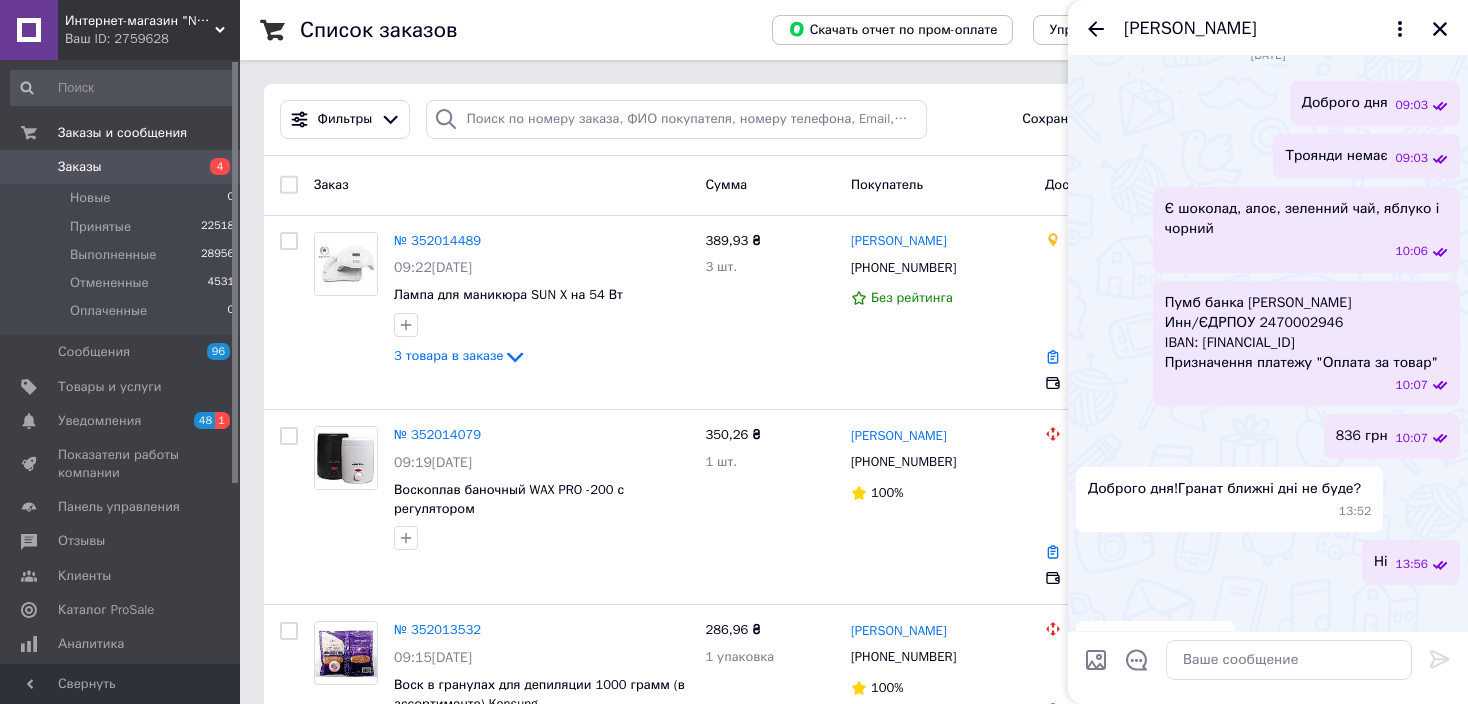 scroll, scrollTop: 483, scrollLeft: 0, axis: vertical 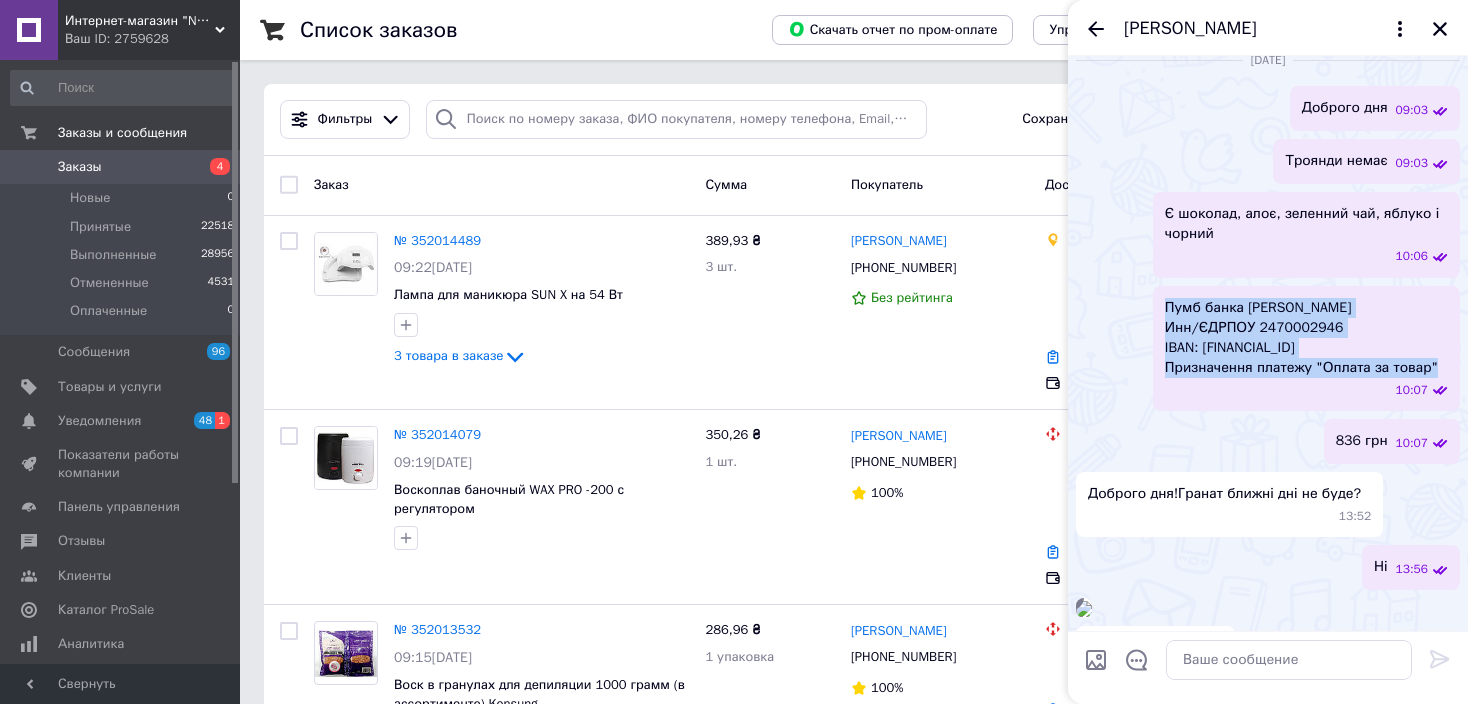 drag, startPoint x: 1426, startPoint y: 369, endPoint x: 1152, endPoint y: 300, distance: 282.5544 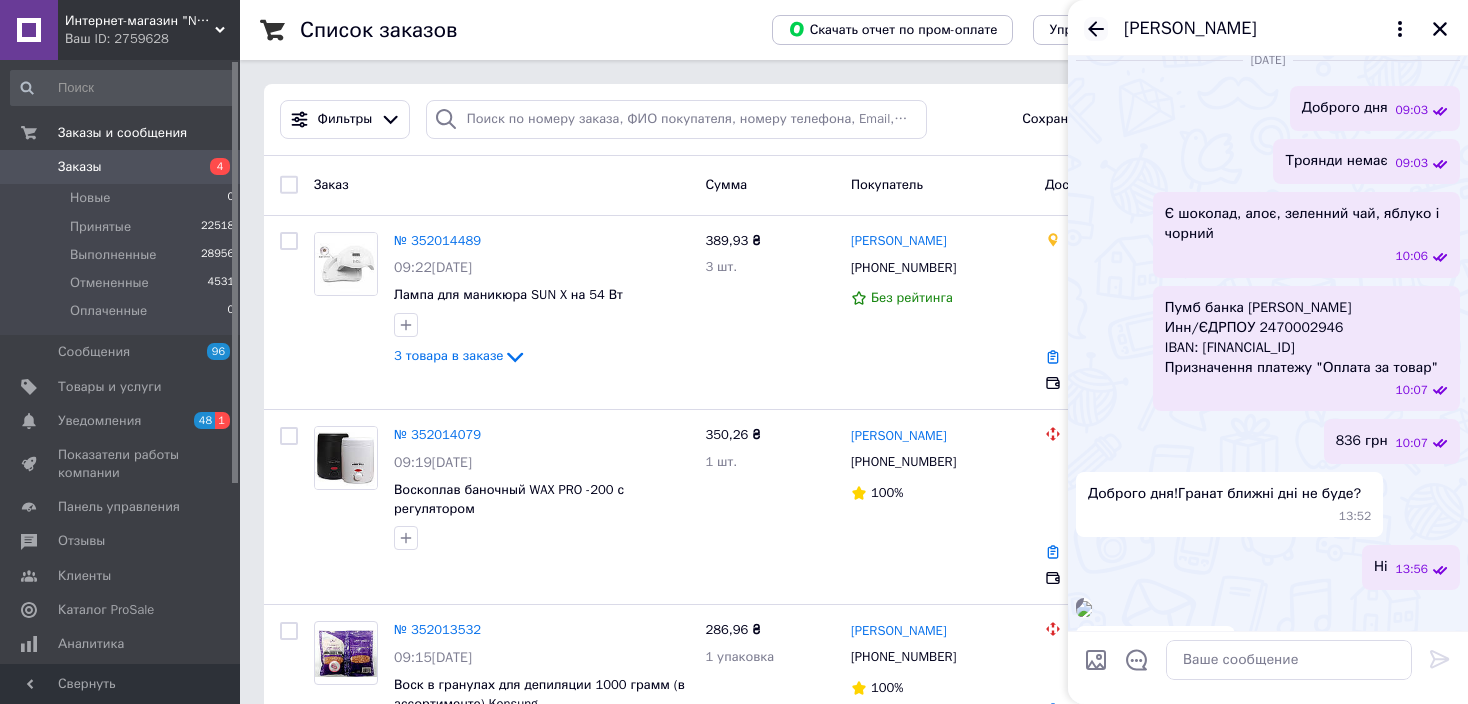 click on "[PERSON_NAME]" at bounding box center (1268, 28) 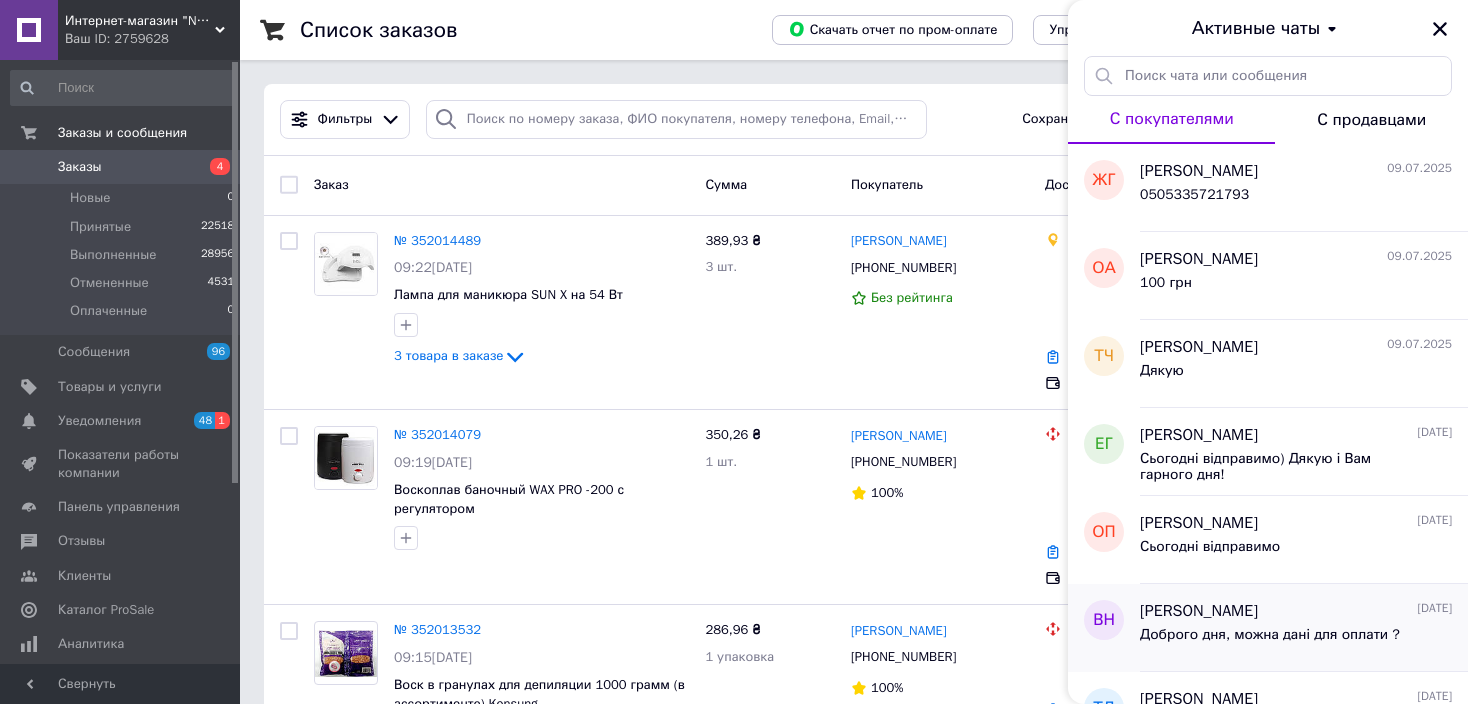 click on "Доброго дня, можна дані для оплати ?" at bounding box center [1270, 635] 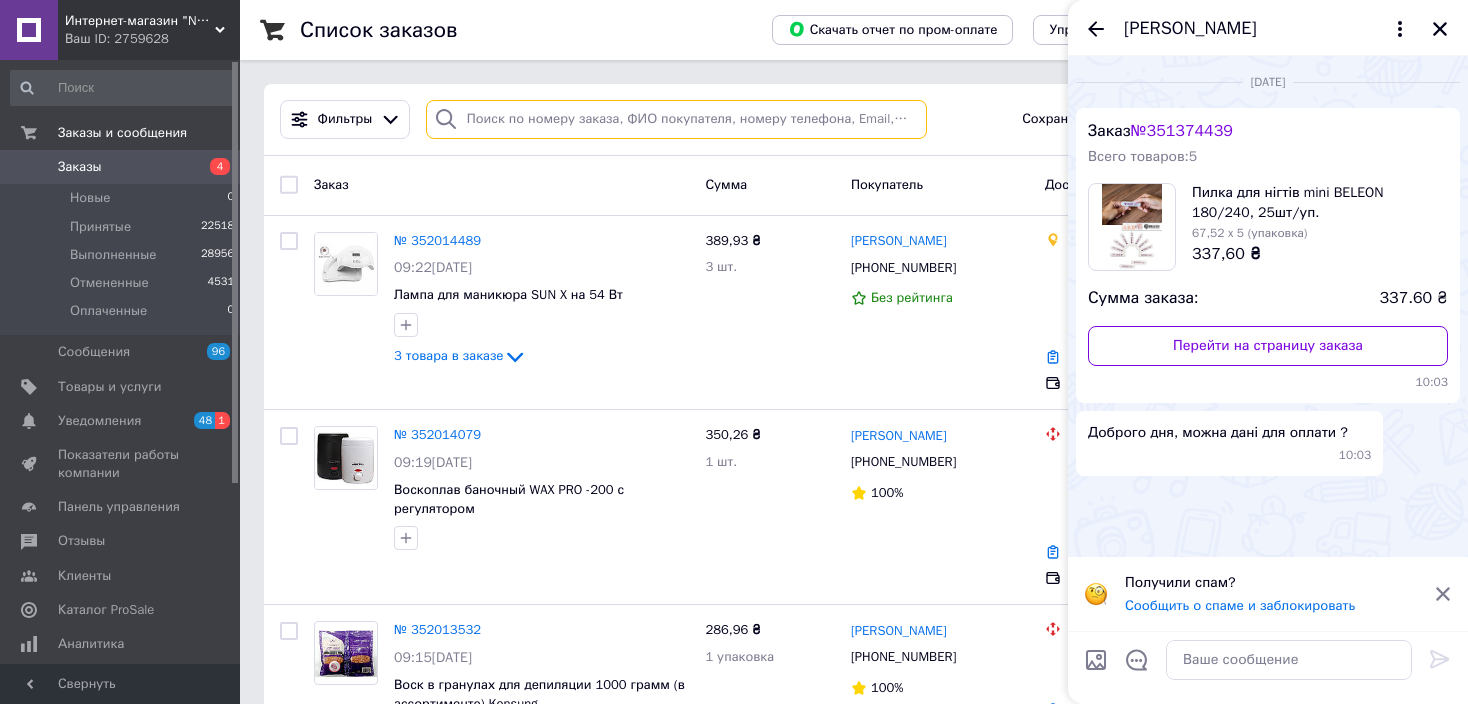 click at bounding box center [676, 119] 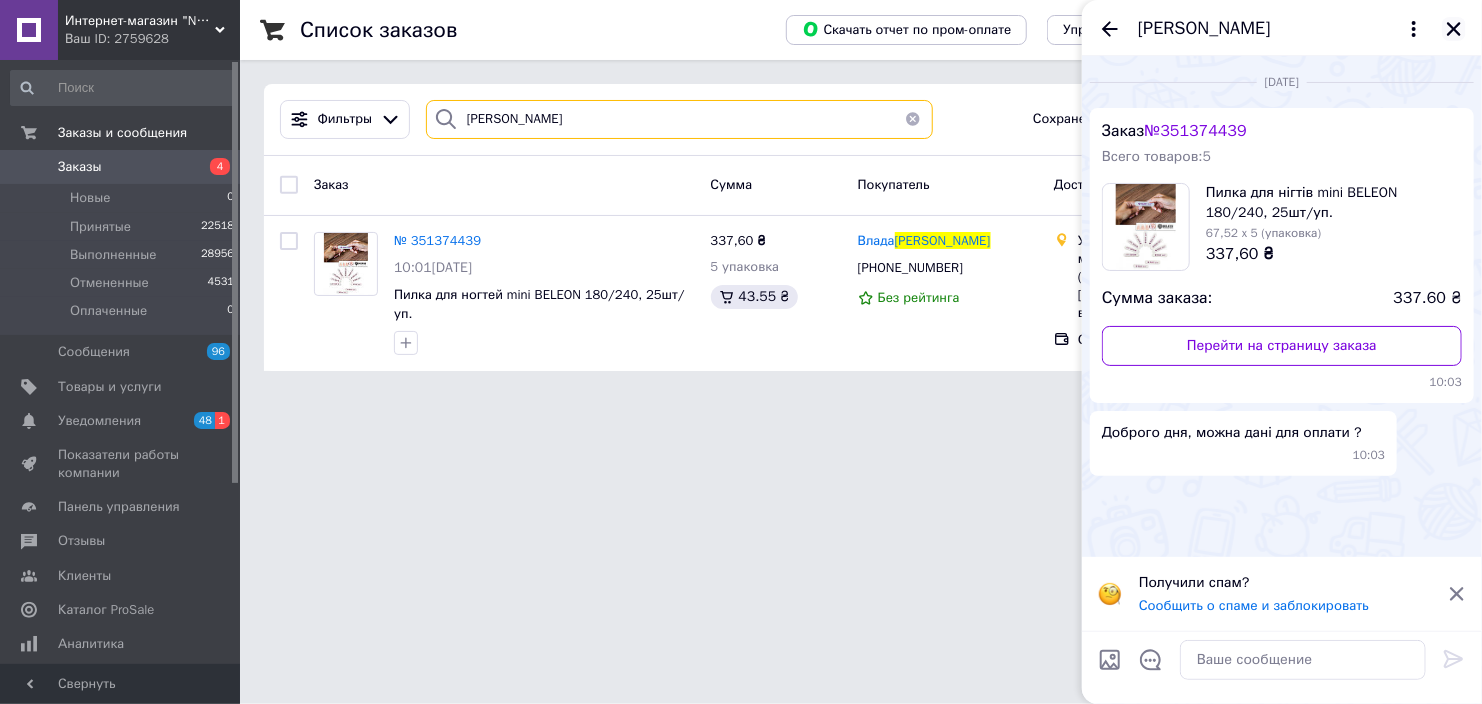 type on "[PERSON_NAME]" 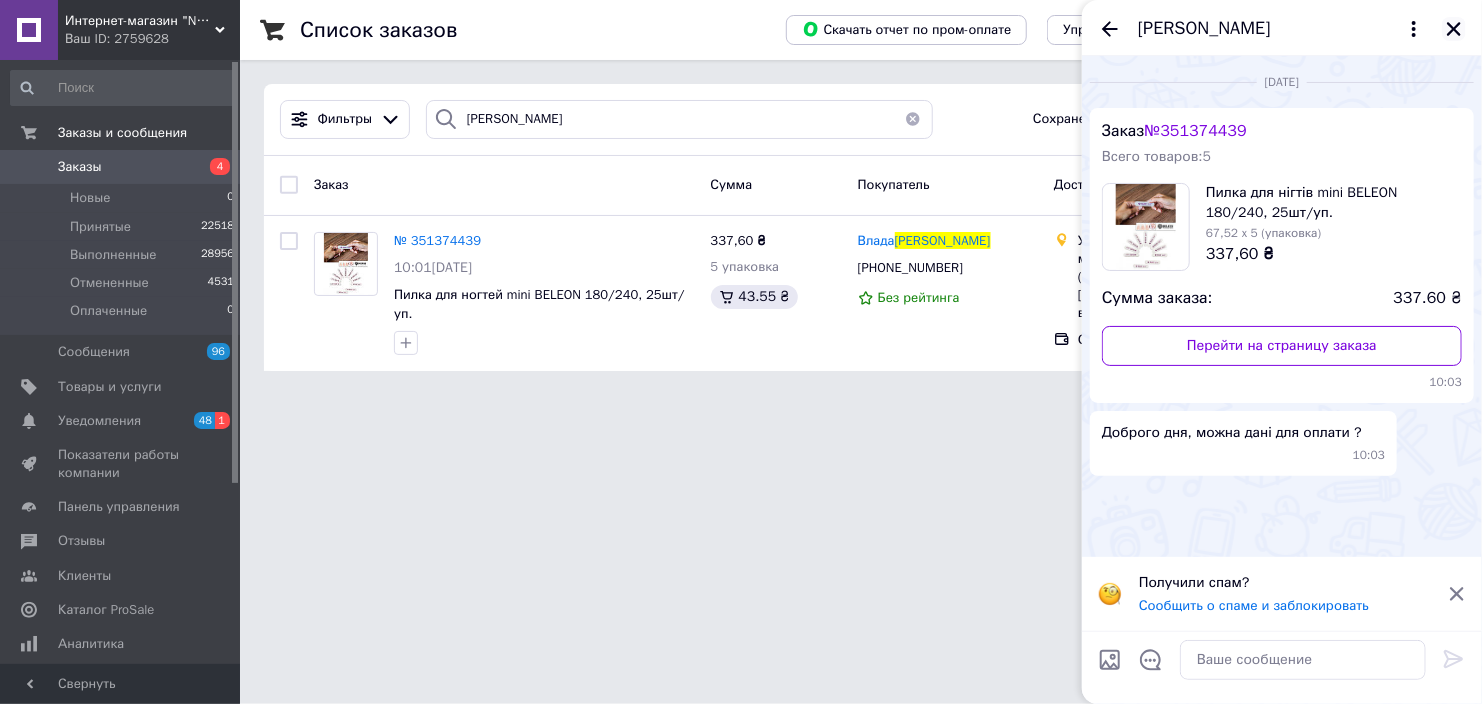 click at bounding box center (1454, 29) 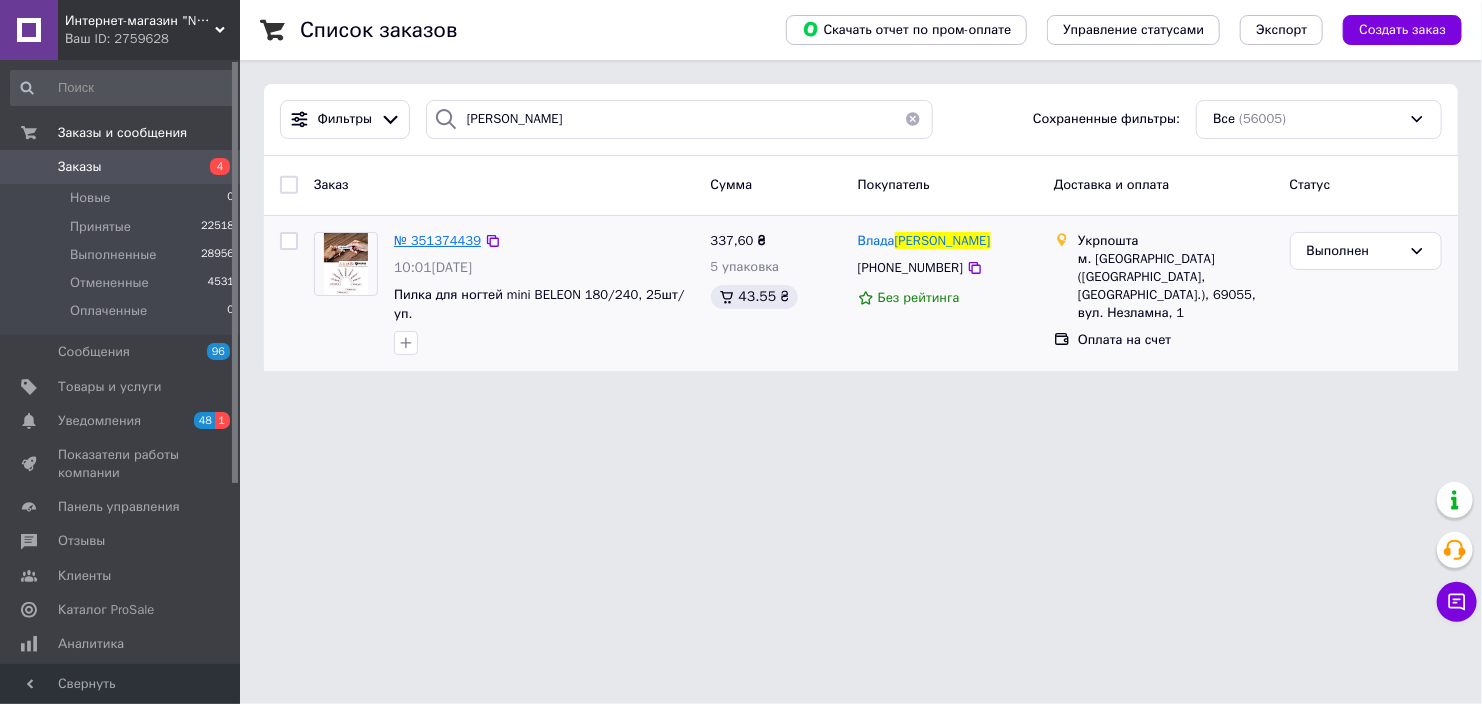 click on "№ 351374439" at bounding box center [437, 240] 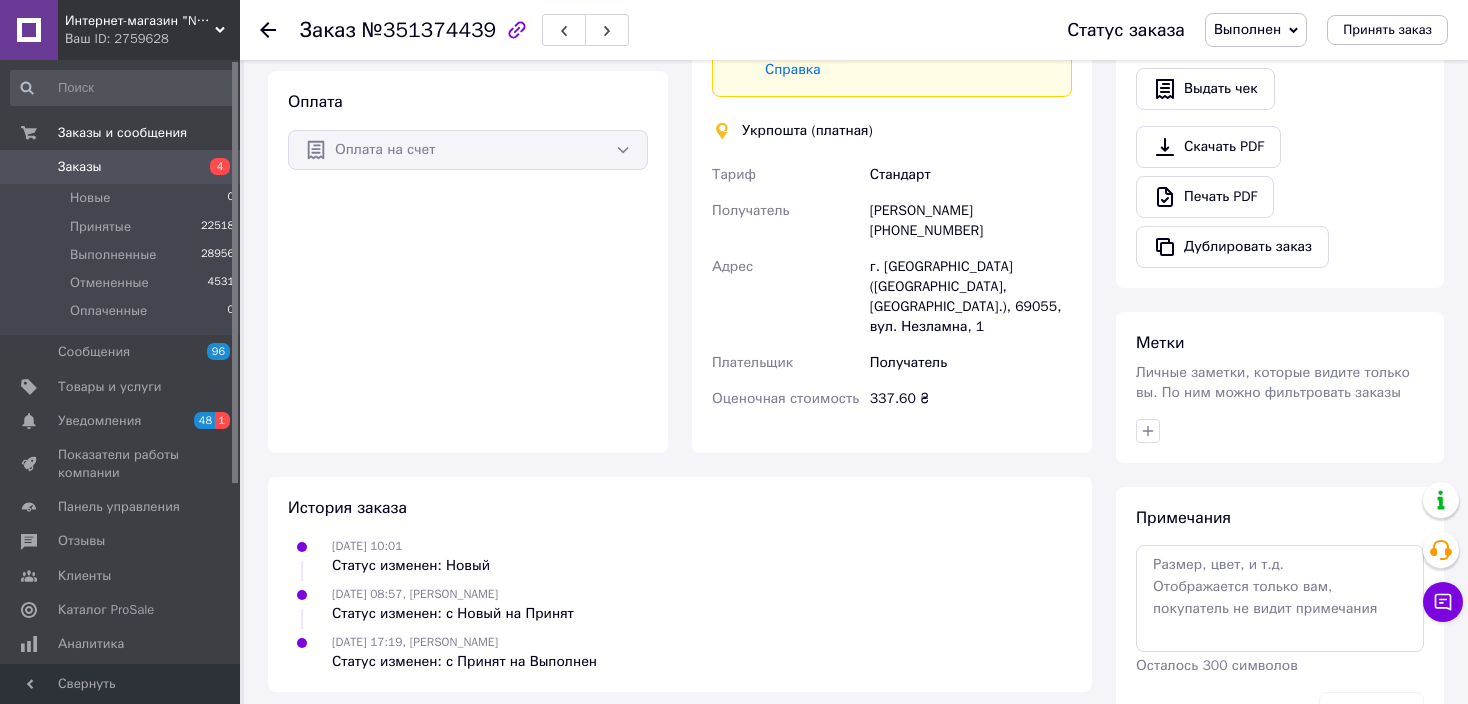 scroll, scrollTop: 525, scrollLeft: 0, axis: vertical 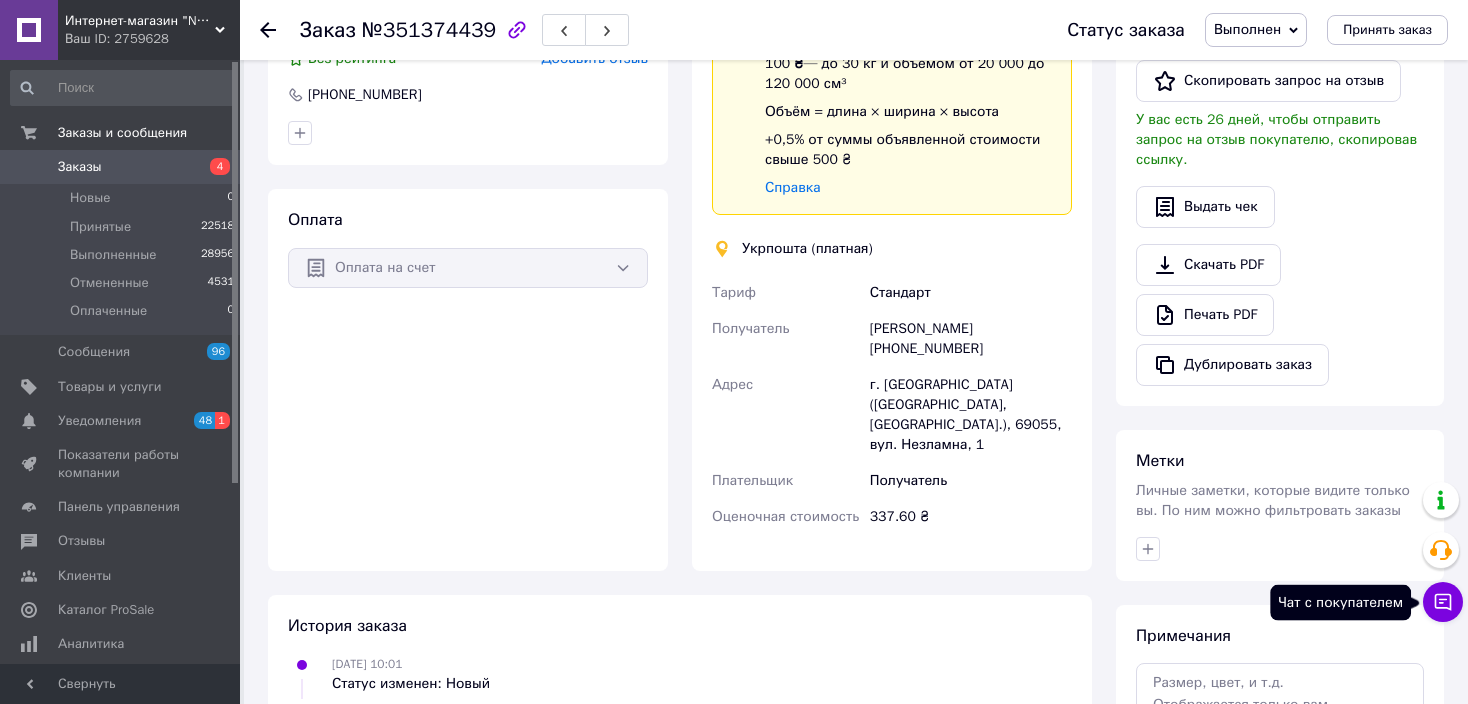 click on "Чат с покупателем" at bounding box center [1443, 602] 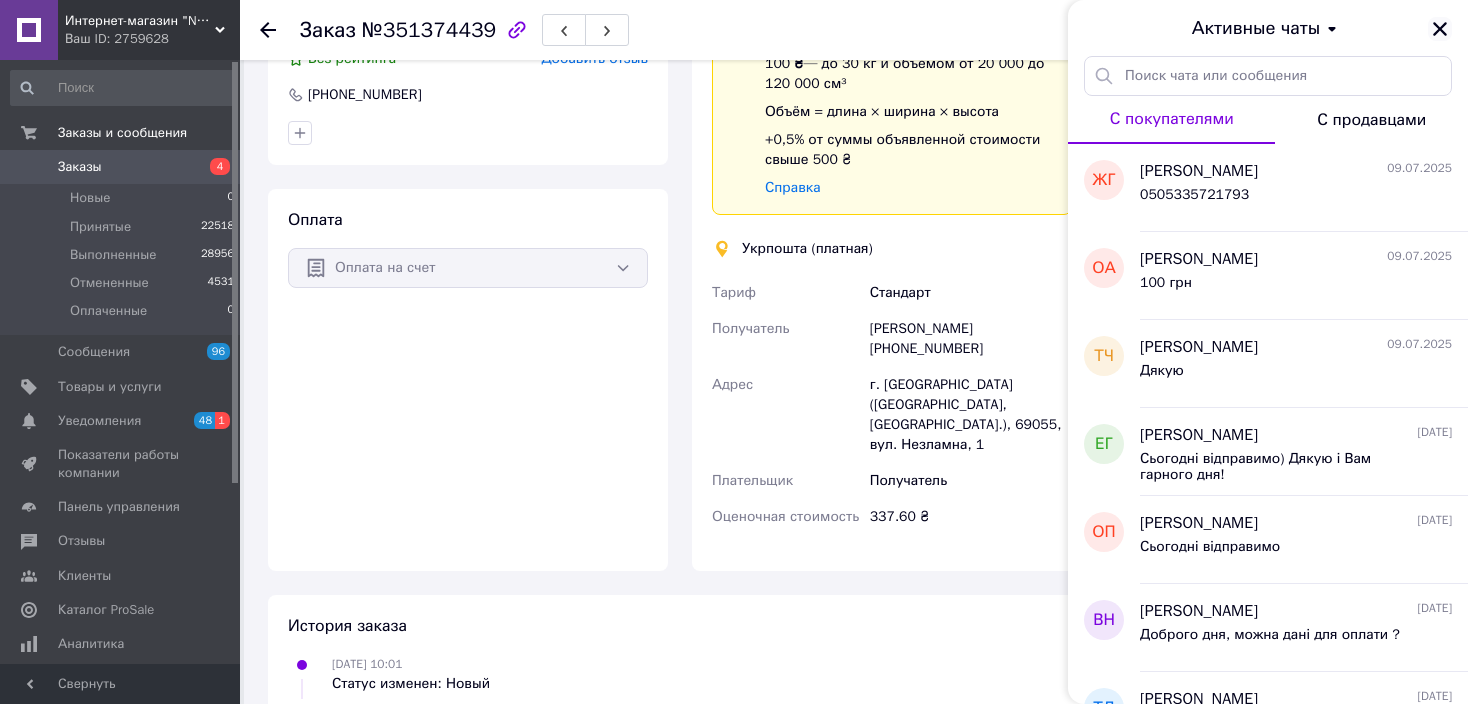 click 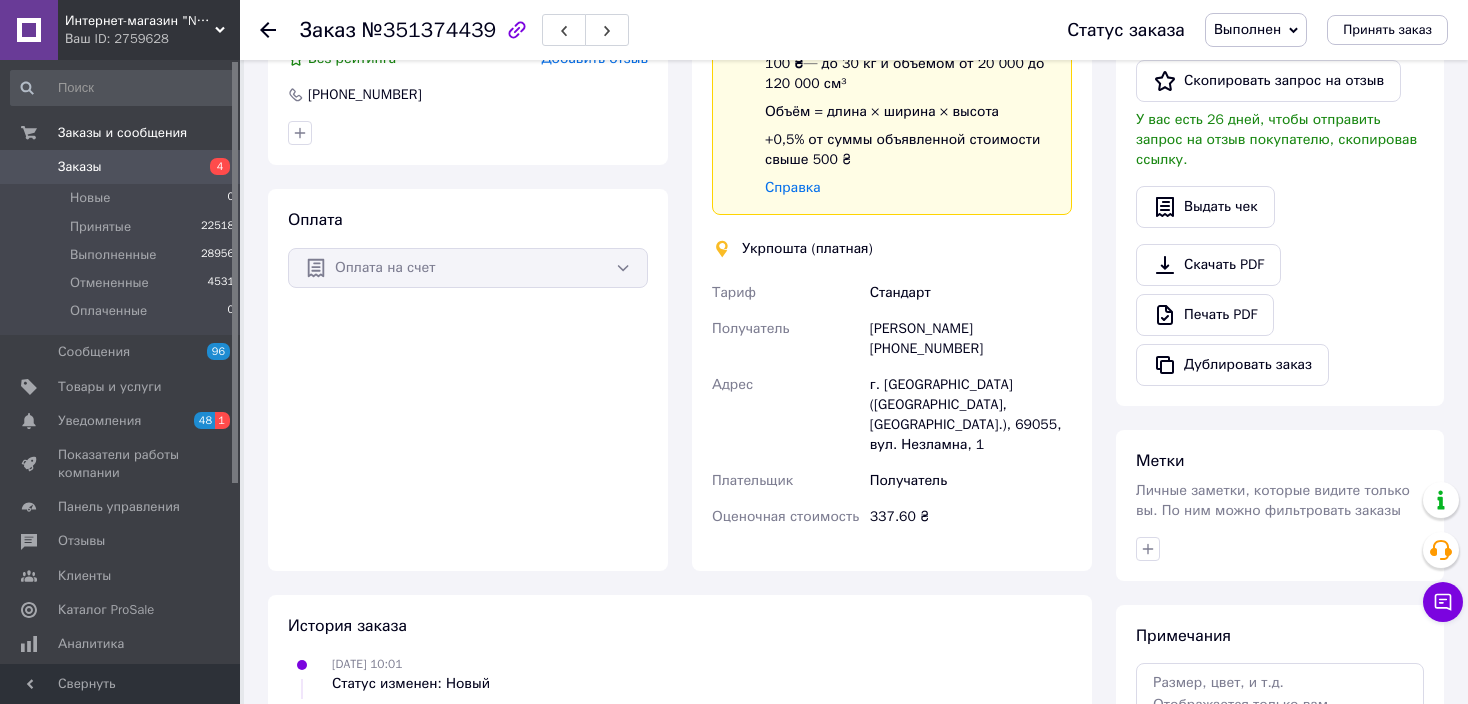 click 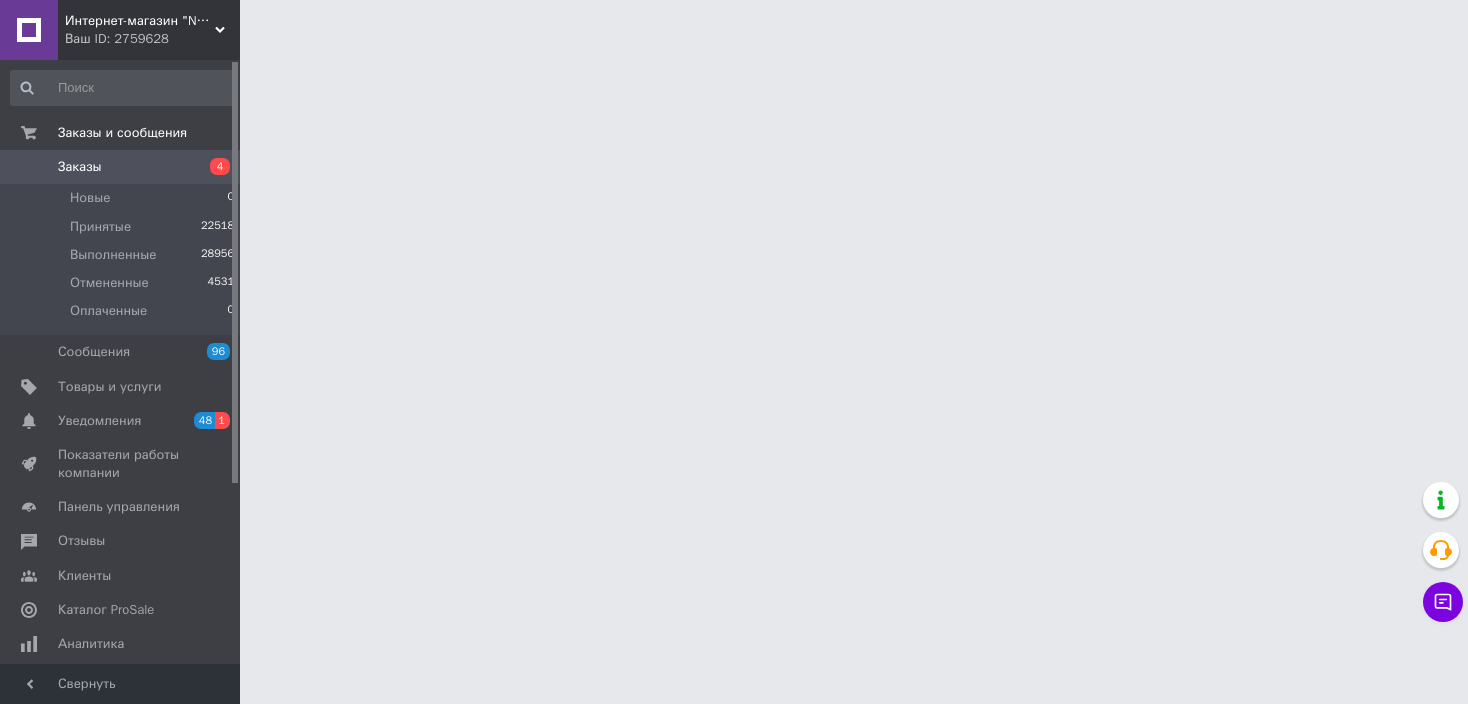 scroll, scrollTop: 0, scrollLeft: 0, axis: both 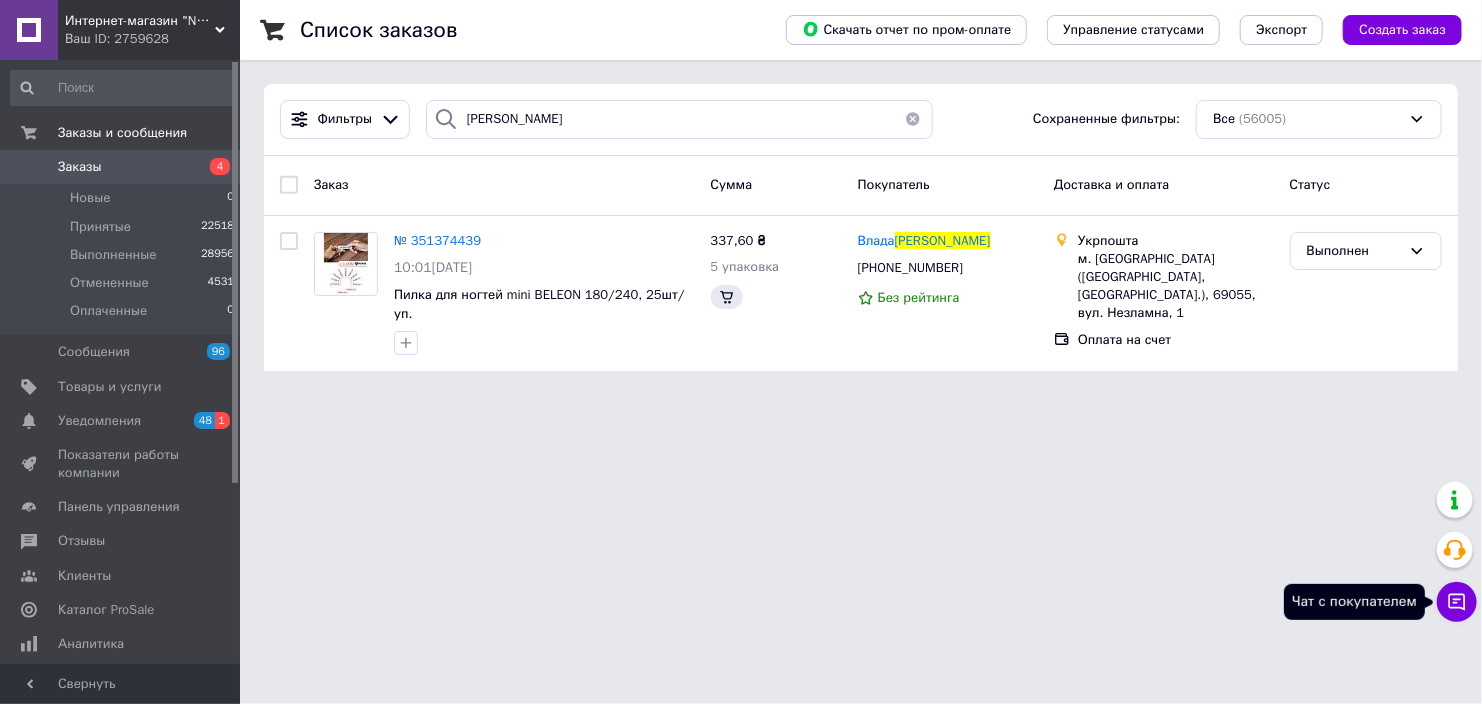 click on "Чат с покупателем" at bounding box center [1457, 602] 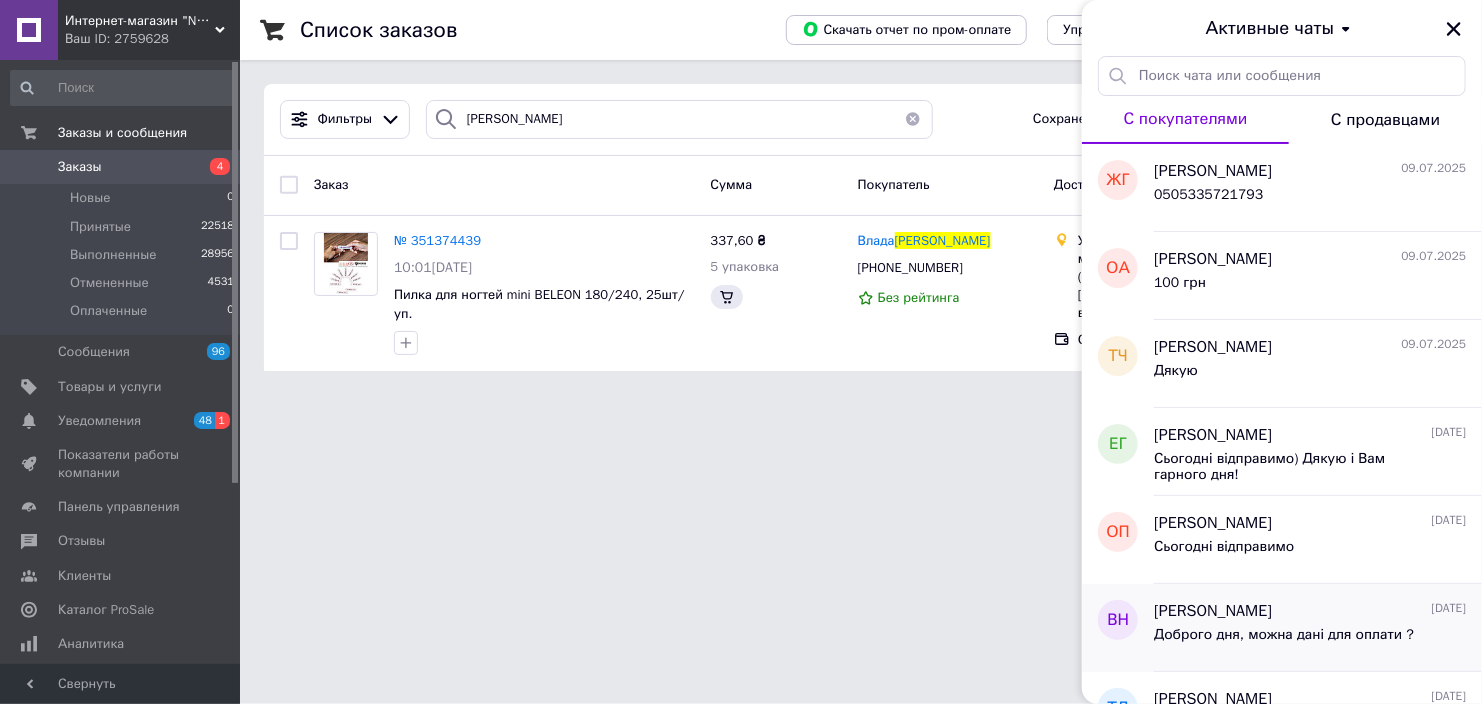 click on "Доброго дня, можна дані для оплати ?" at bounding box center (1310, 639) 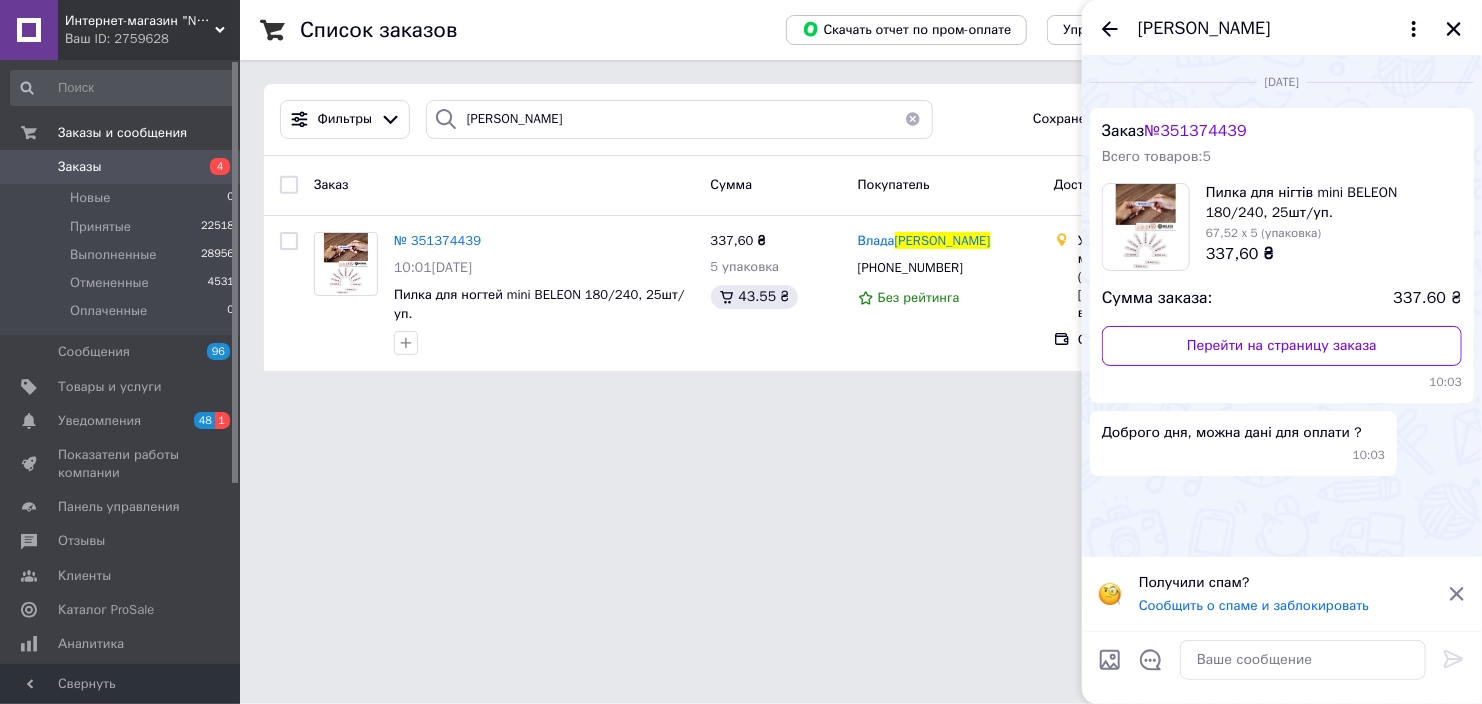 click on "[PERSON_NAME]" at bounding box center [1282, 28] 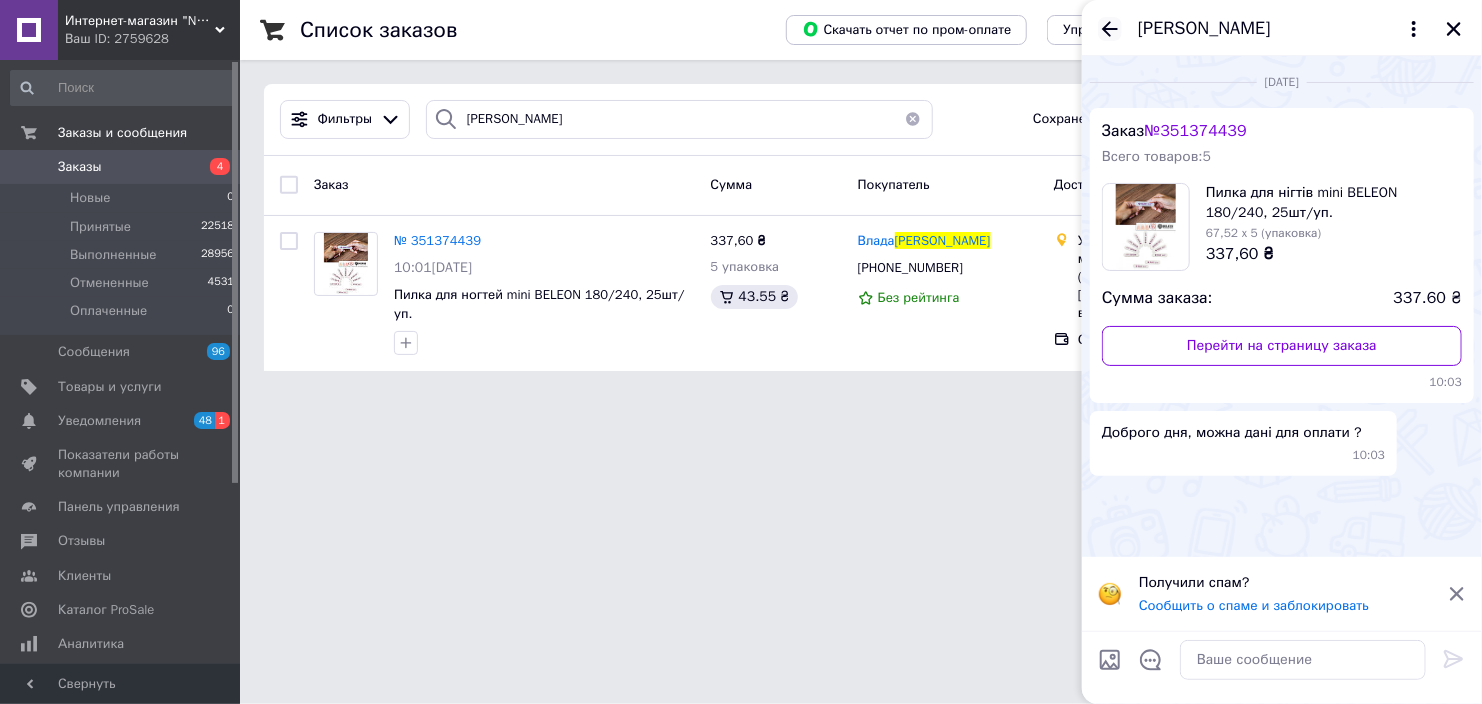 click 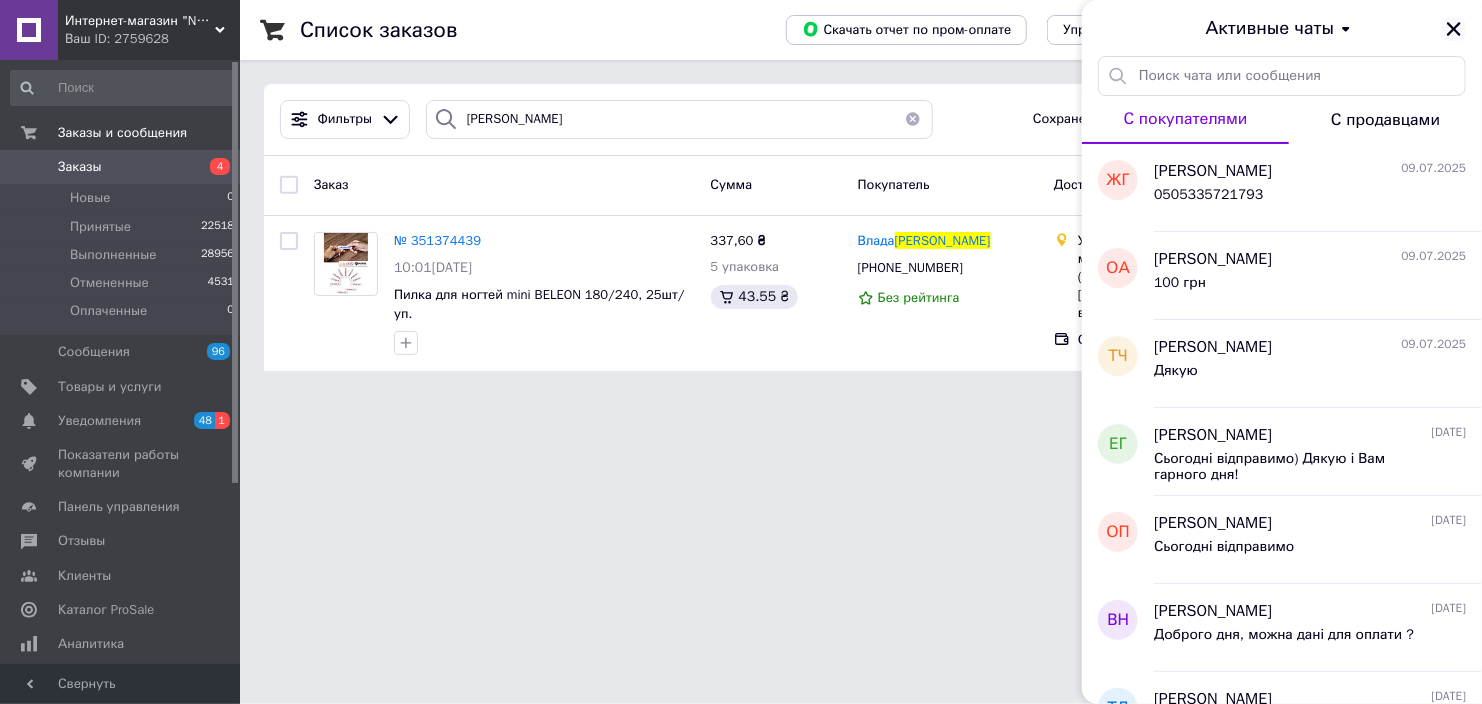 click 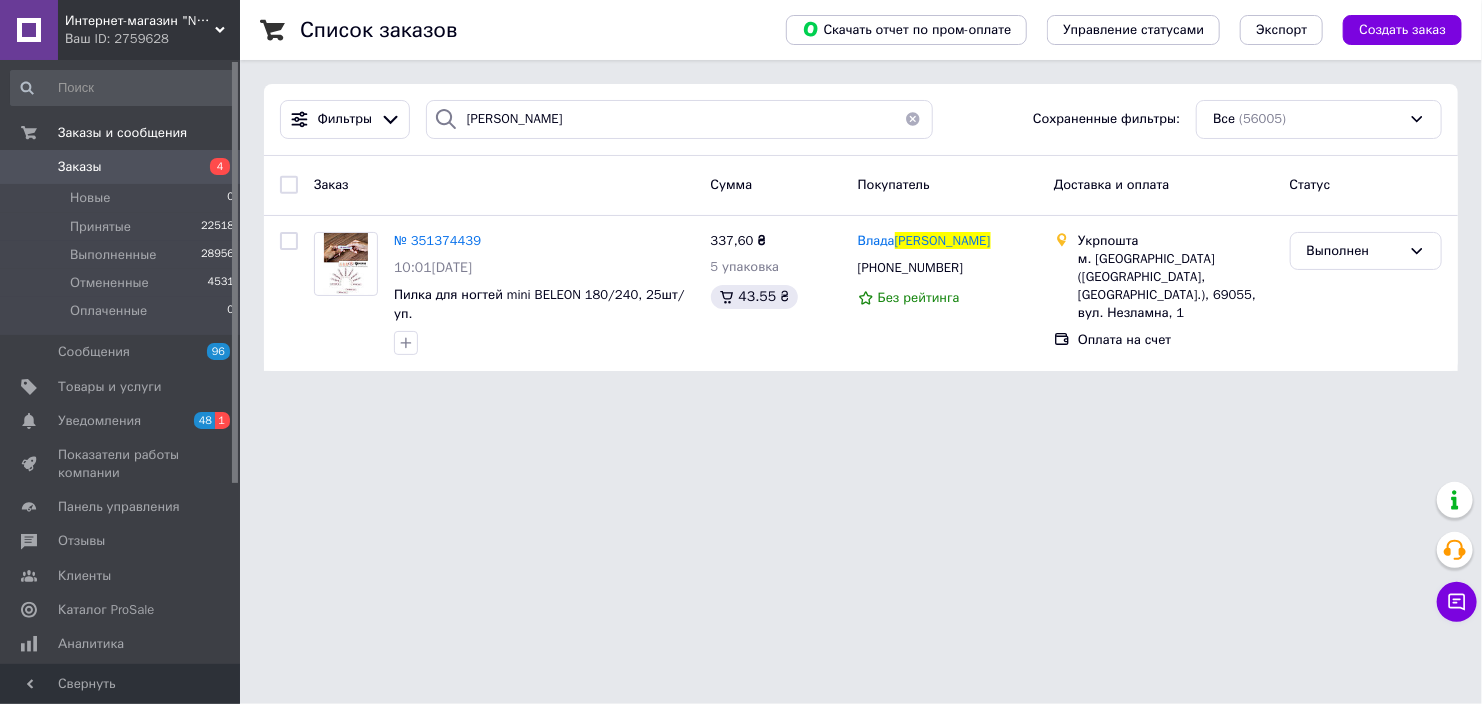 drag, startPoint x: 915, startPoint y: 111, endPoint x: 755, endPoint y: 126, distance: 160.70158 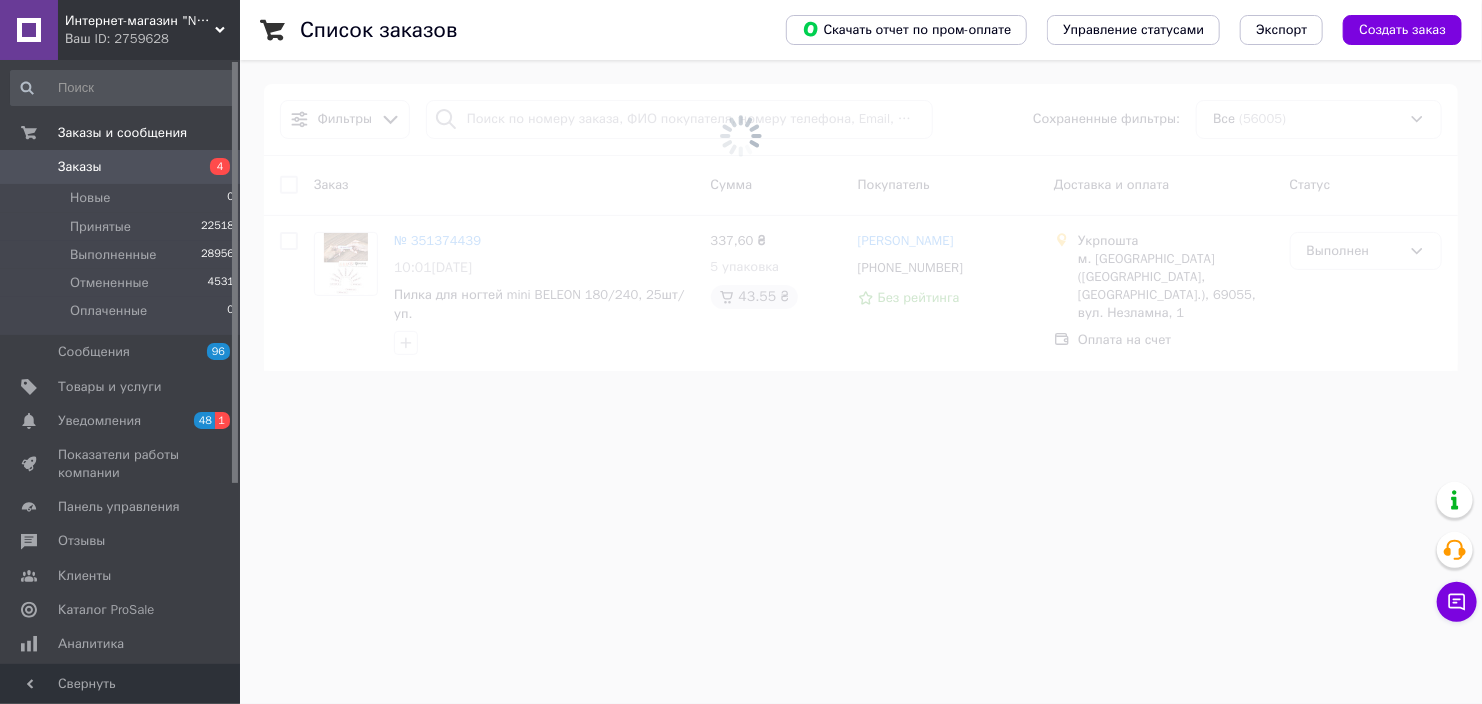 click 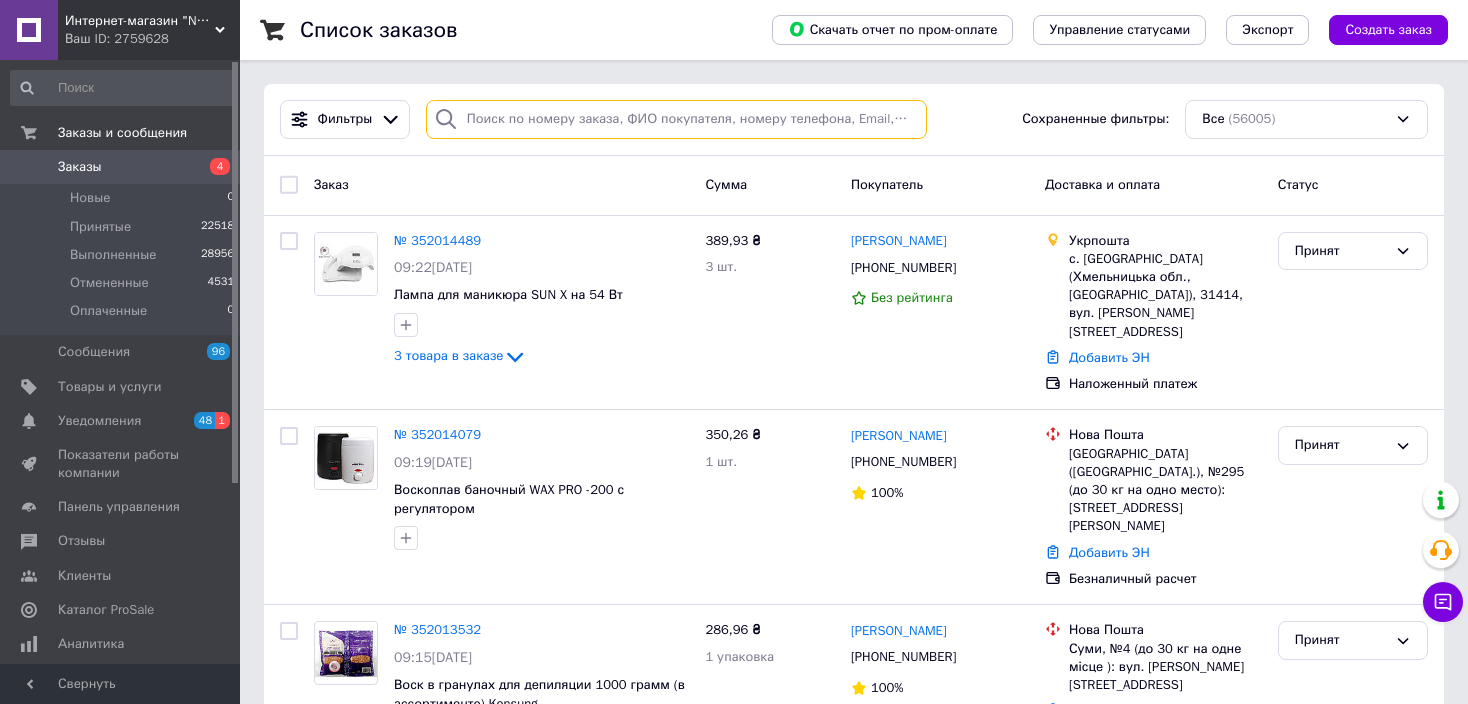 click at bounding box center [676, 119] 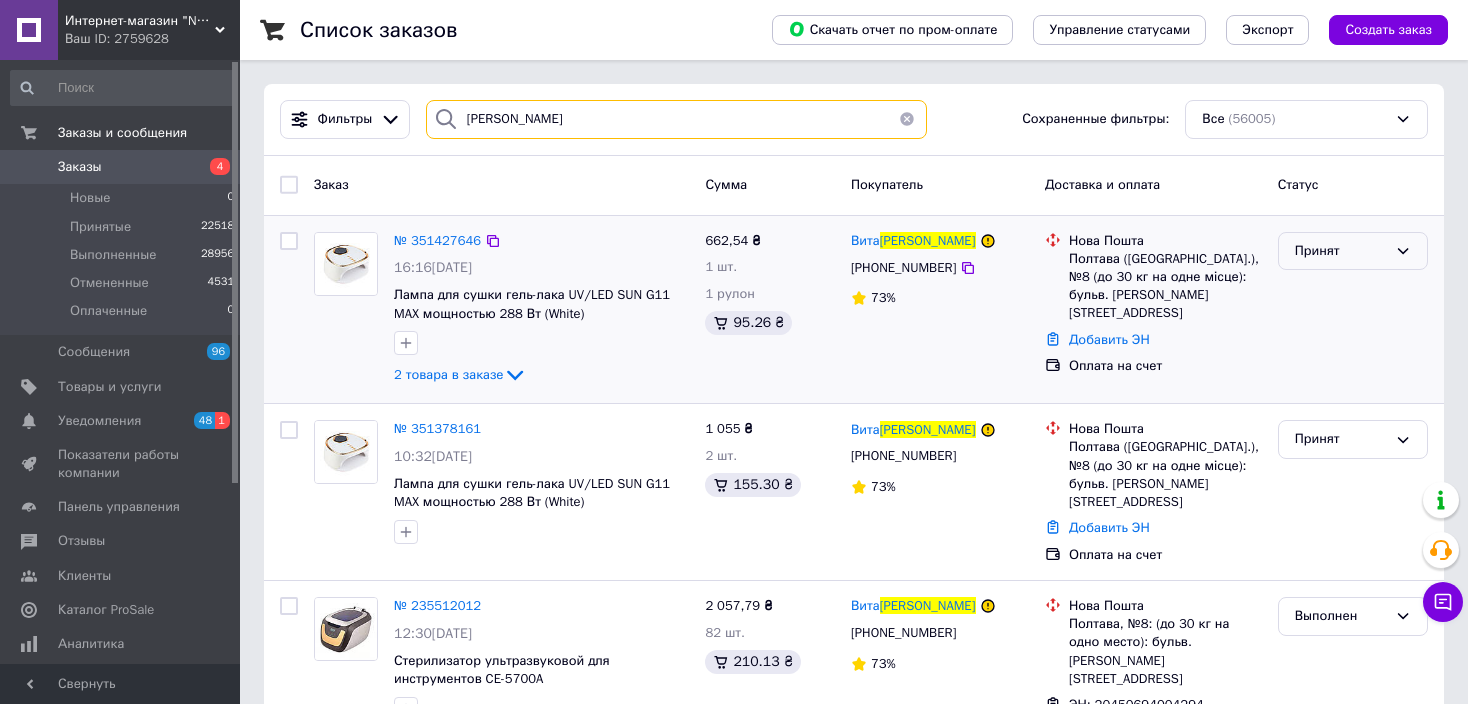 type on "[PERSON_NAME]" 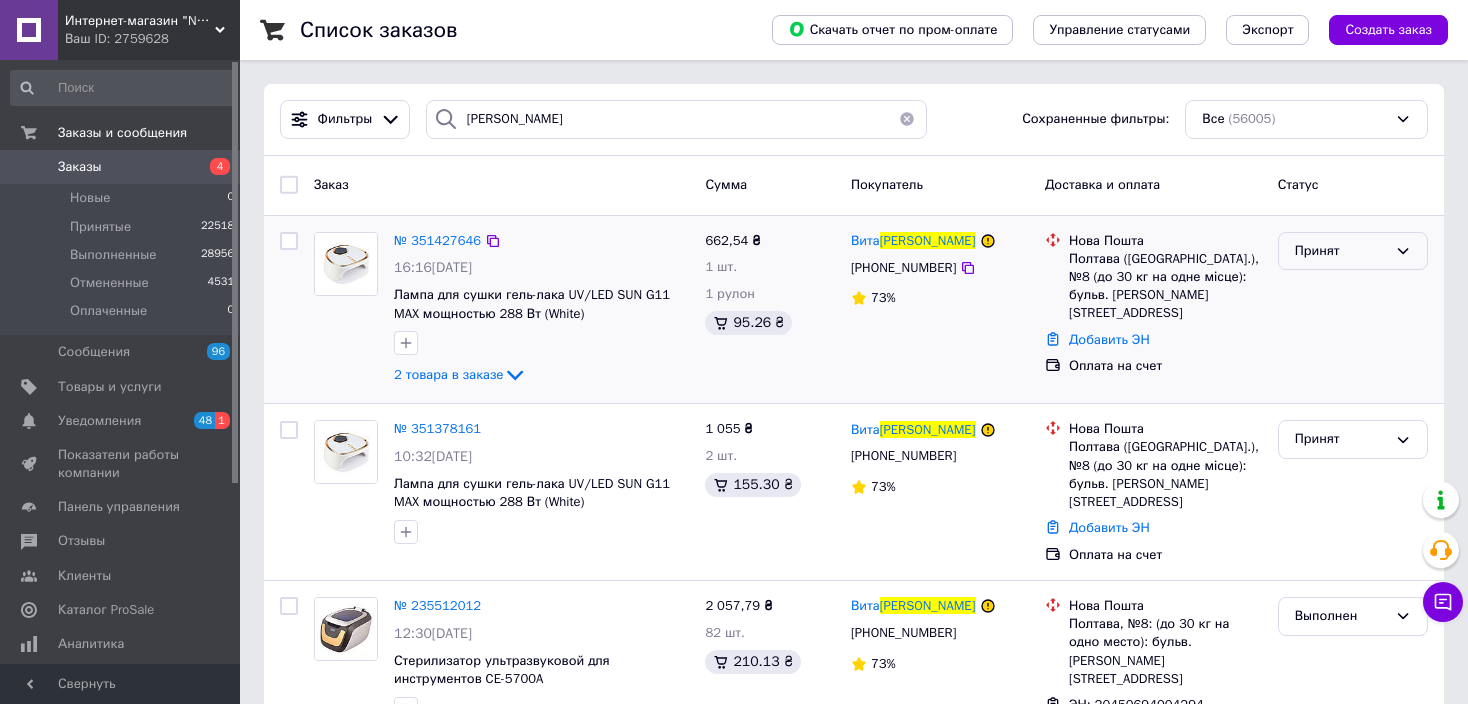 click on "Принят" at bounding box center [1353, 251] 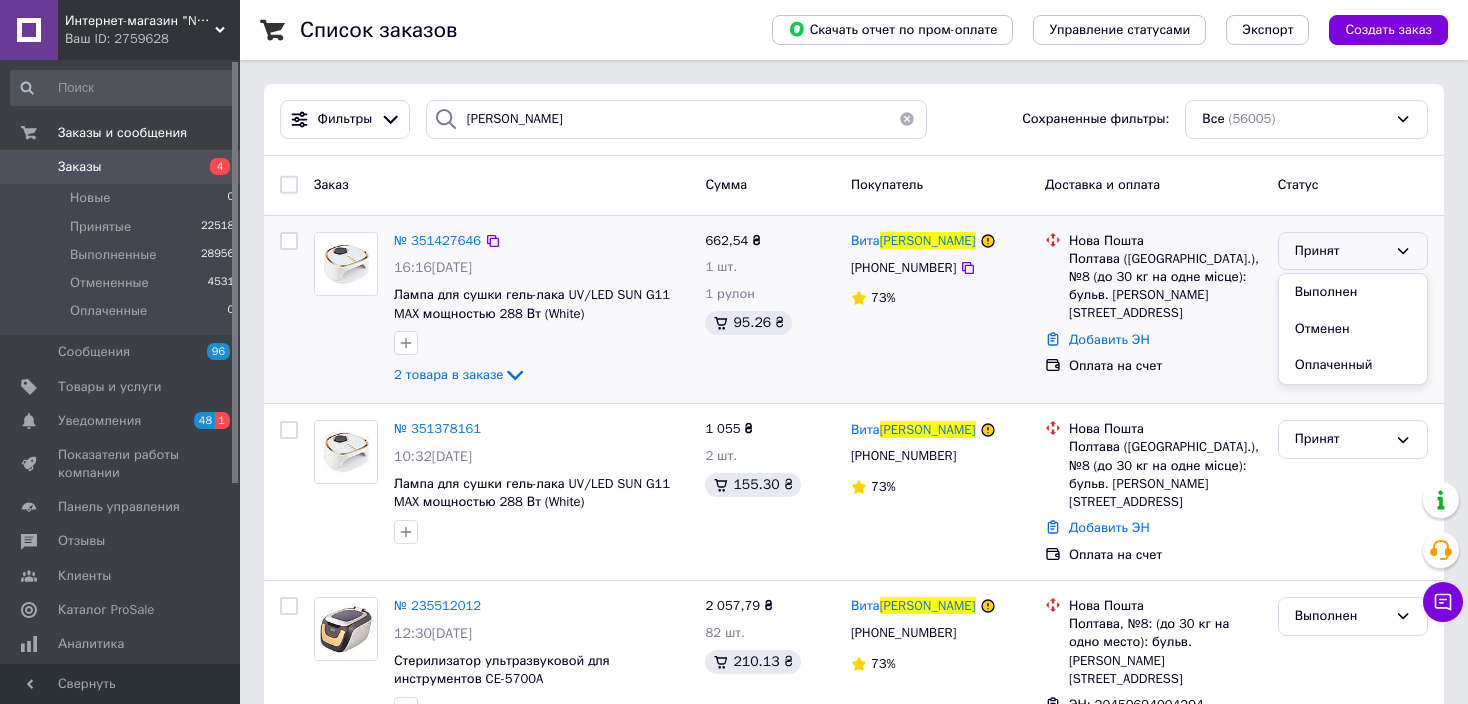 click on "Принят" at bounding box center (1341, 251) 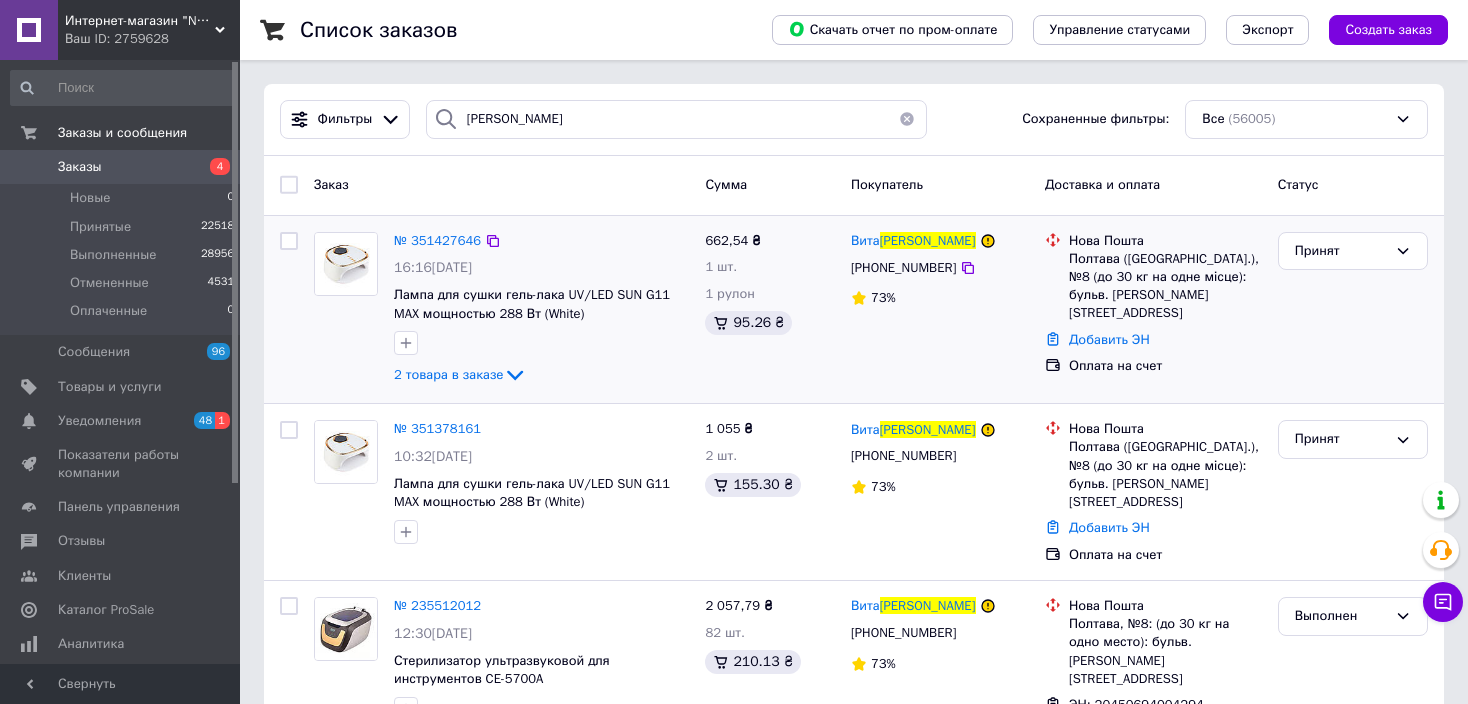drag, startPoint x: 1315, startPoint y: 259, endPoint x: 1321, endPoint y: 269, distance: 11.661903 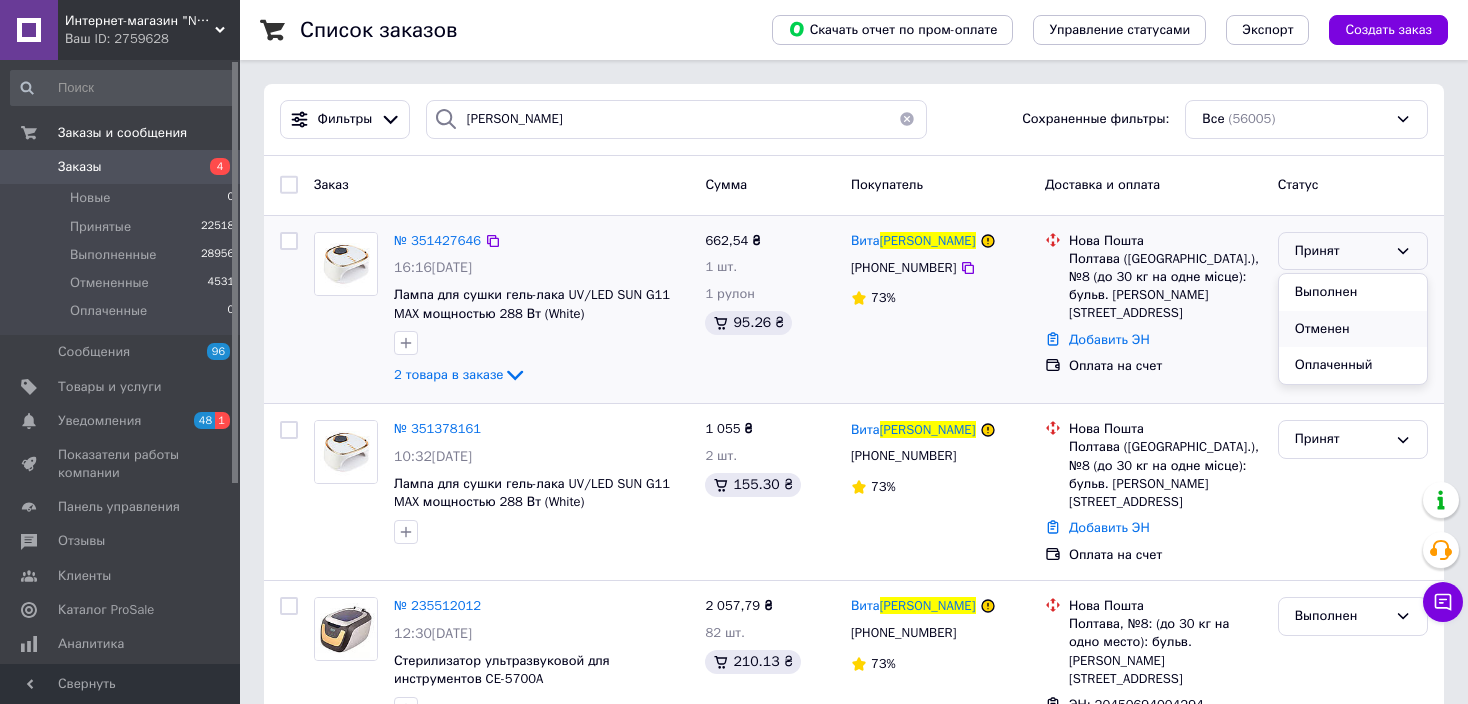click on "Отменен" at bounding box center [1353, 329] 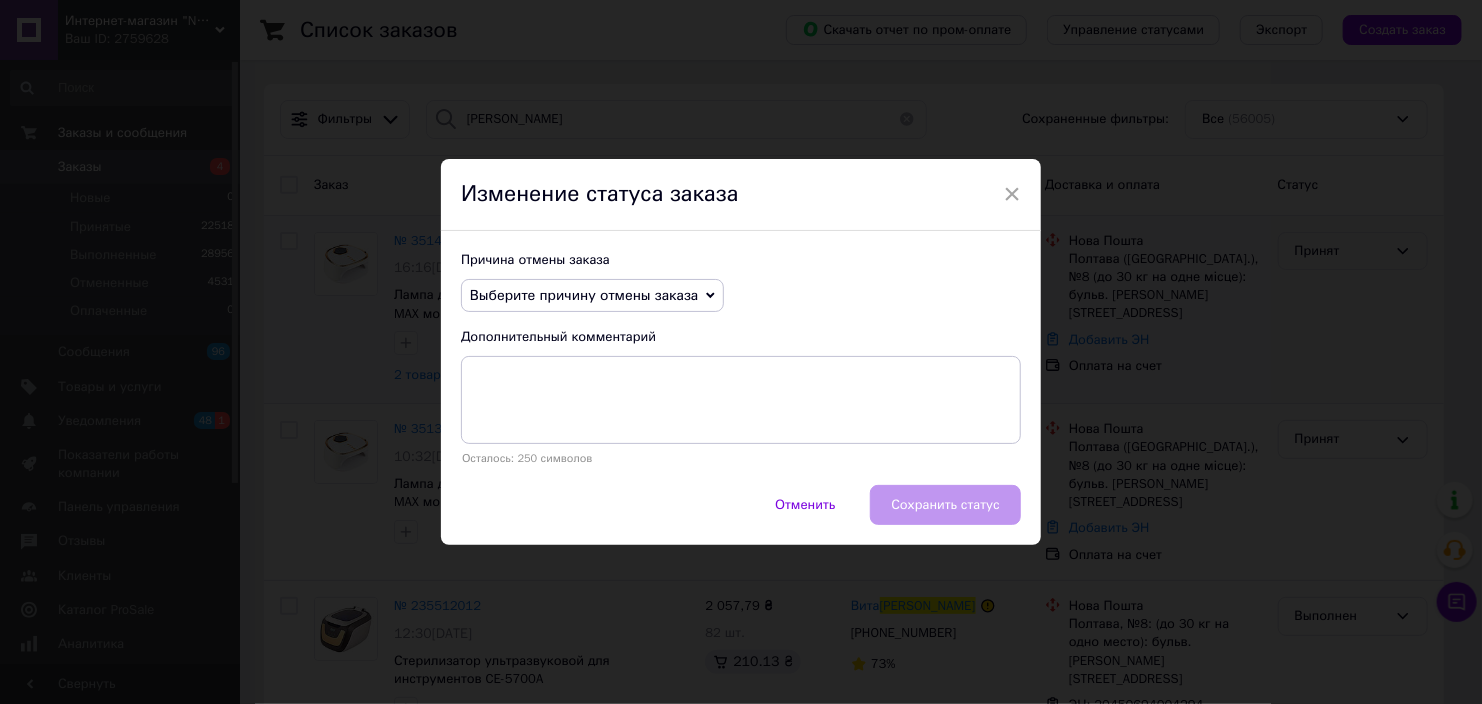 drag, startPoint x: 668, startPoint y: 290, endPoint x: 627, endPoint y: 336, distance: 61.6198 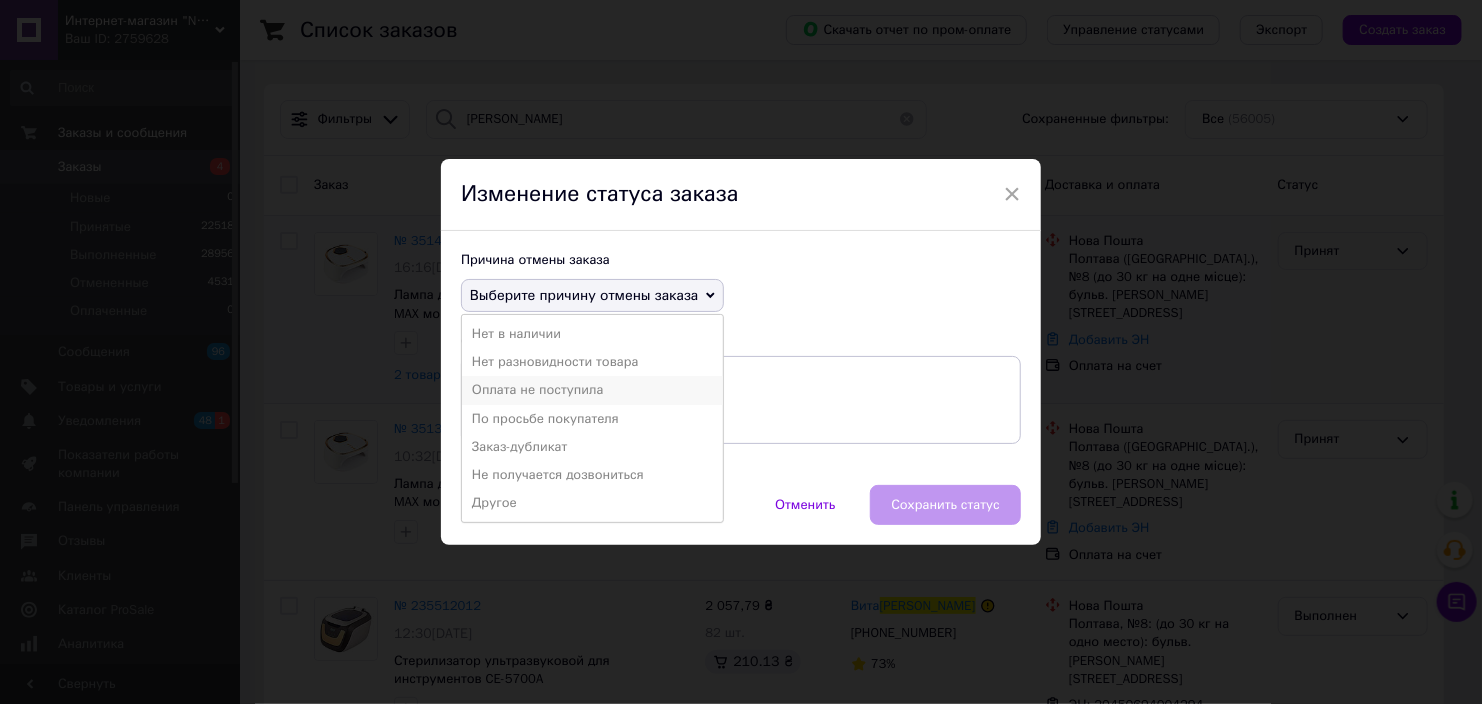 click on "Оплата не поступила" at bounding box center (592, 390) 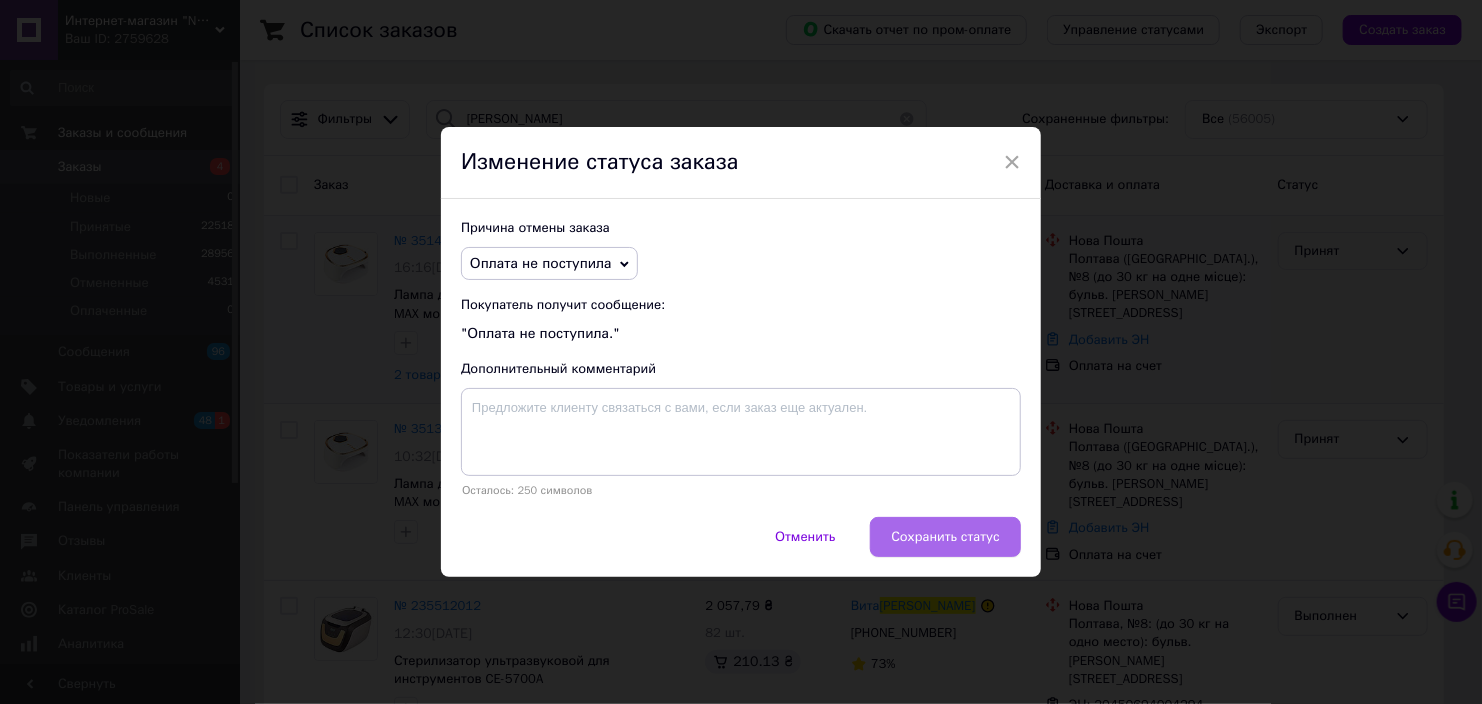 click on "Сохранить статус" at bounding box center [945, 537] 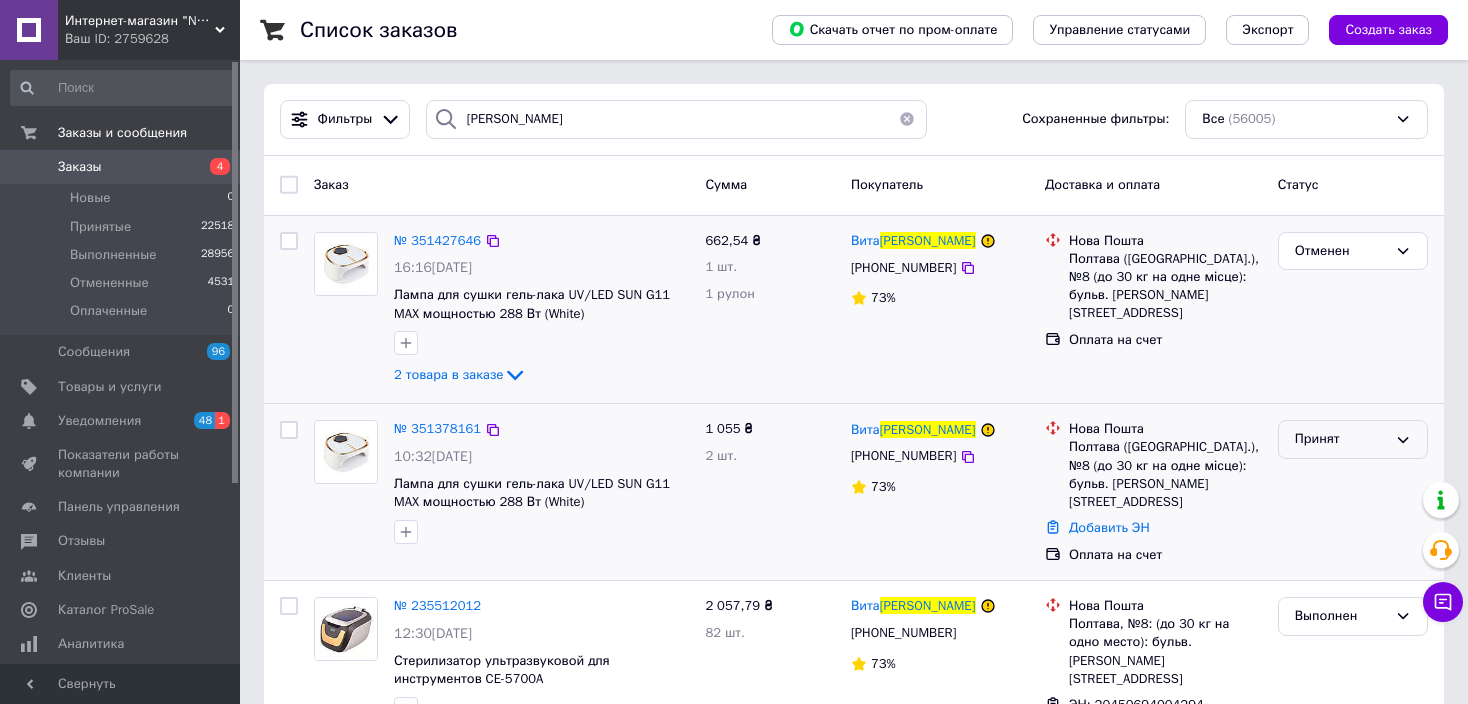 click on "Принят" at bounding box center (1341, 439) 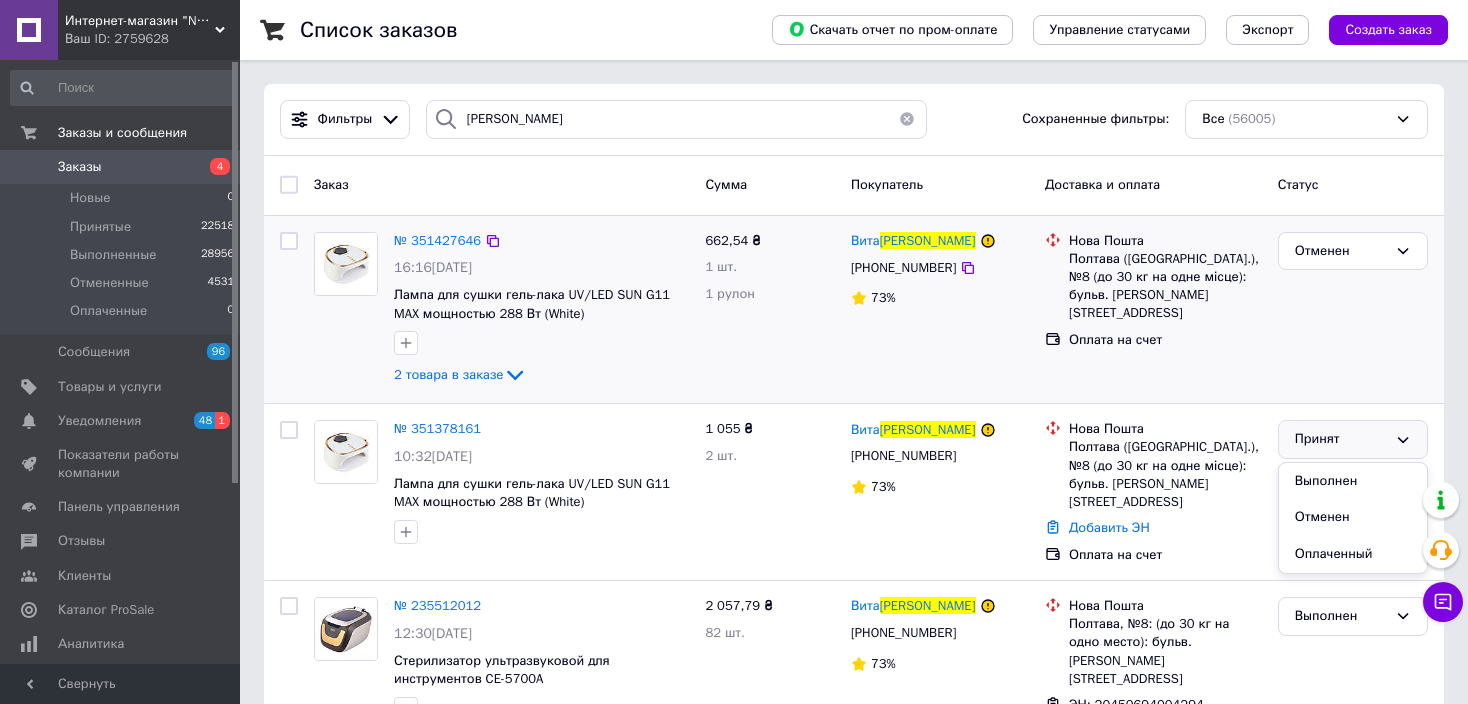 click on "Список заказов" at bounding box center (516, 30) 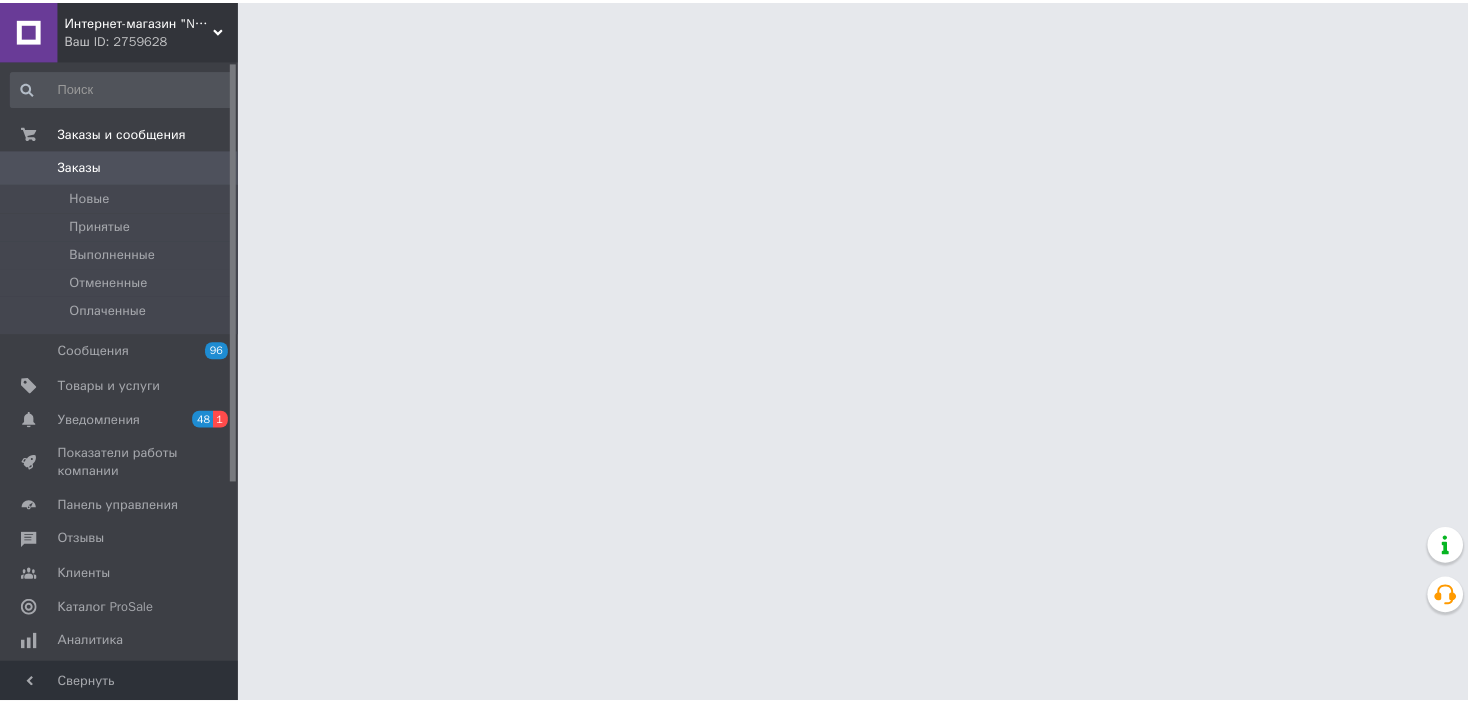 scroll, scrollTop: 0, scrollLeft: 0, axis: both 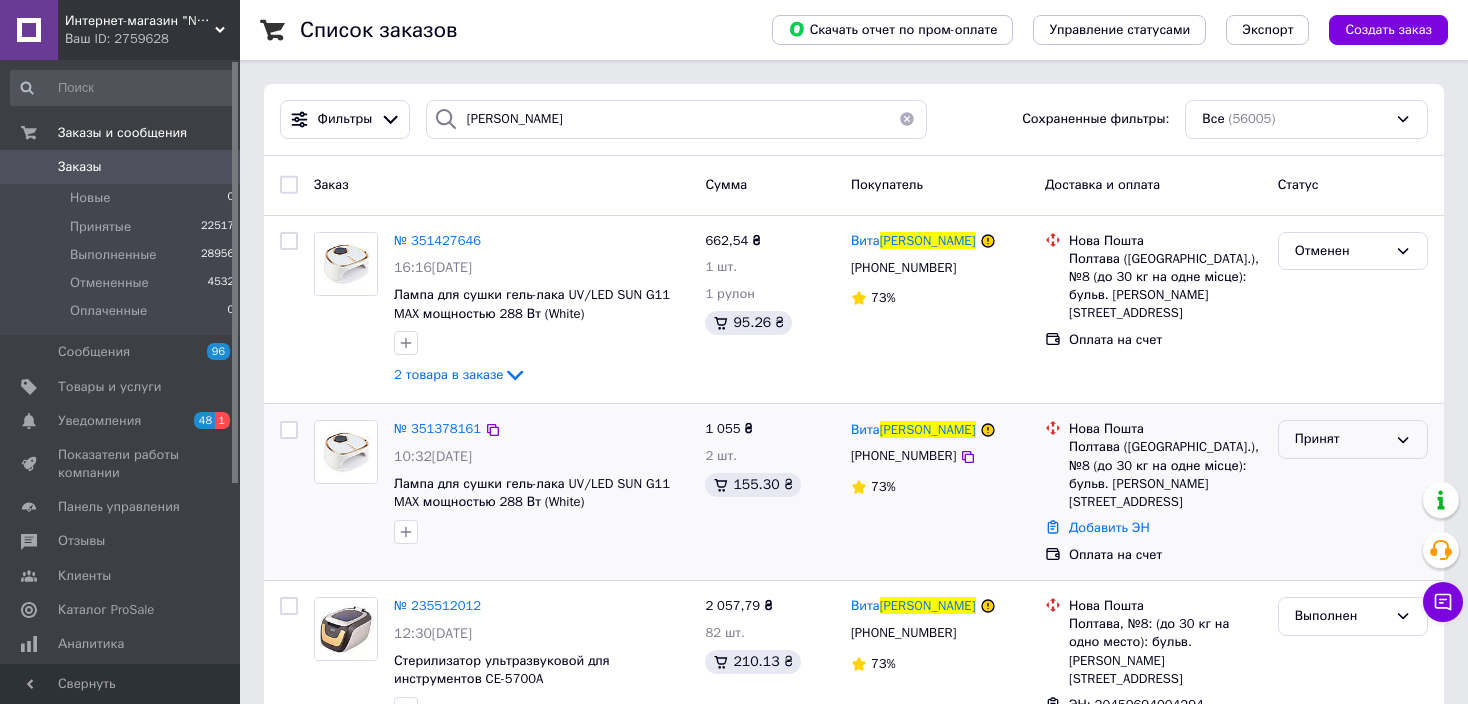 click on "Принят" at bounding box center [1341, 439] 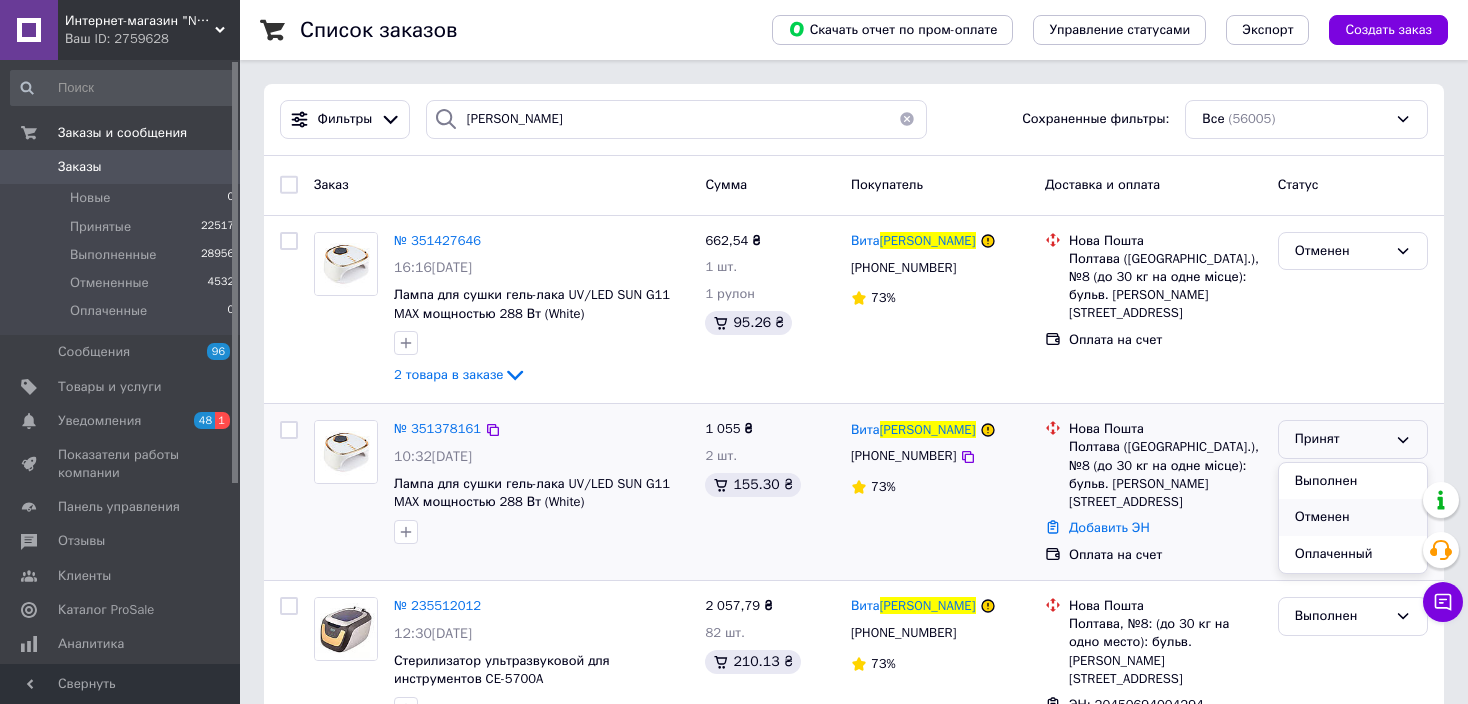 click on "Отменен" at bounding box center (1353, 517) 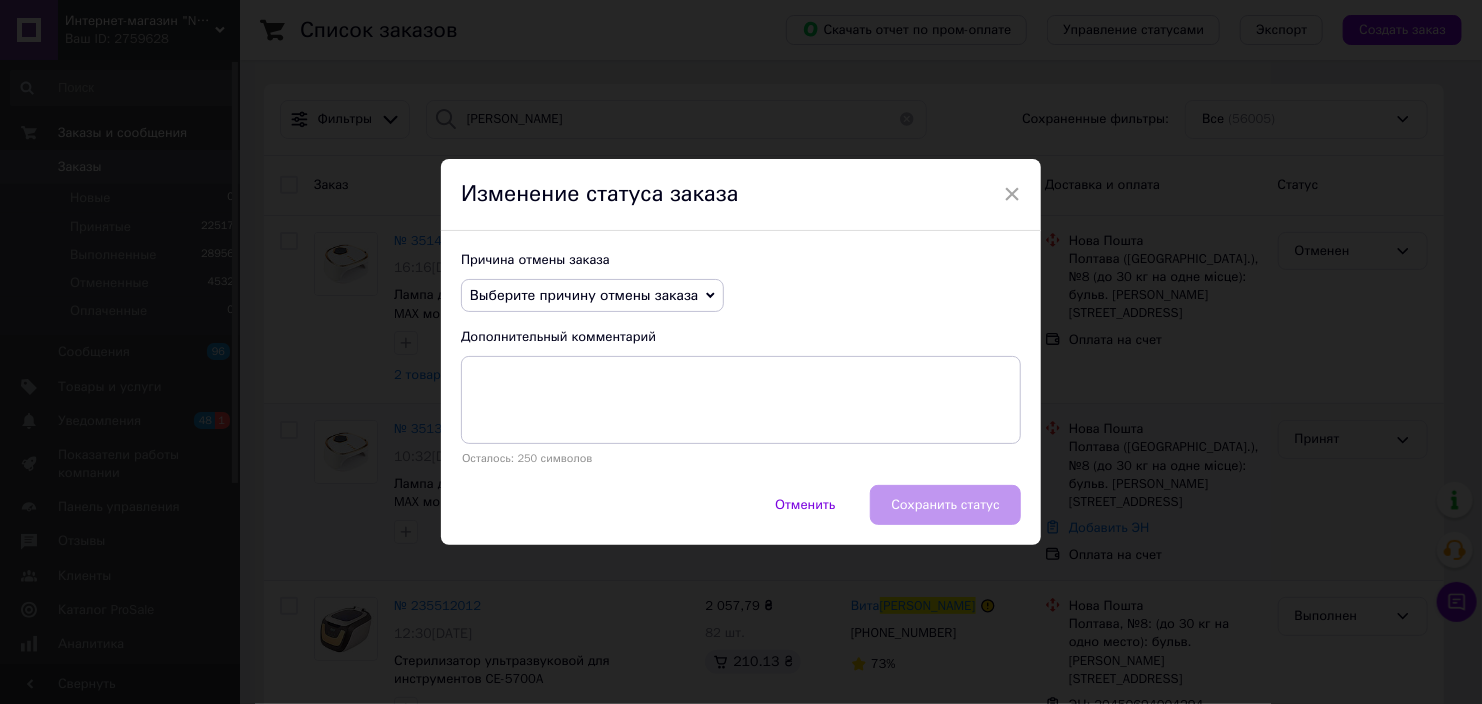 click on "Выберите причину отмены заказа" at bounding box center (592, 296) 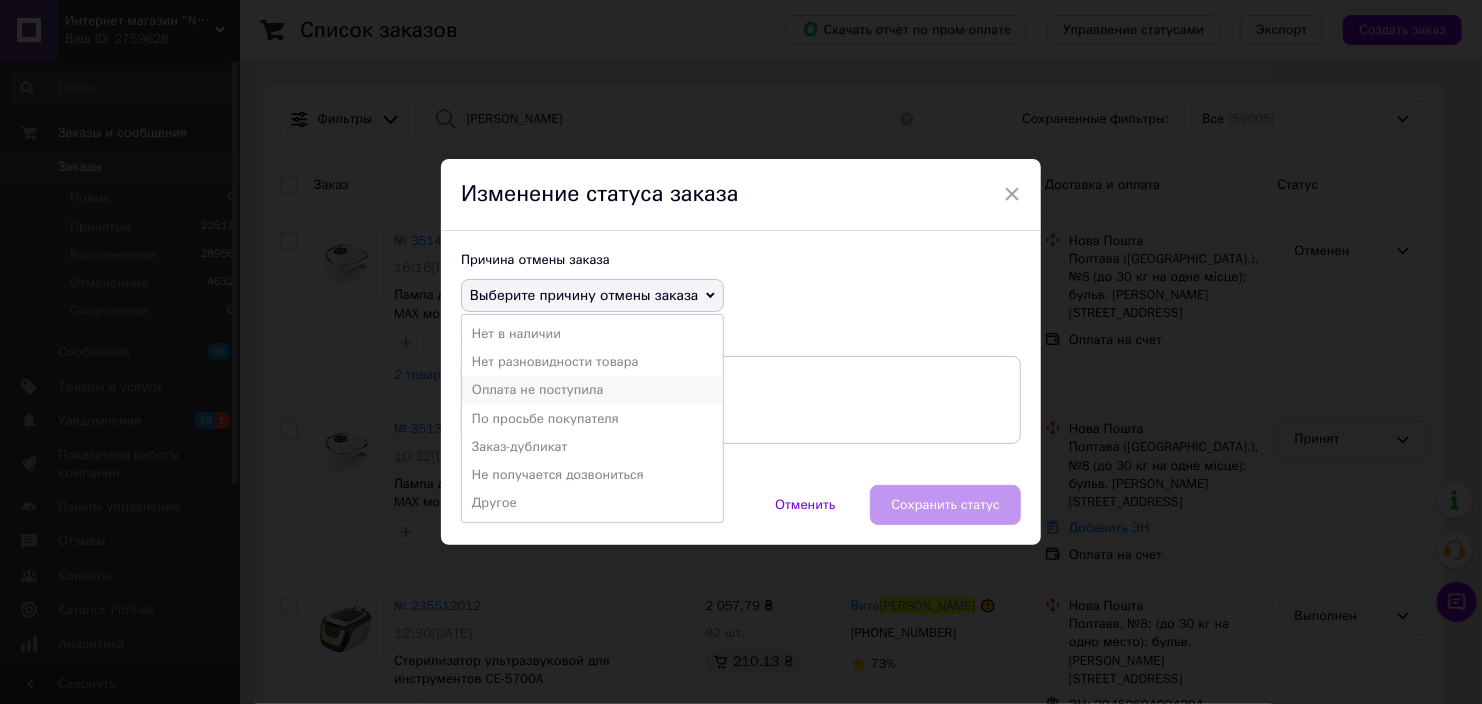click on "Оплата не поступила" at bounding box center (592, 390) 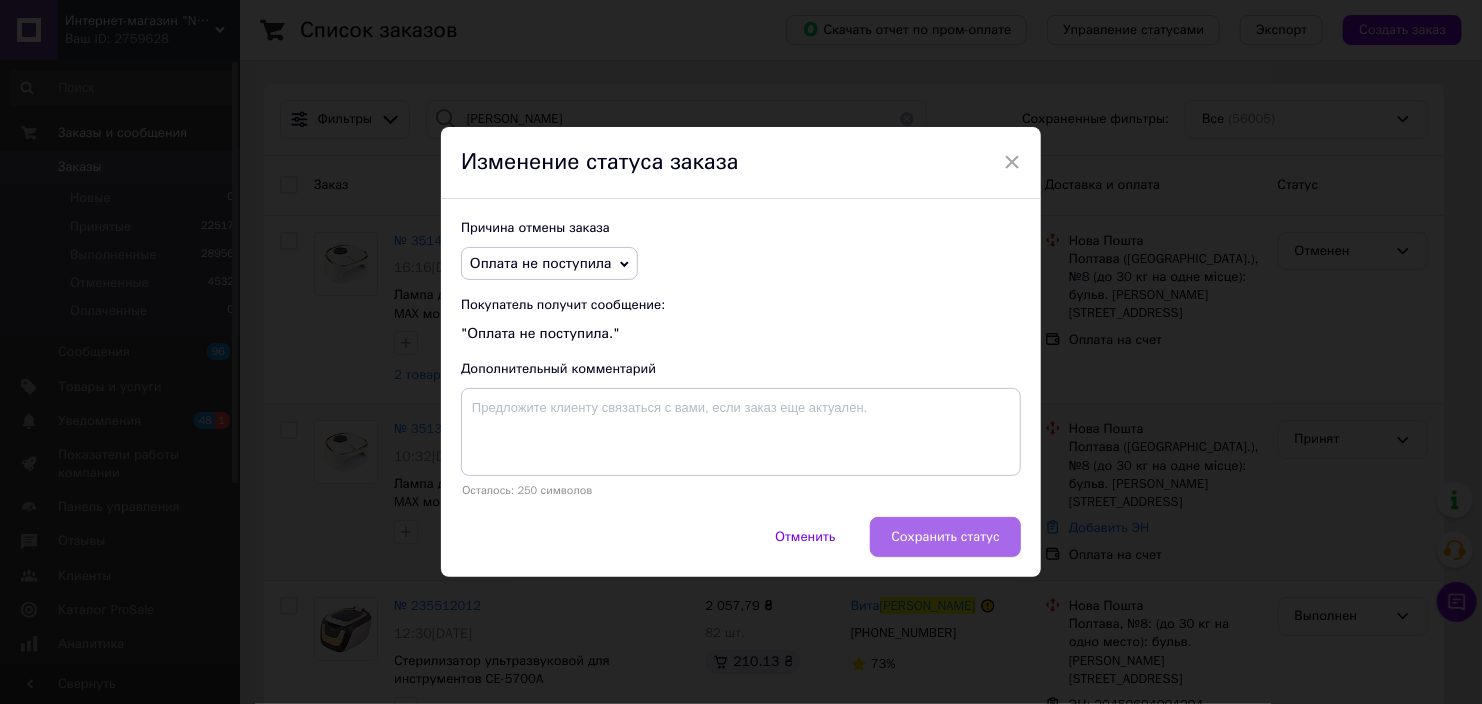 click on "Сохранить статус" at bounding box center (945, 537) 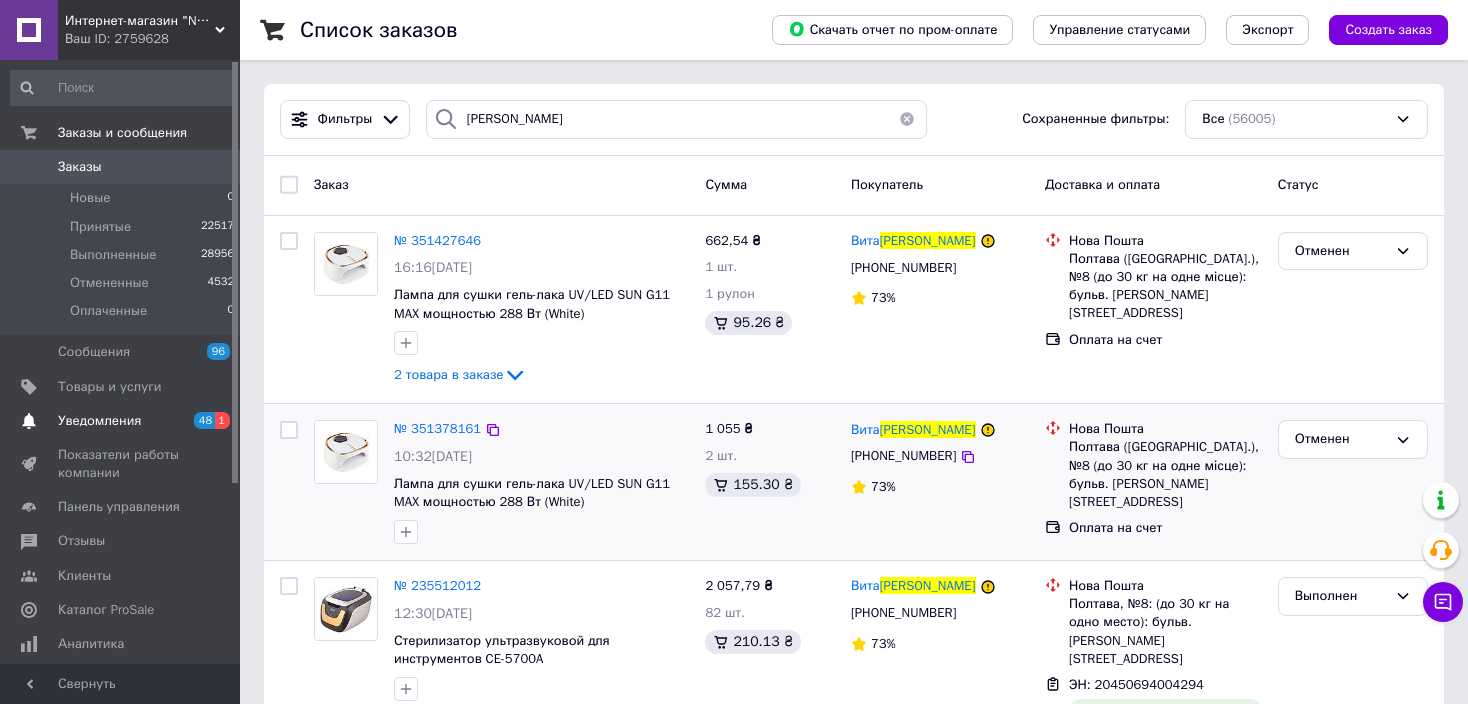 click on "Уведомления" at bounding box center (121, 421) 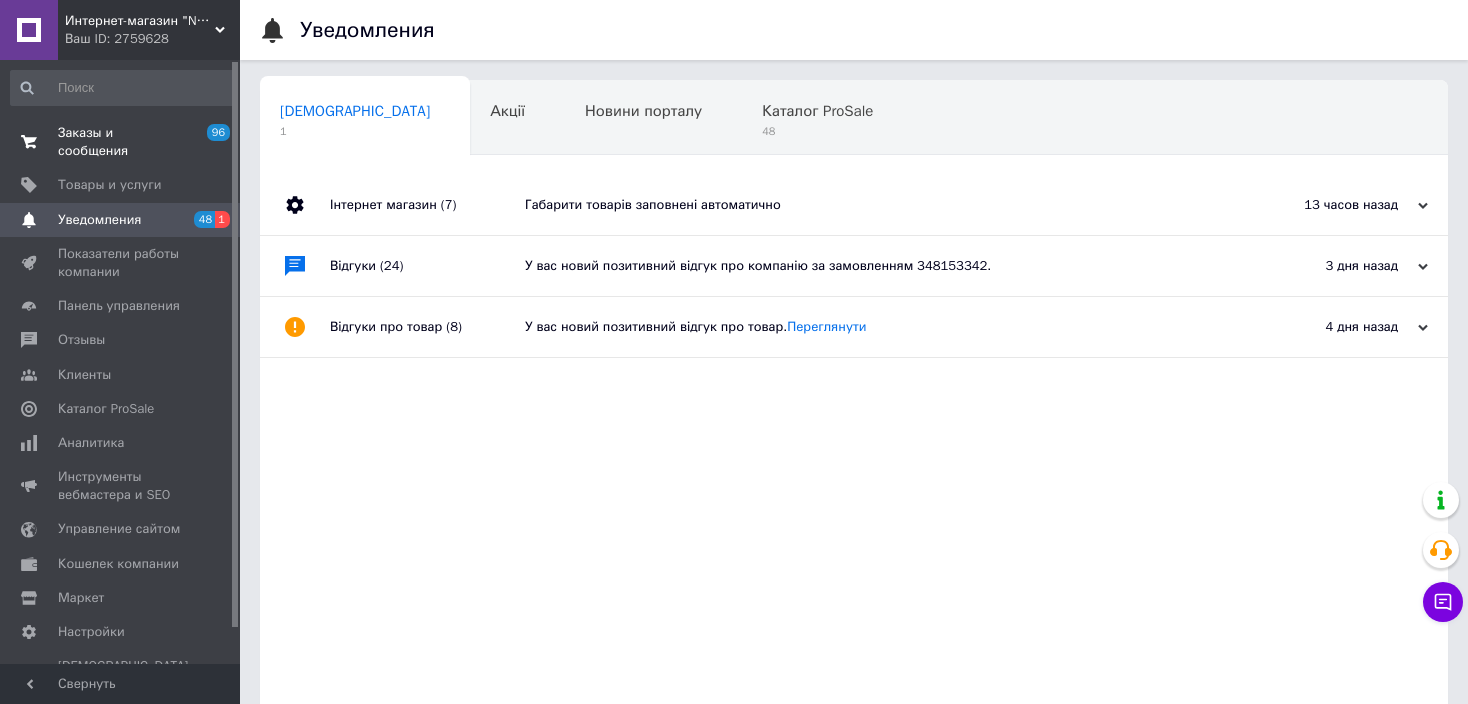 click on "Заказы и сообщения 96 0" at bounding box center (123, 142) 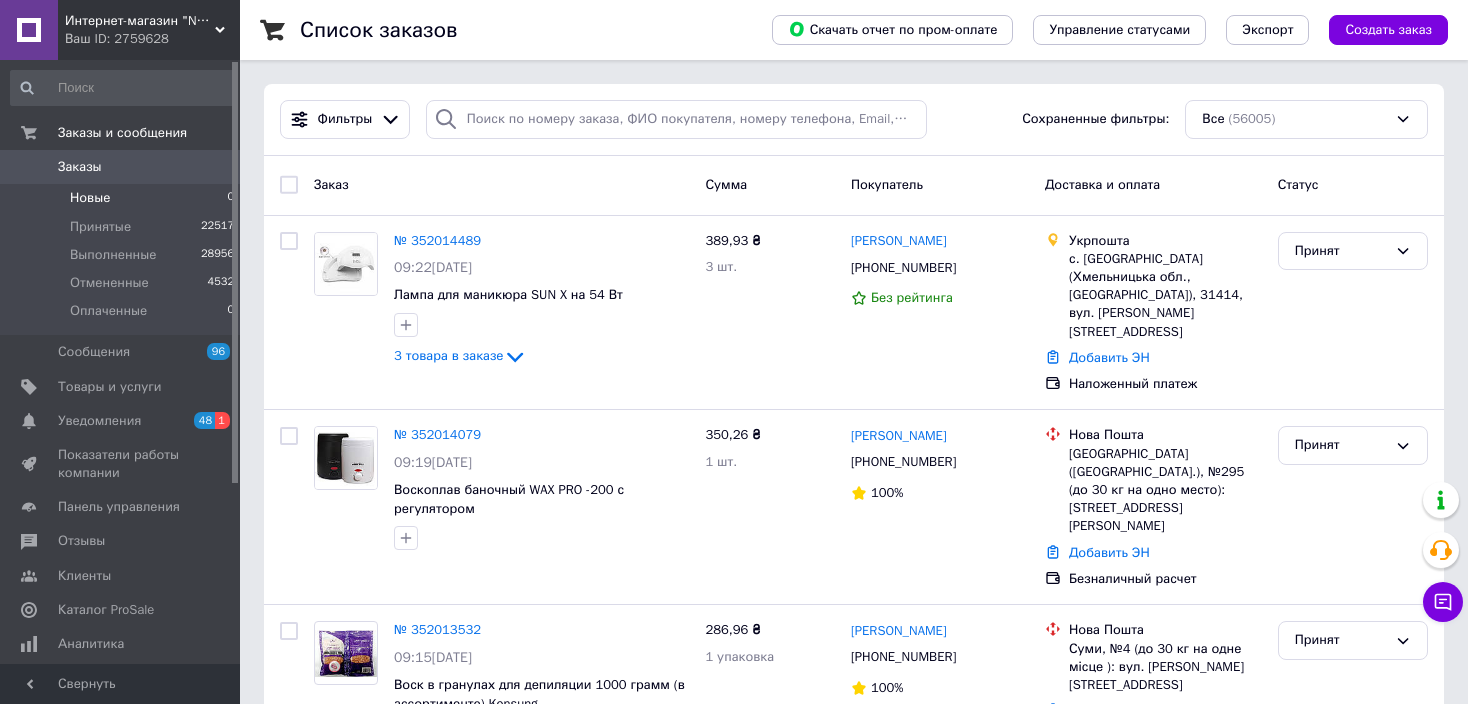 click on "Новые 0" at bounding box center (123, 198) 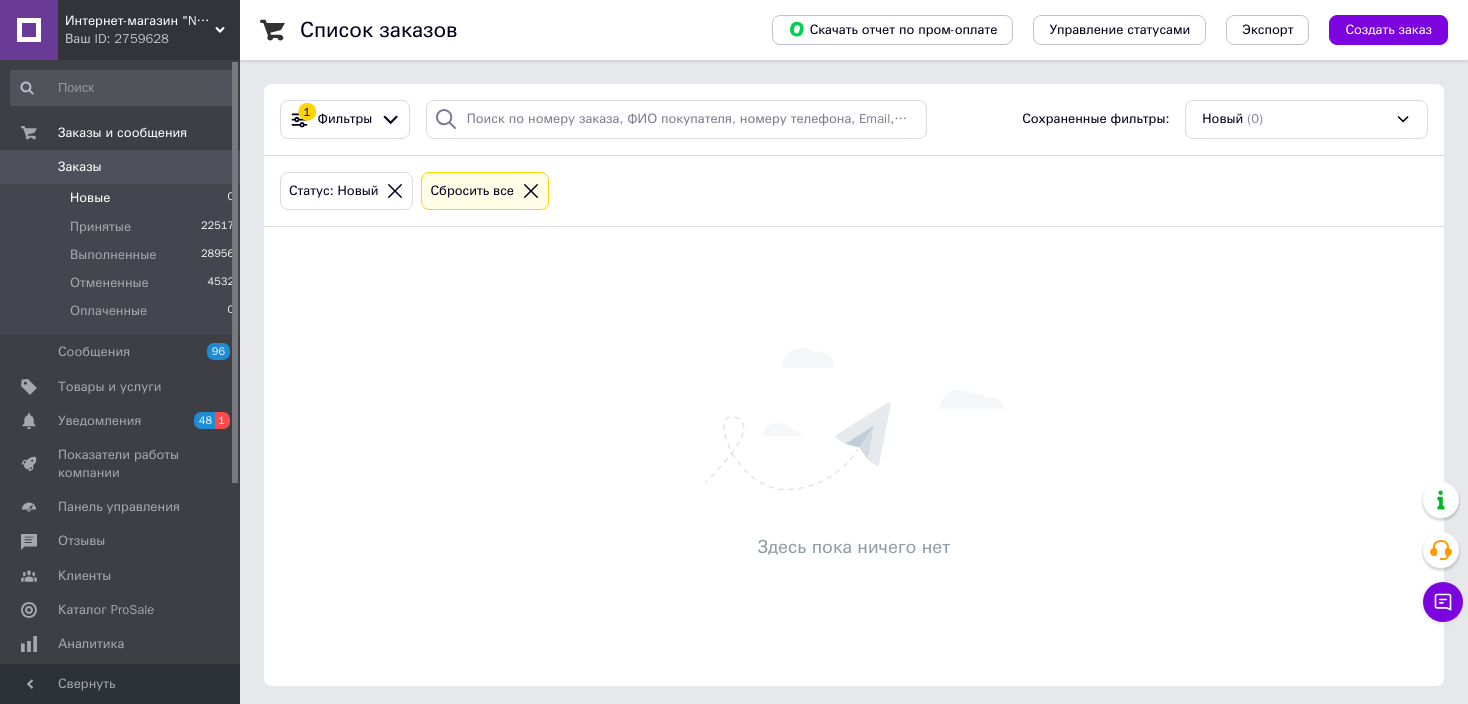click 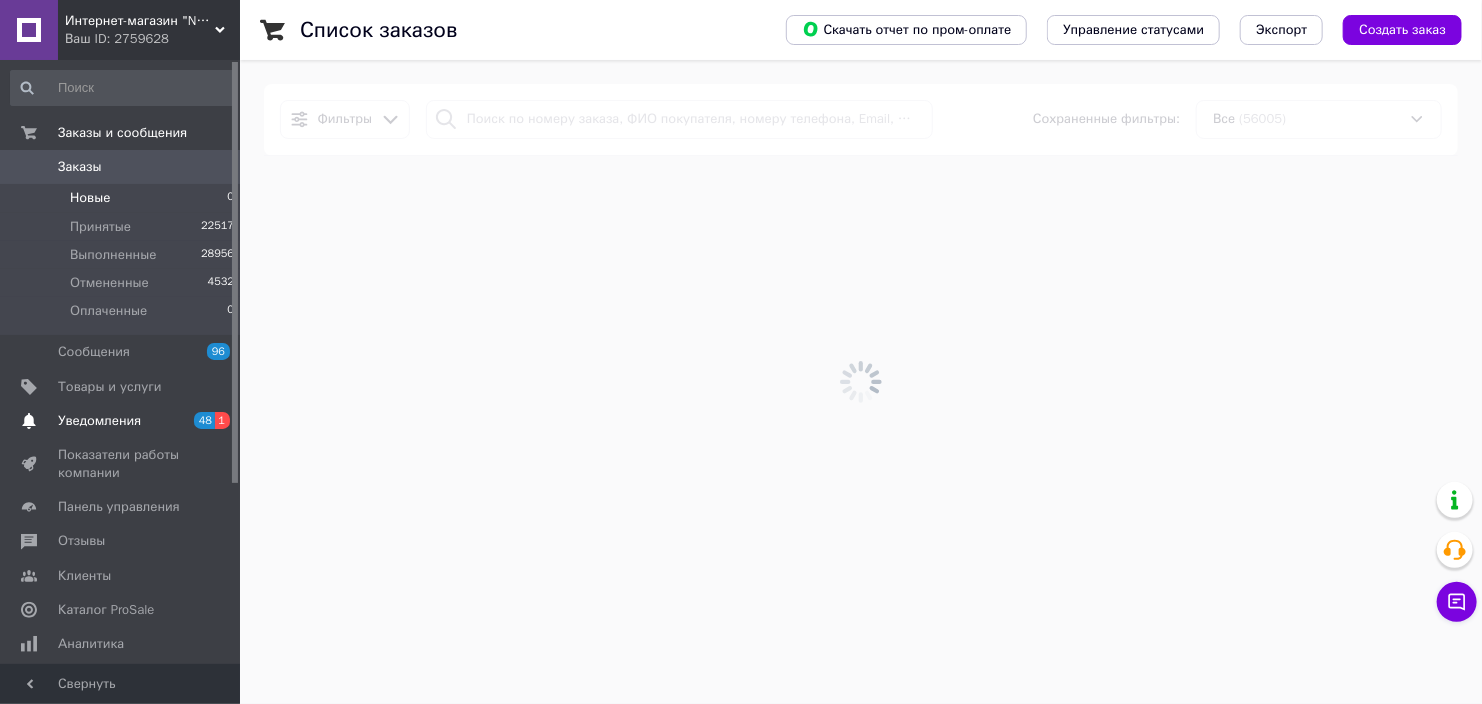 click on "Уведомления" at bounding box center (99, 421) 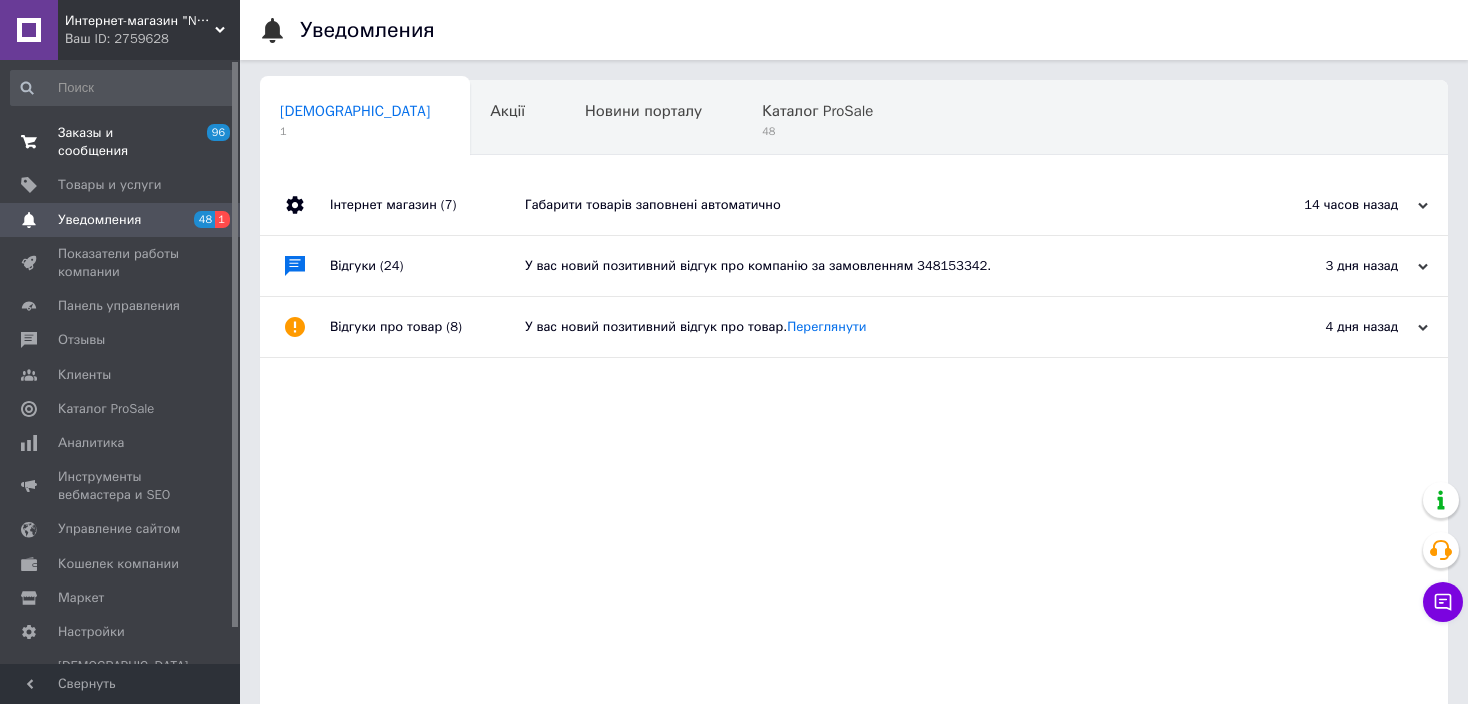 click on "Заказы и сообщения" at bounding box center [121, 142] 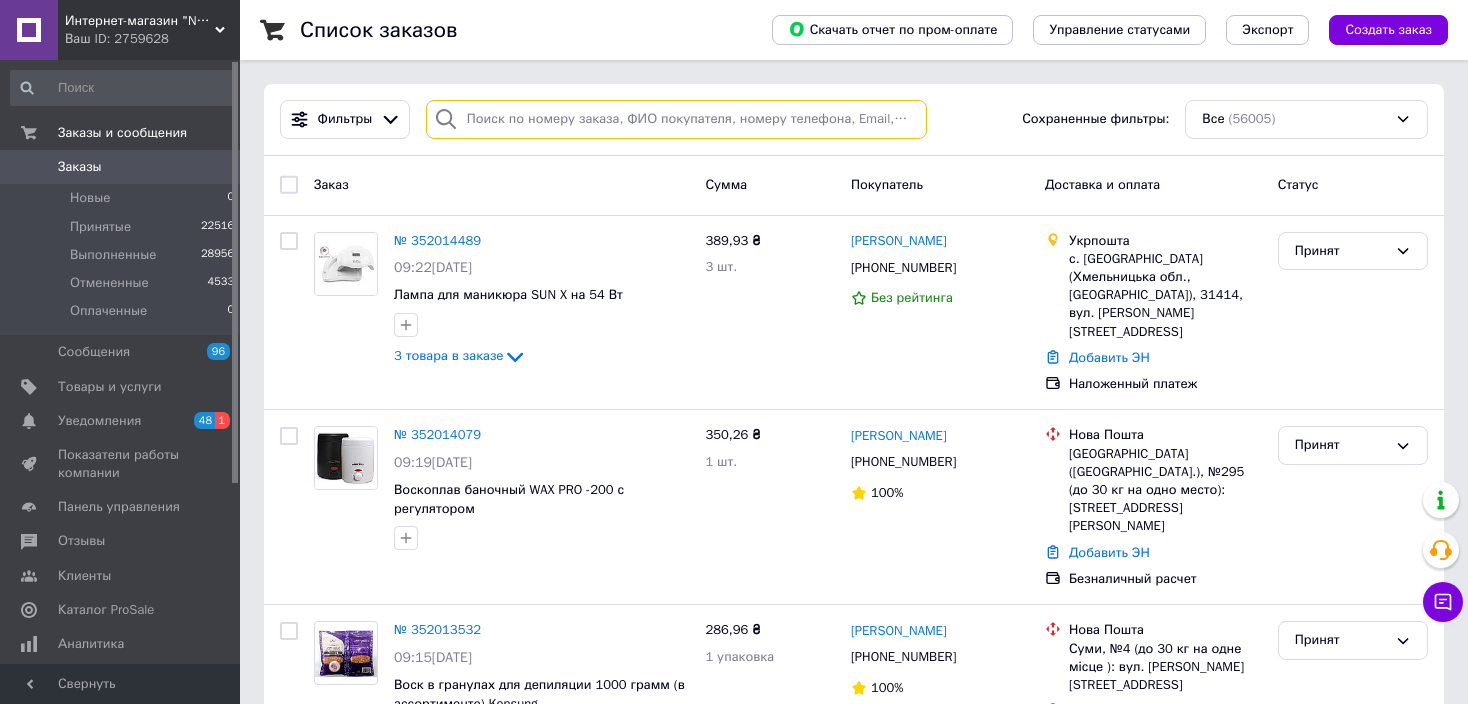 click at bounding box center (676, 119) 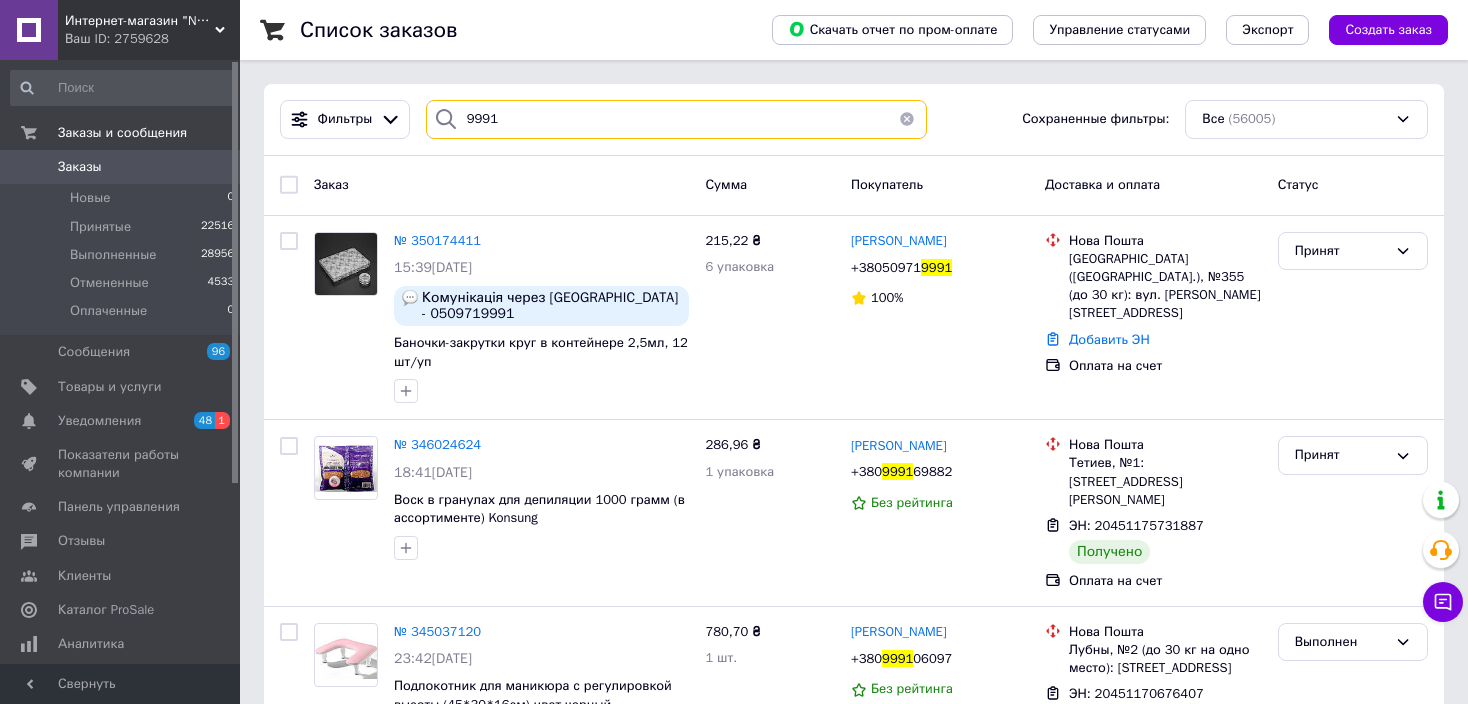 type on "9991" 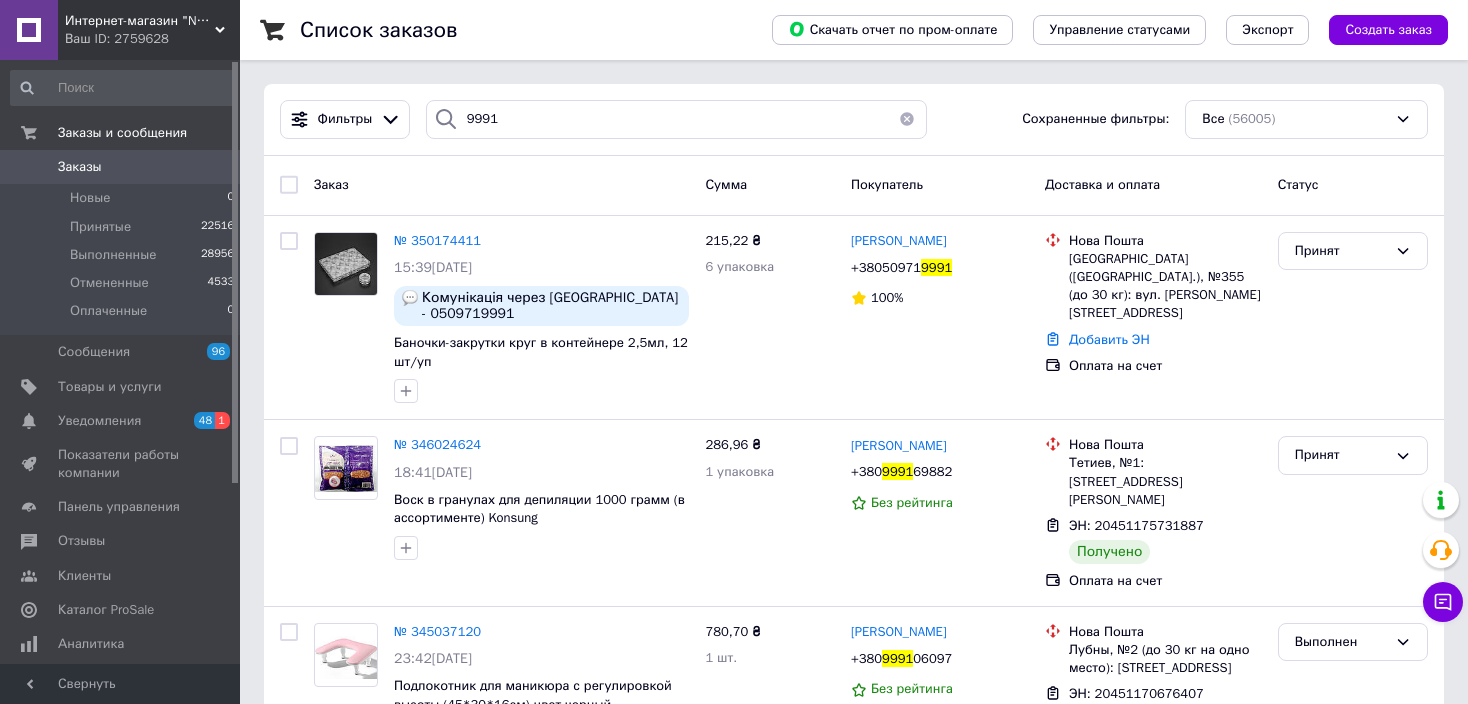 click at bounding box center (907, 119) 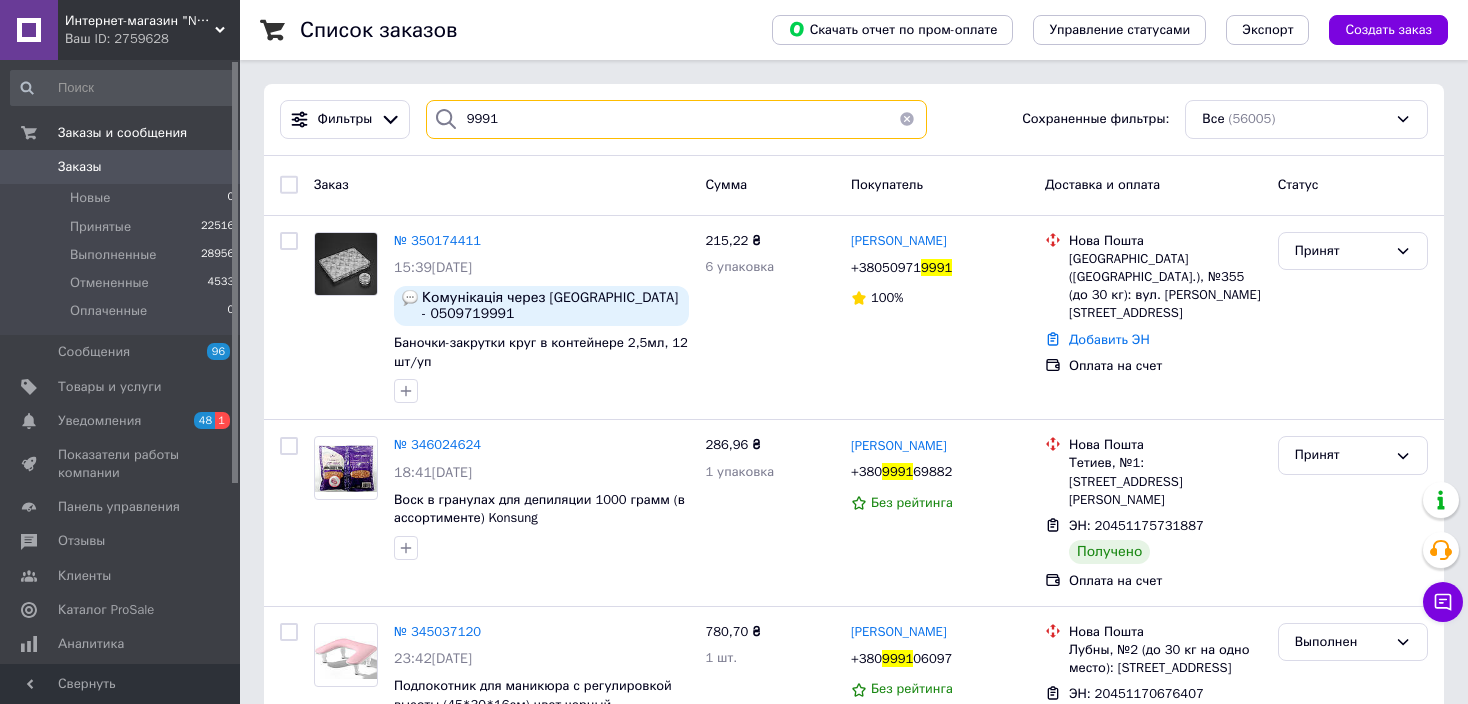type 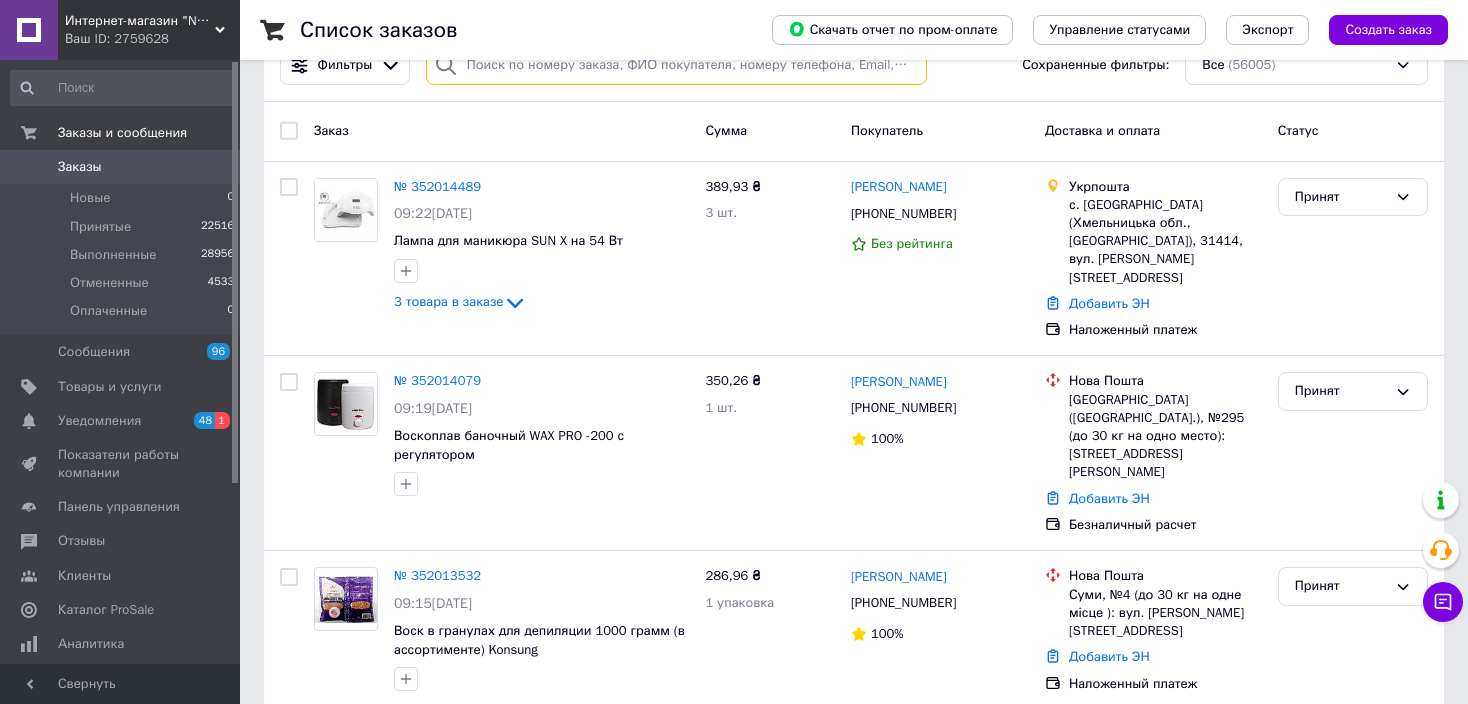 scroll, scrollTop: 0, scrollLeft: 0, axis: both 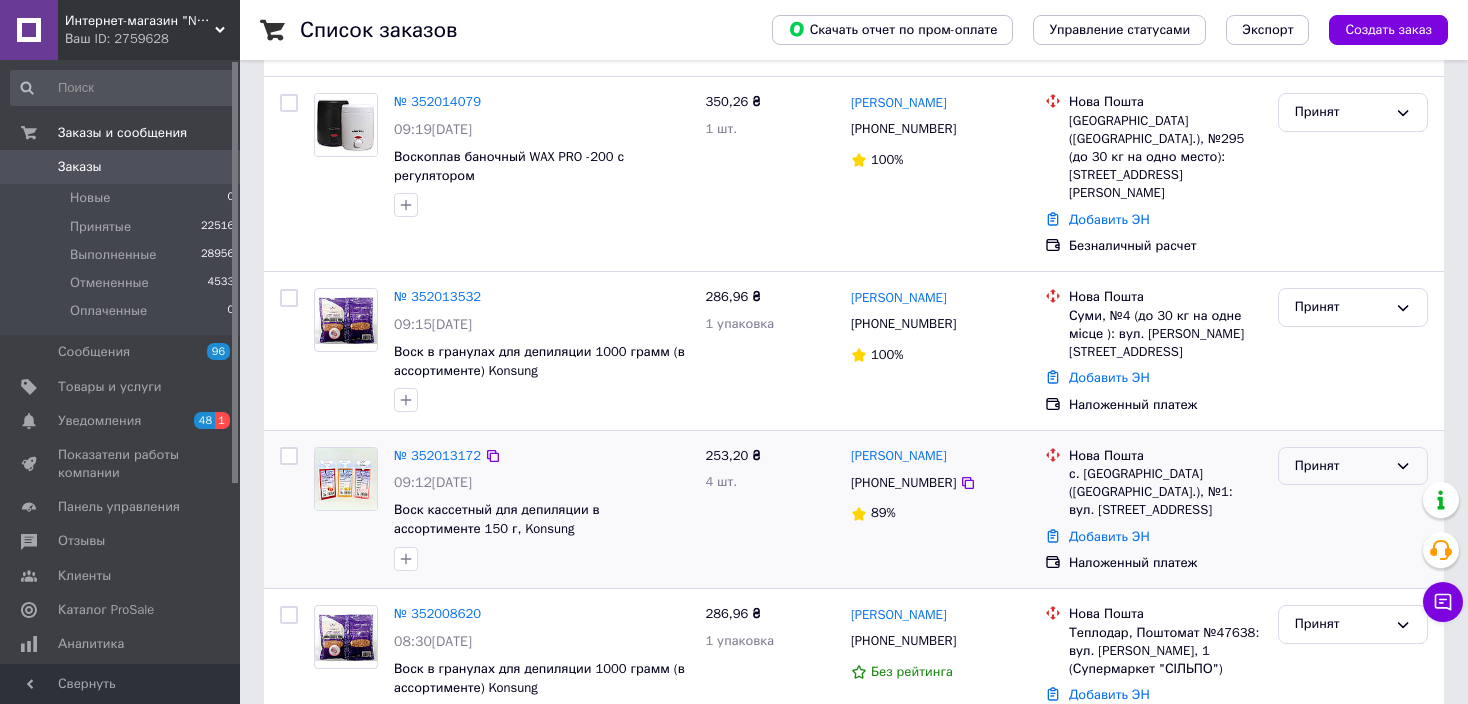 click on "Принят" at bounding box center [1341, 466] 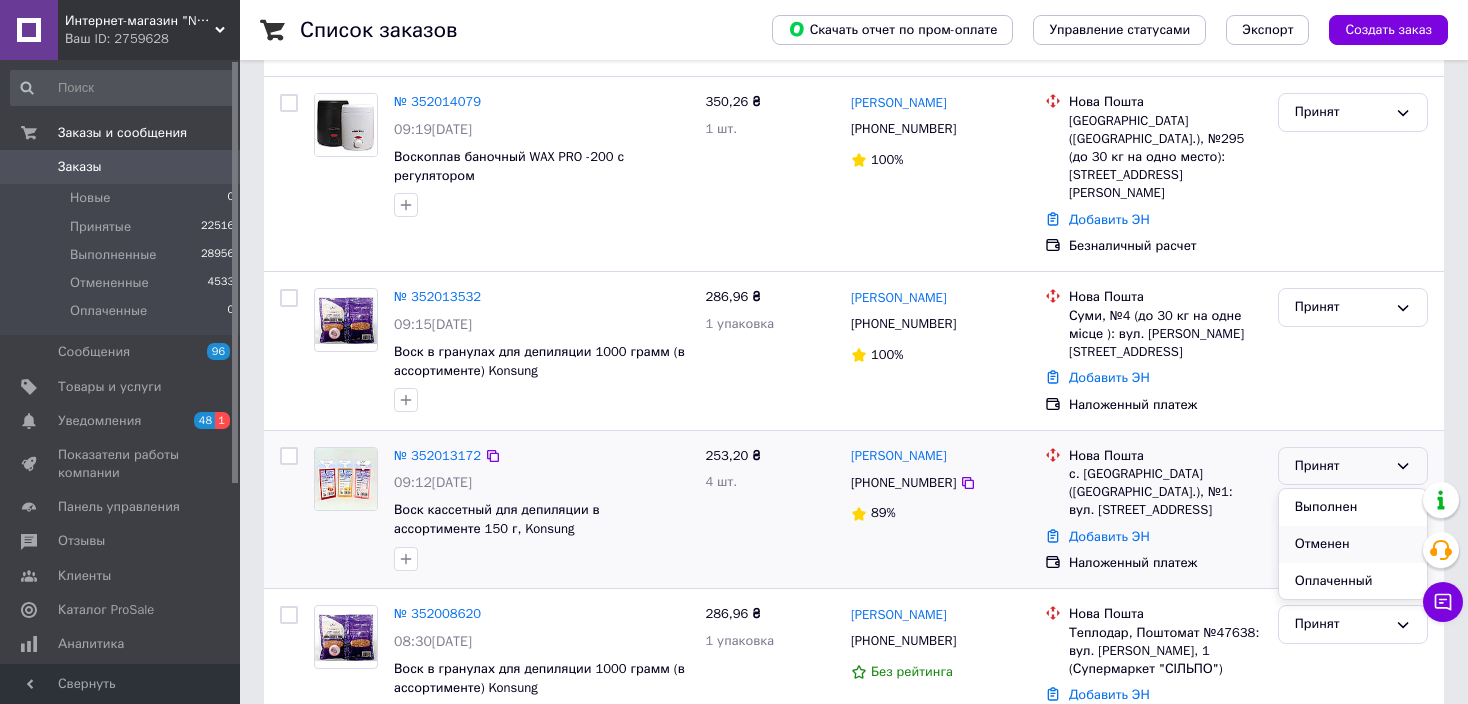 click on "Отменен" at bounding box center (1353, 544) 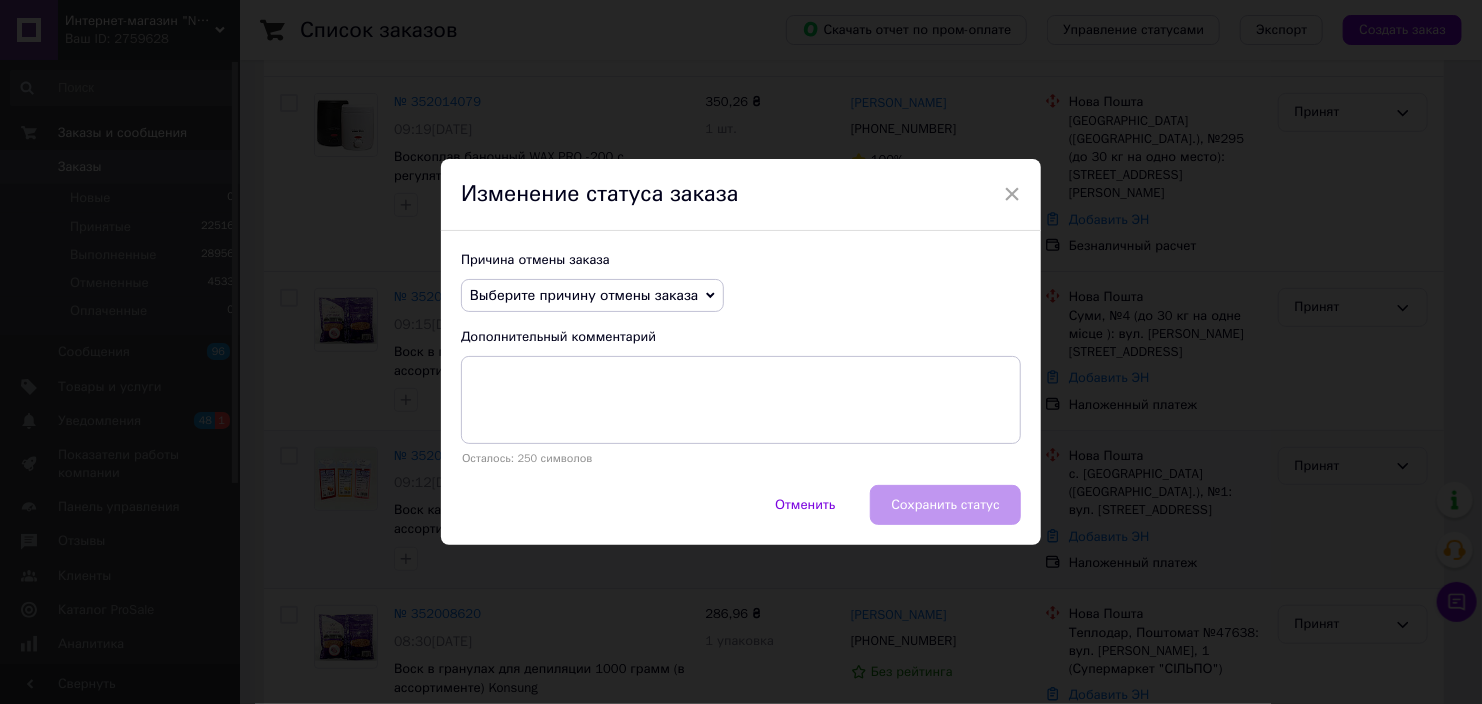 click on "Выберите причину отмены заказа" at bounding box center [584, 295] 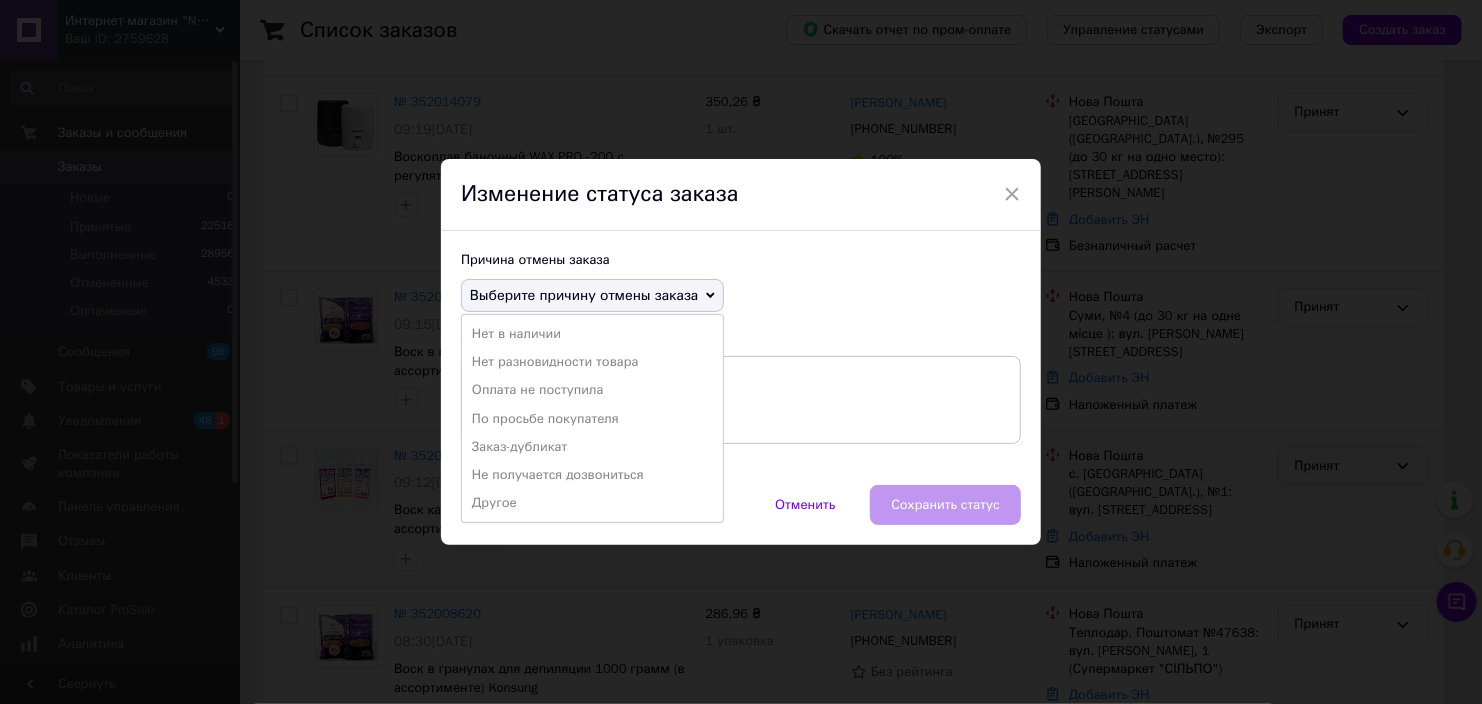 click on "Оплата не поступила" at bounding box center [592, 390] 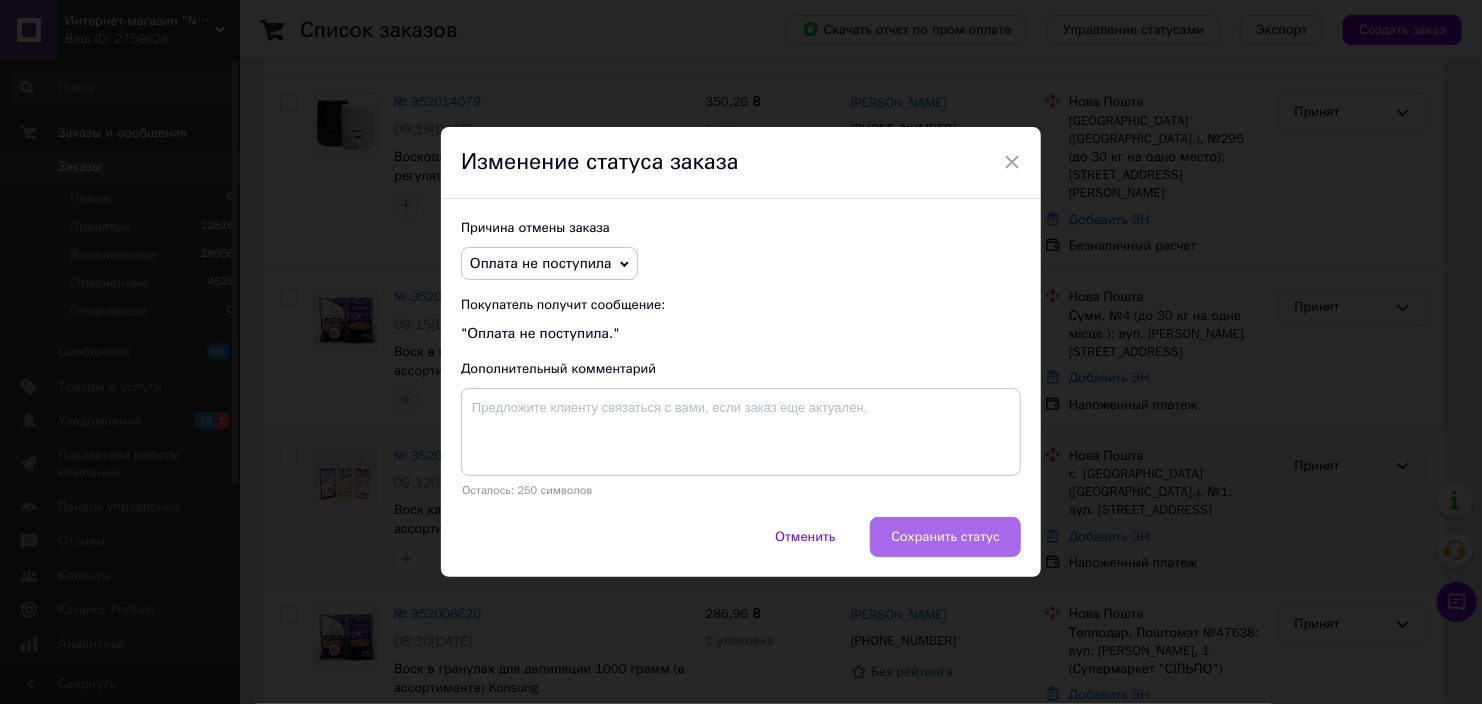 click on "Сохранить статус" at bounding box center [945, 537] 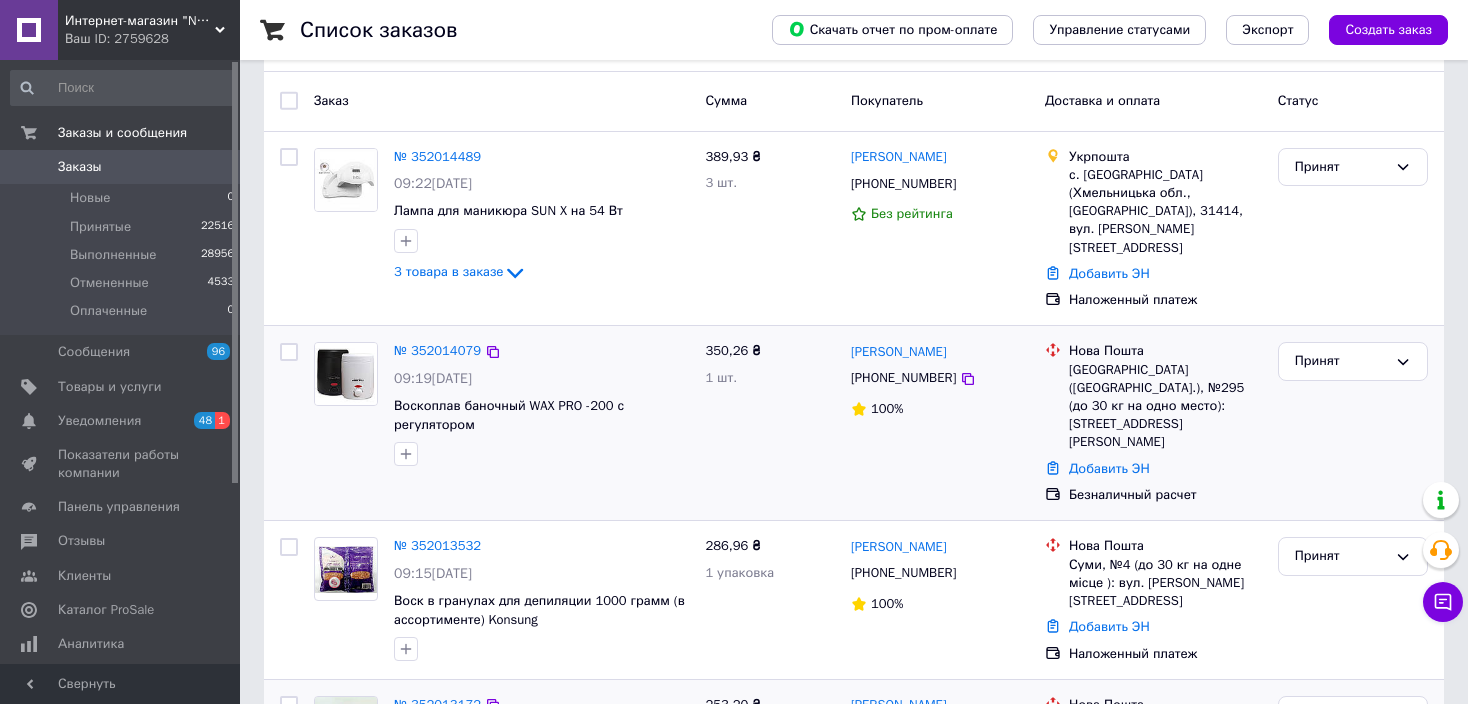 scroll, scrollTop: 0, scrollLeft: 0, axis: both 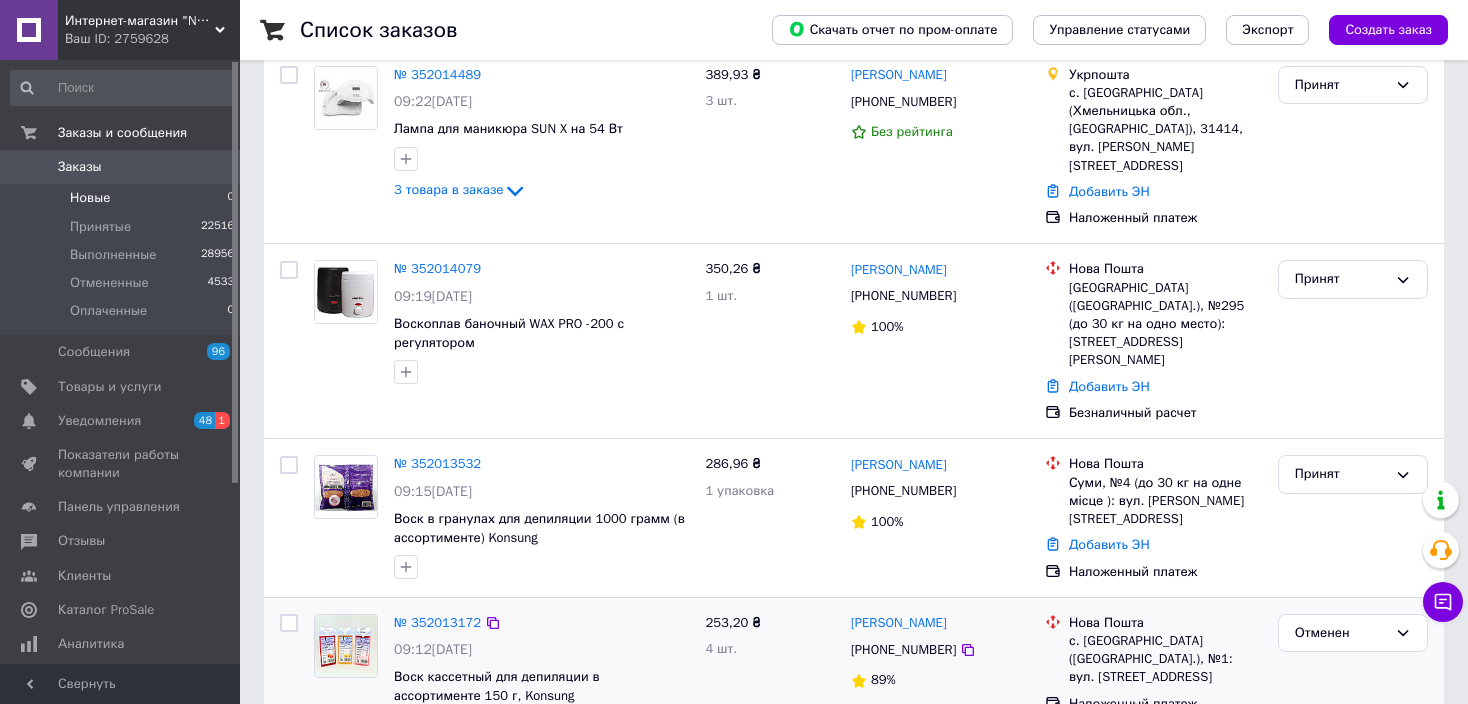 click on "Новые" at bounding box center (90, 198) 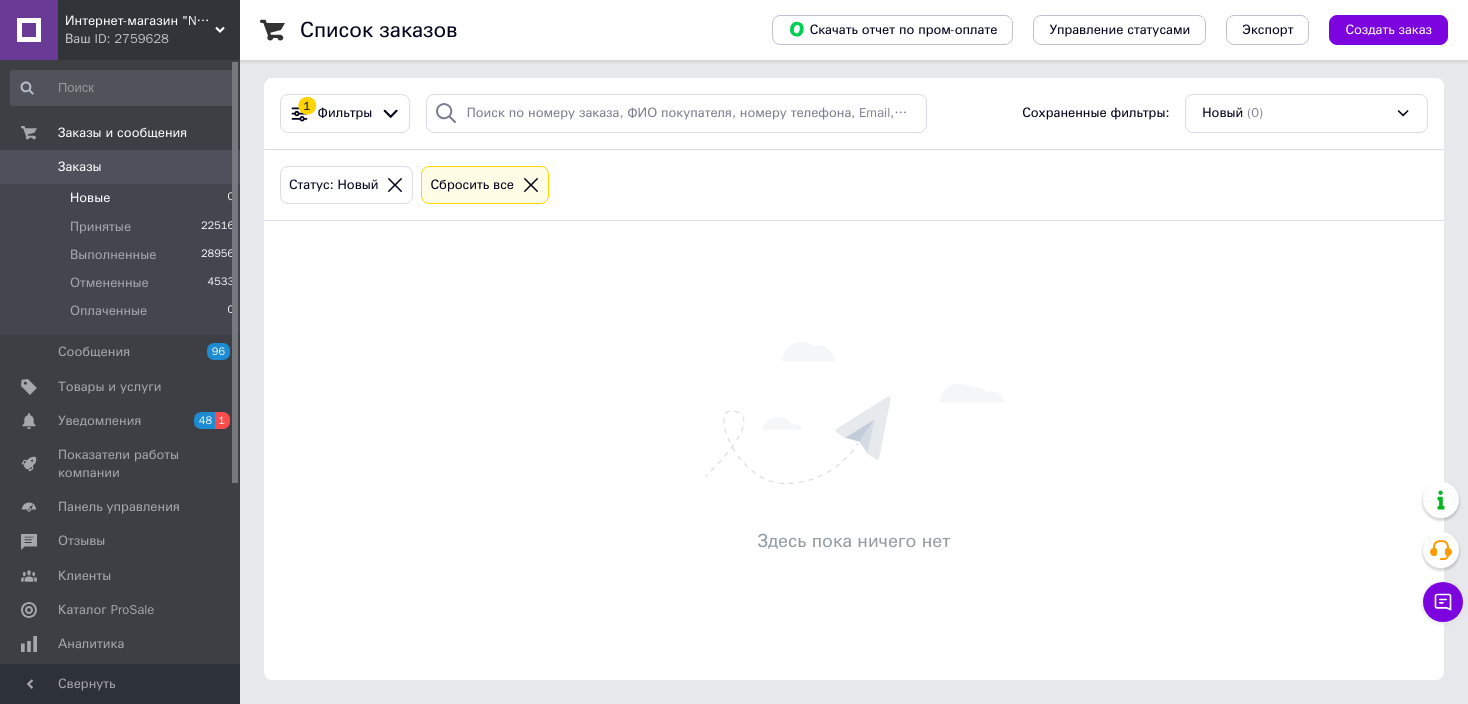 scroll, scrollTop: 0, scrollLeft: 0, axis: both 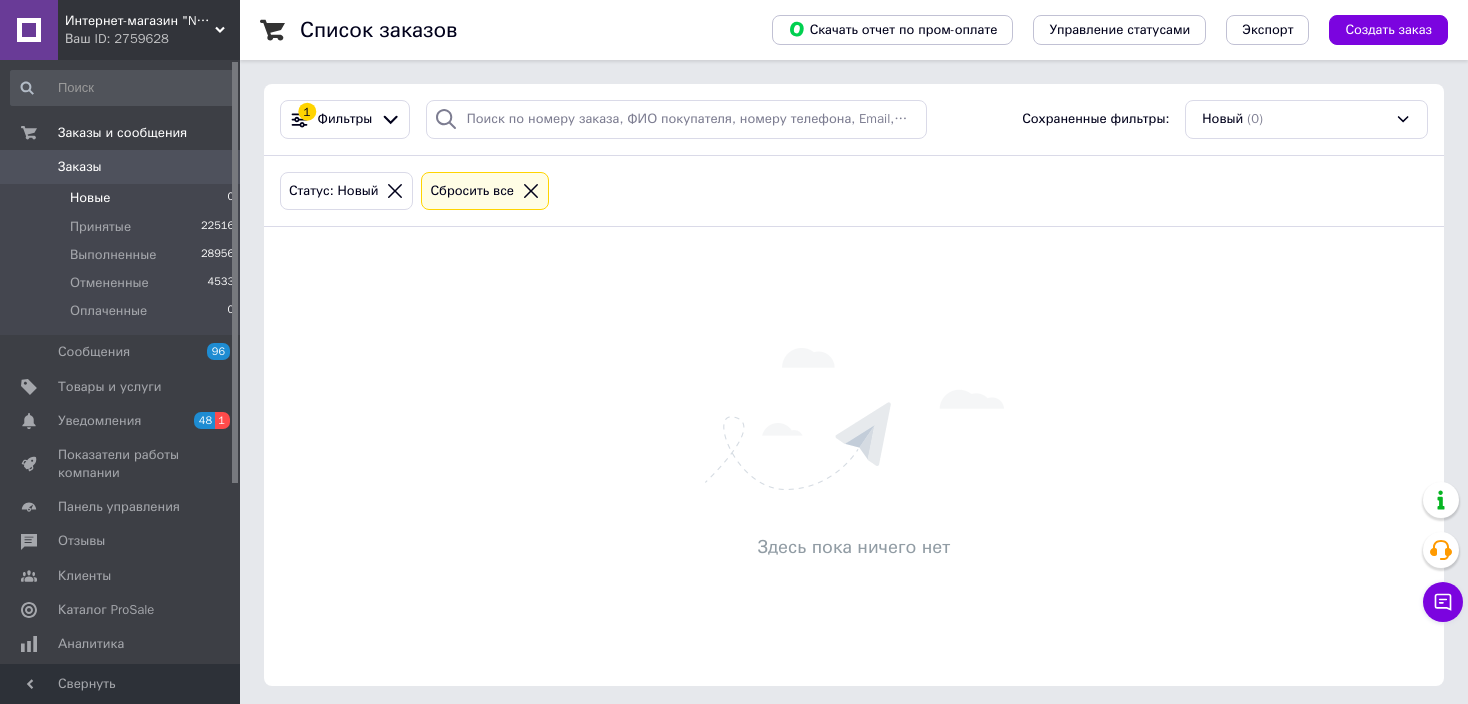 click 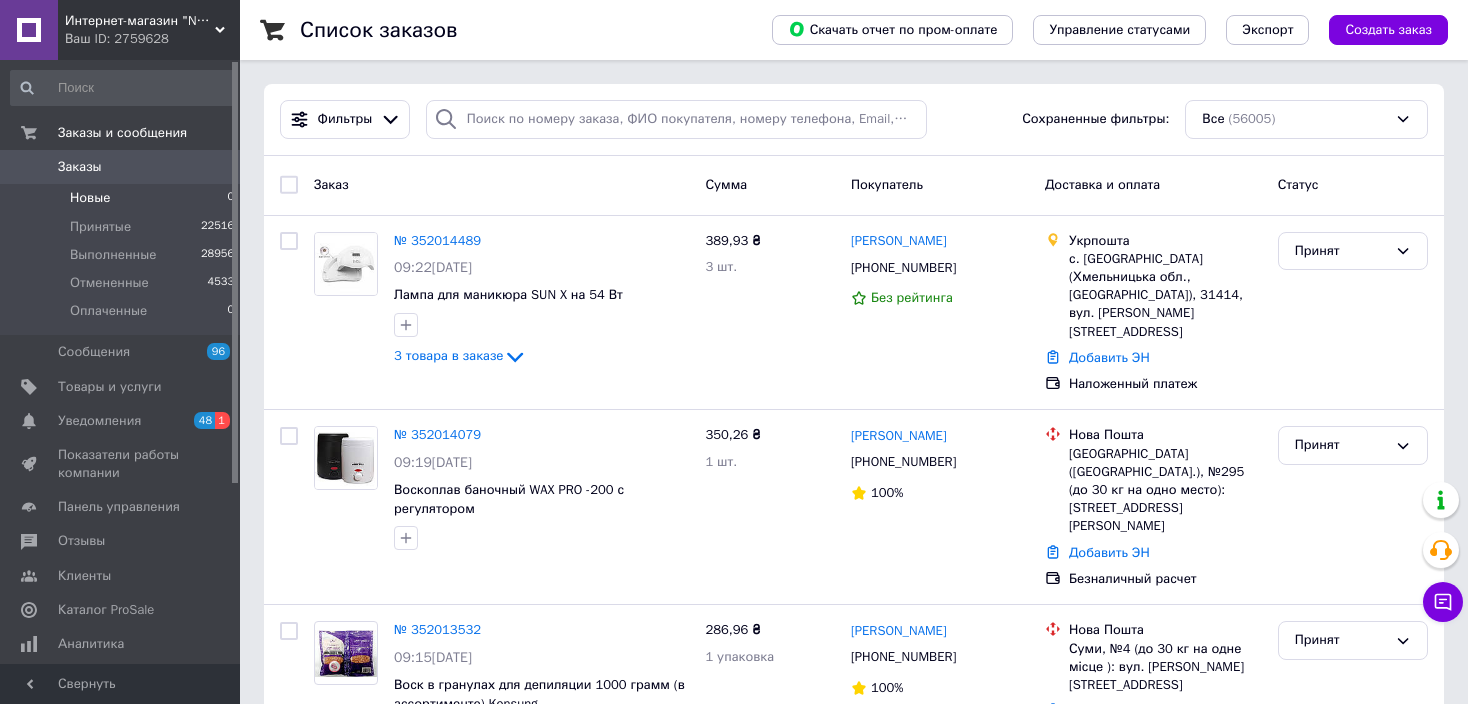 click on "Новые" at bounding box center (90, 198) 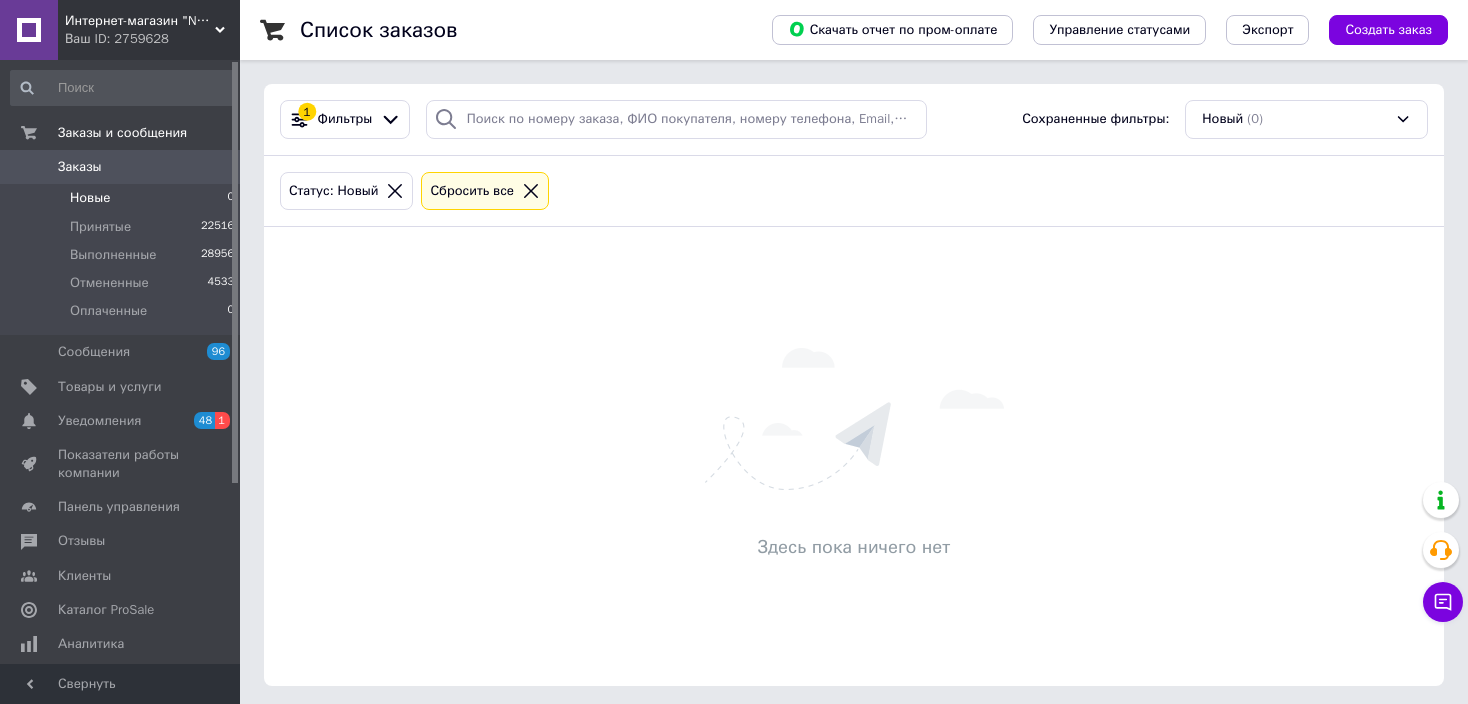 click at bounding box center (531, 191) 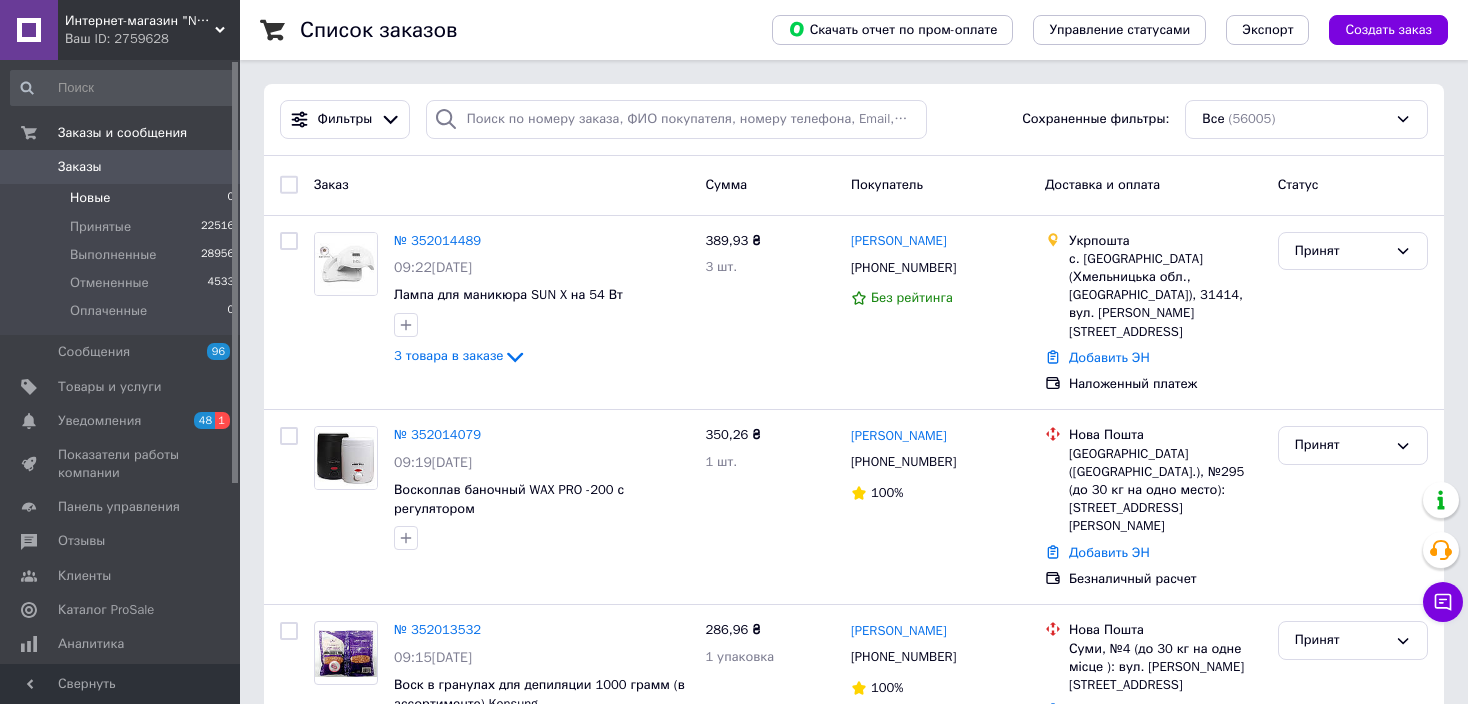 click on "Новые 0" at bounding box center [123, 198] 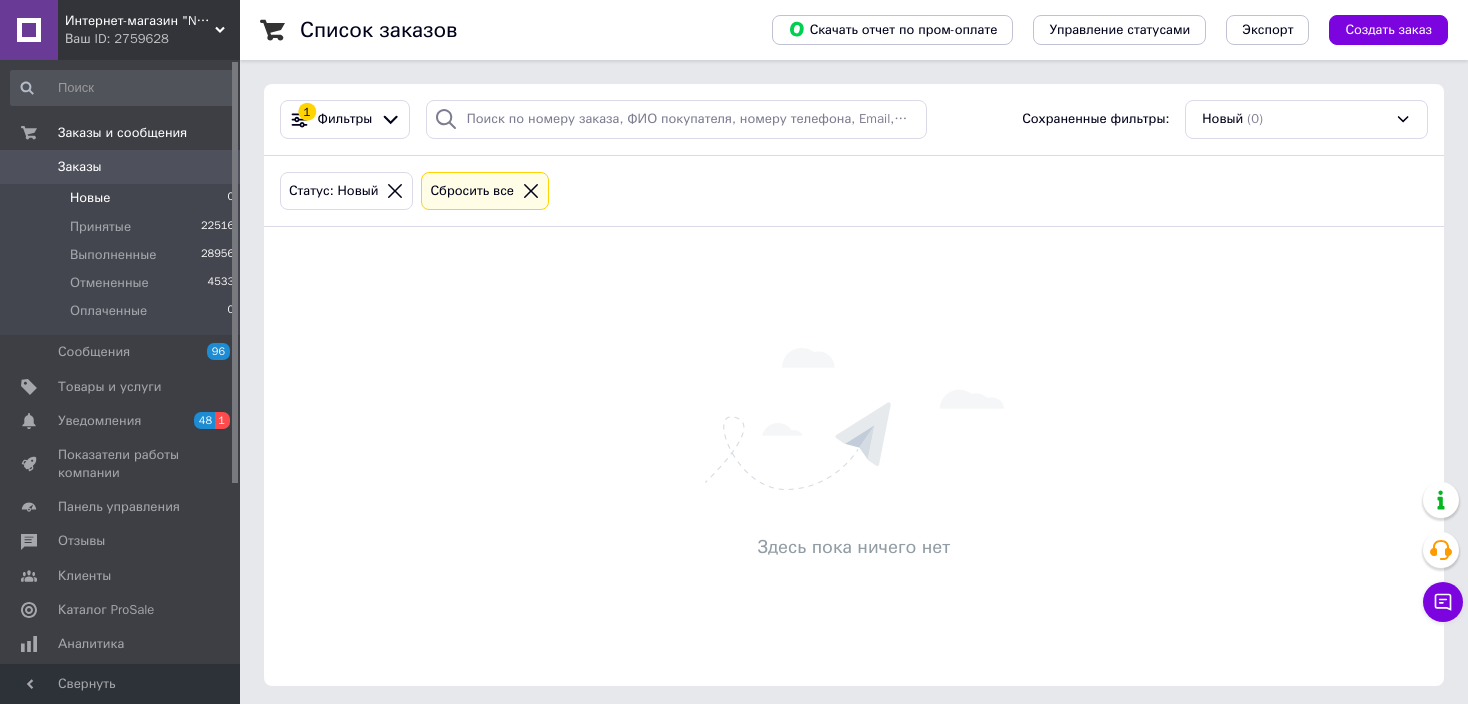 click 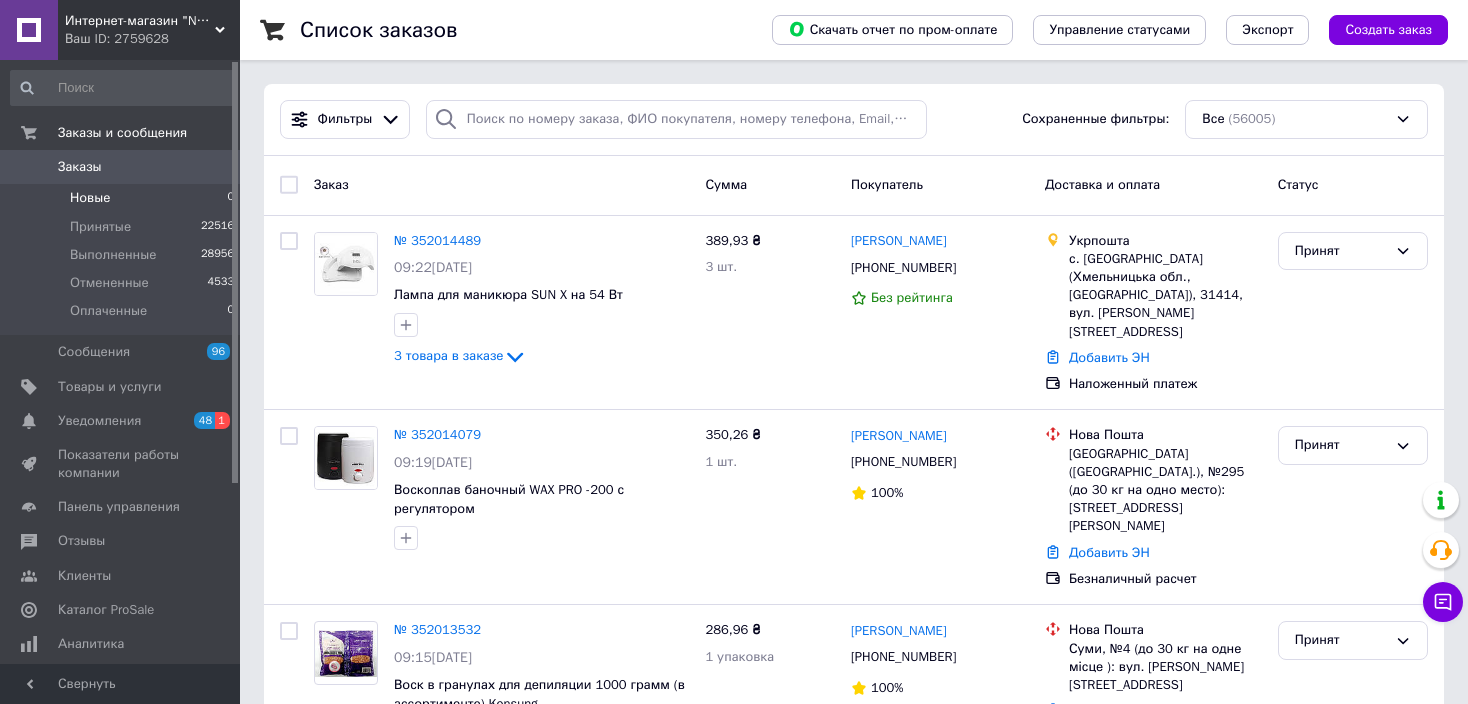 click on "Новые 0" at bounding box center [123, 198] 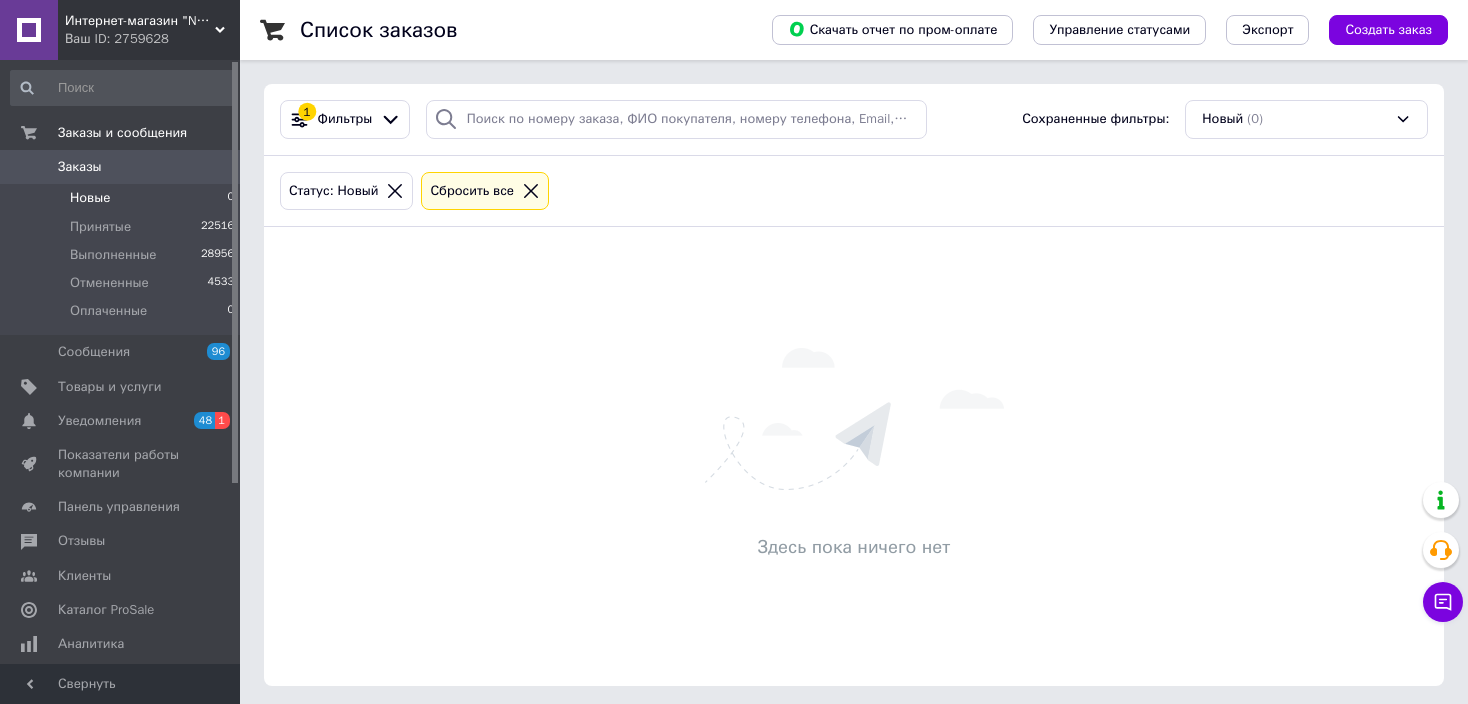 click at bounding box center [531, 191] 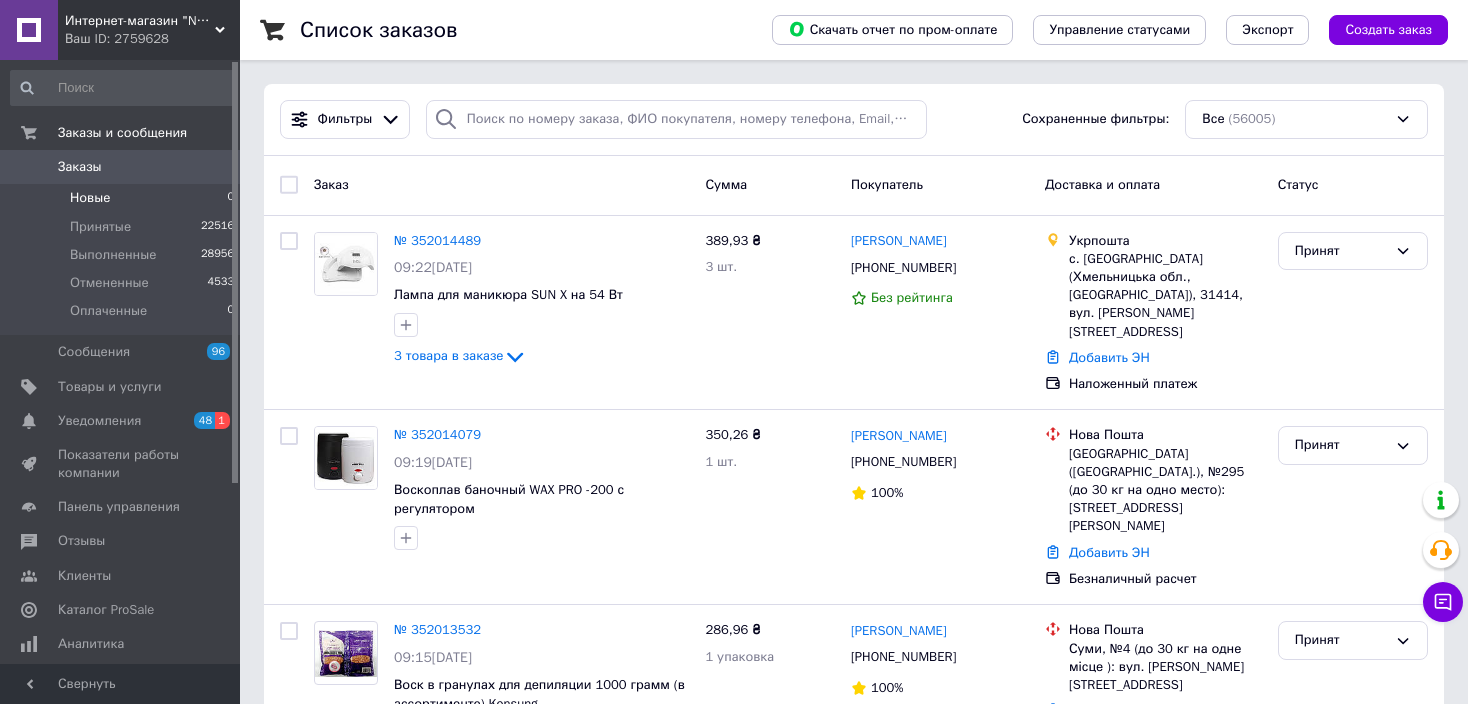 click on "Новые" at bounding box center (90, 198) 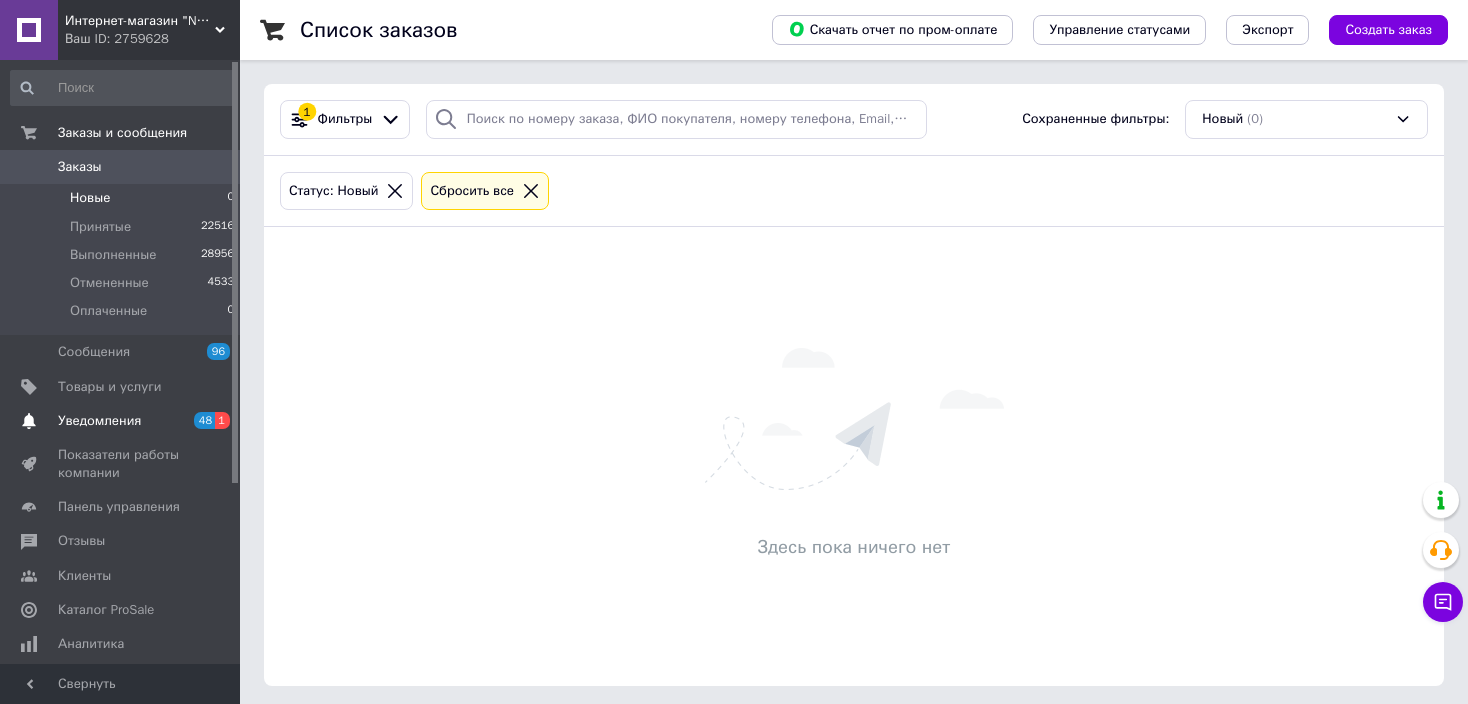 click on "Уведомления" at bounding box center [99, 421] 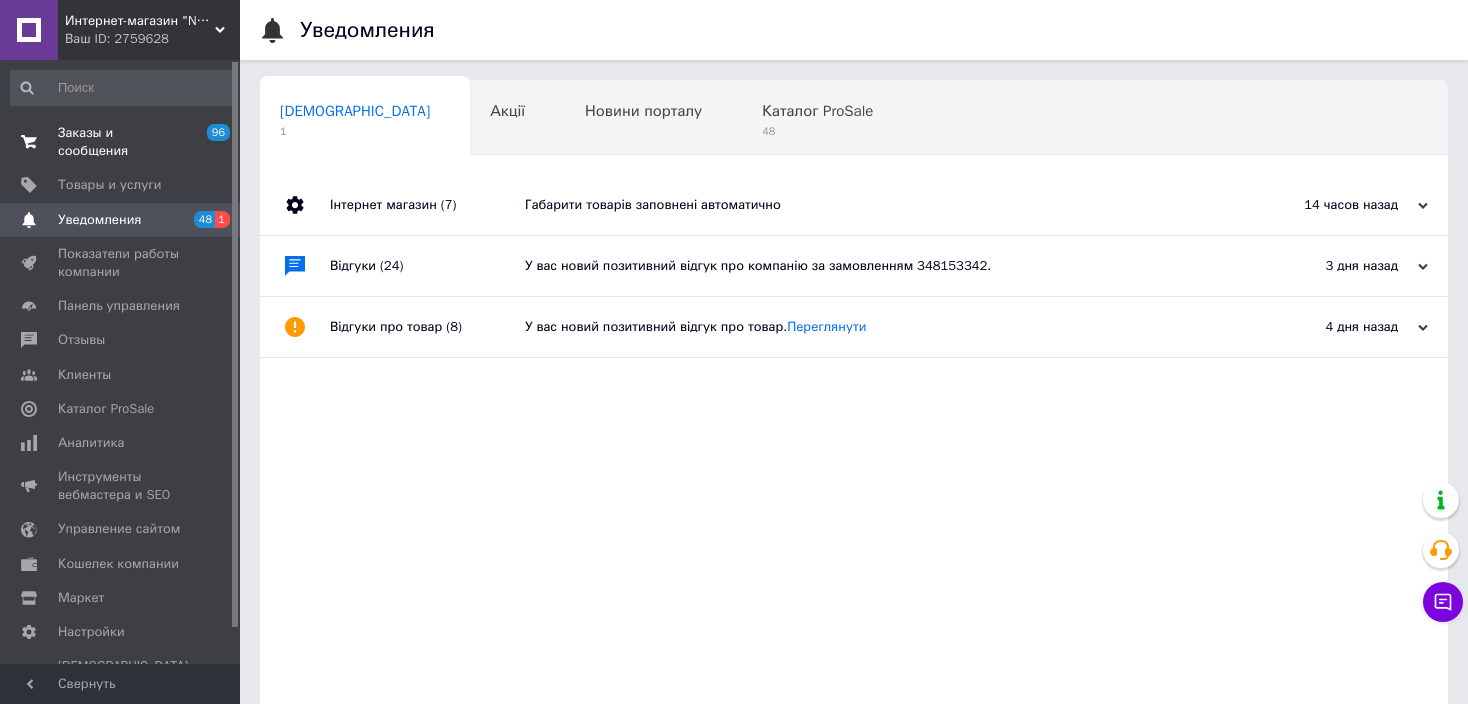 click on "Заказы и сообщения" at bounding box center (121, 142) 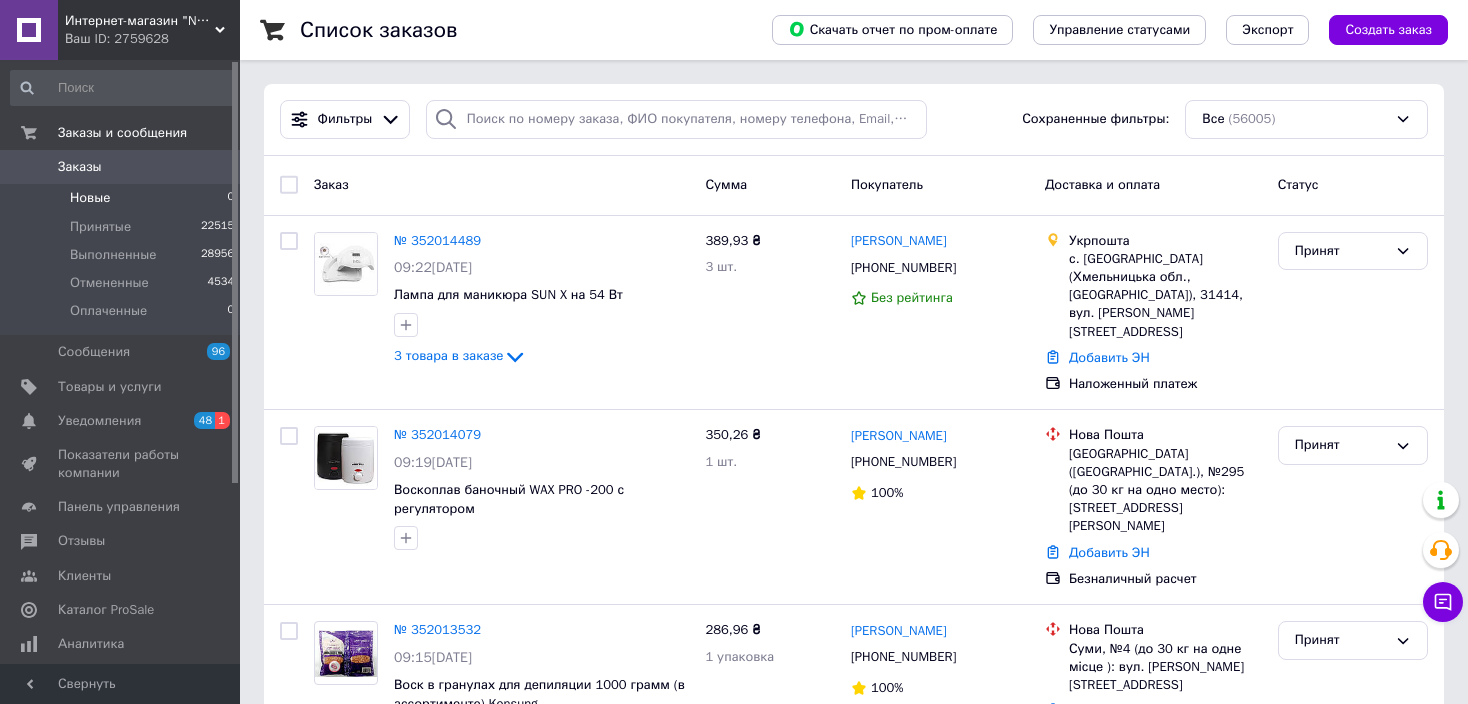 click on "Новые 0" at bounding box center [123, 198] 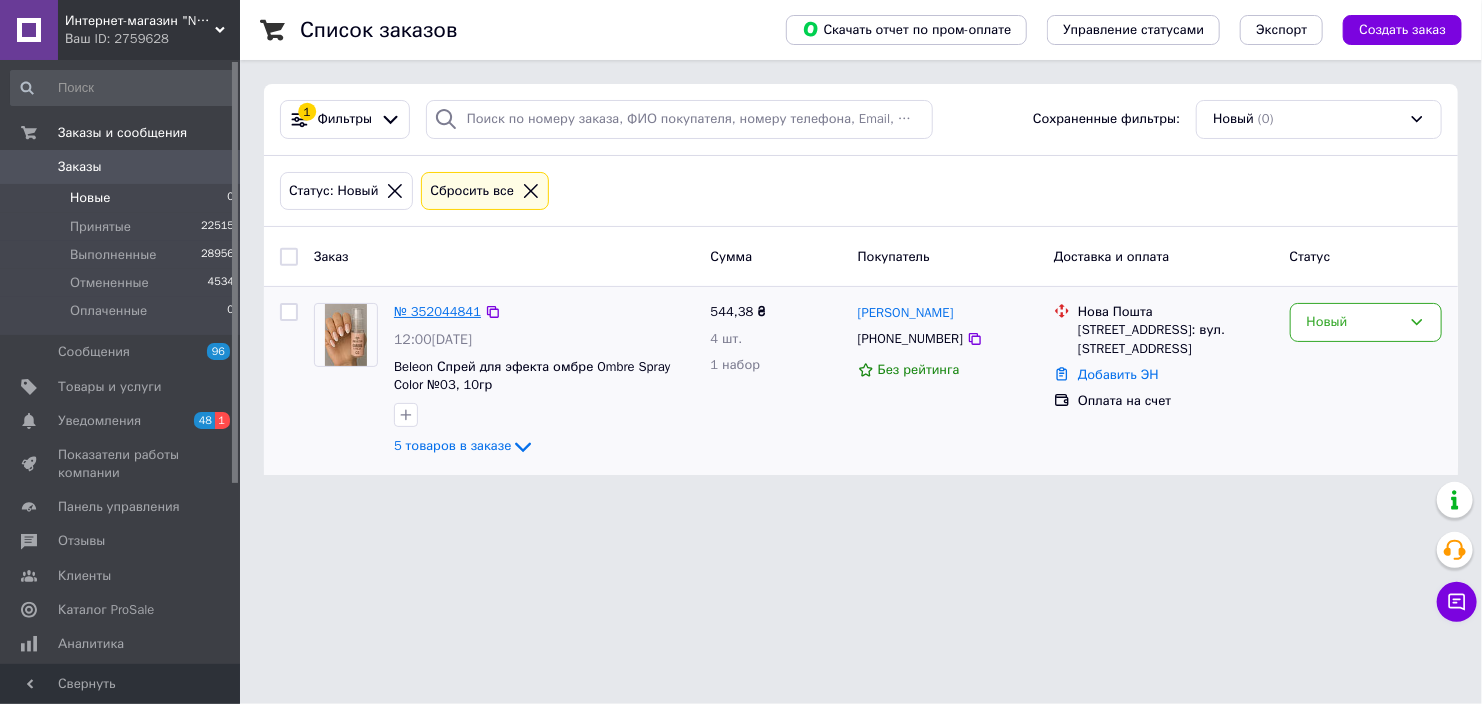 click on "№ 352044841" at bounding box center (437, 311) 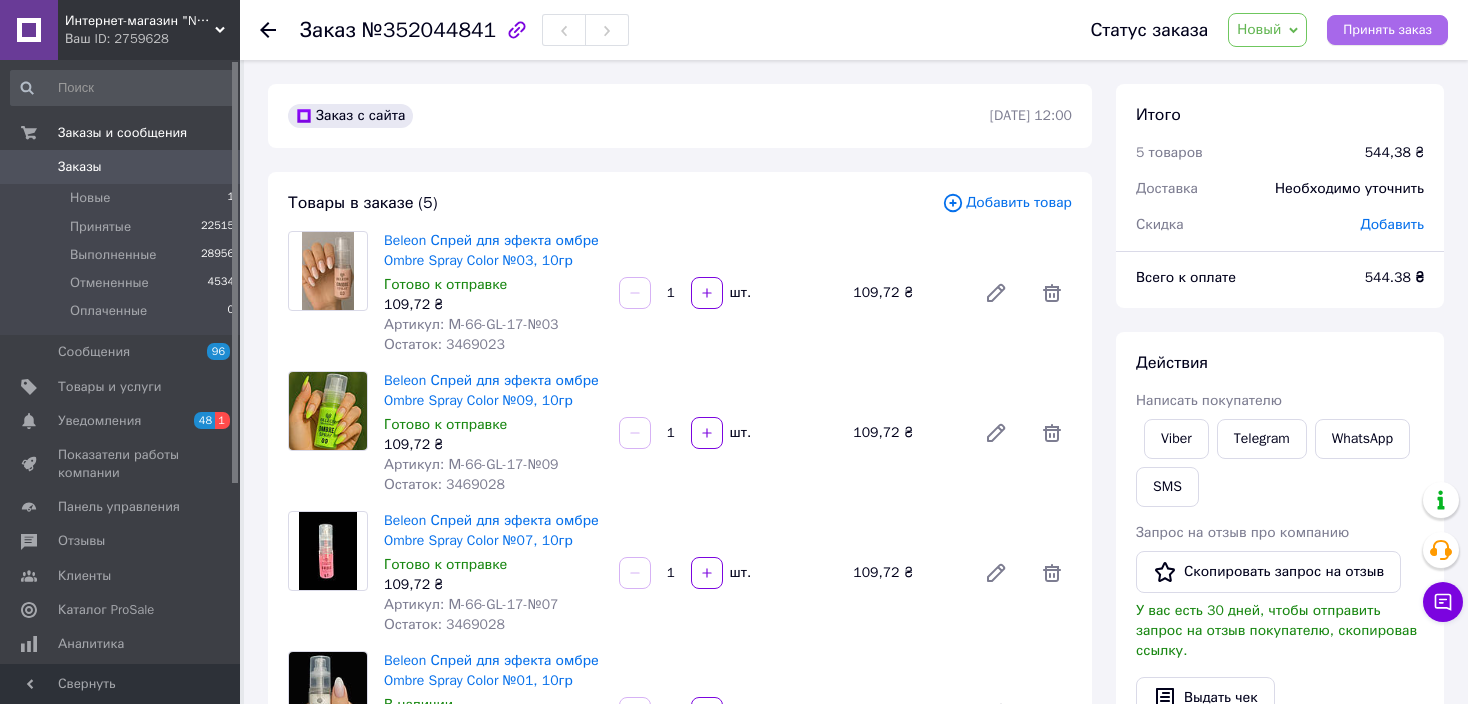 click on "Принять заказ" at bounding box center (1387, 30) 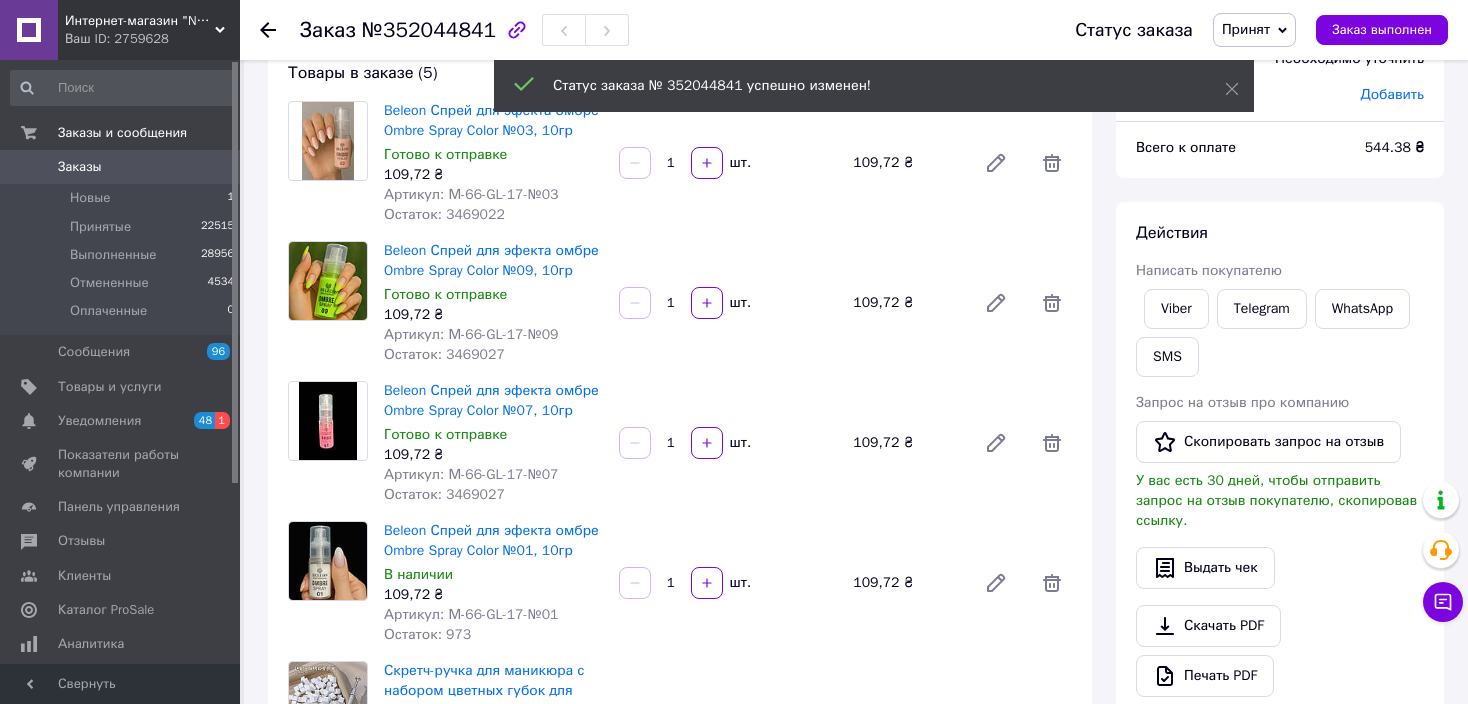 scroll, scrollTop: 333, scrollLeft: 0, axis: vertical 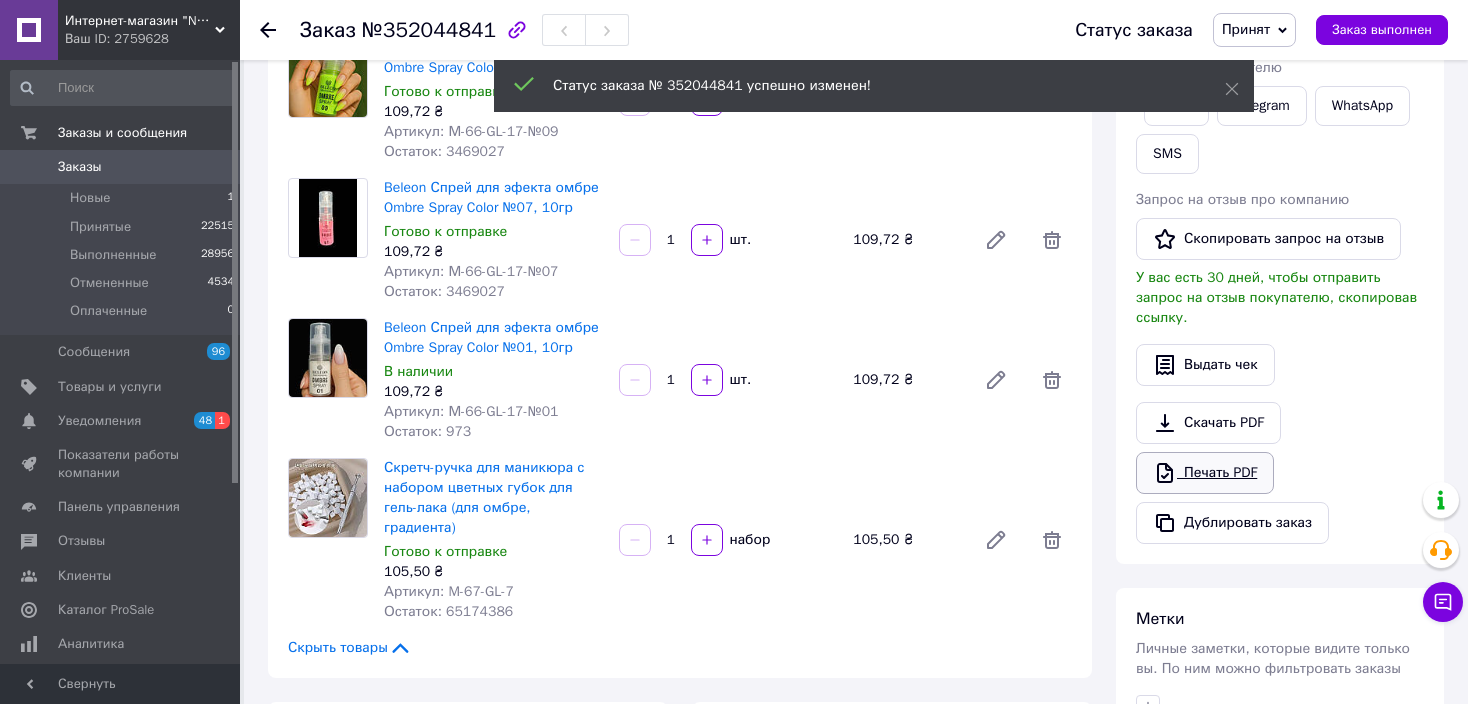 click on "Печать PDF" at bounding box center [1205, 473] 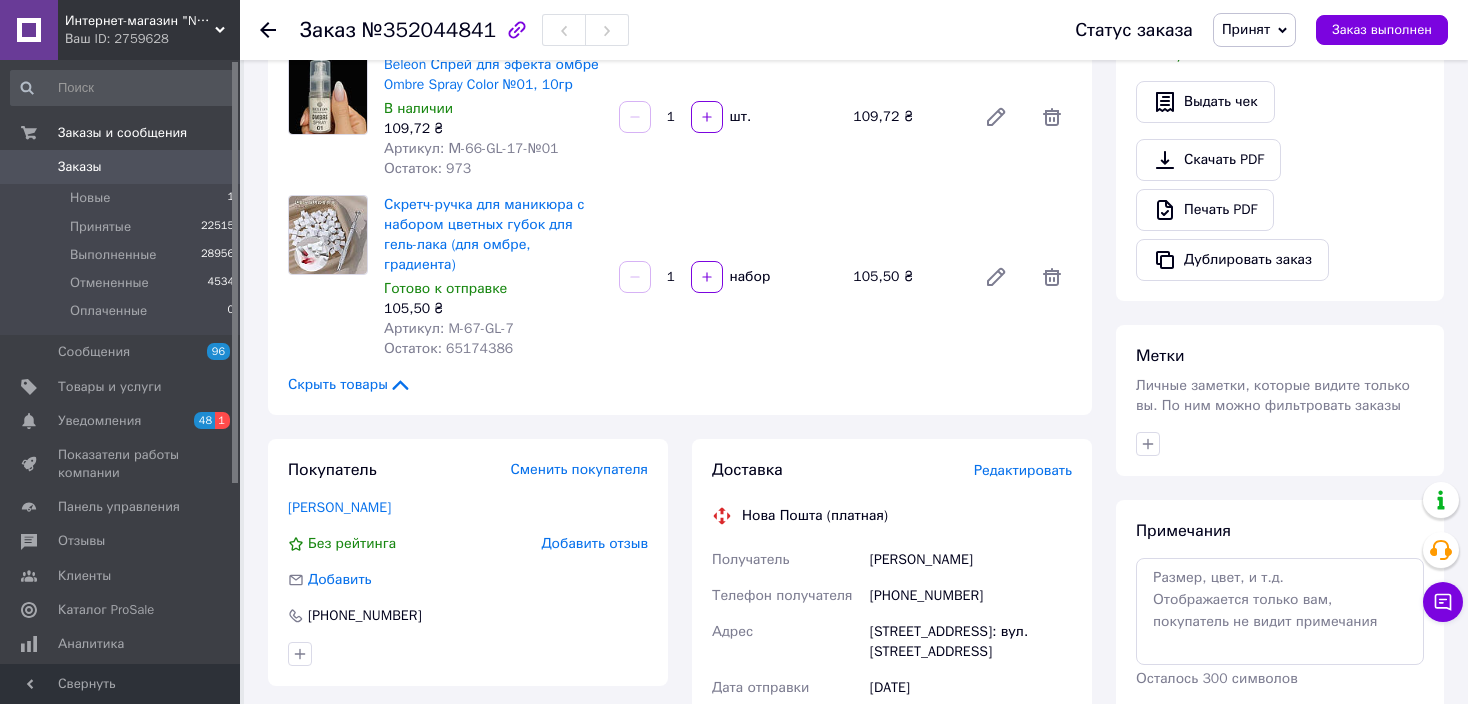 scroll, scrollTop: 833, scrollLeft: 0, axis: vertical 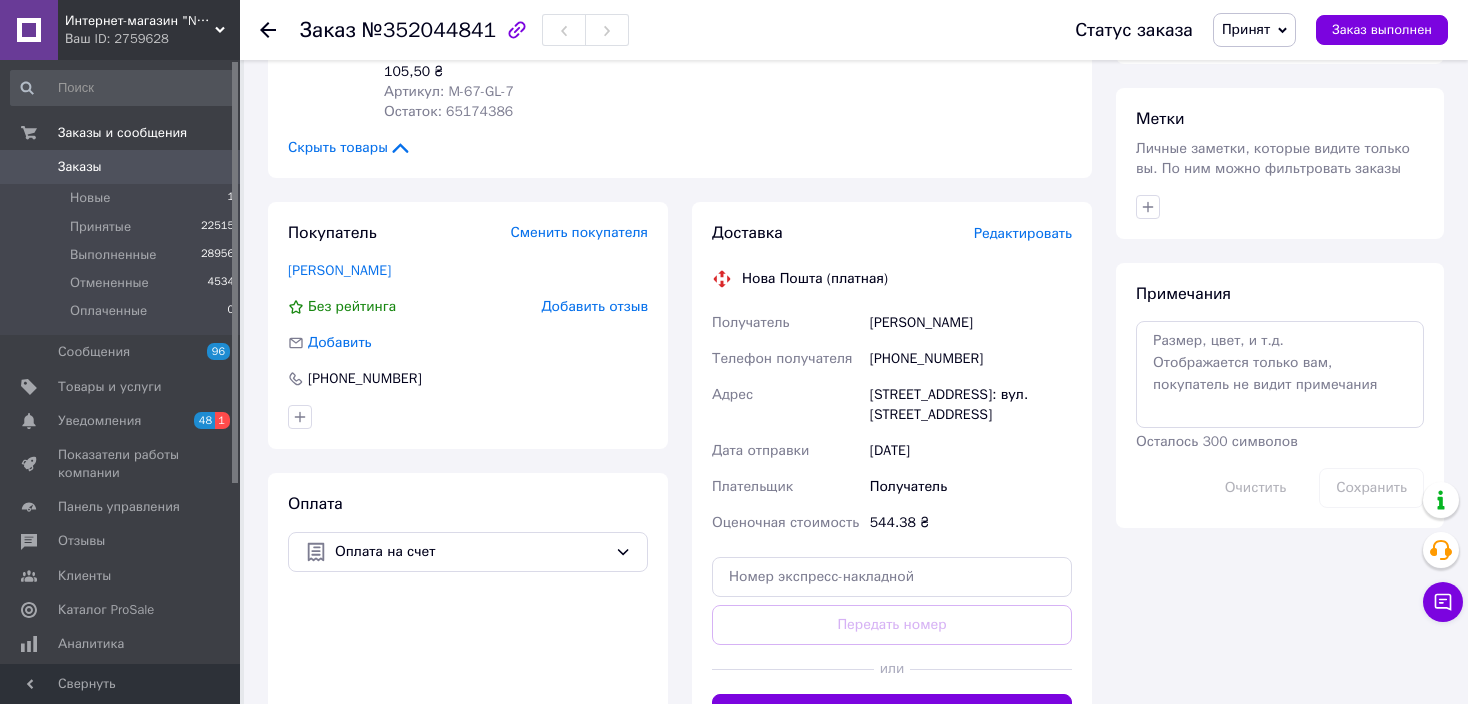 click 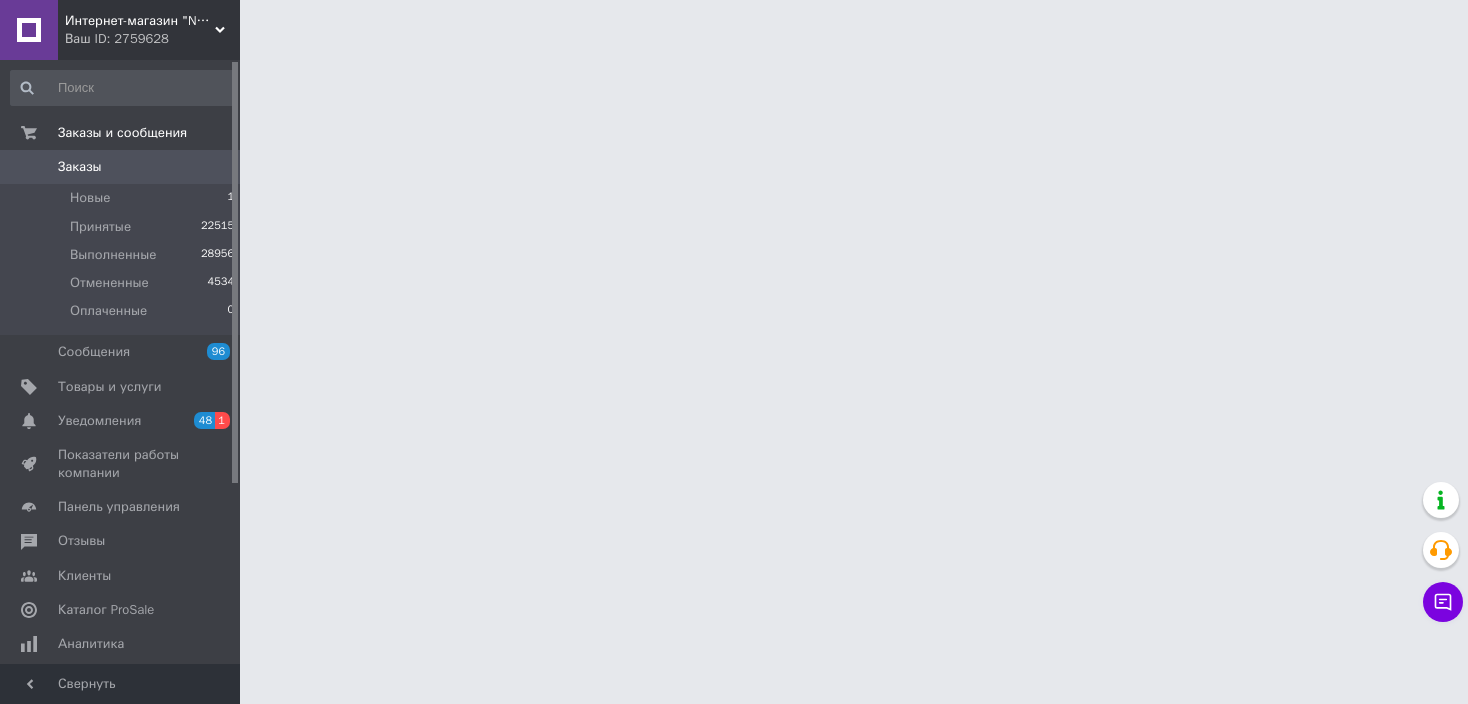 scroll, scrollTop: 0, scrollLeft: 0, axis: both 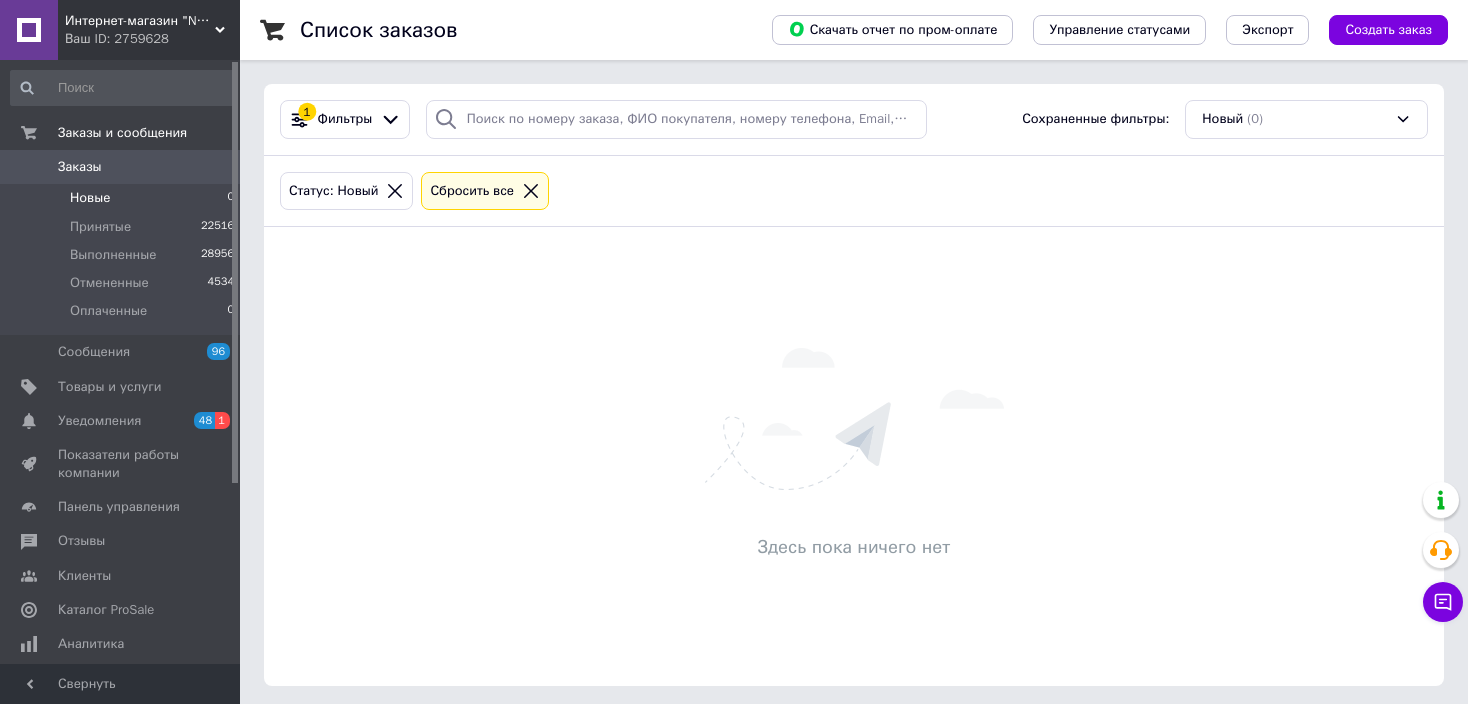 click 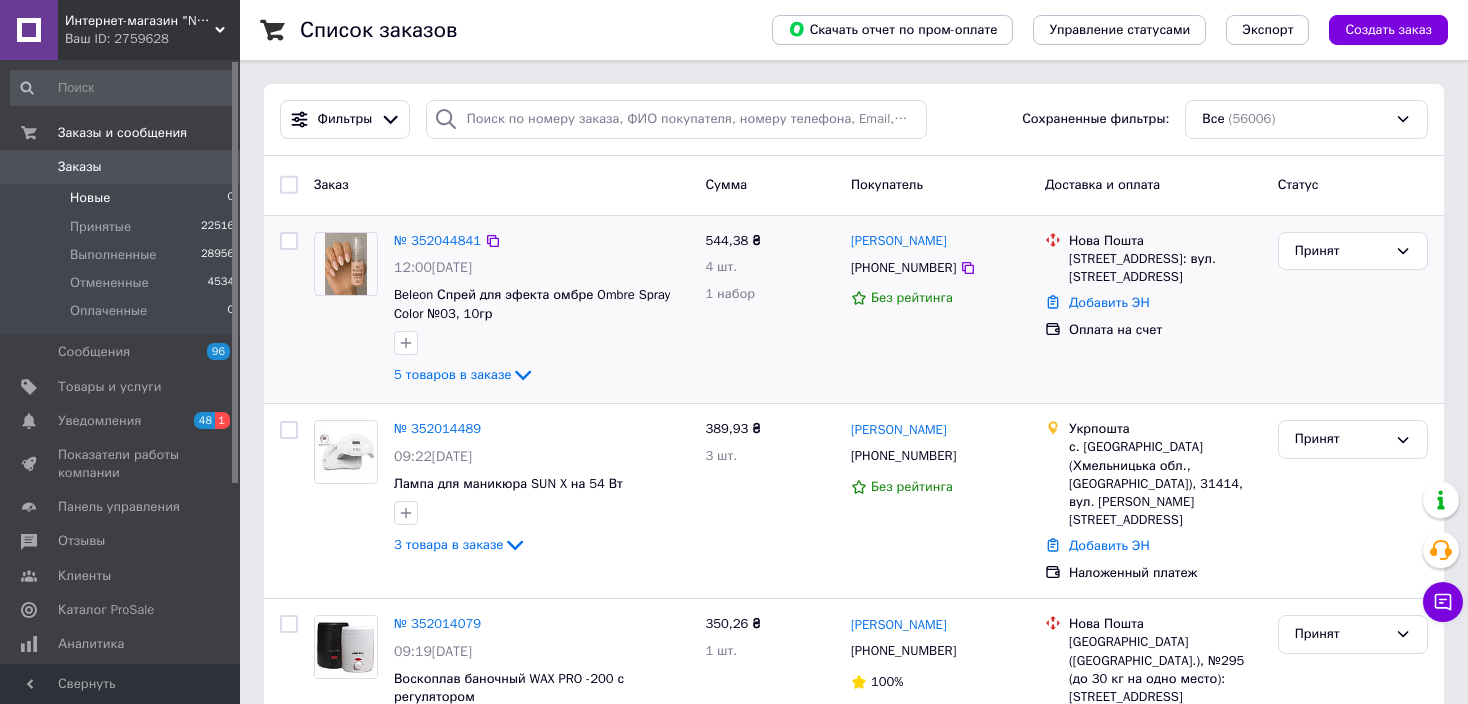 click on "5 товаров в заказе" 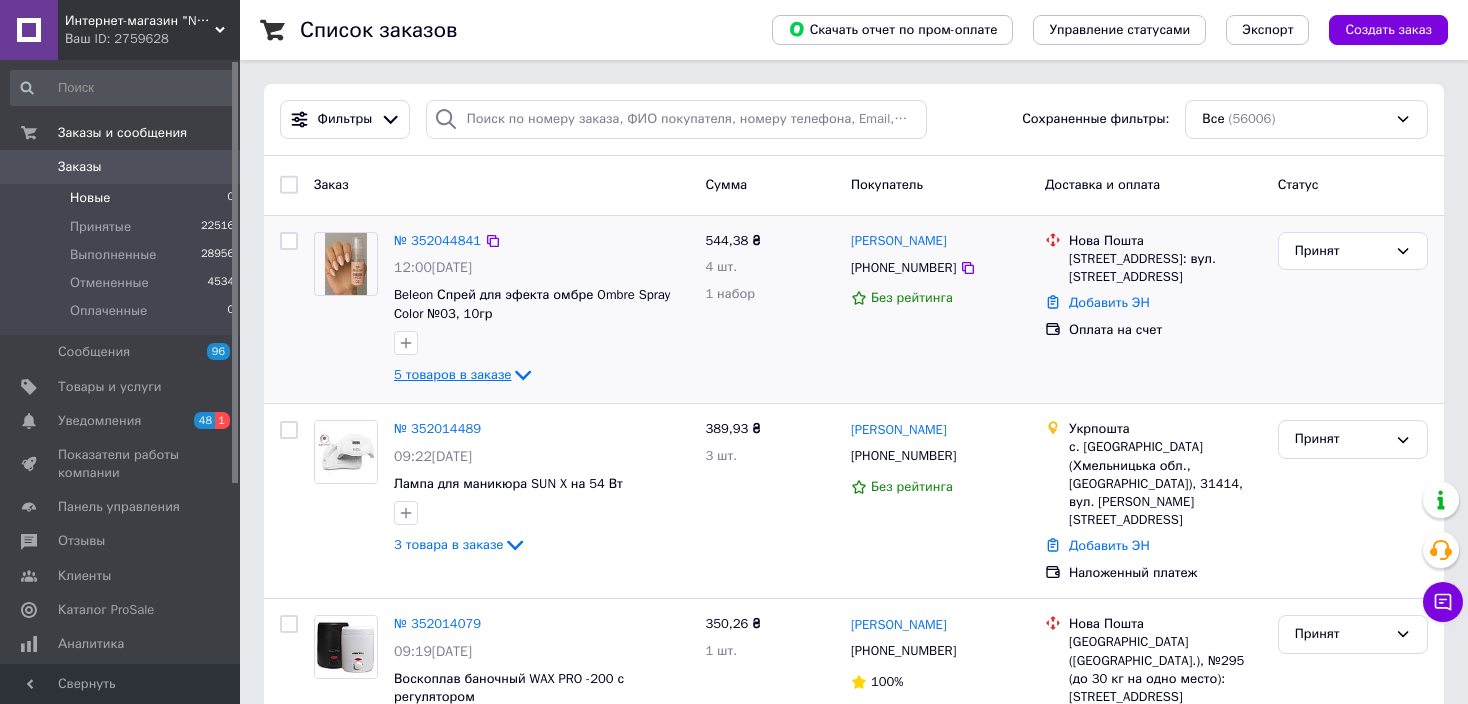 click on "5 товаров в заказе" at bounding box center [452, 374] 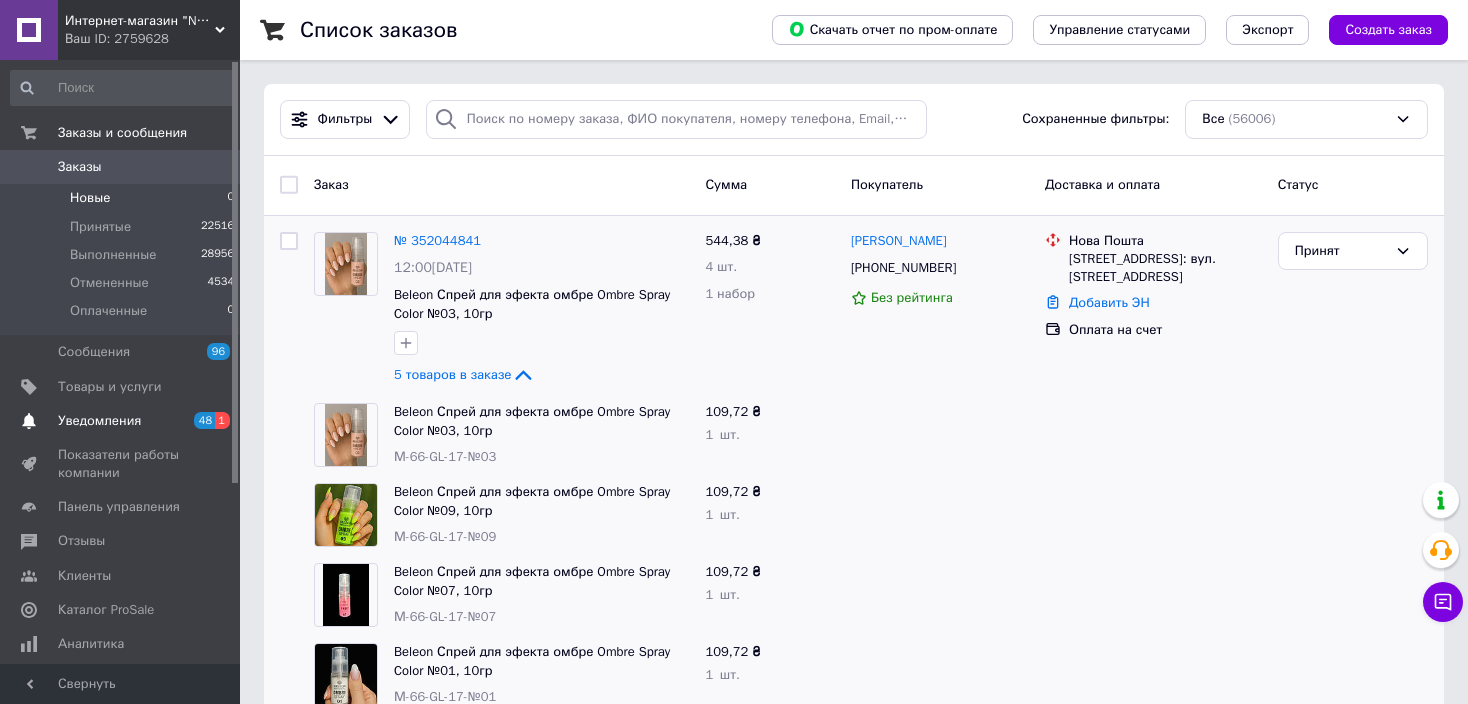 click on "Уведомления" at bounding box center (99, 421) 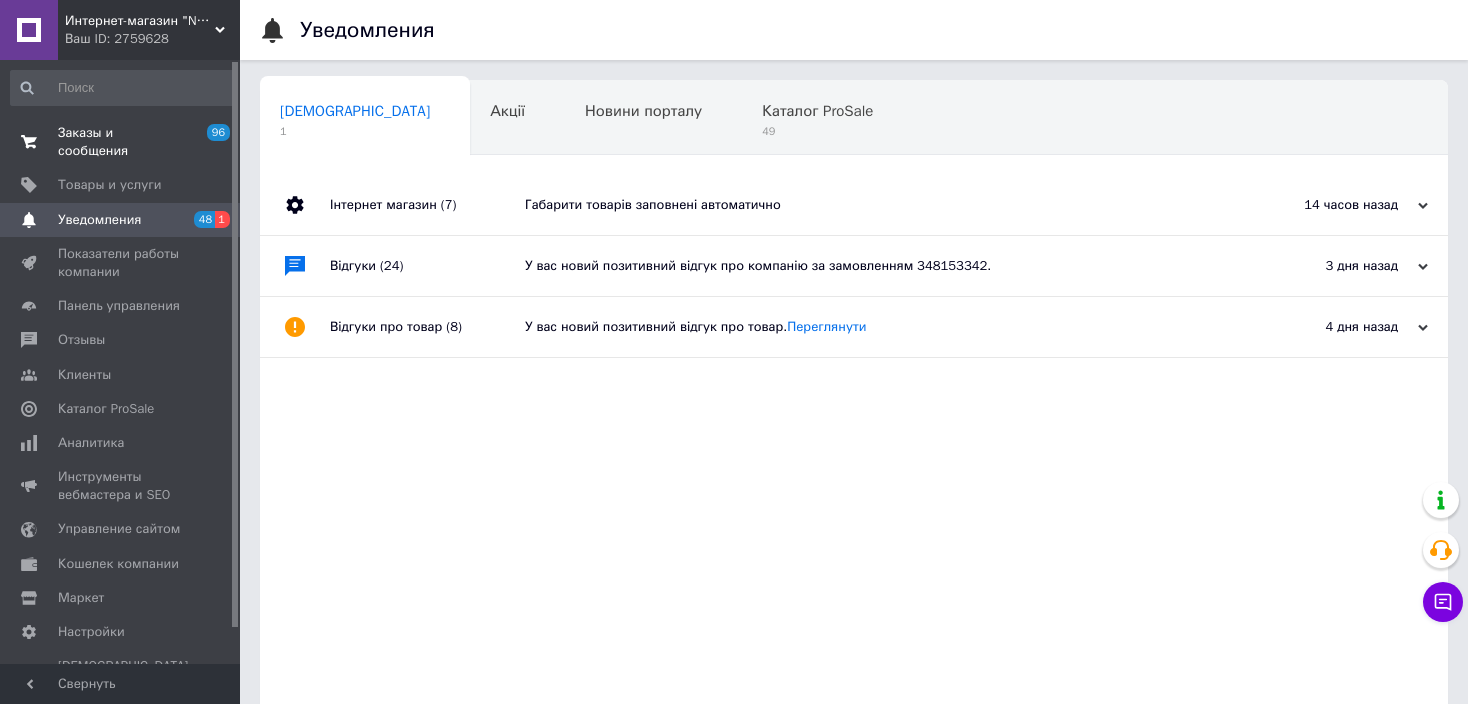 click on "Заказы и сообщения" at bounding box center [121, 142] 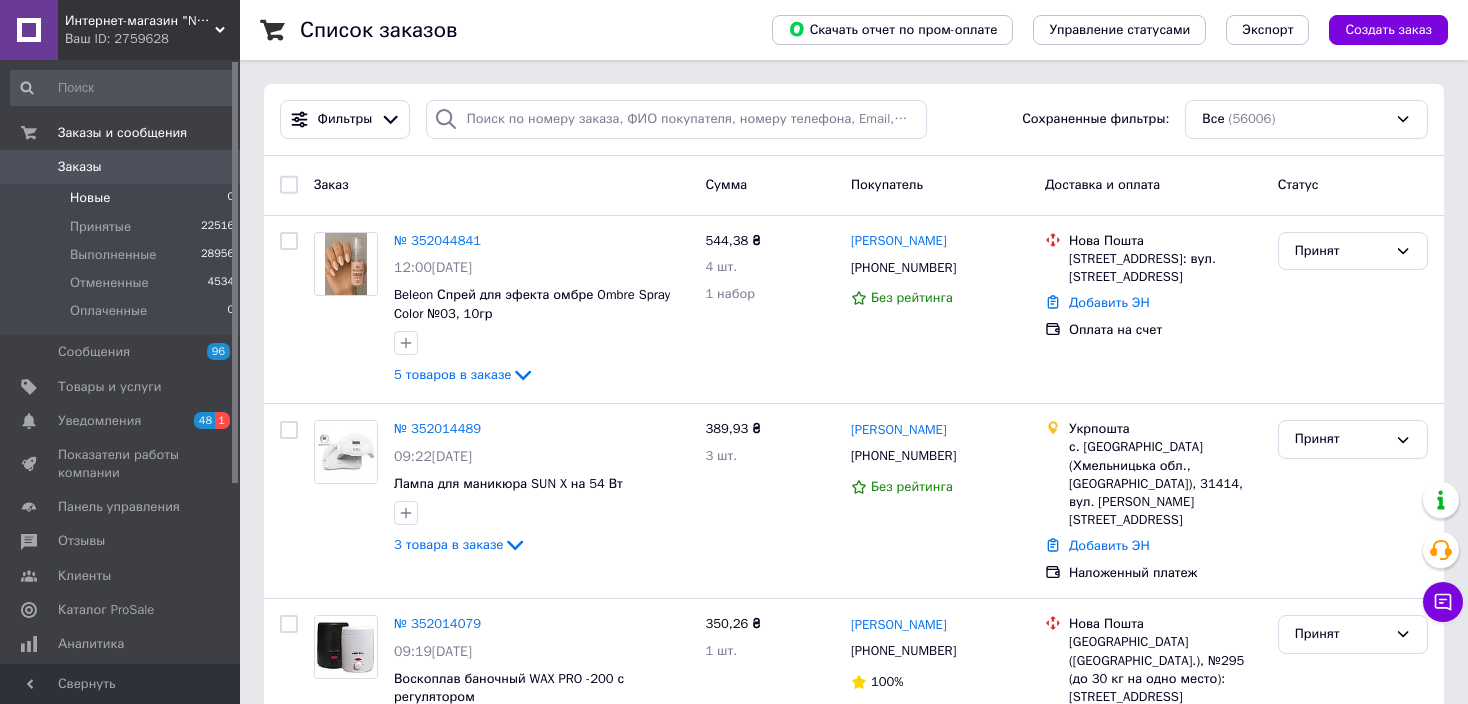 click on "Новые 0" at bounding box center (123, 198) 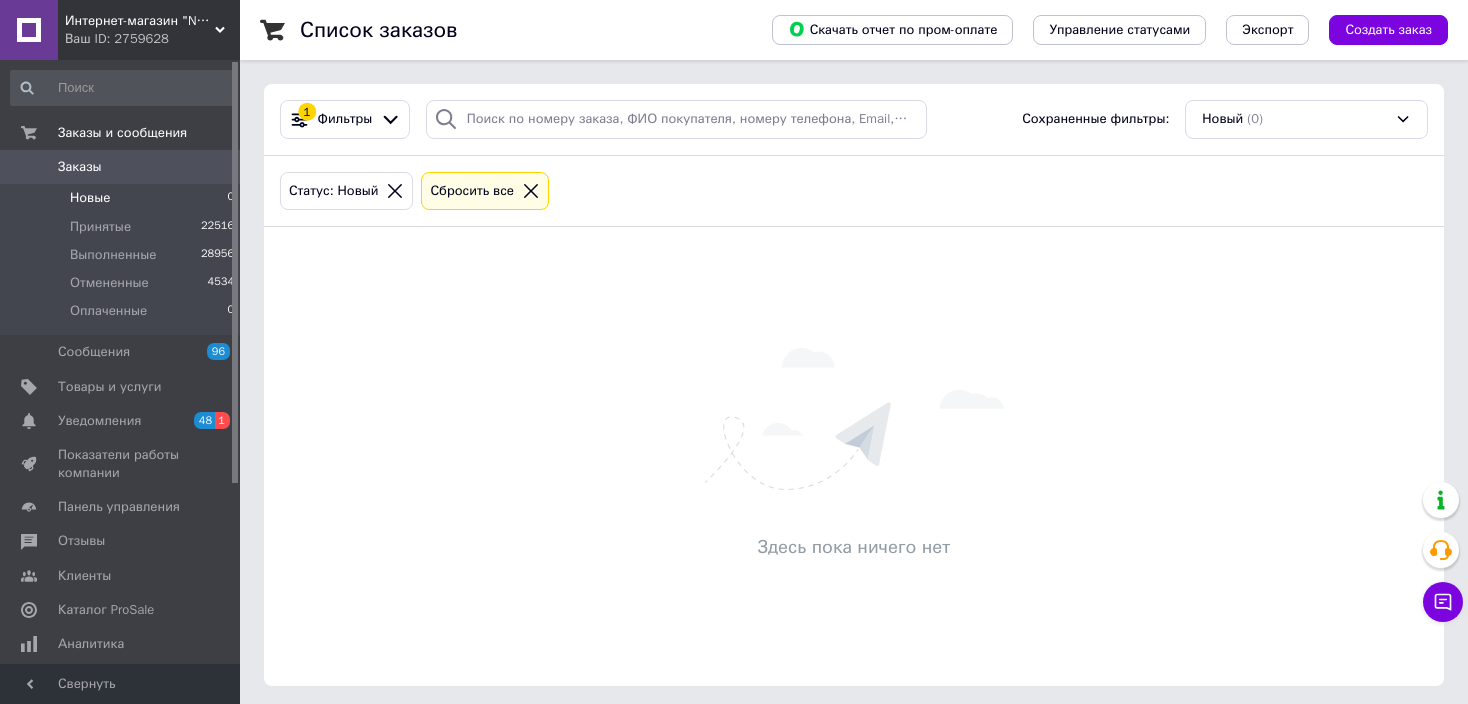 click 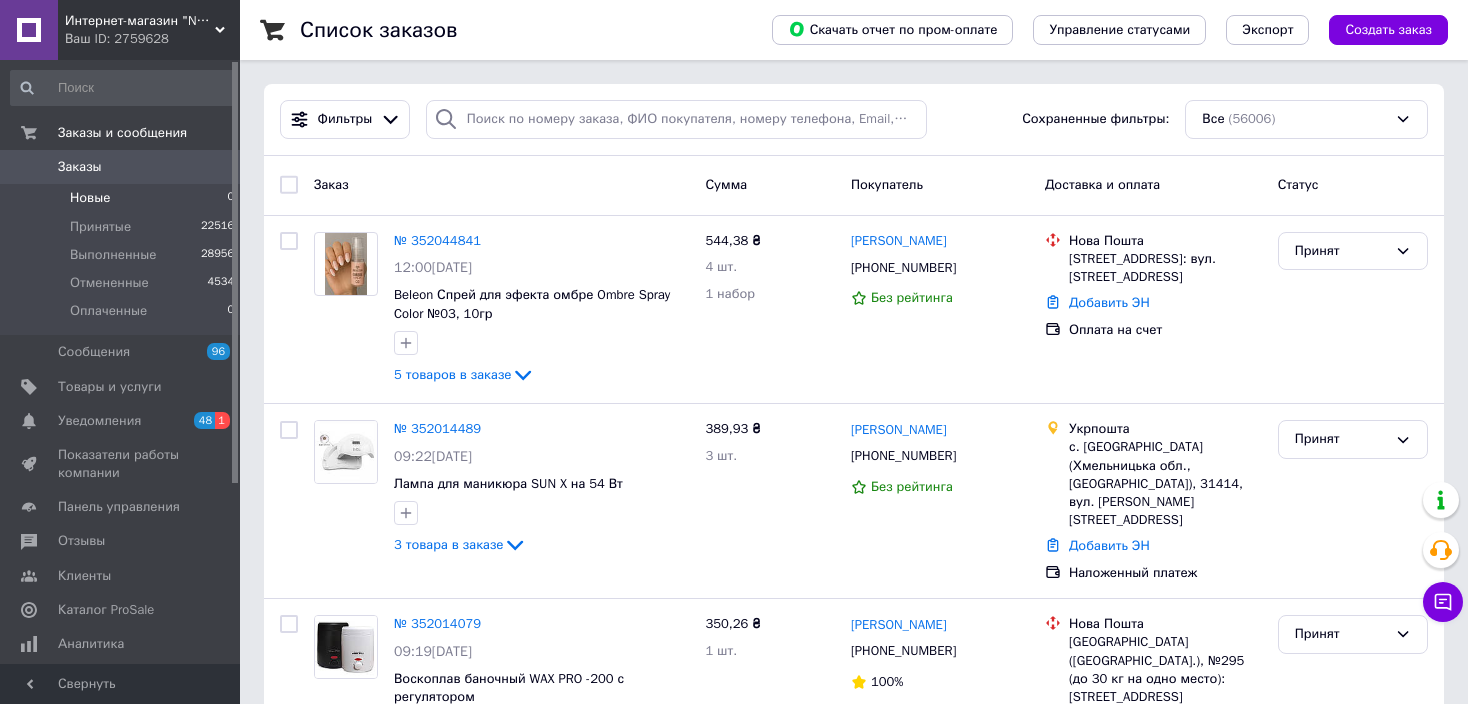 click on "Новые" at bounding box center (90, 198) 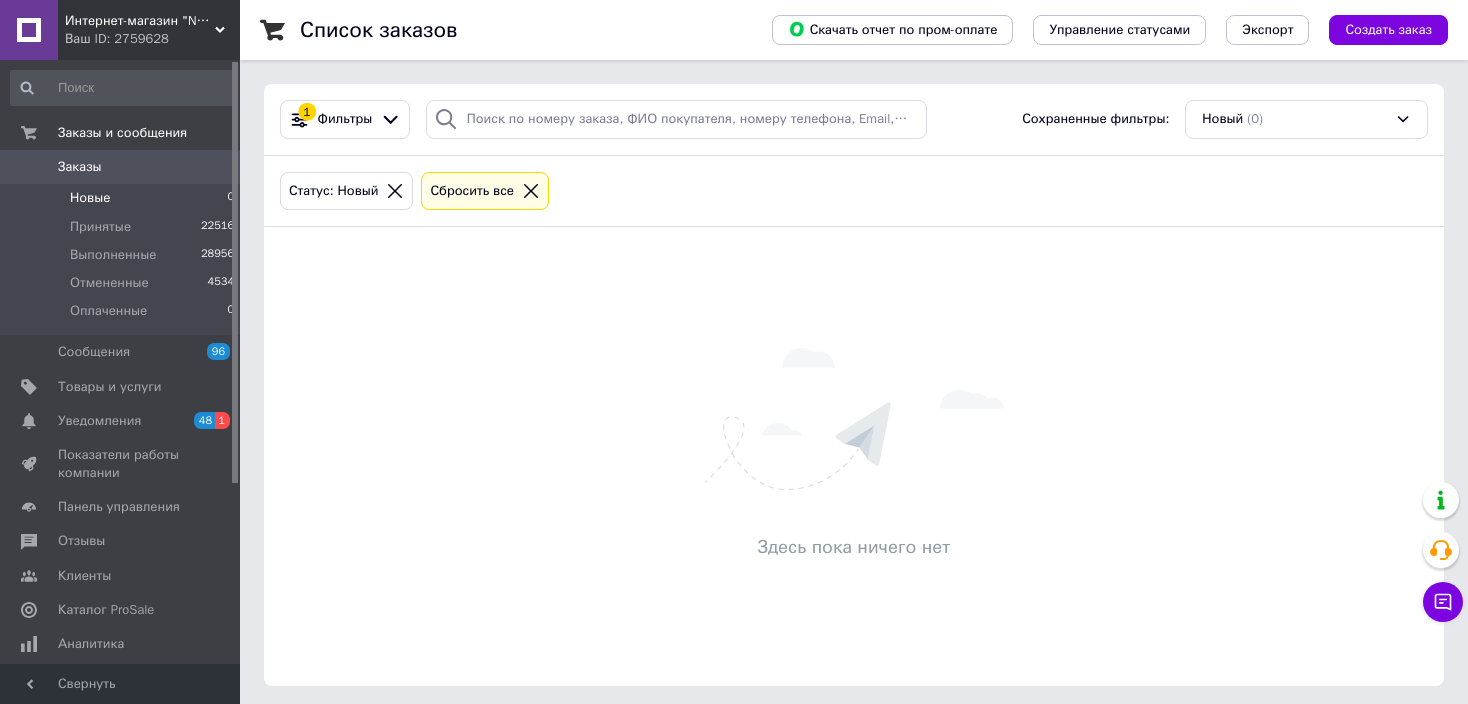 click 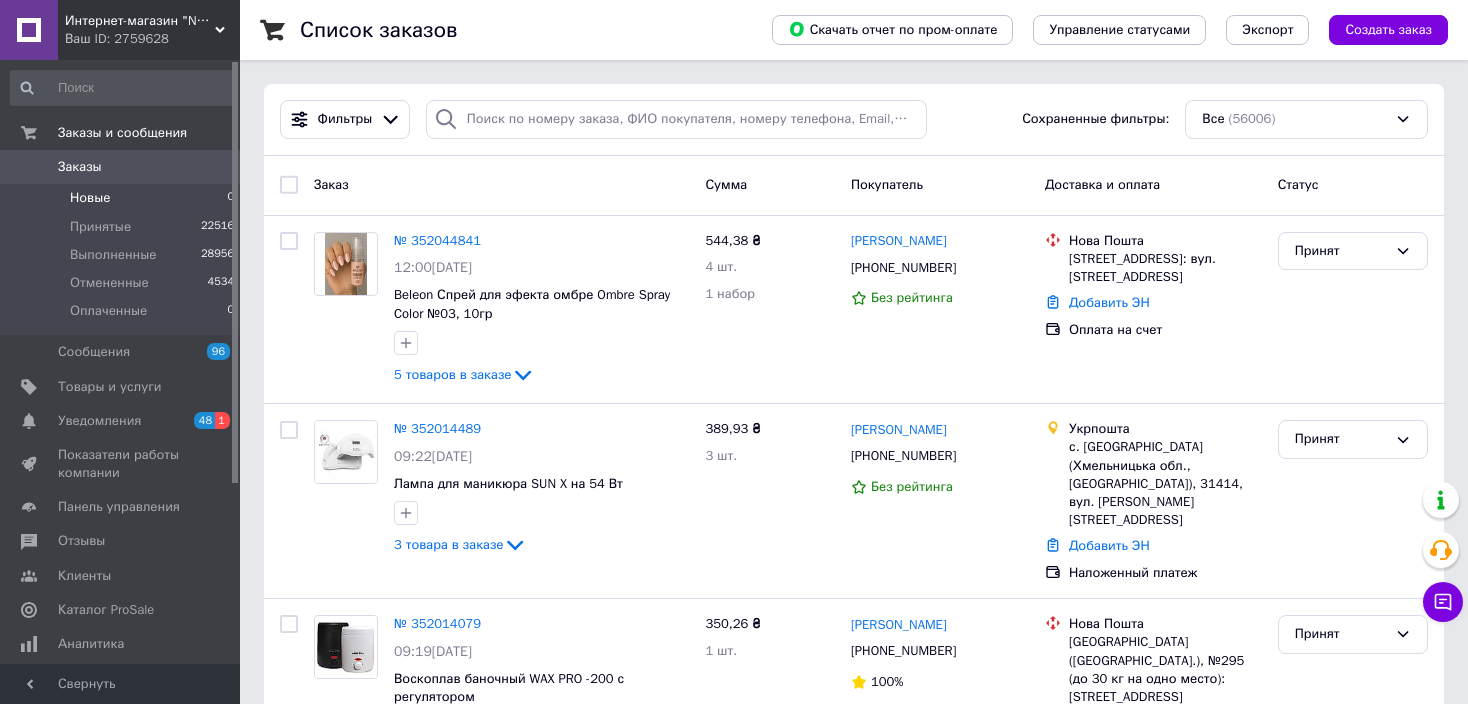 click on "Новые" at bounding box center (90, 198) 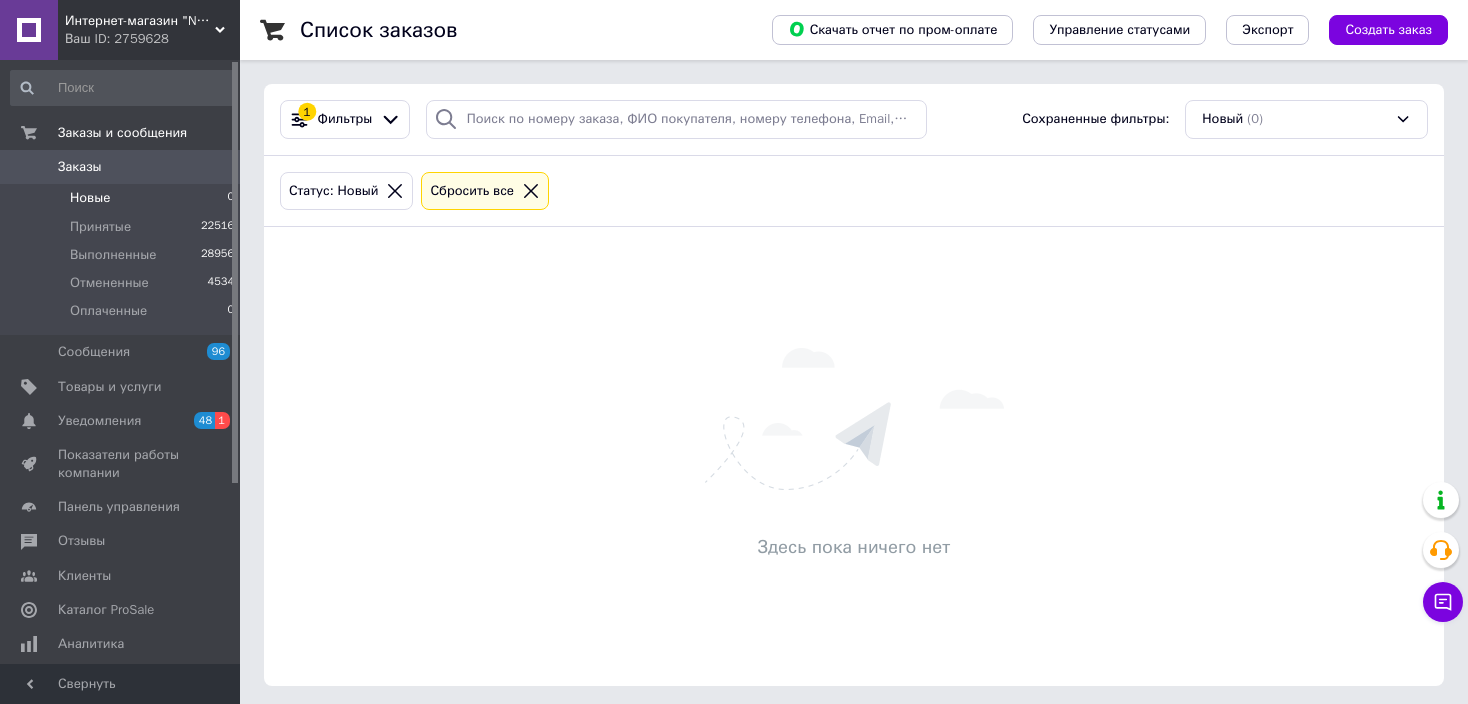 click 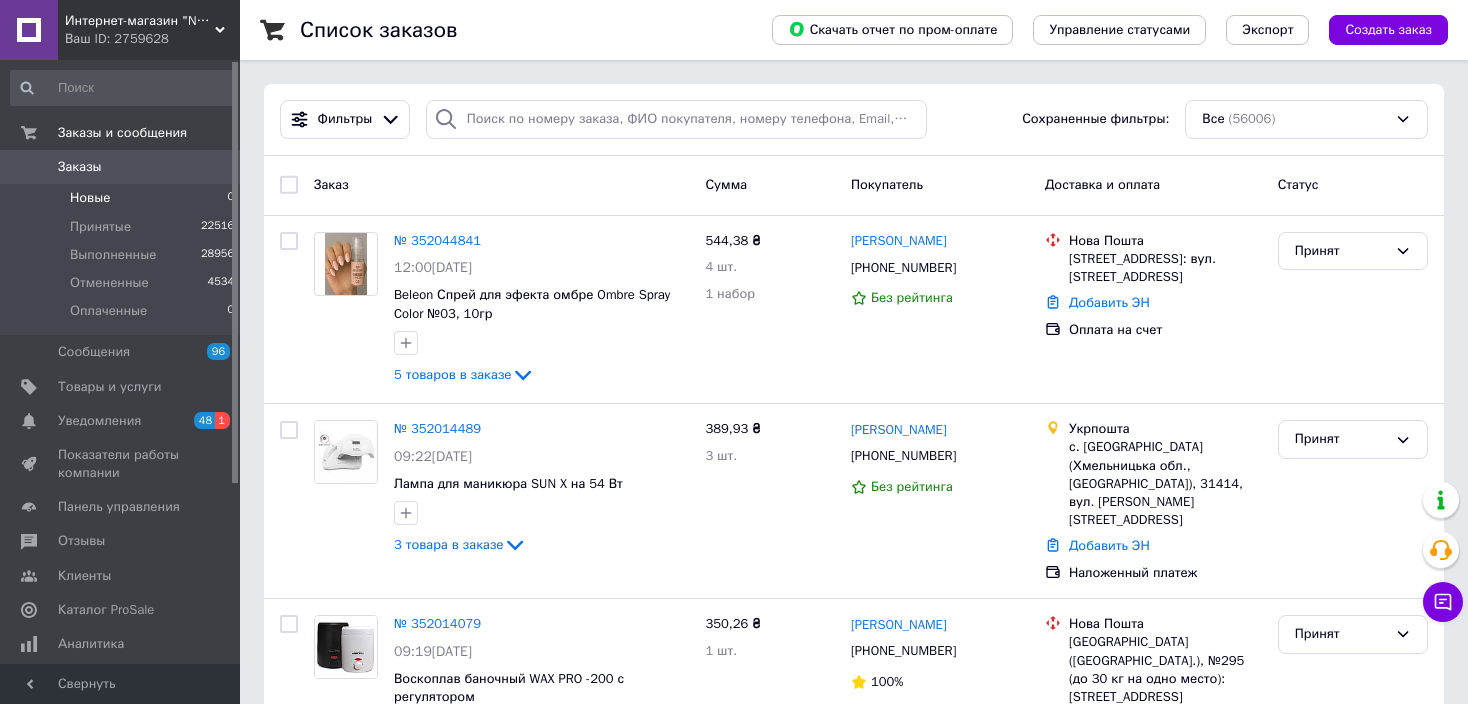 click on "Новые 0" at bounding box center (123, 198) 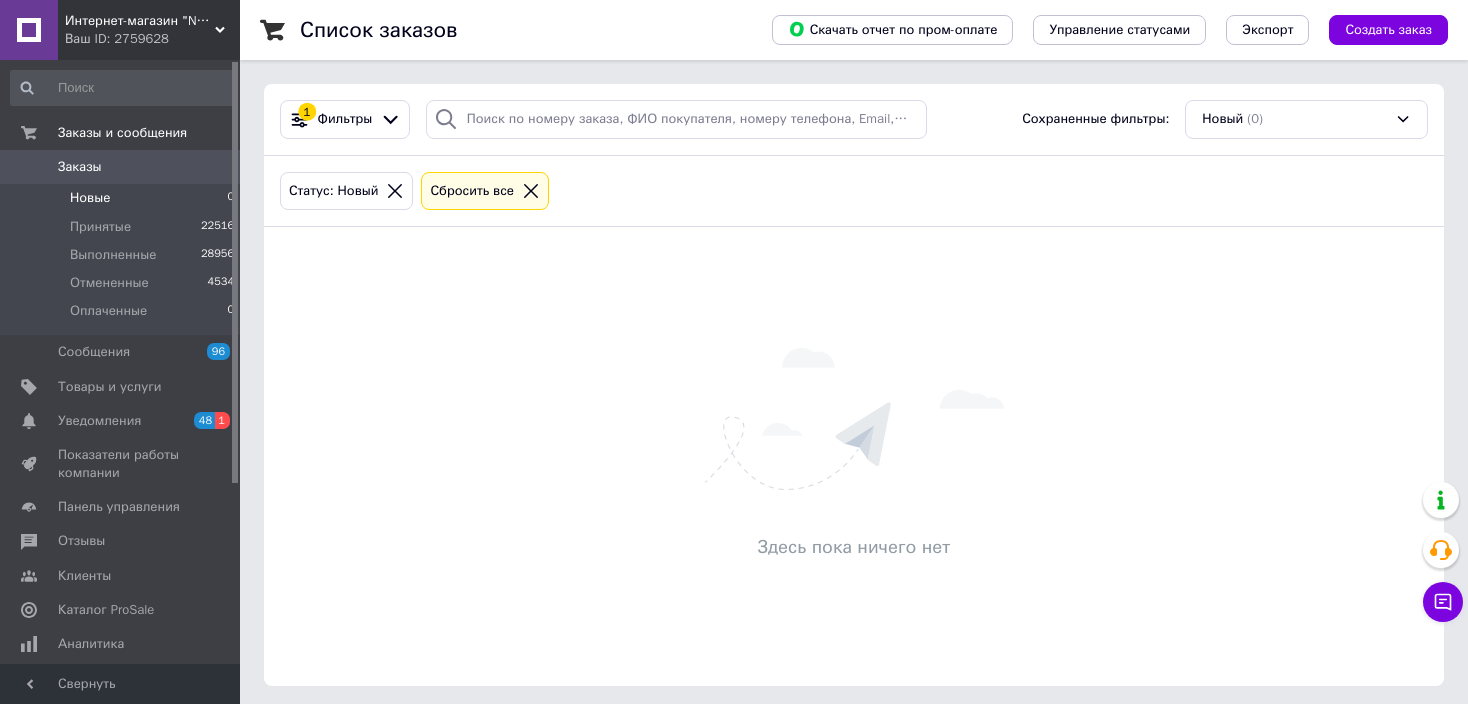 click 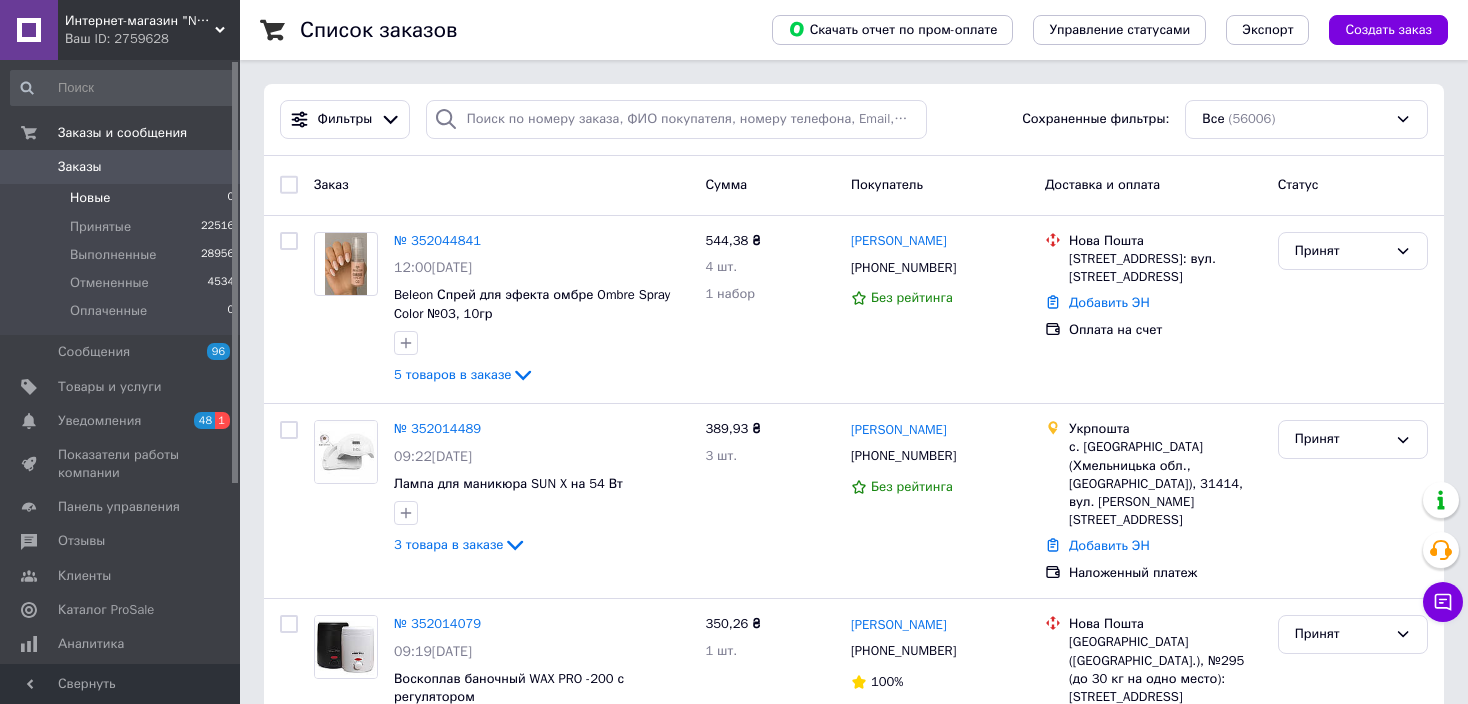 click on "Новые 0" at bounding box center [123, 198] 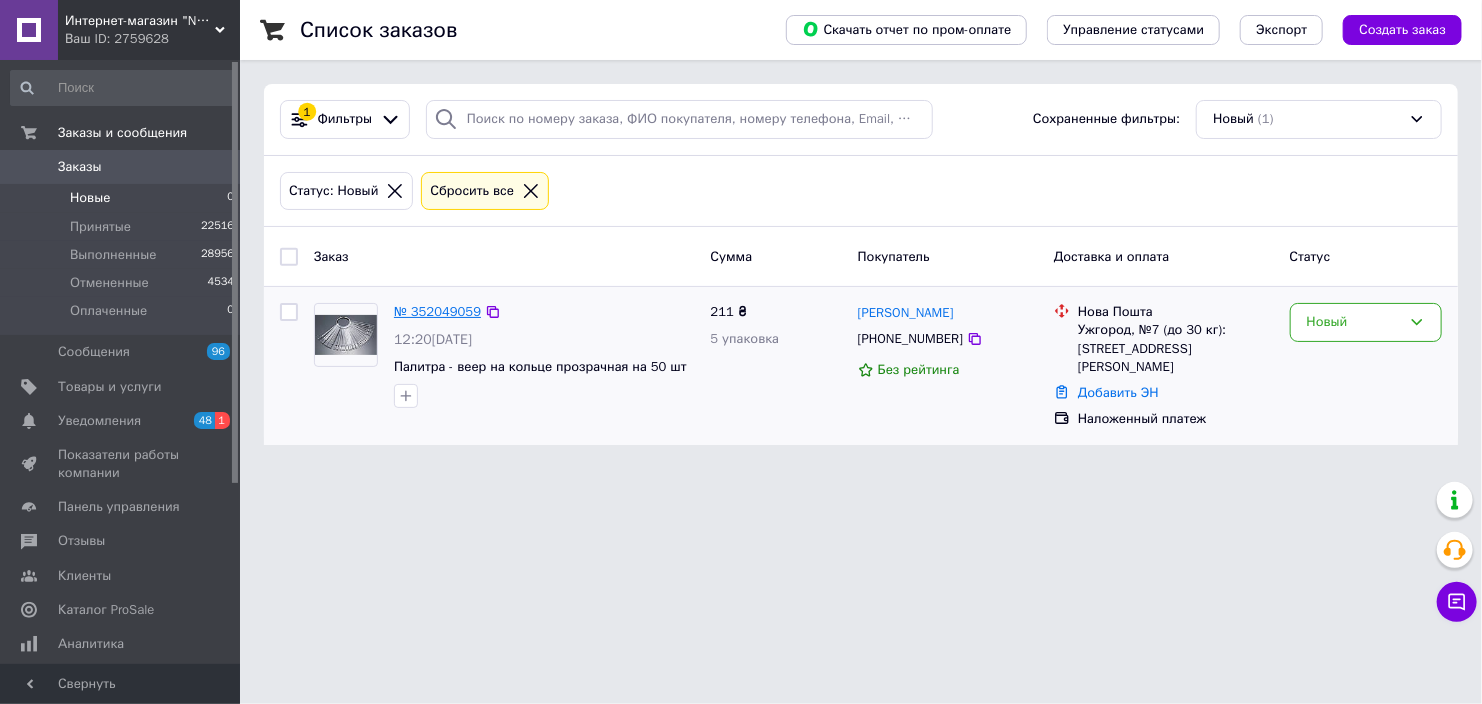 click on "№ 352049059" at bounding box center [437, 311] 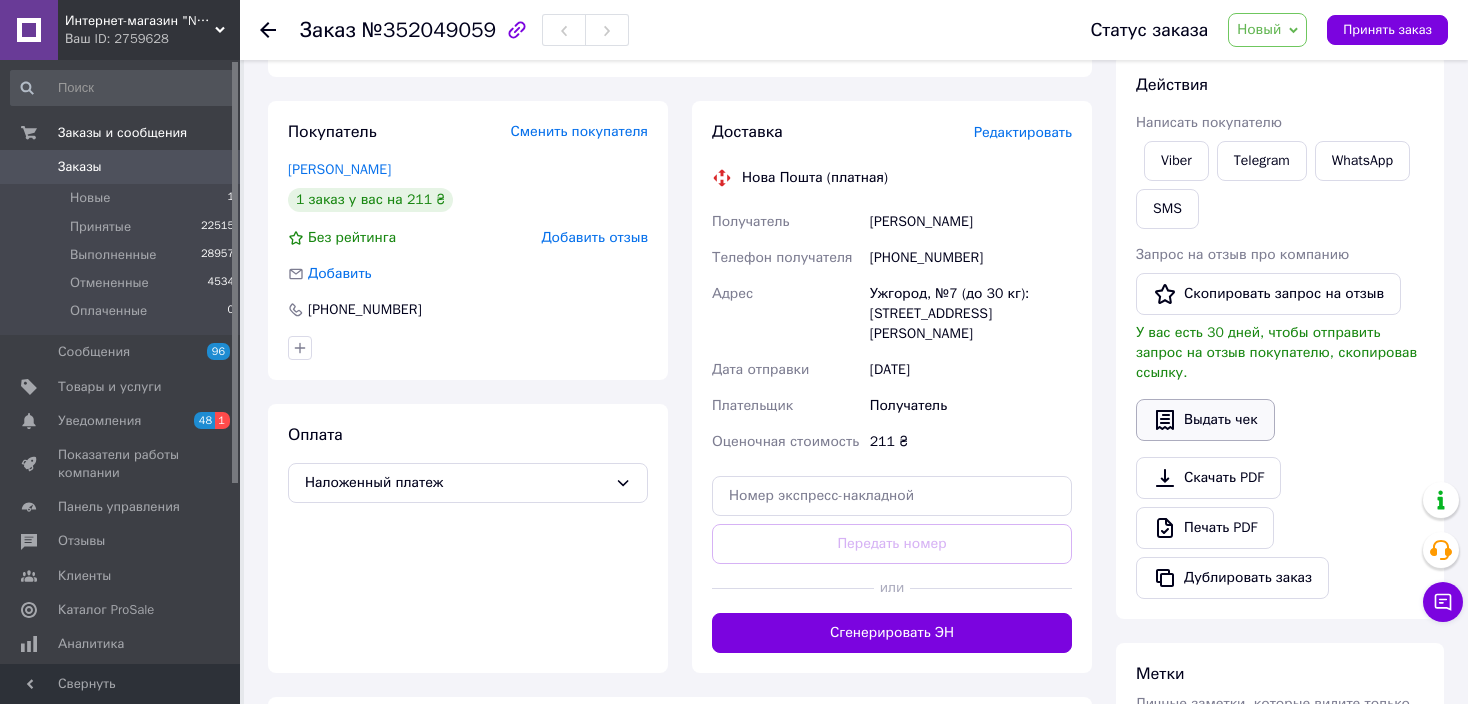 scroll, scrollTop: 316, scrollLeft: 0, axis: vertical 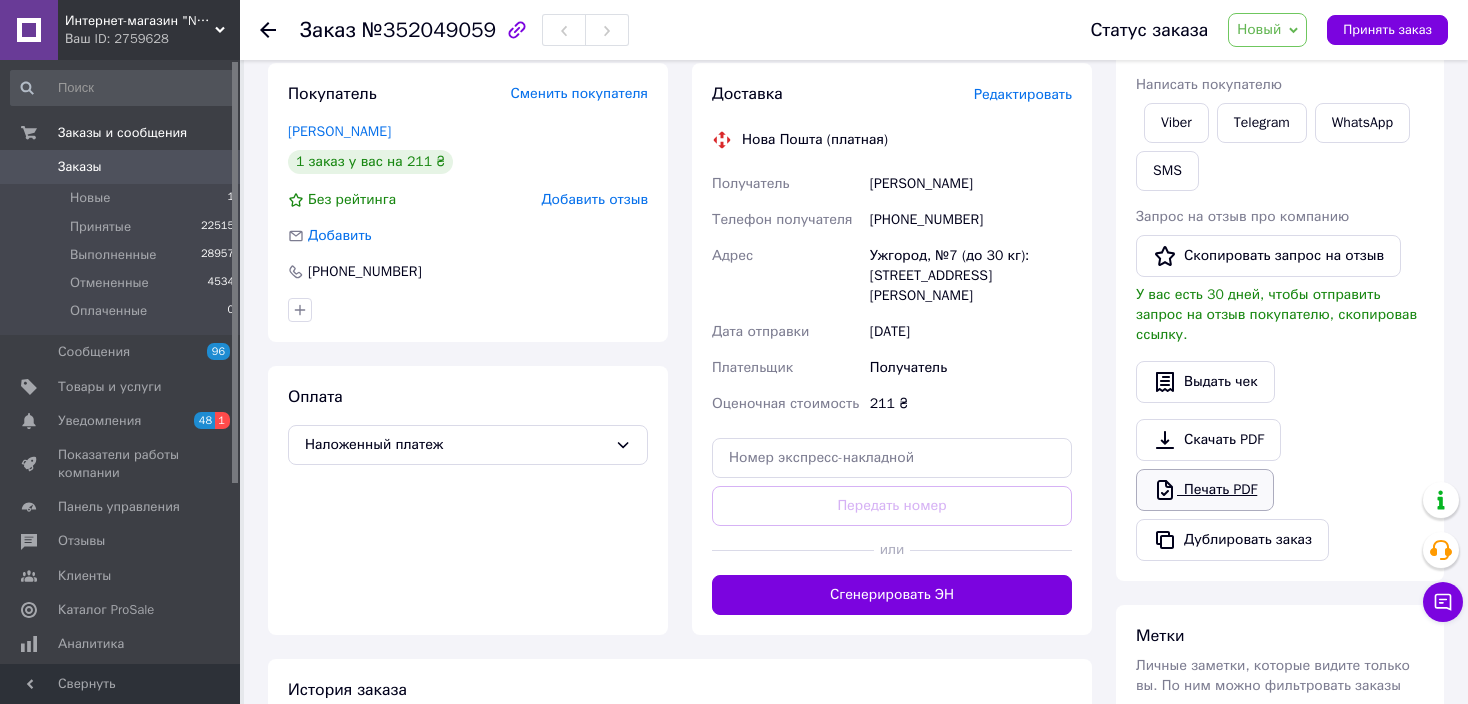 click on "Печать PDF" at bounding box center (1205, 490) 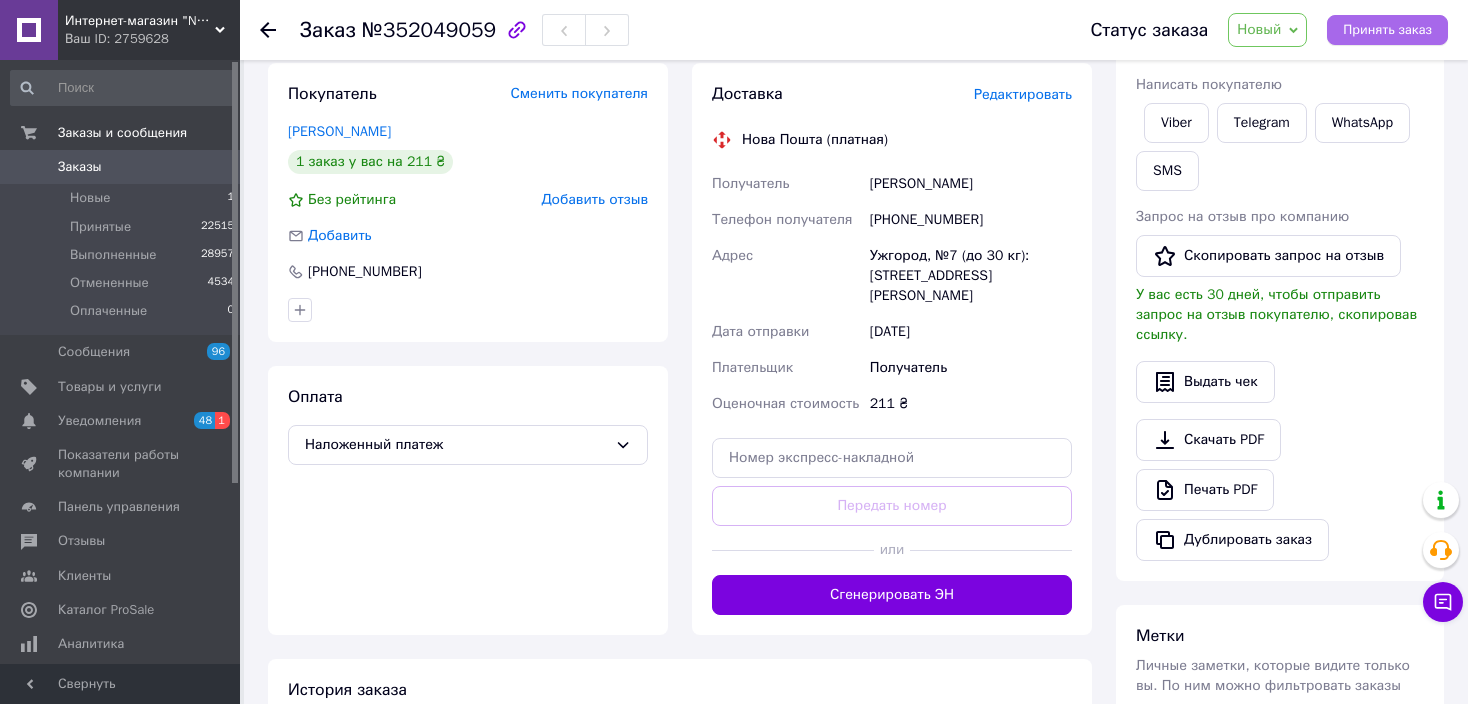click on "Принять заказ" at bounding box center [1387, 30] 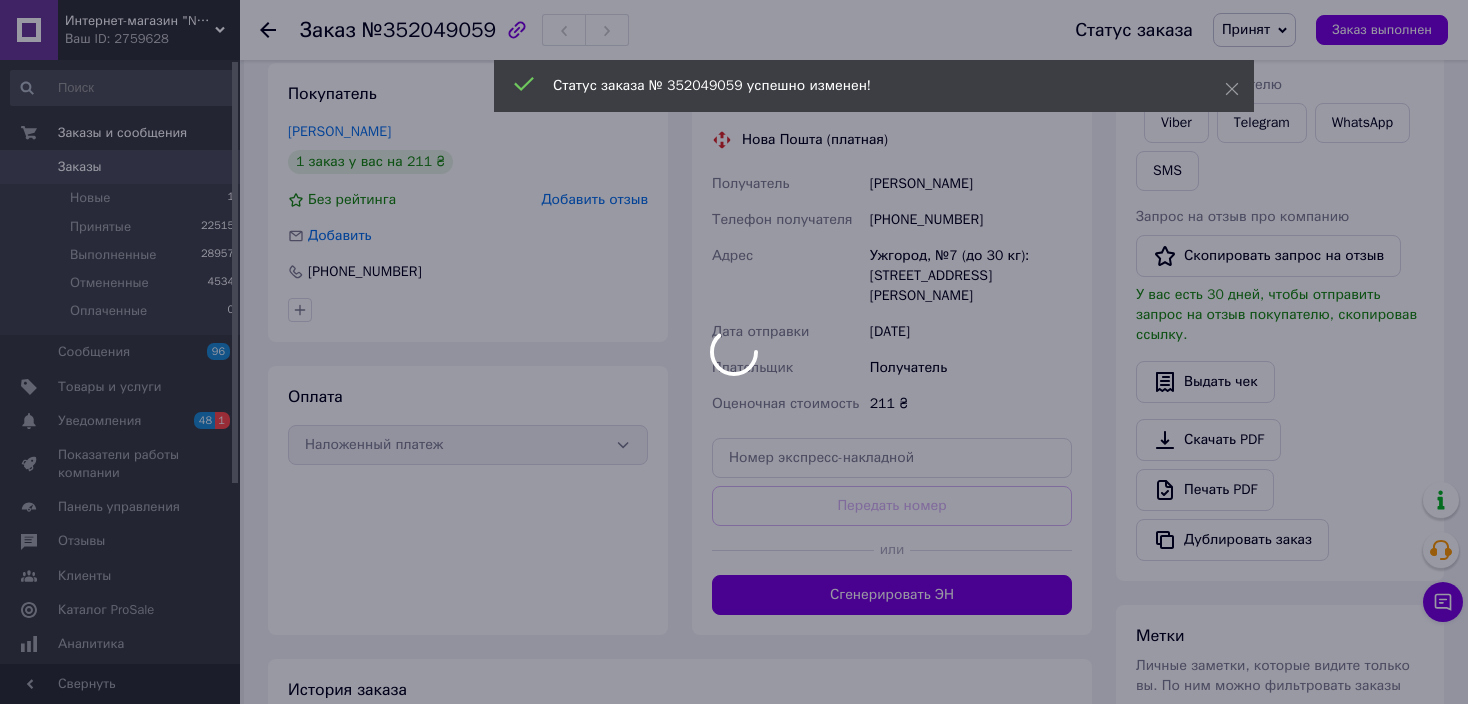 click on "Интернет-магазин "New Style Nails" Ваш ID: 2759628 Сайт Интернет-магазин "New Style Nails" Кабинет покупателя Проверить состояние системы Страница на портале Справка Выйти Заказы и сообщения Заказы 0 Новые 1 Принятые 22515 Выполненные 28957 Отмененные 4534 Оплаченные 0 Сообщения 96 Товары и услуги Уведомления 48 1 Показатели работы компании Панель управления Отзывы Клиенты Каталог ProSale Аналитика Инструменты вебмастера и SEO Управление сайтом Кошелек компании Маркет Настройки Тарифы и счета Prom микс 6 000 (13 месяцев) Свернуть
5" at bounding box center [734, 376] 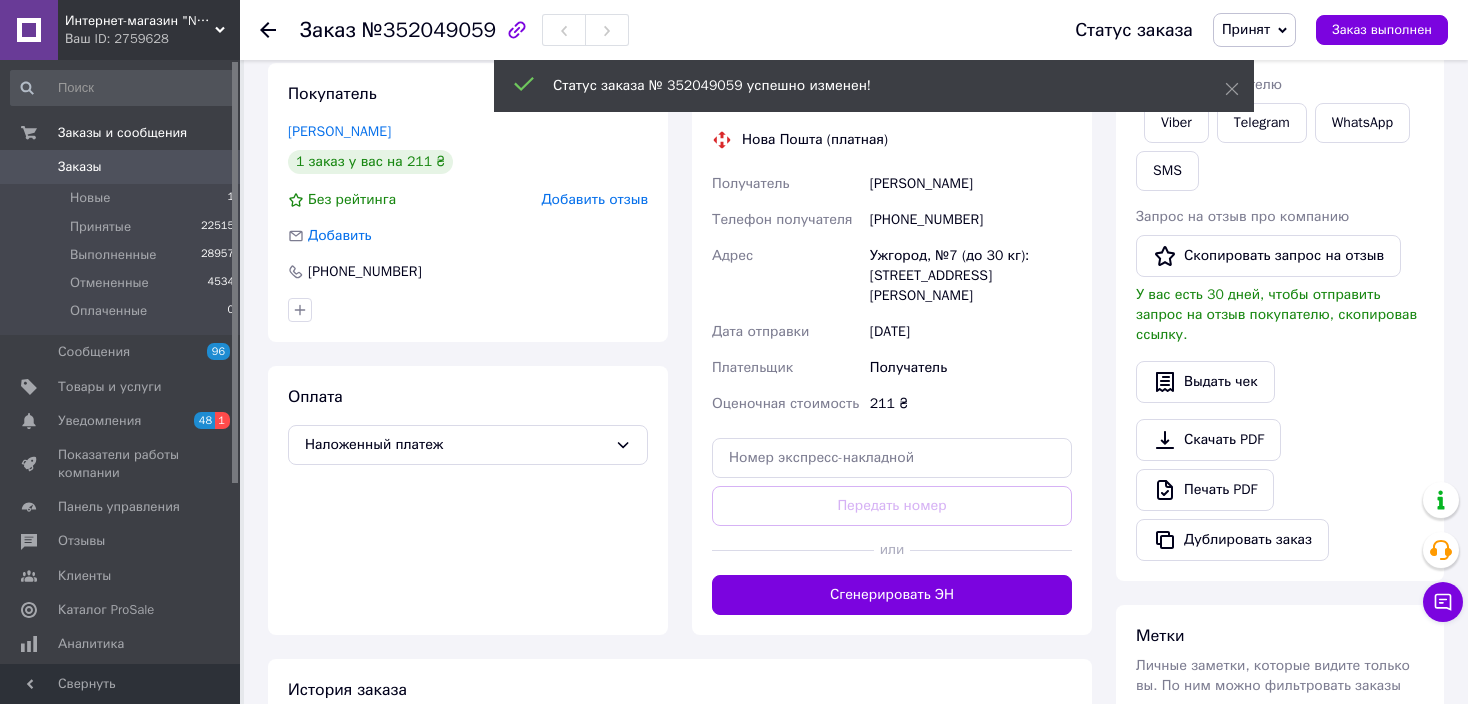 click 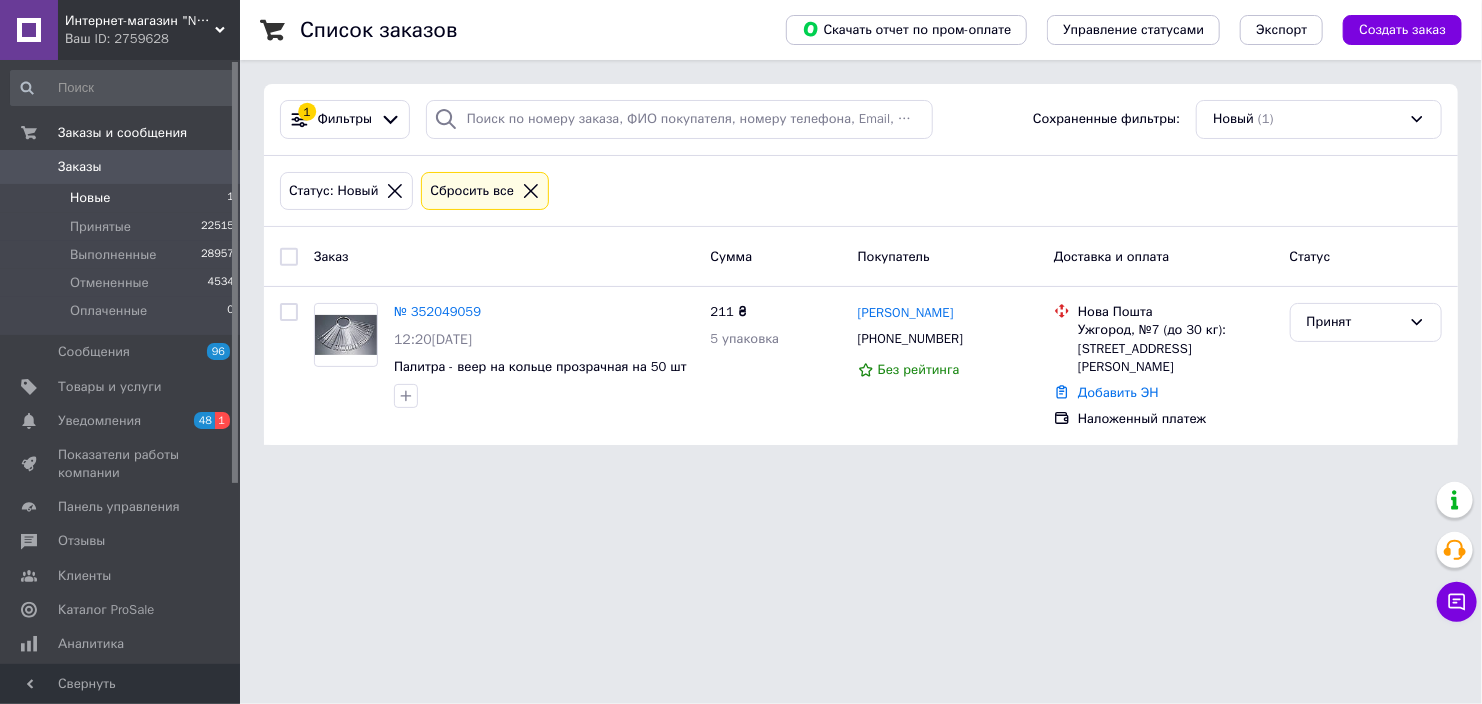click 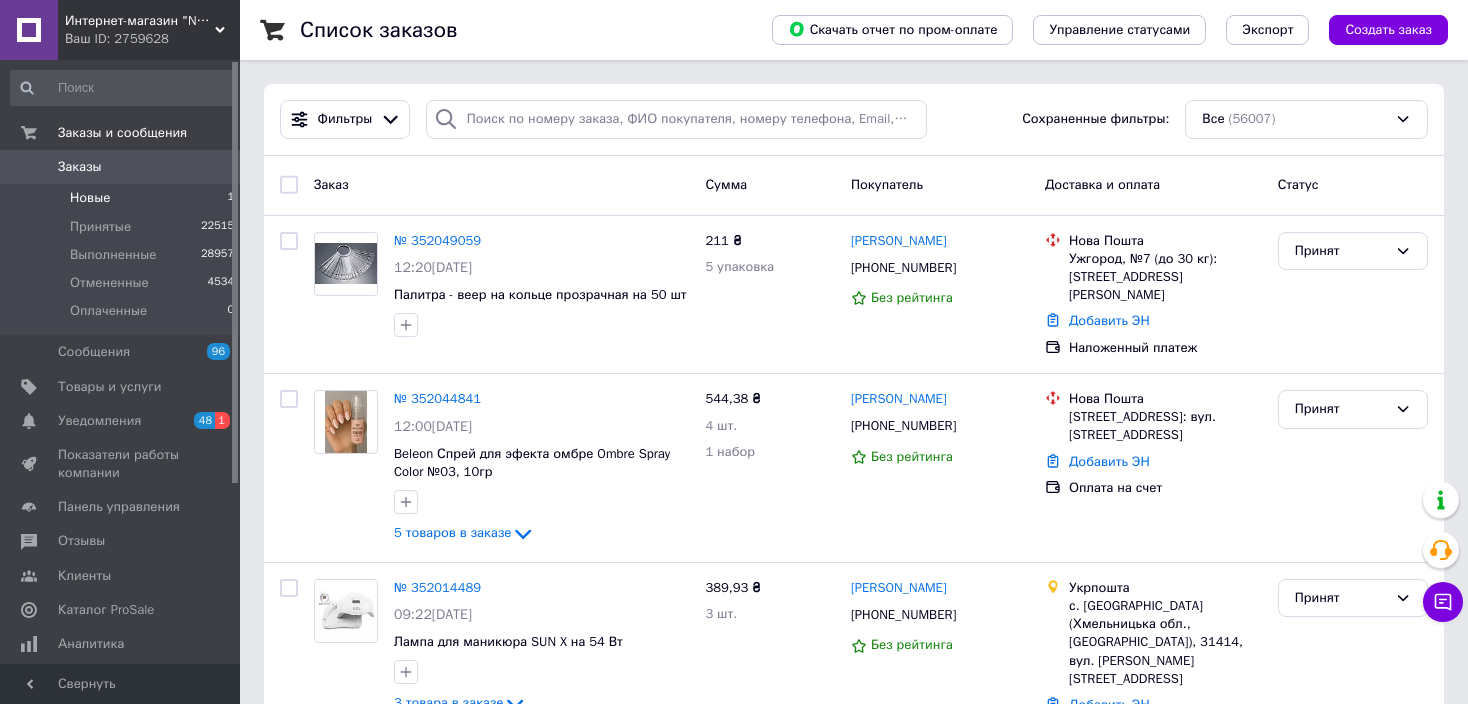 click on "Новые 1" at bounding box center (123, 198) 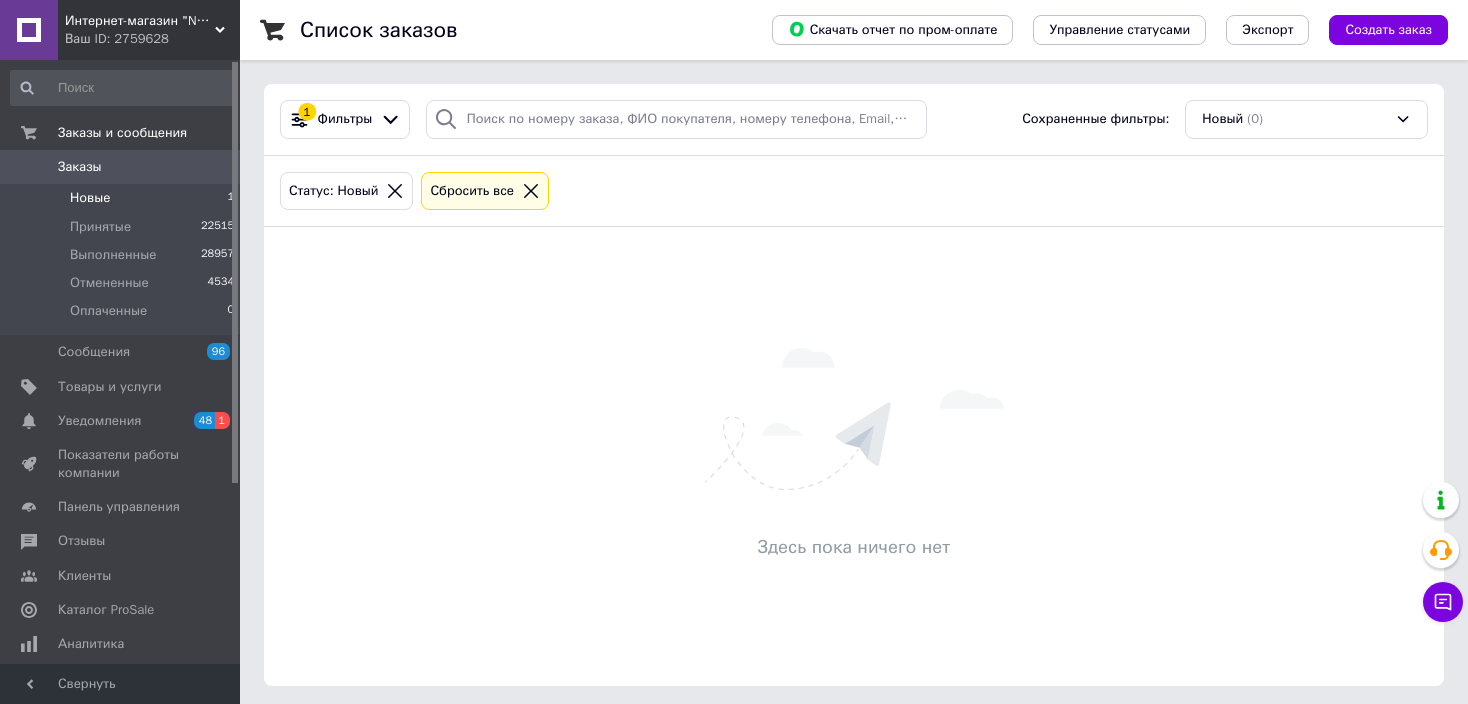 click 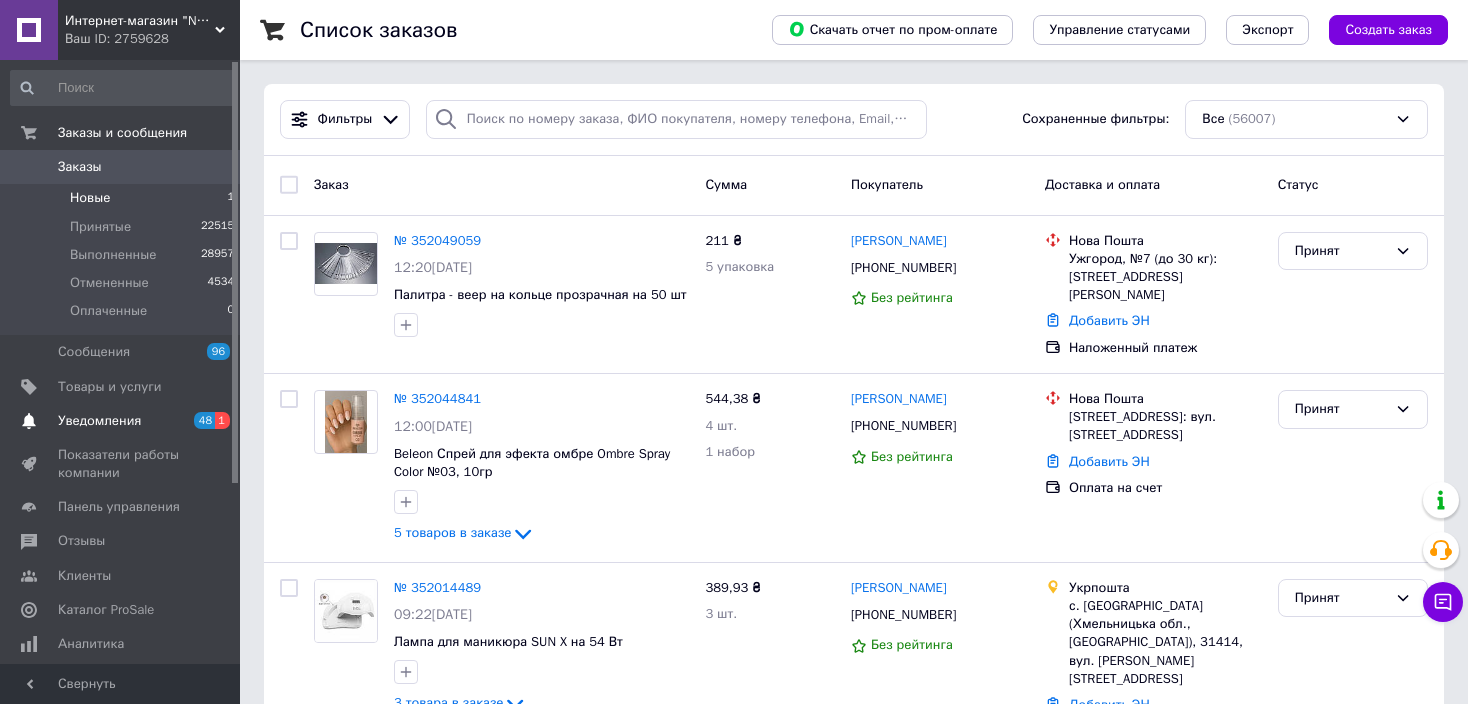 click on "Уведомления" at bounding box center (99, 421) 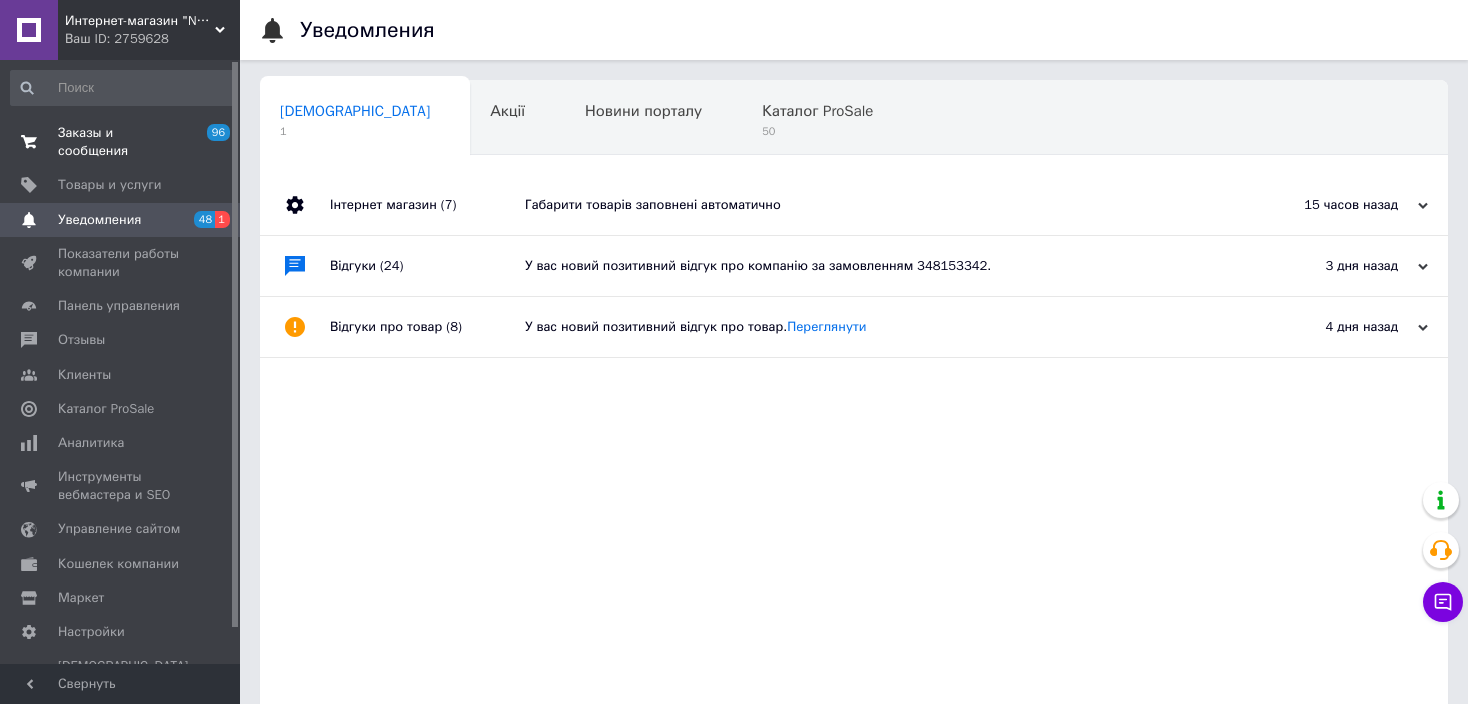 click on "Заказы и сообщения" at bounding box center (121, 142) 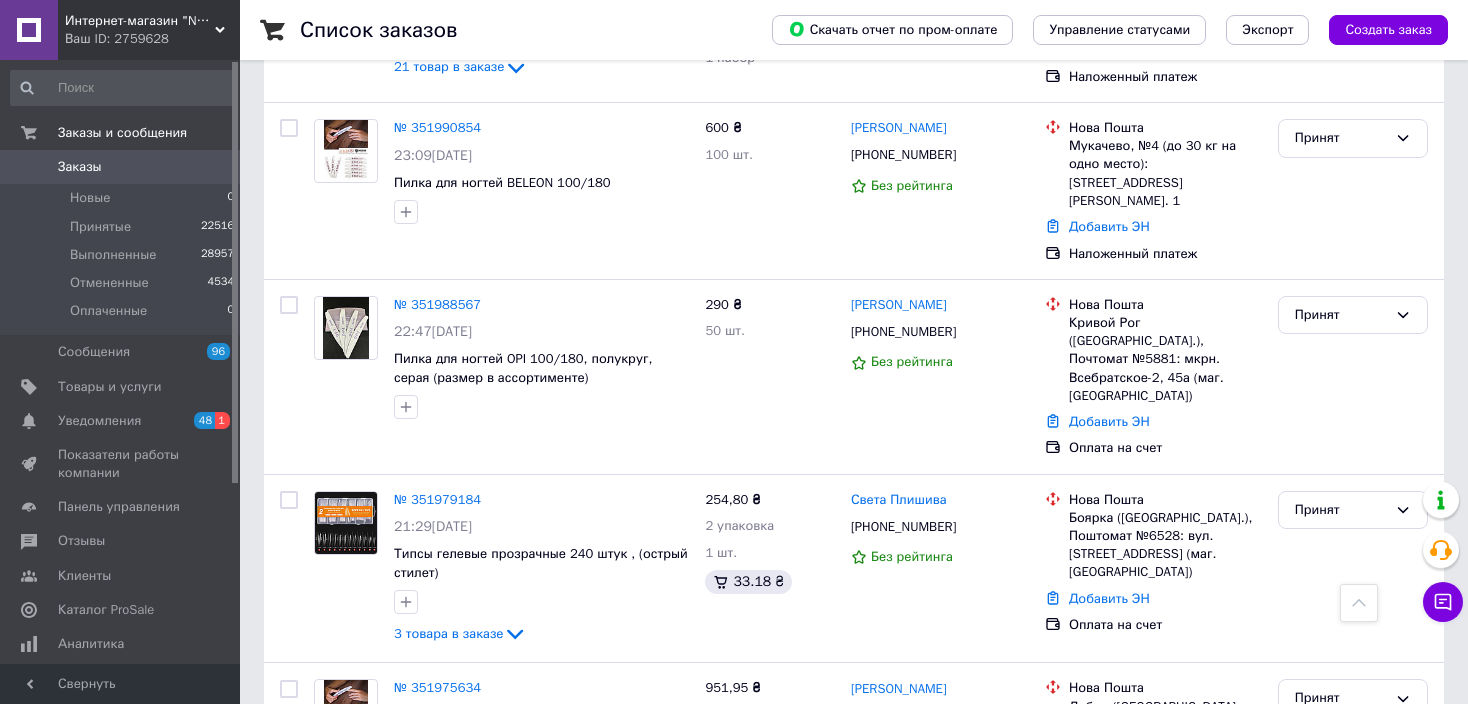 scroll, scrollTop: 1833, scrollLeft: 0, axis: vertical 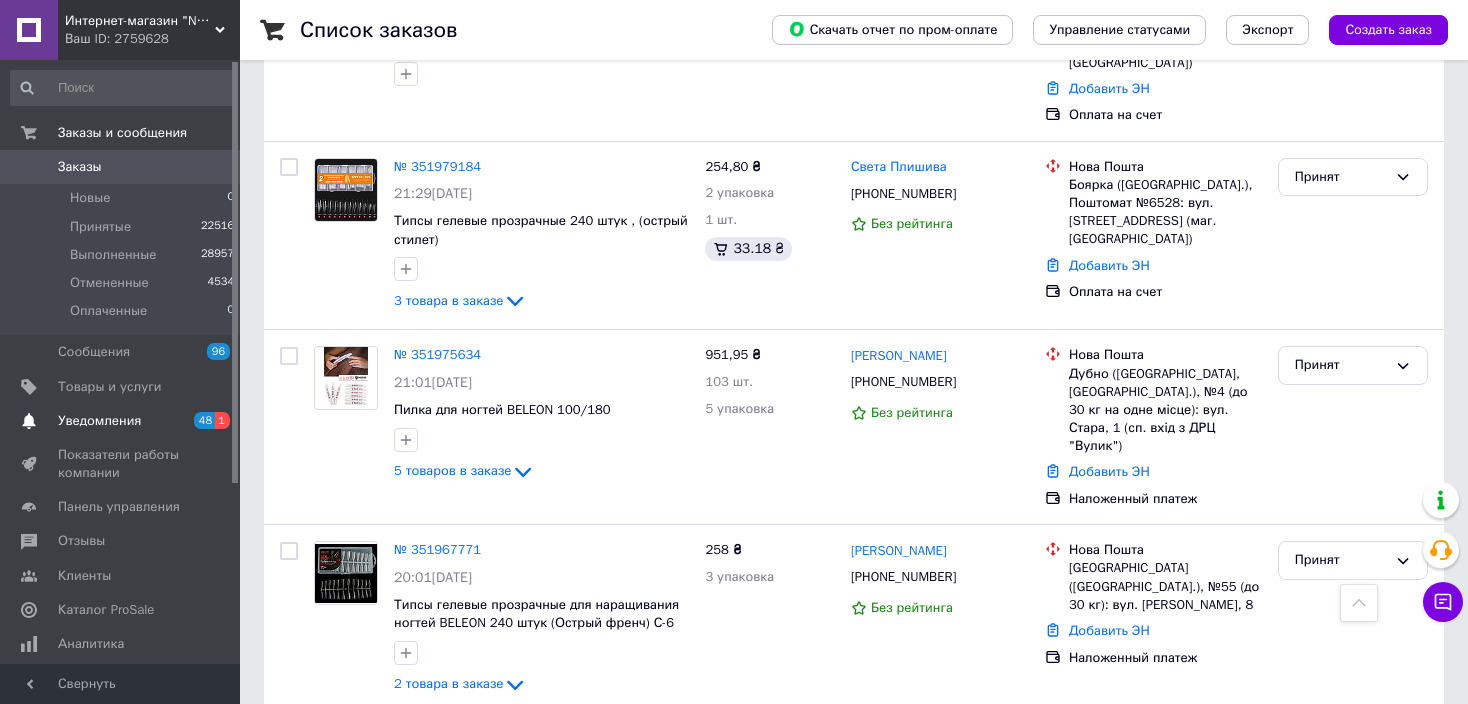 click on "Уведомления" at bounding box center (99, 421) 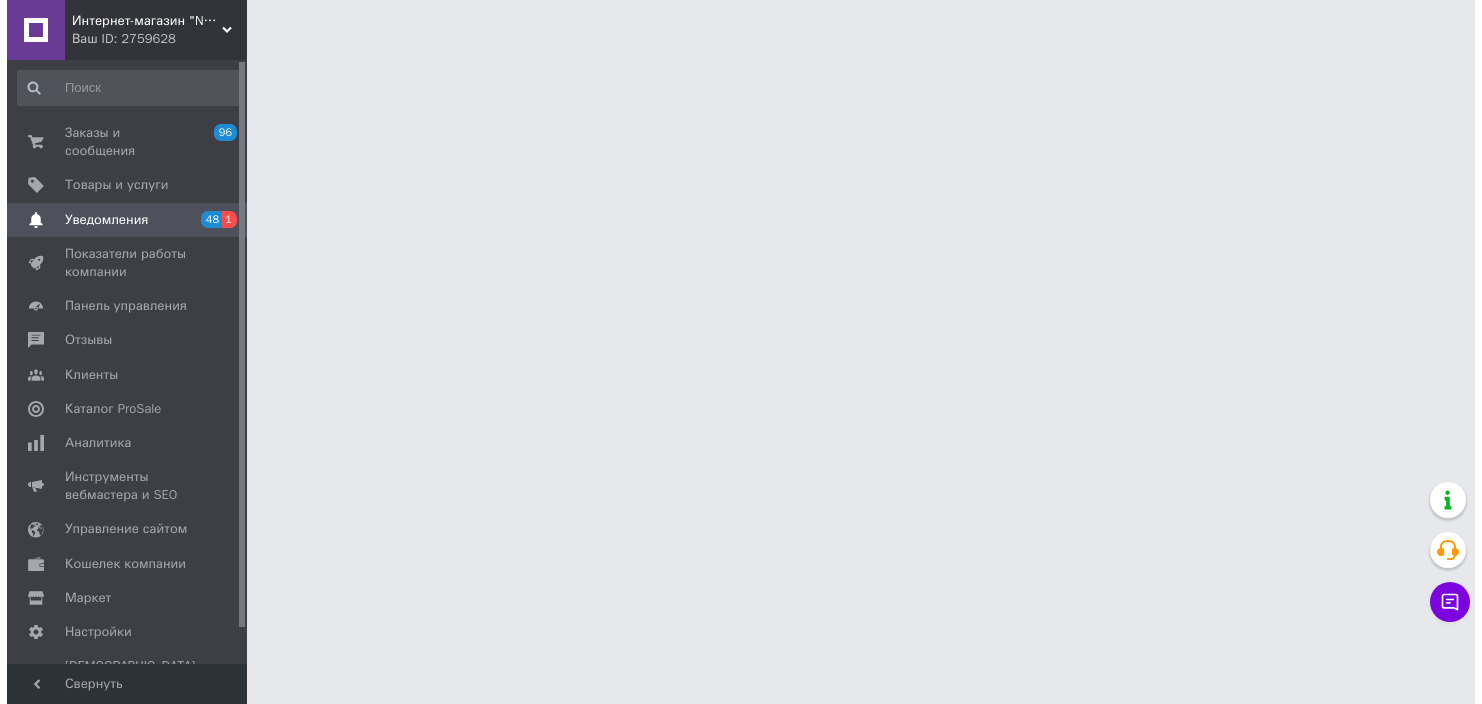scroll, scrollTop: 0, scrollLeft: 0, axis: both 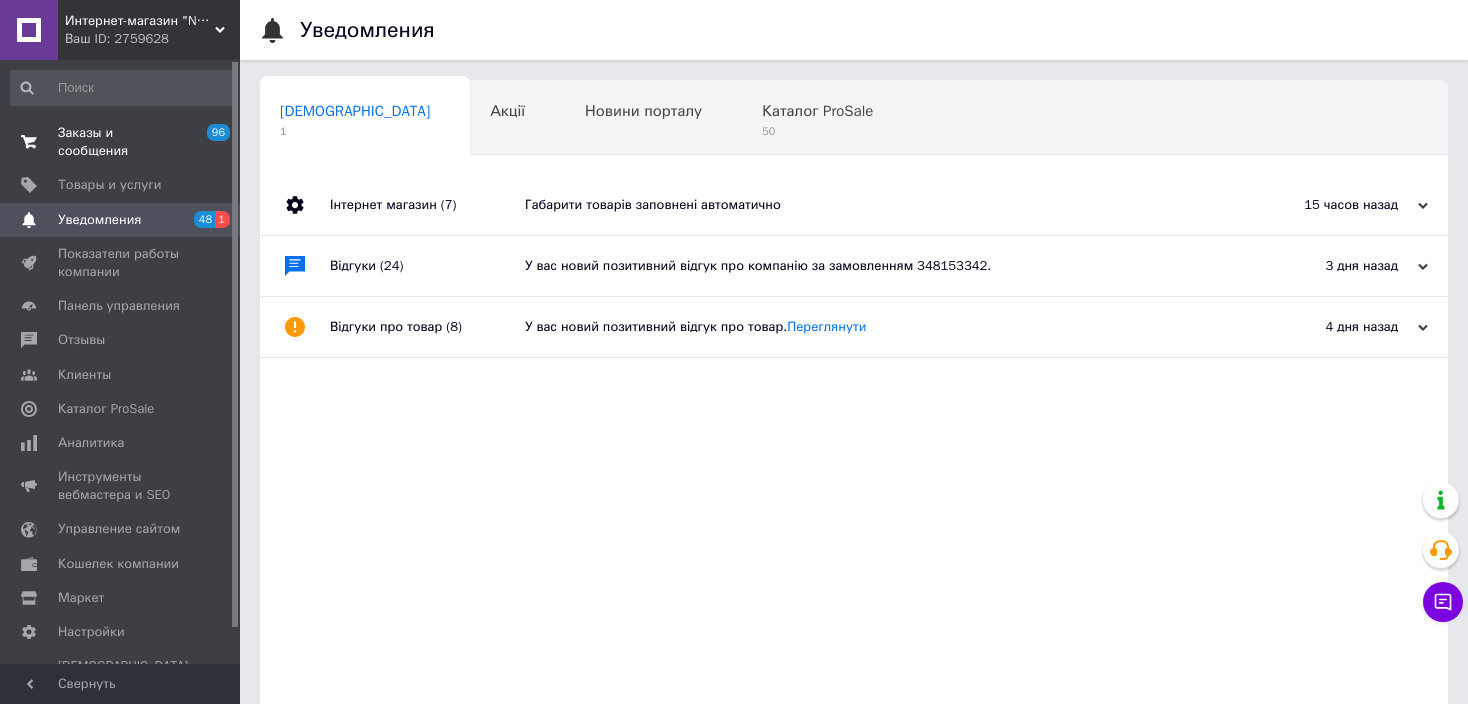 click on "Заказы и сообщения" at bounding box center (121, 142) 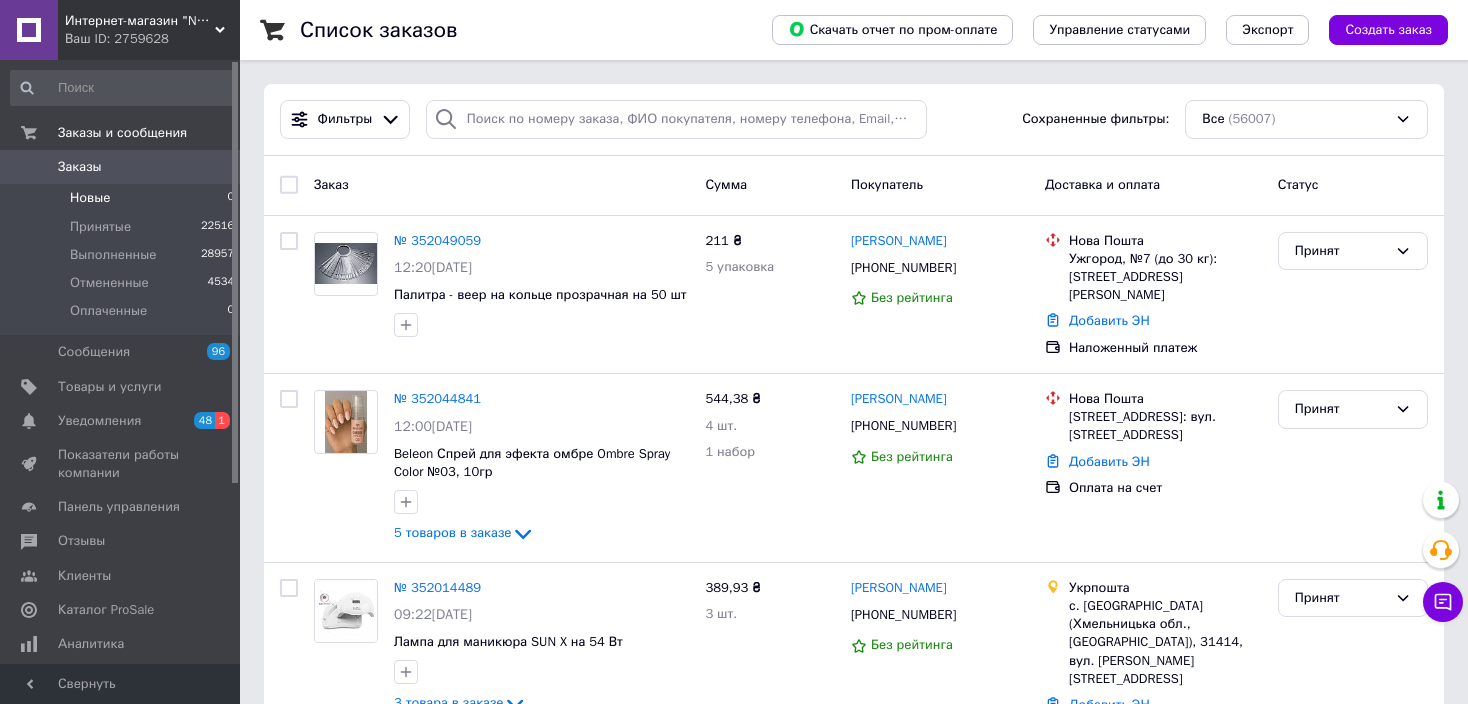 click on "Новые 0" at bounding box center (123, 198) 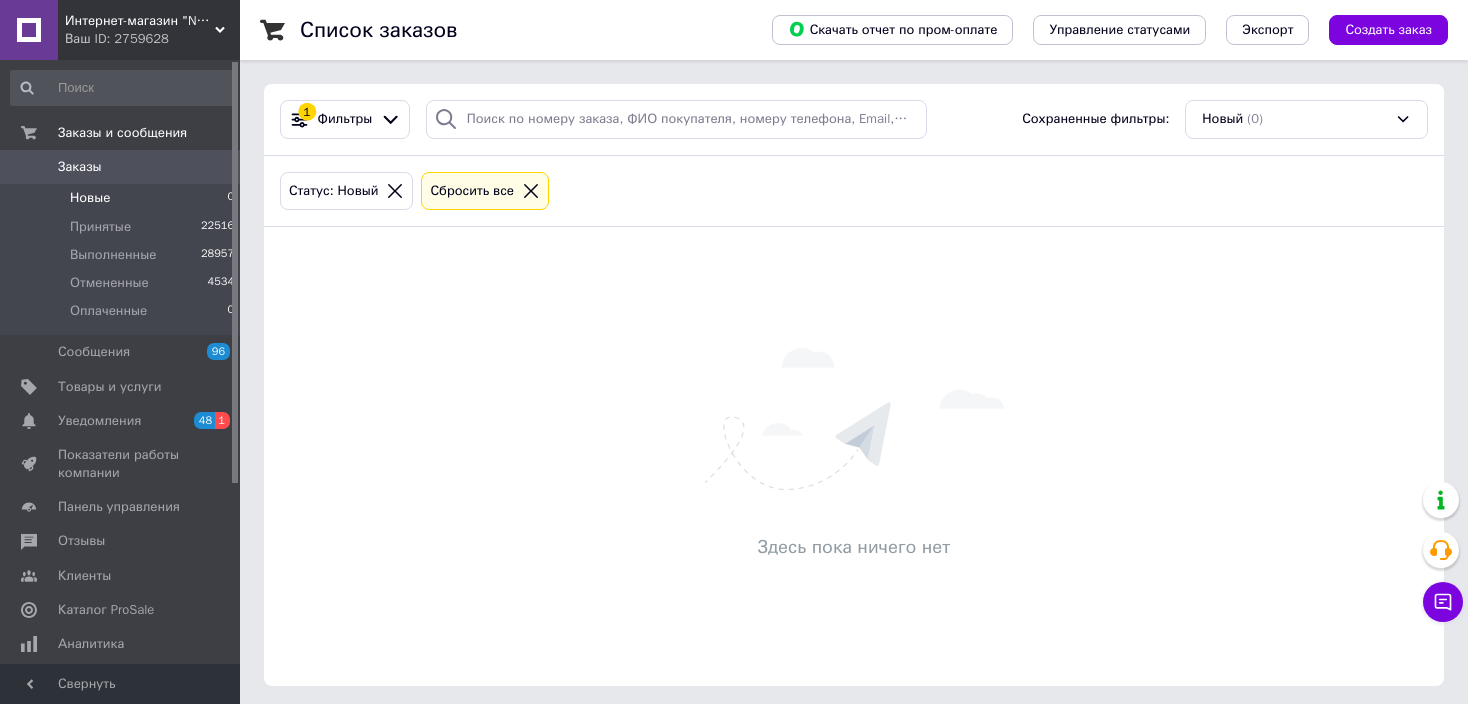 click 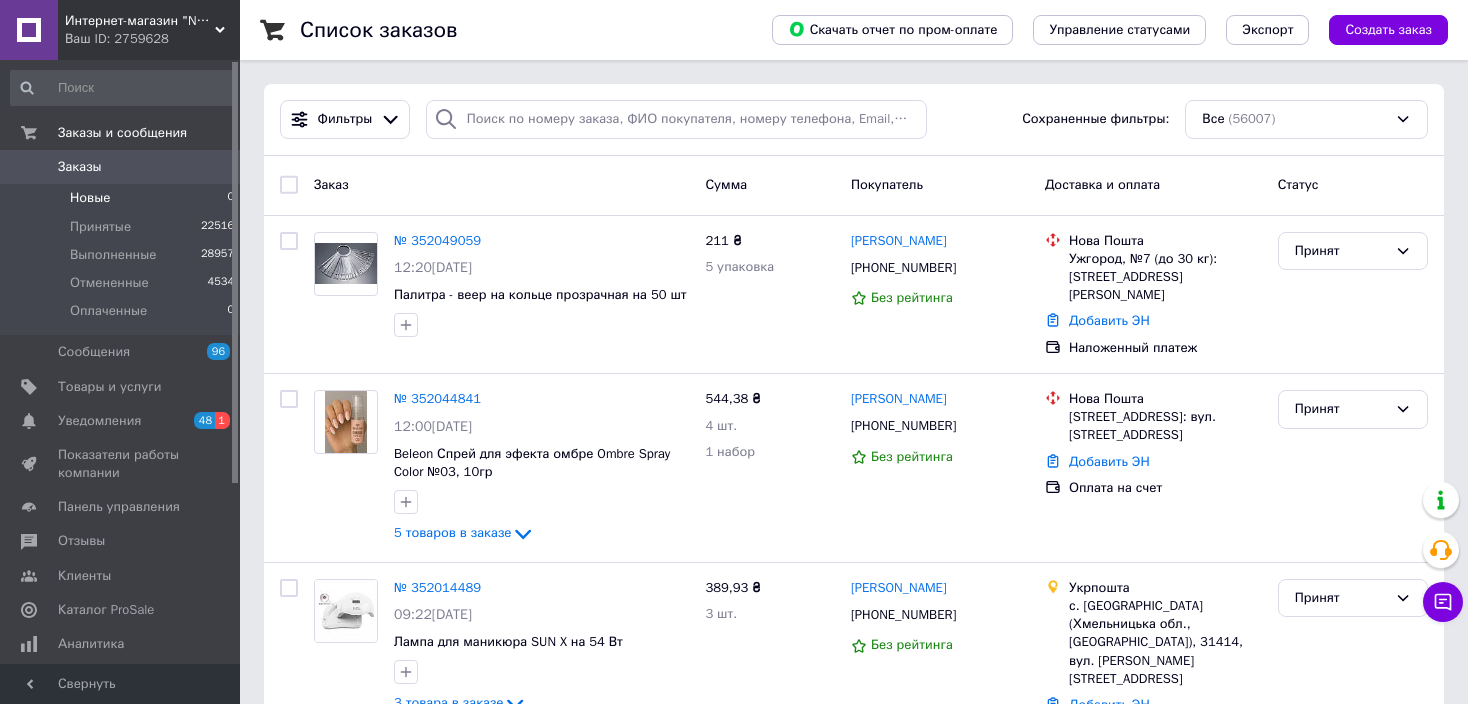 click on "Новые 0" at bounding box center (123, 198) 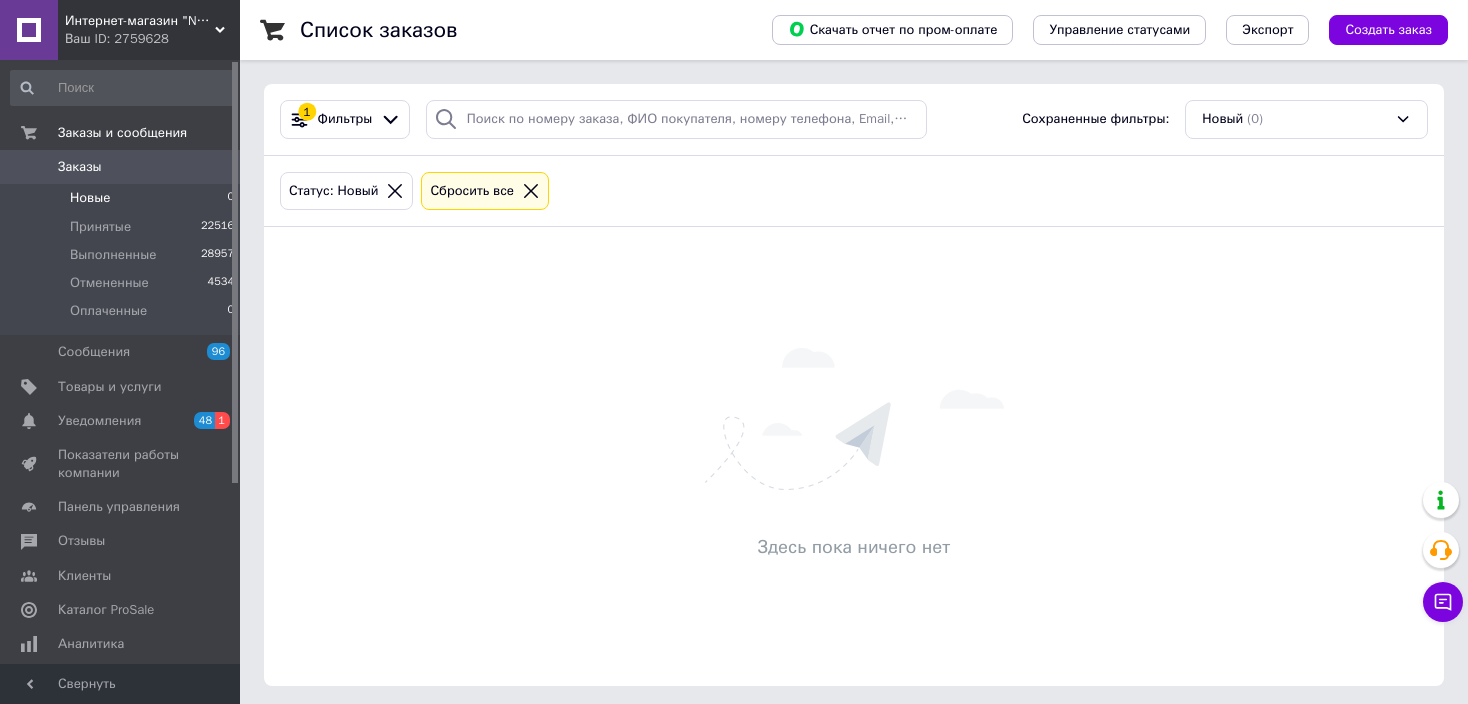 click 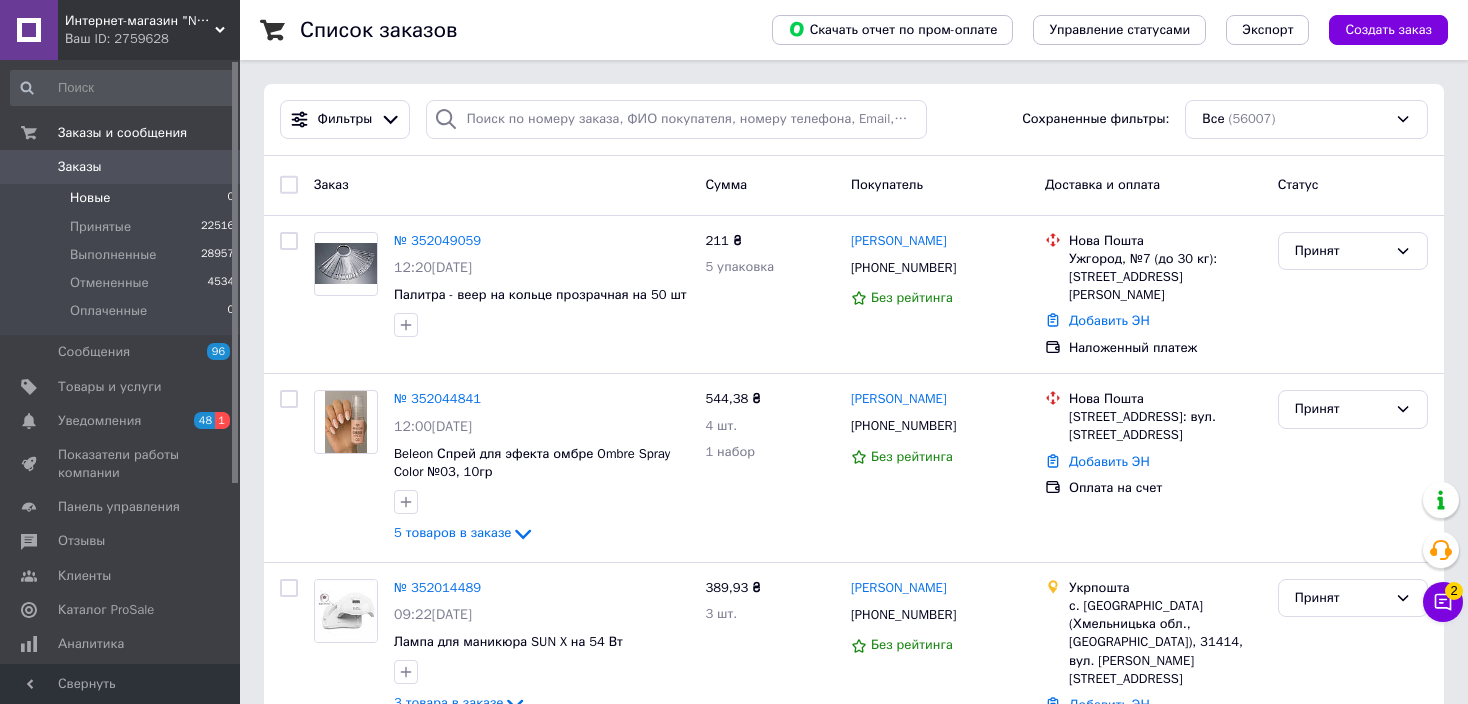 click on "Новые 0" at bounding box center [123, 198] 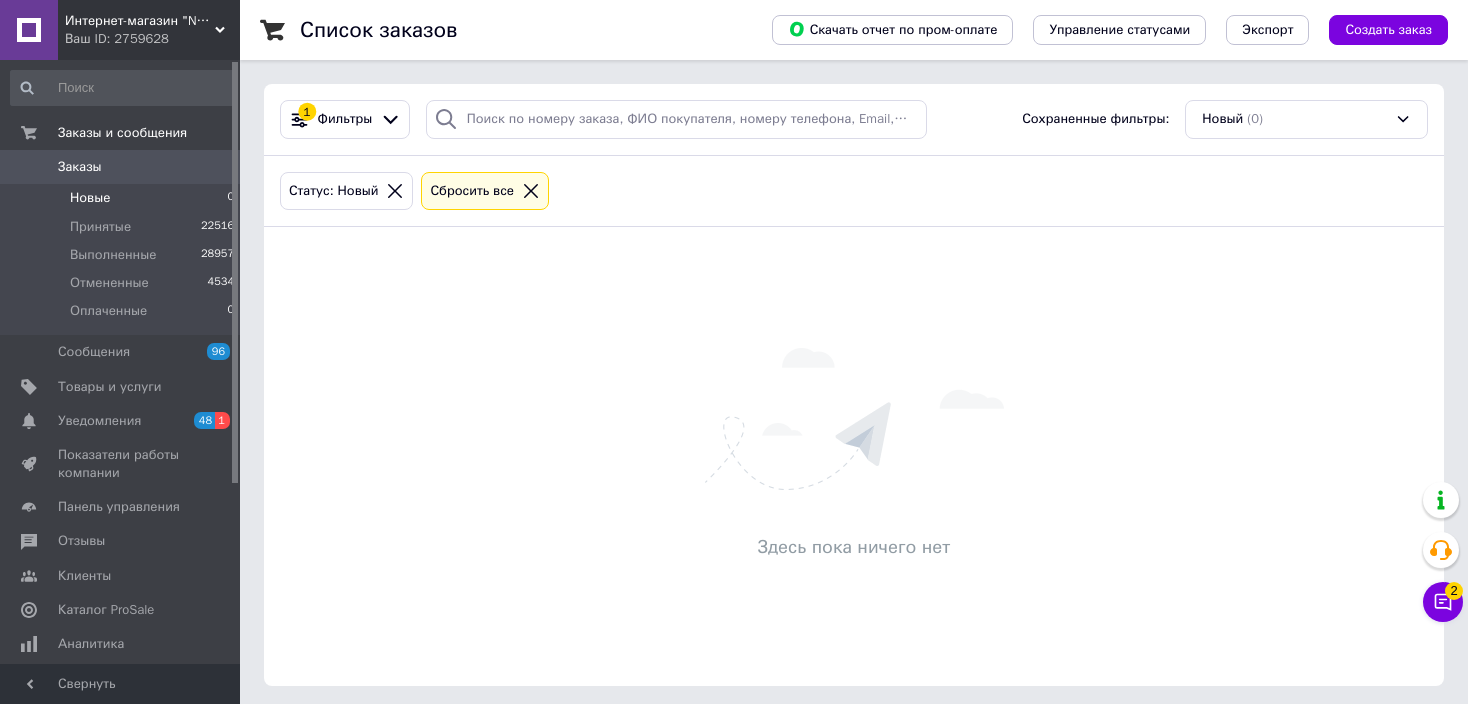 click on "Сбросить все" at bounding box center [472, 191] 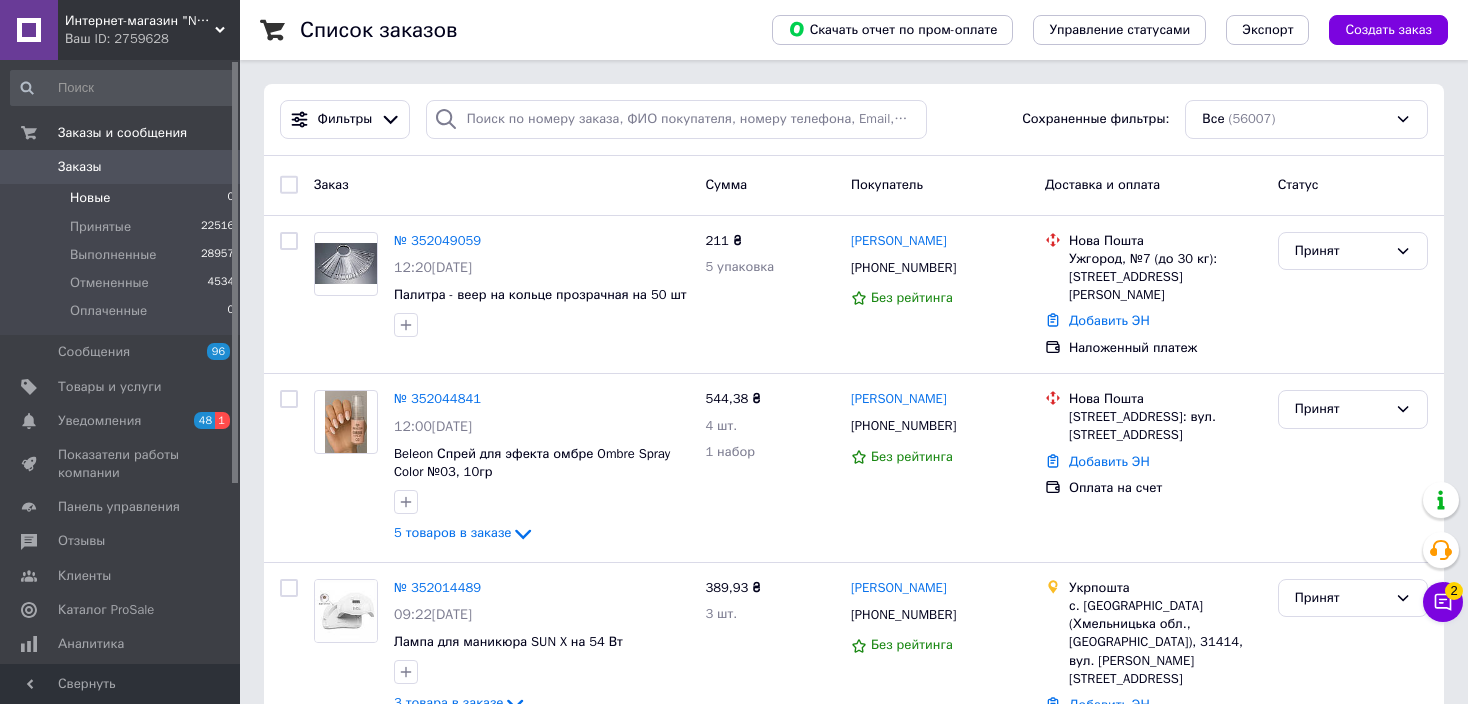click on "Новые 0" at bounding box center (123, 198) 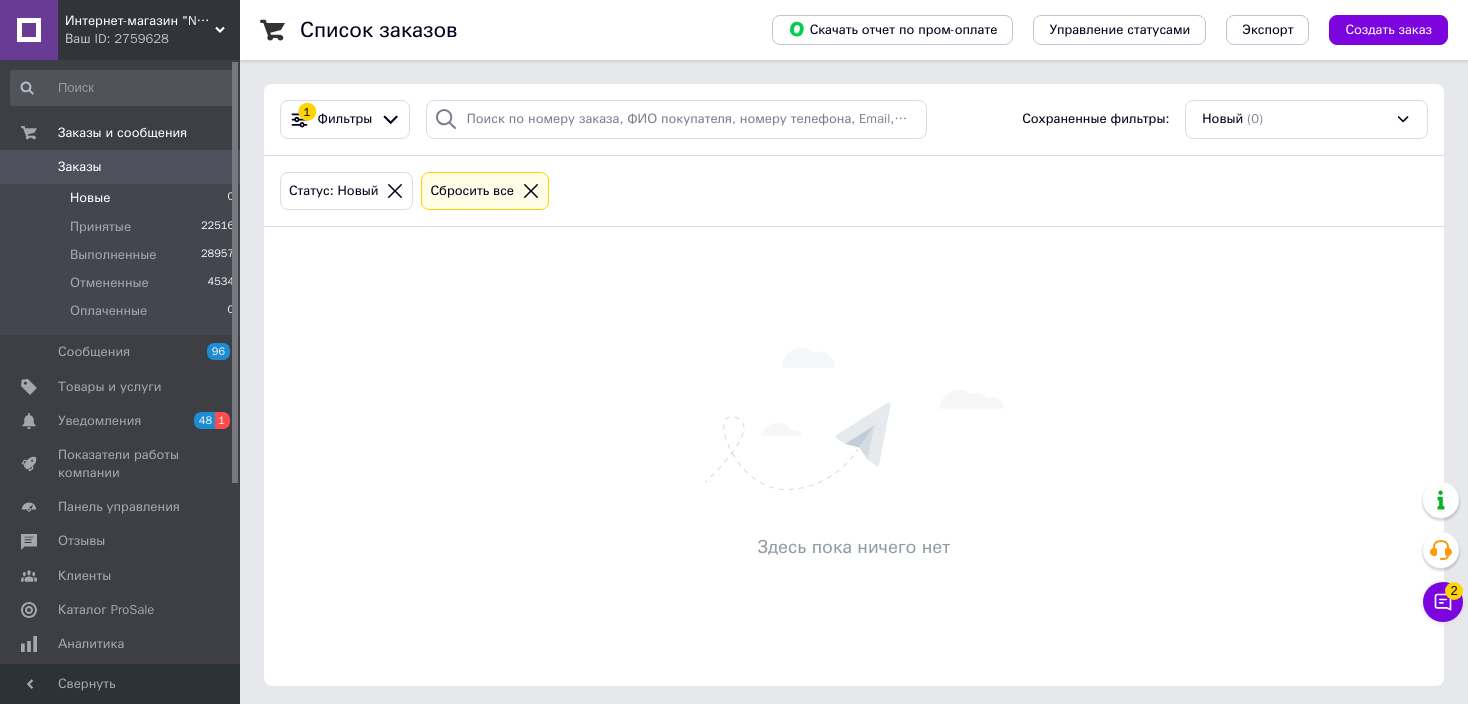 click at bounding box center [531, 191] 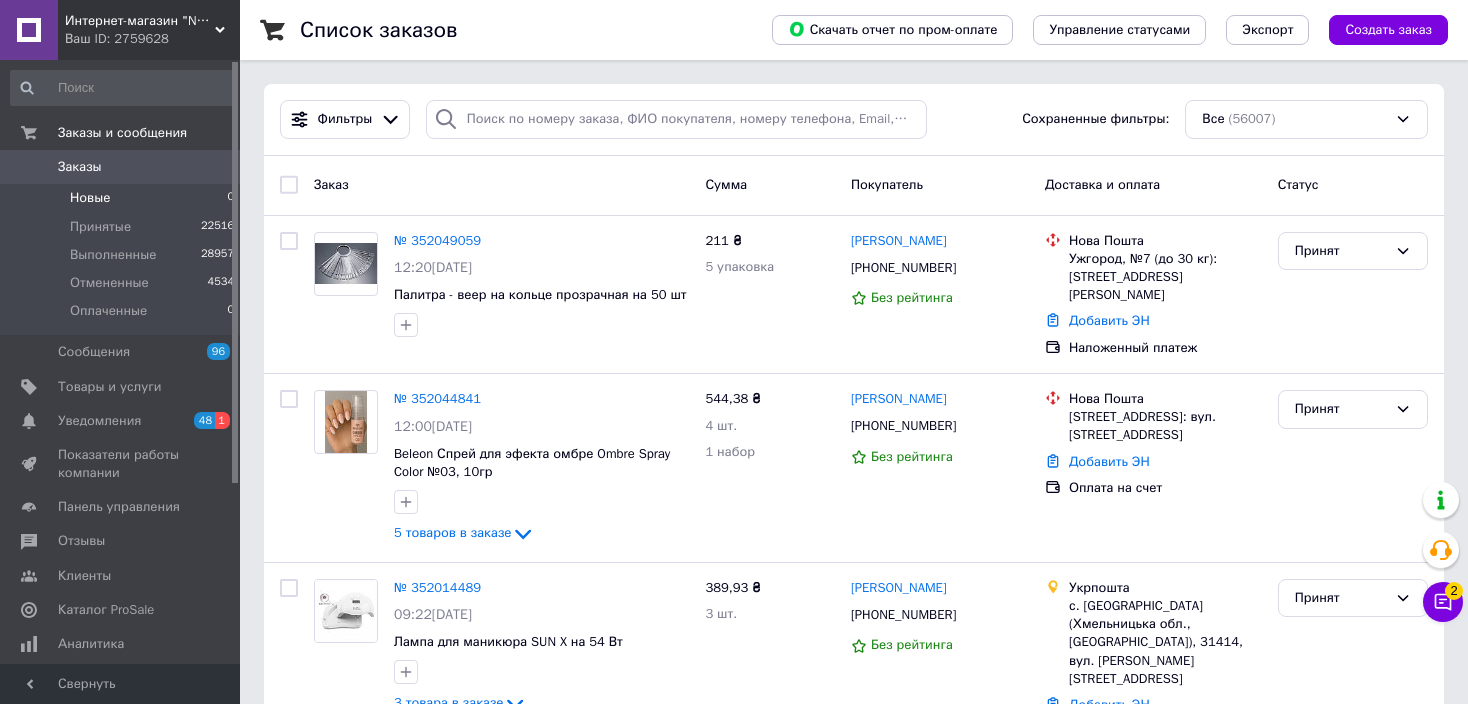 click on "Новые" at bounding box center [90, 198] 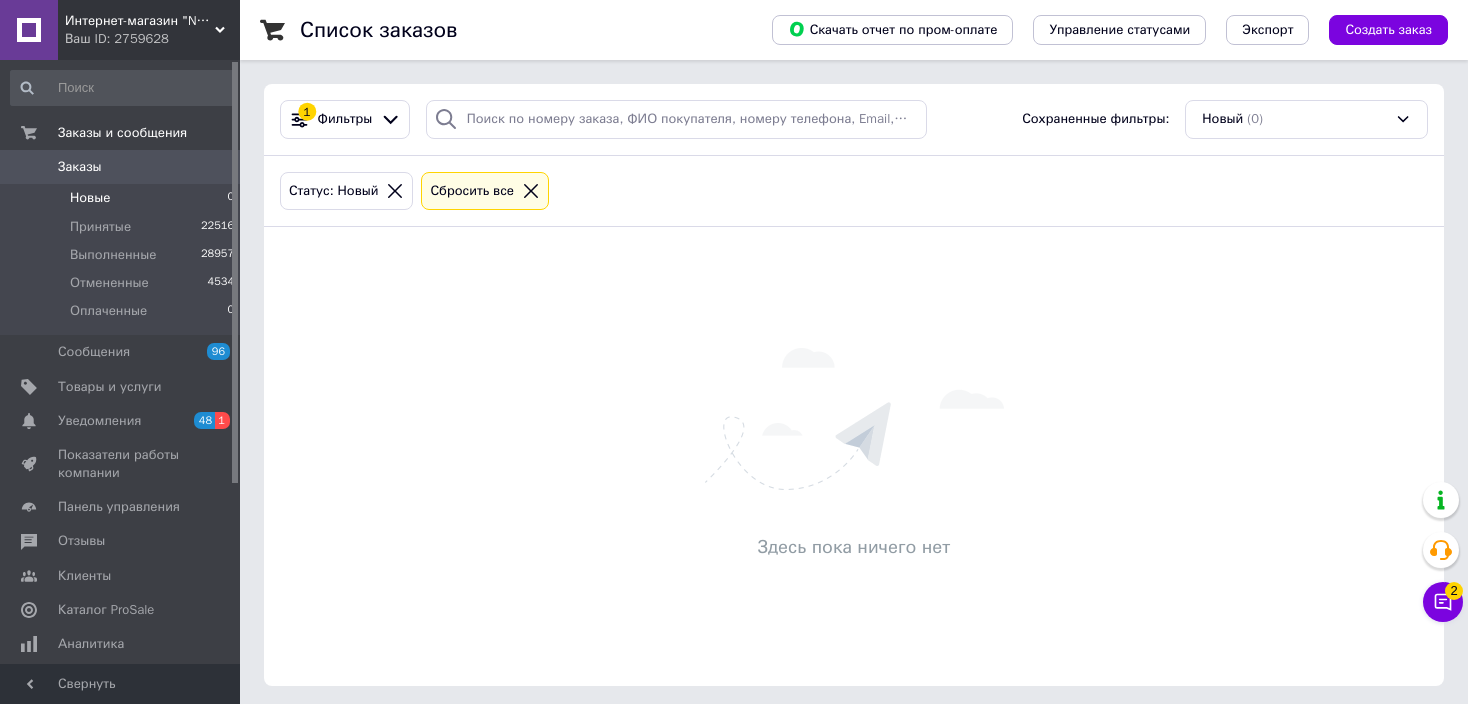 click 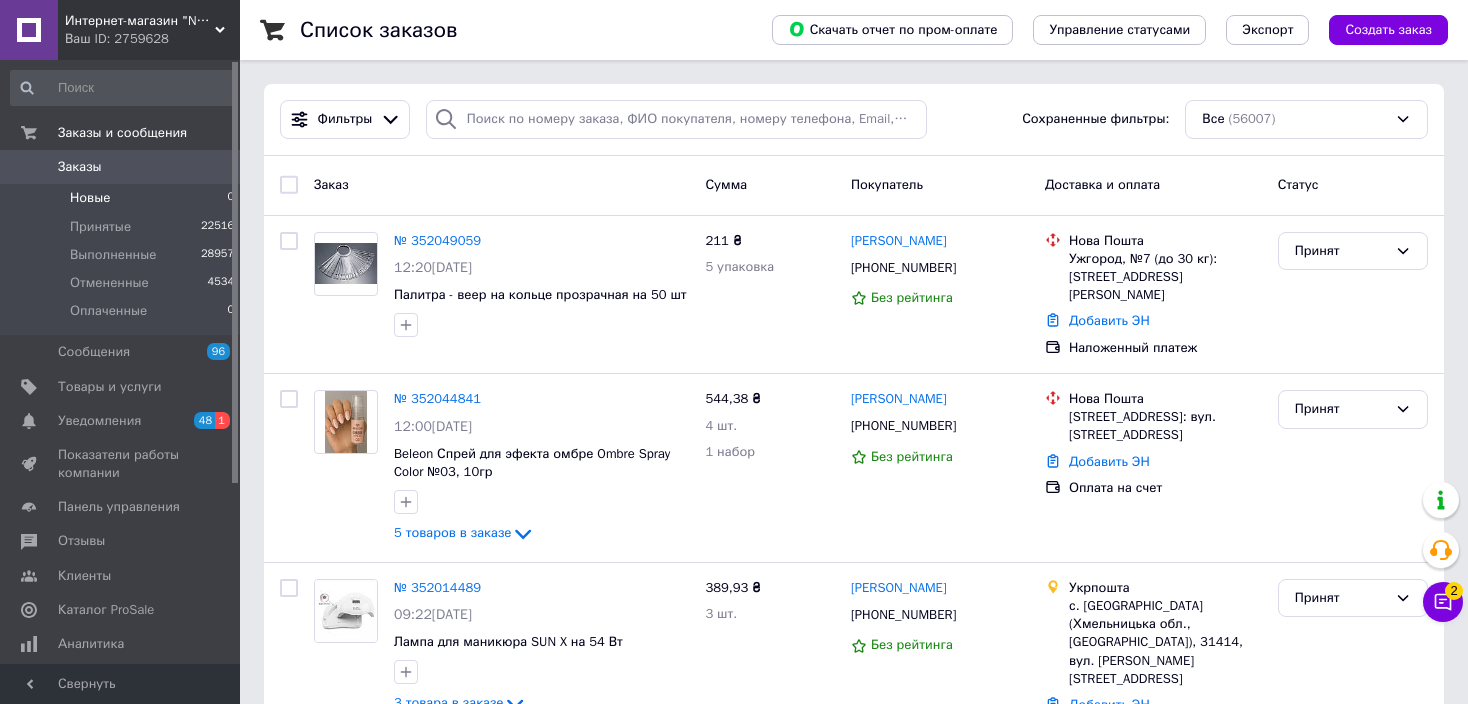 click on "Новые" at bounding box center (90, 198) 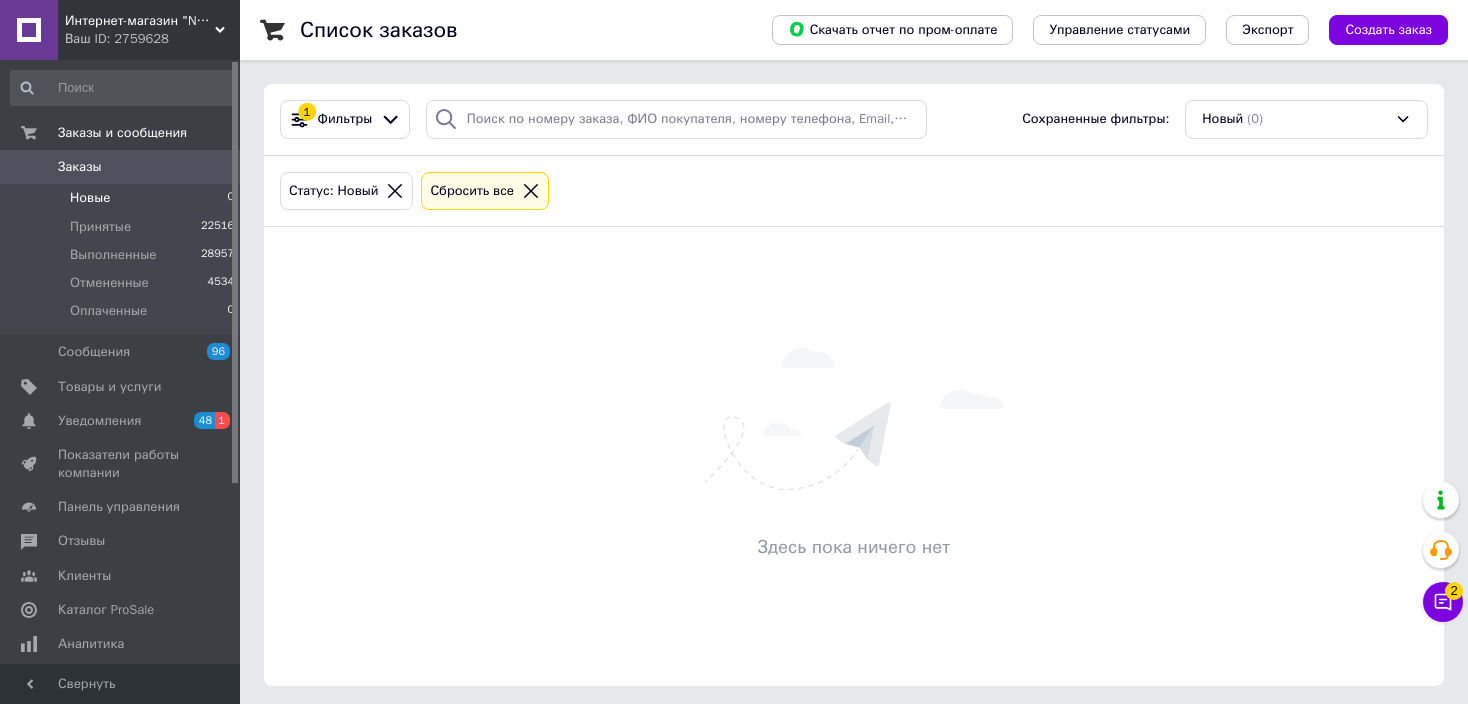 click on "Сбросить все" at bounding box center (485, 191) 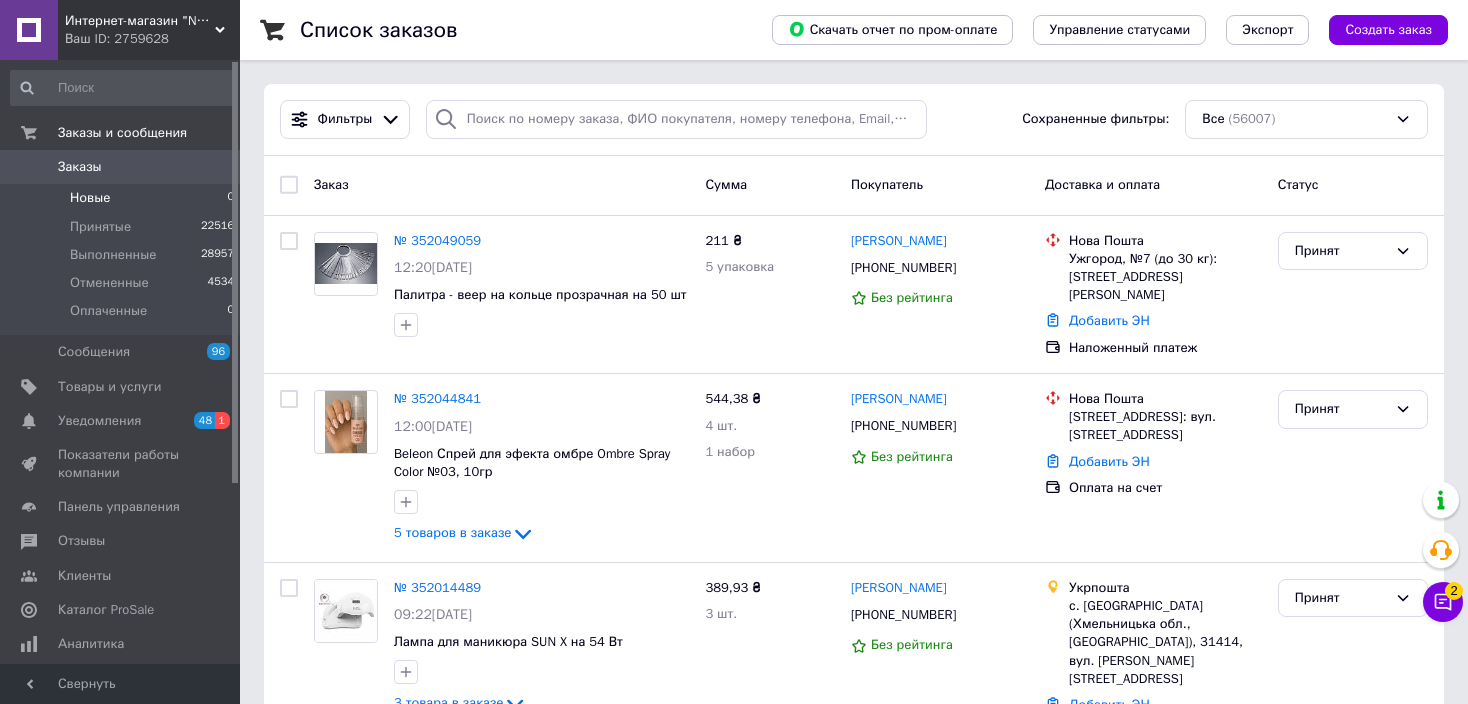 click on "Новые" at bounding box center (90, 198) 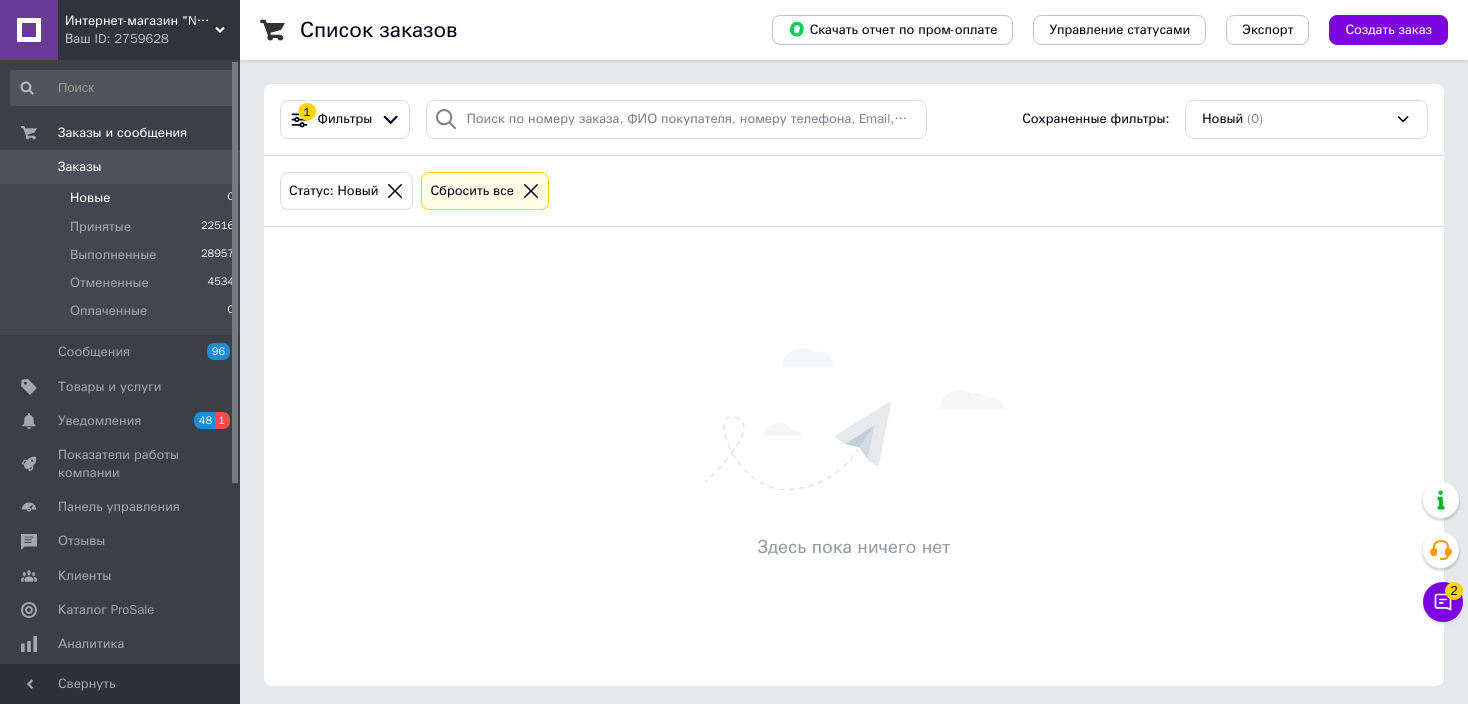 click 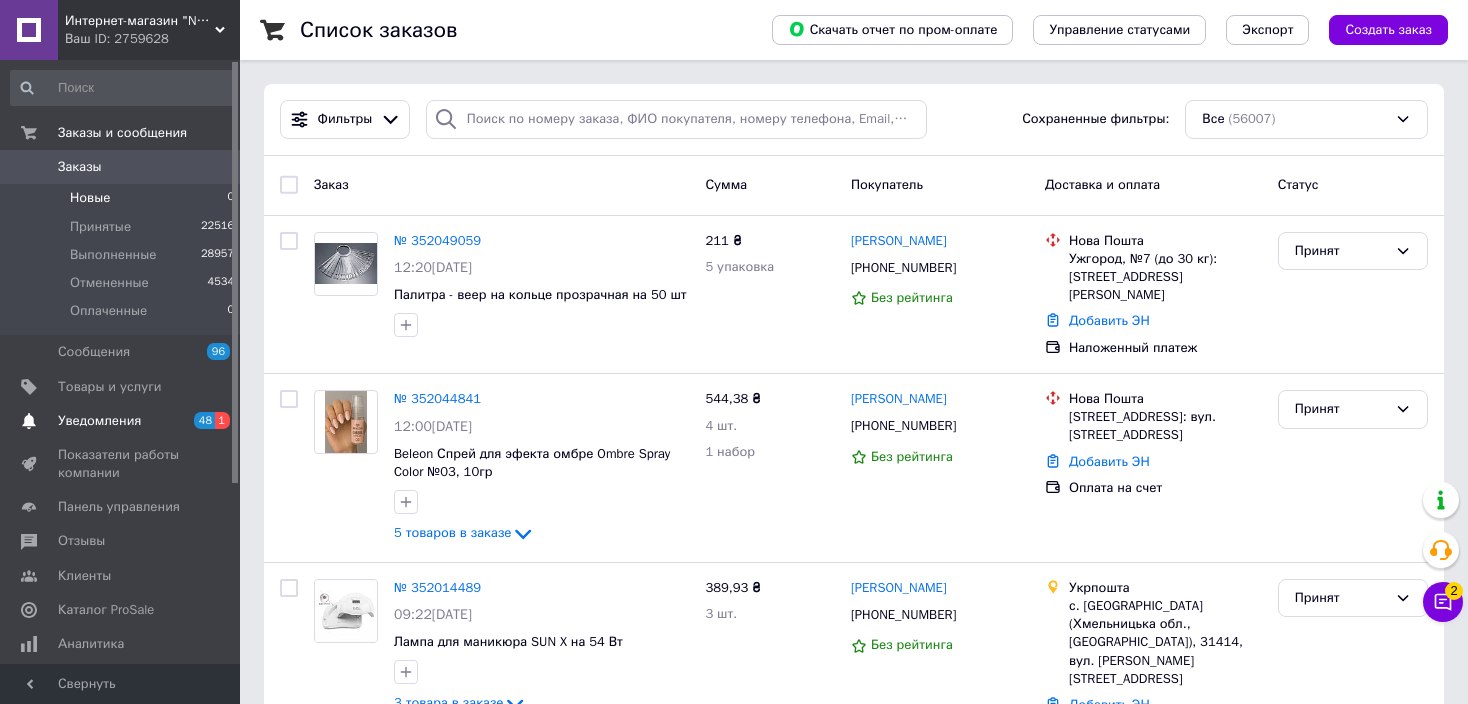 click on "Уведомления" at bounding box center (99, 421) 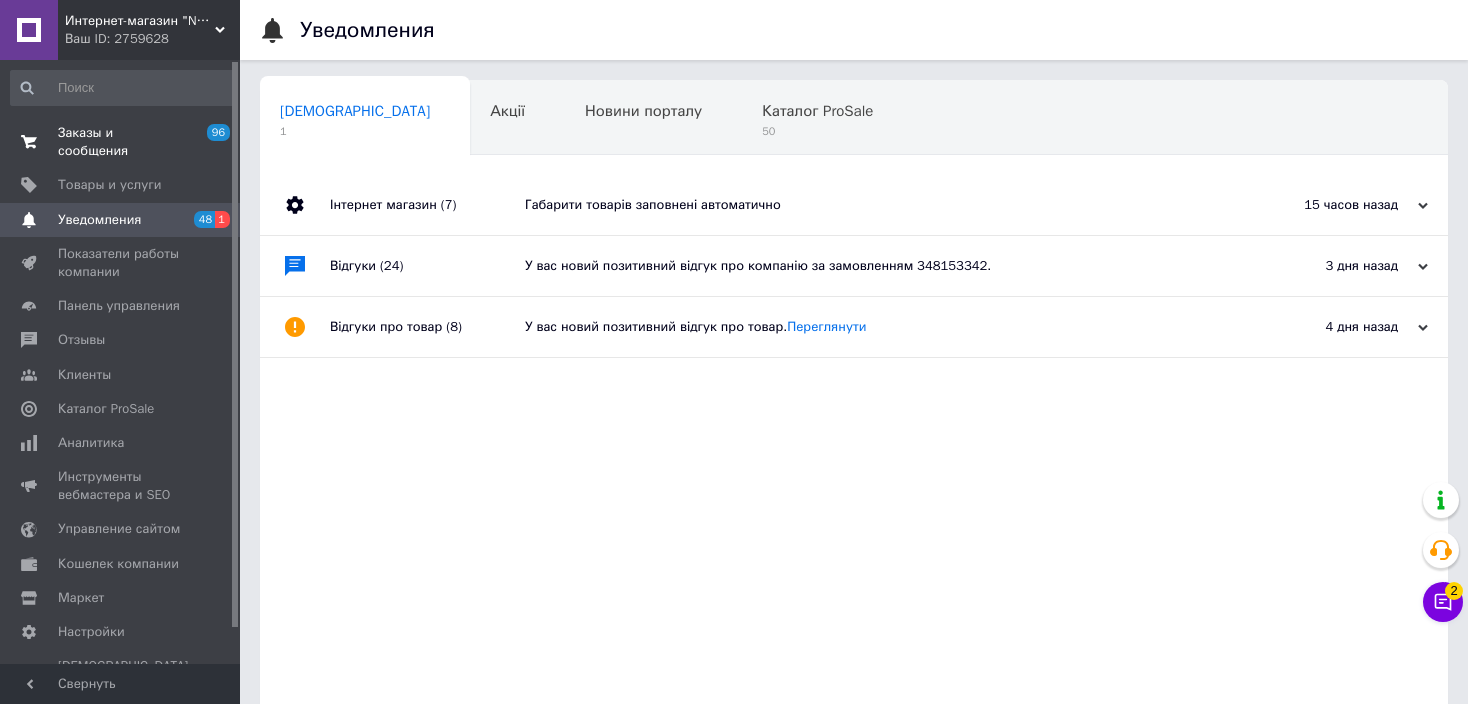 click on "Заказы и сообщения" at bounding box center [121, 142] 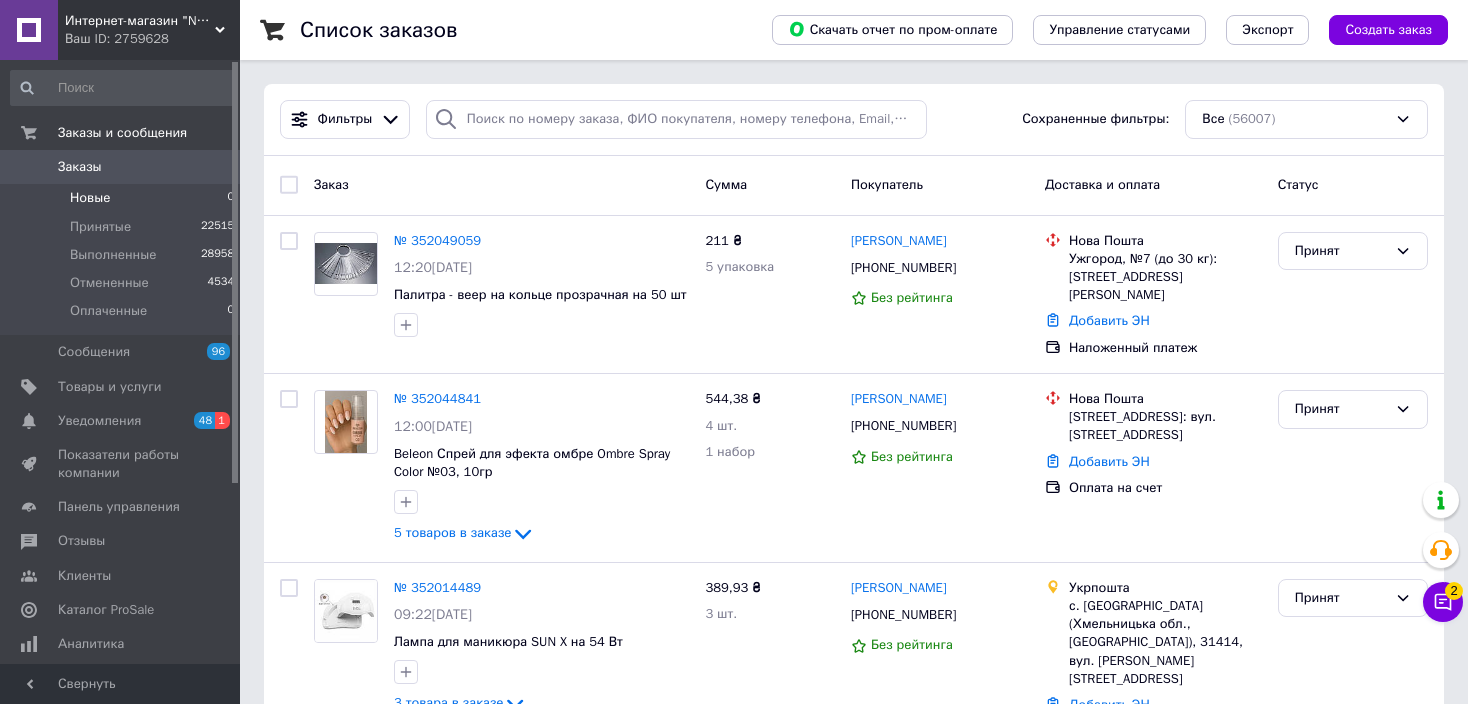 click on "Новые 0" at bounding box center [123, 198] 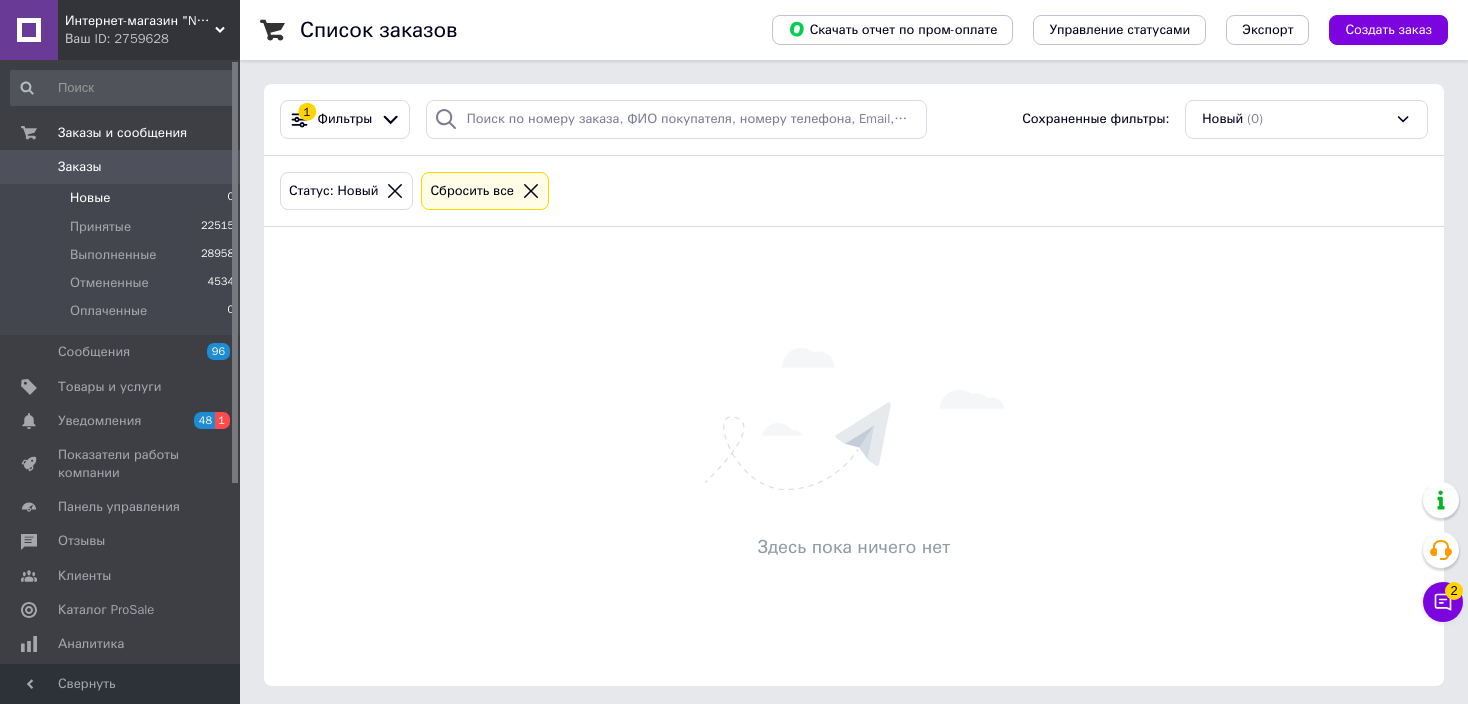 click 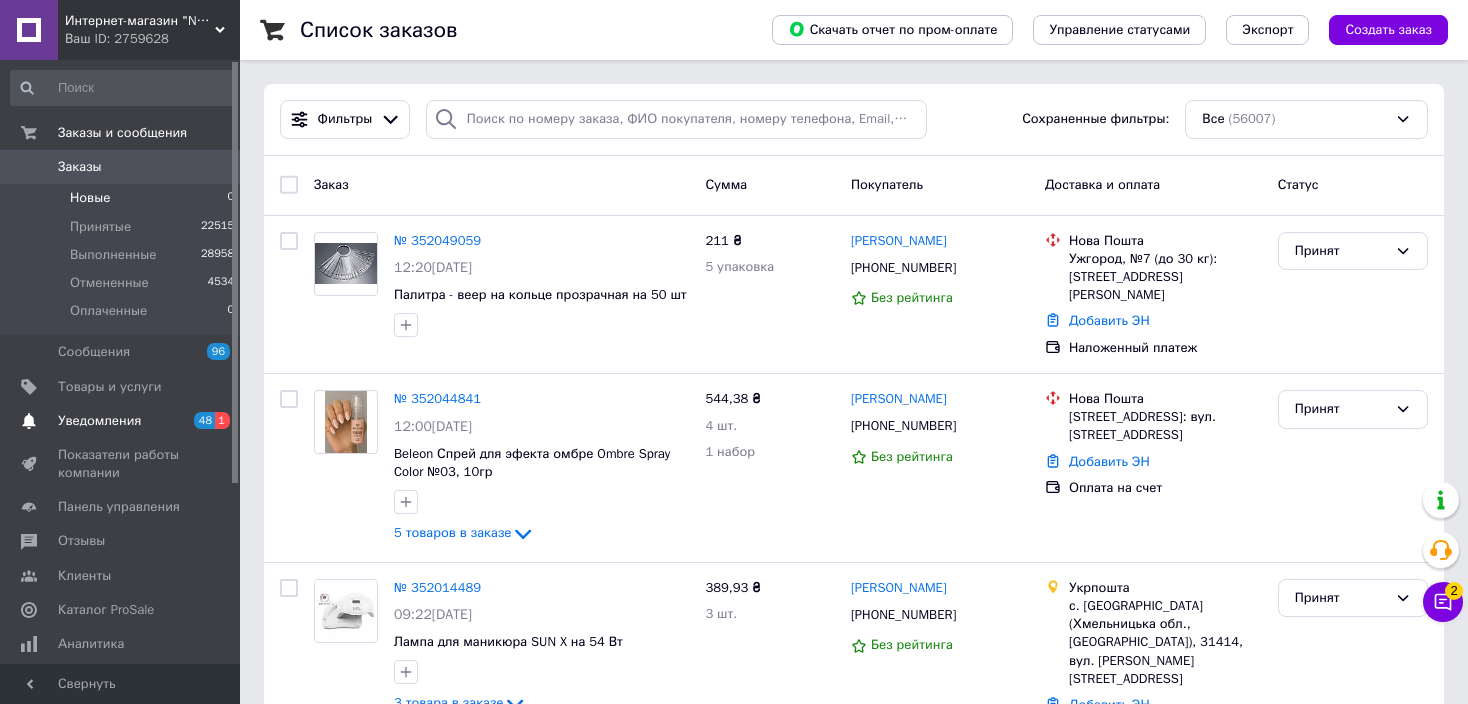 click on "Уведомления" at bounding box center (99, 421) 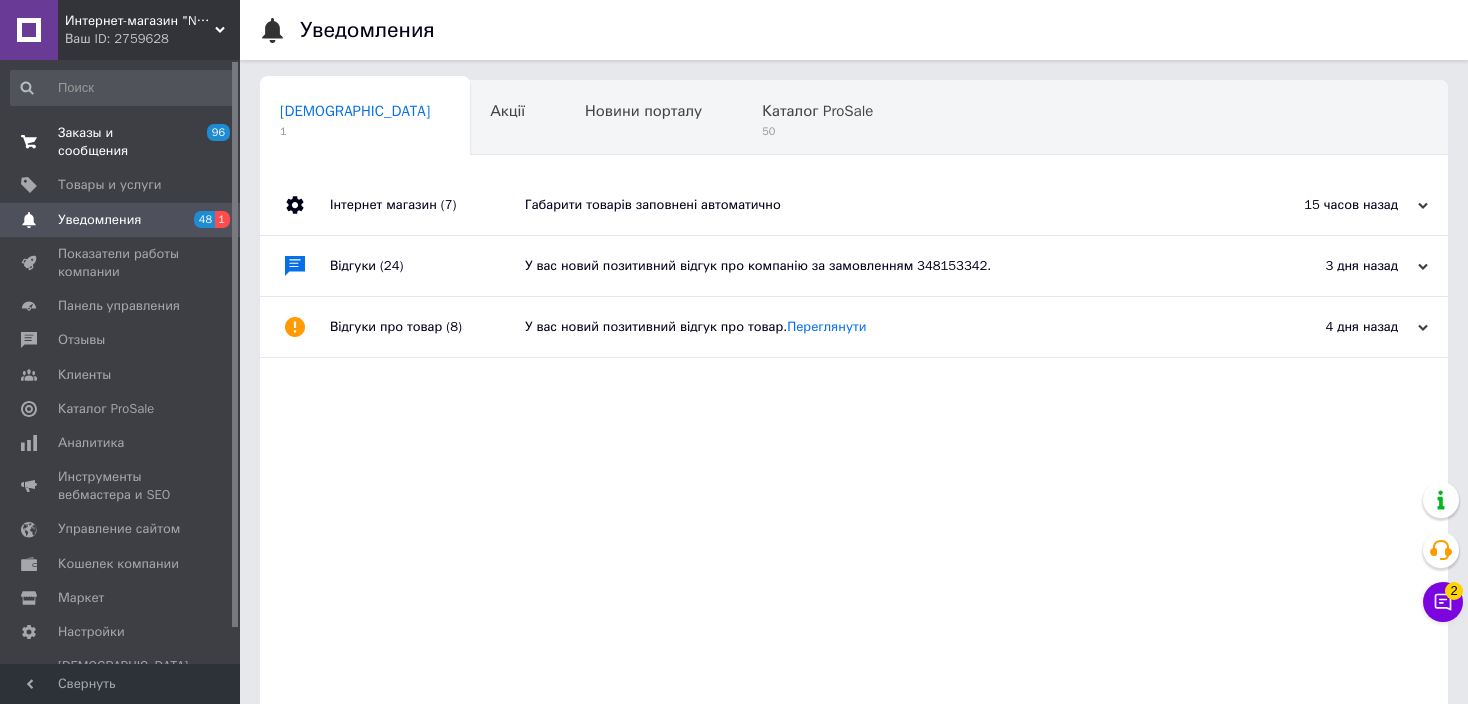 click at bounding box center [29, 142] 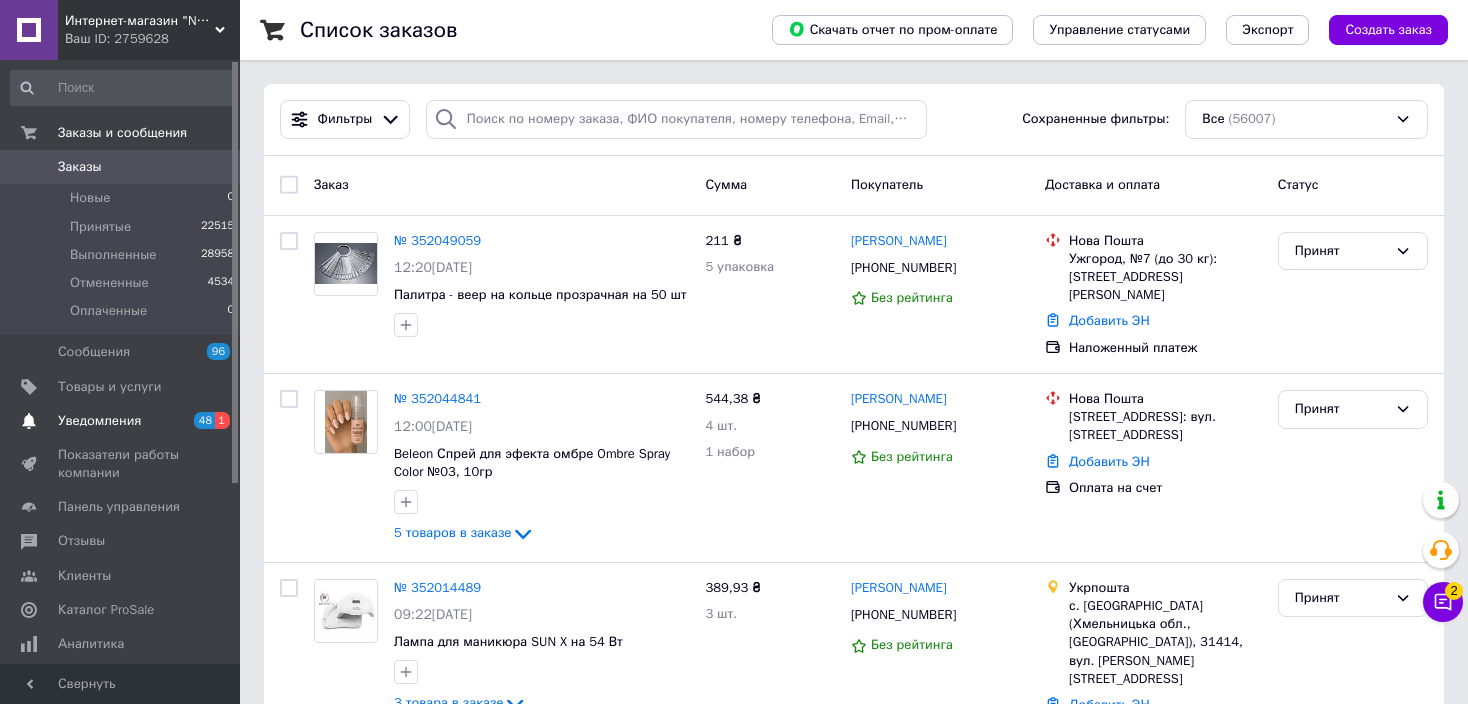 click on "Уведомления" at bounding box center [99, 421] 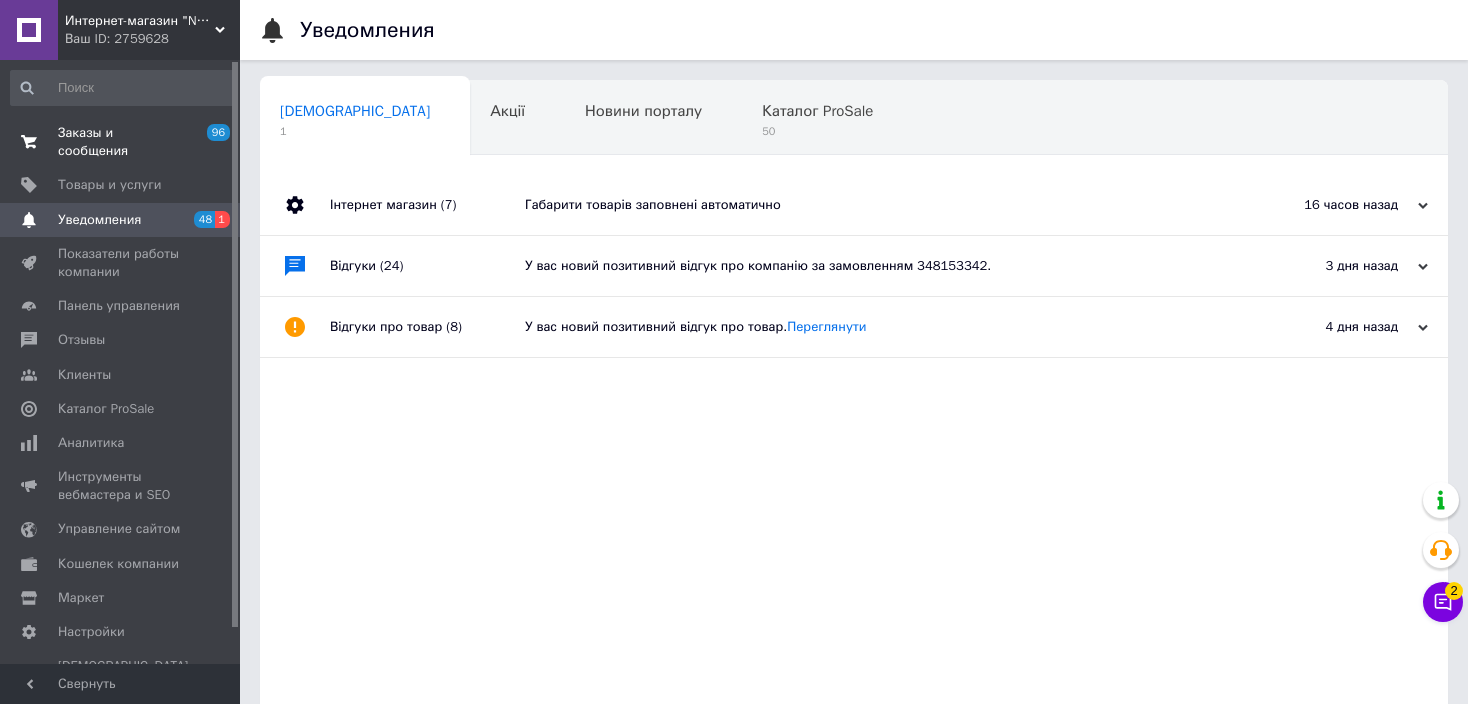 click on "Заказы и сообщения" at bounding box center (121, 142) 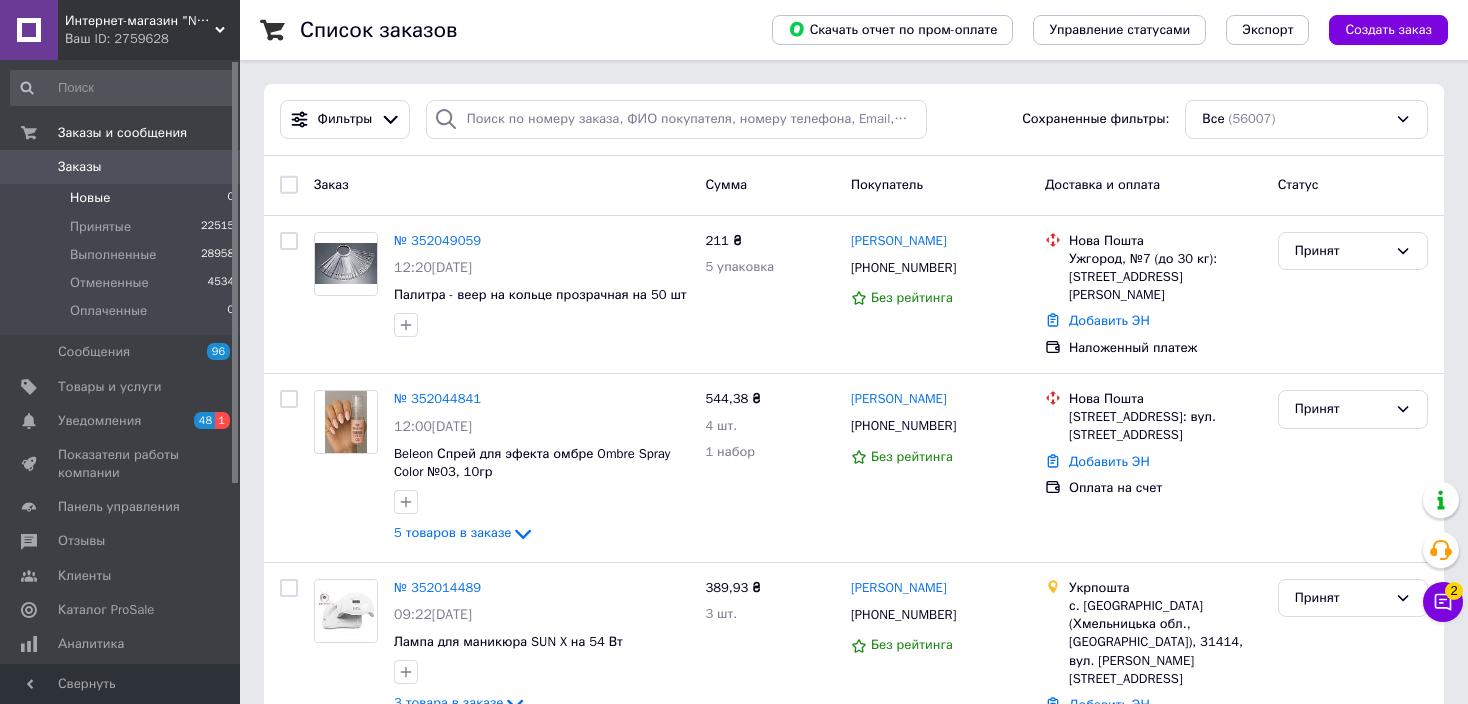 click on "Новые 0" at bounding box center (123, 198) 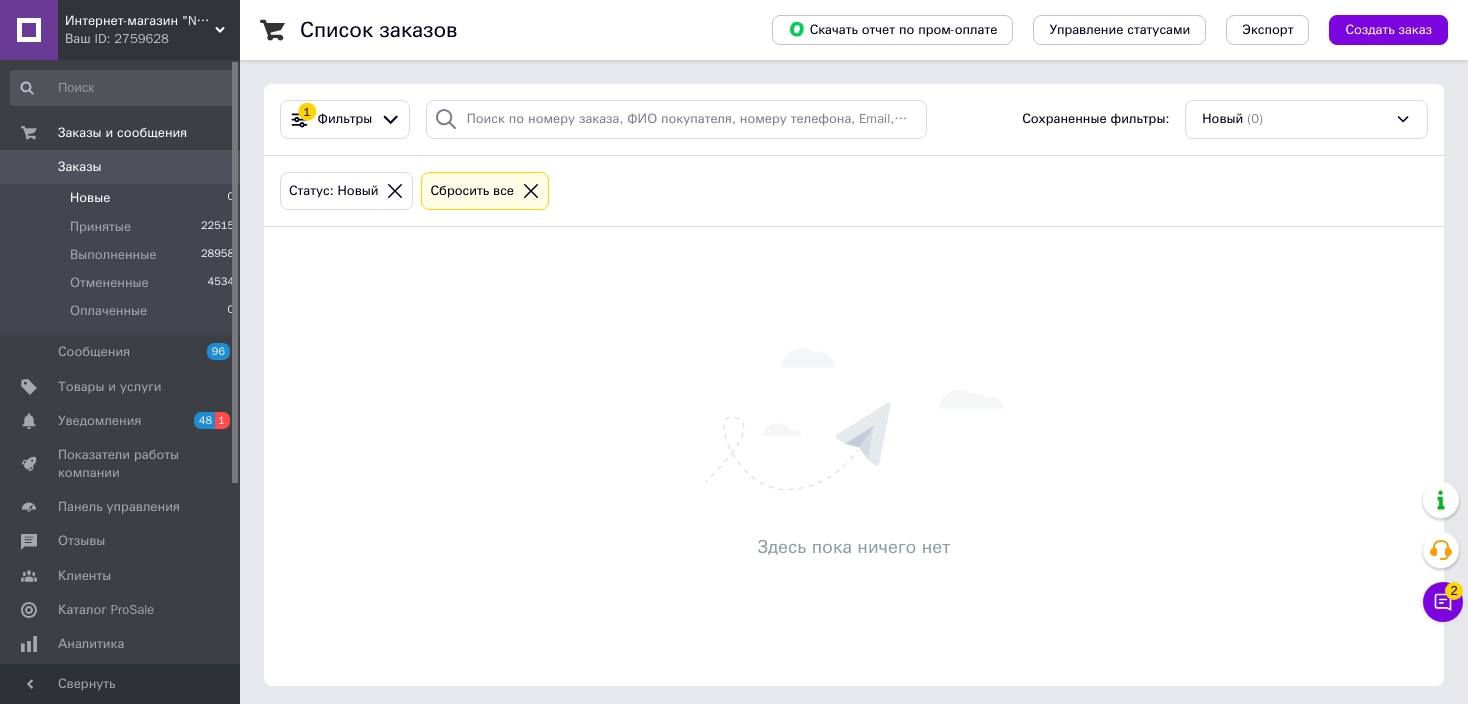 click at bounding box center (531, 191) 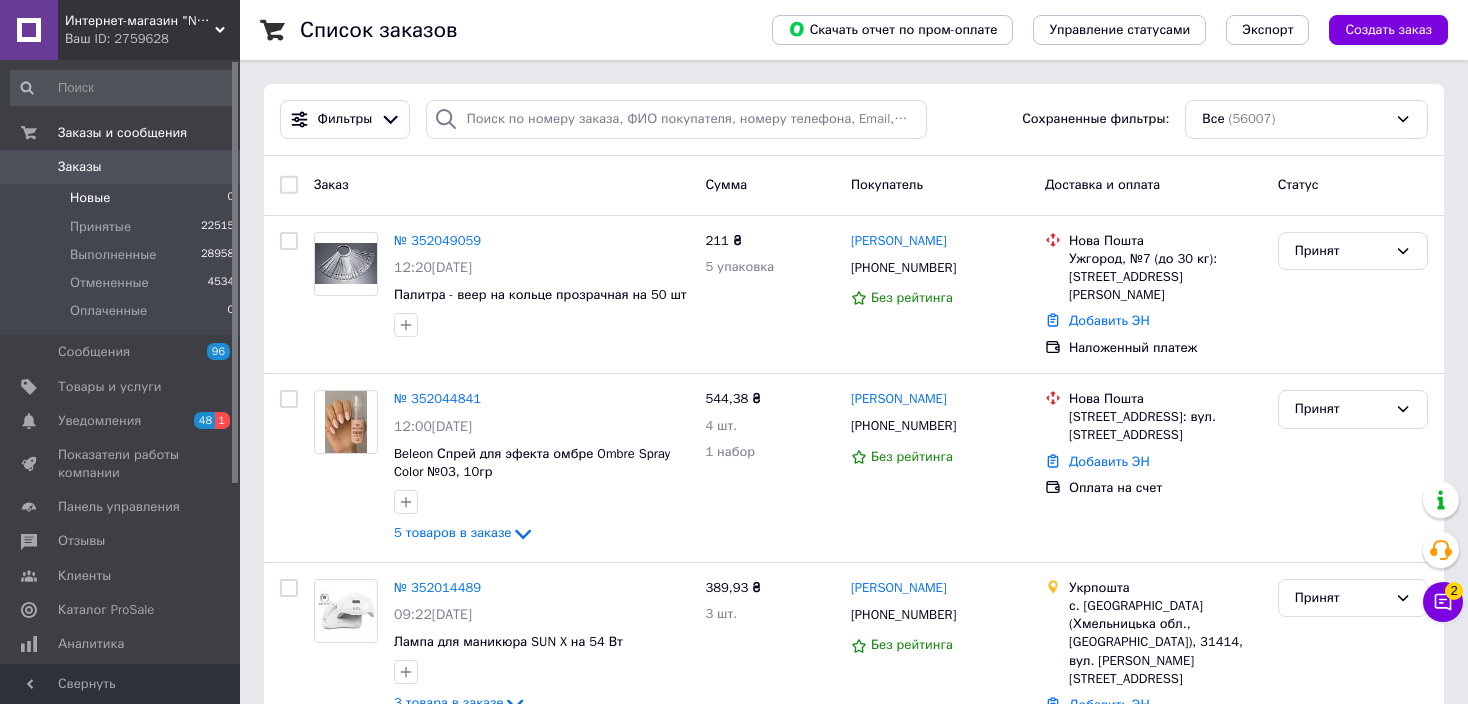 click on "Новые 0" at bounding box center (123, 198) 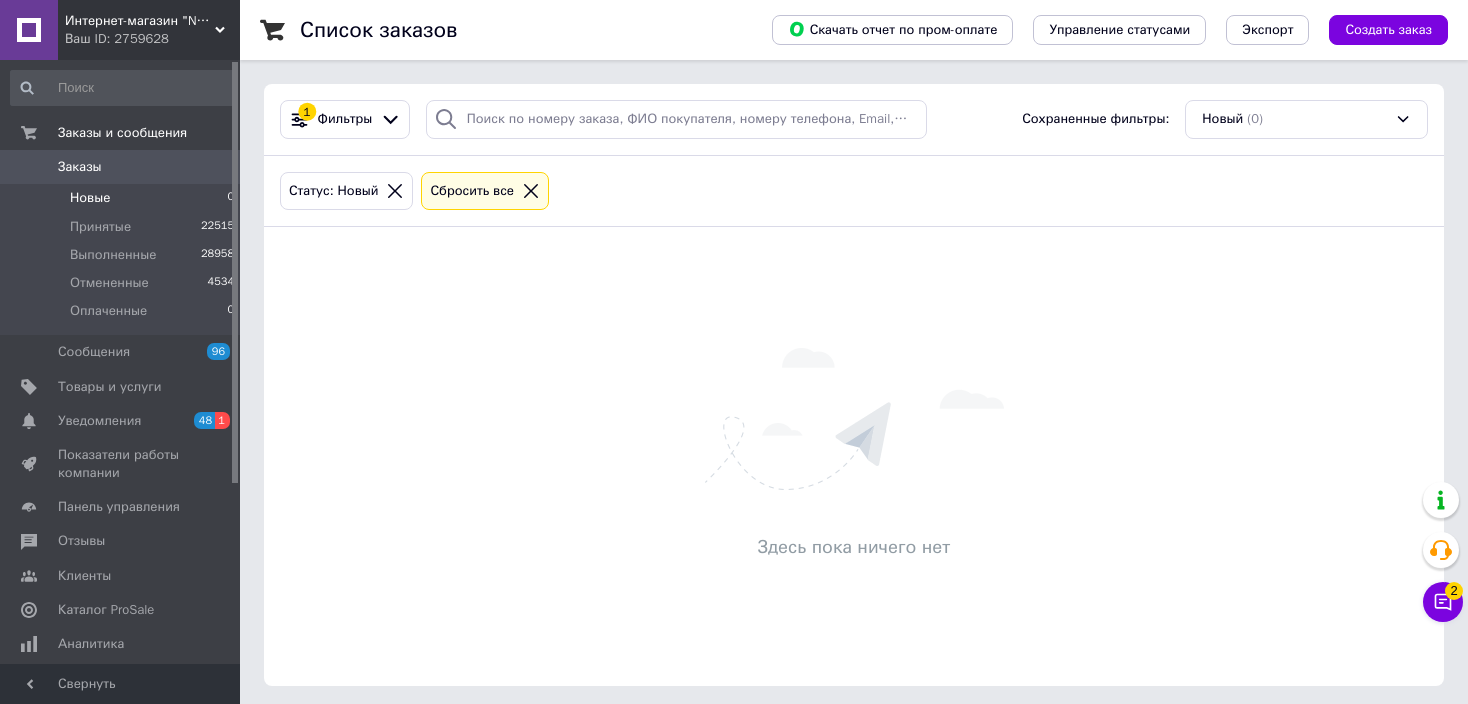 click at bounding box center (531, 191) 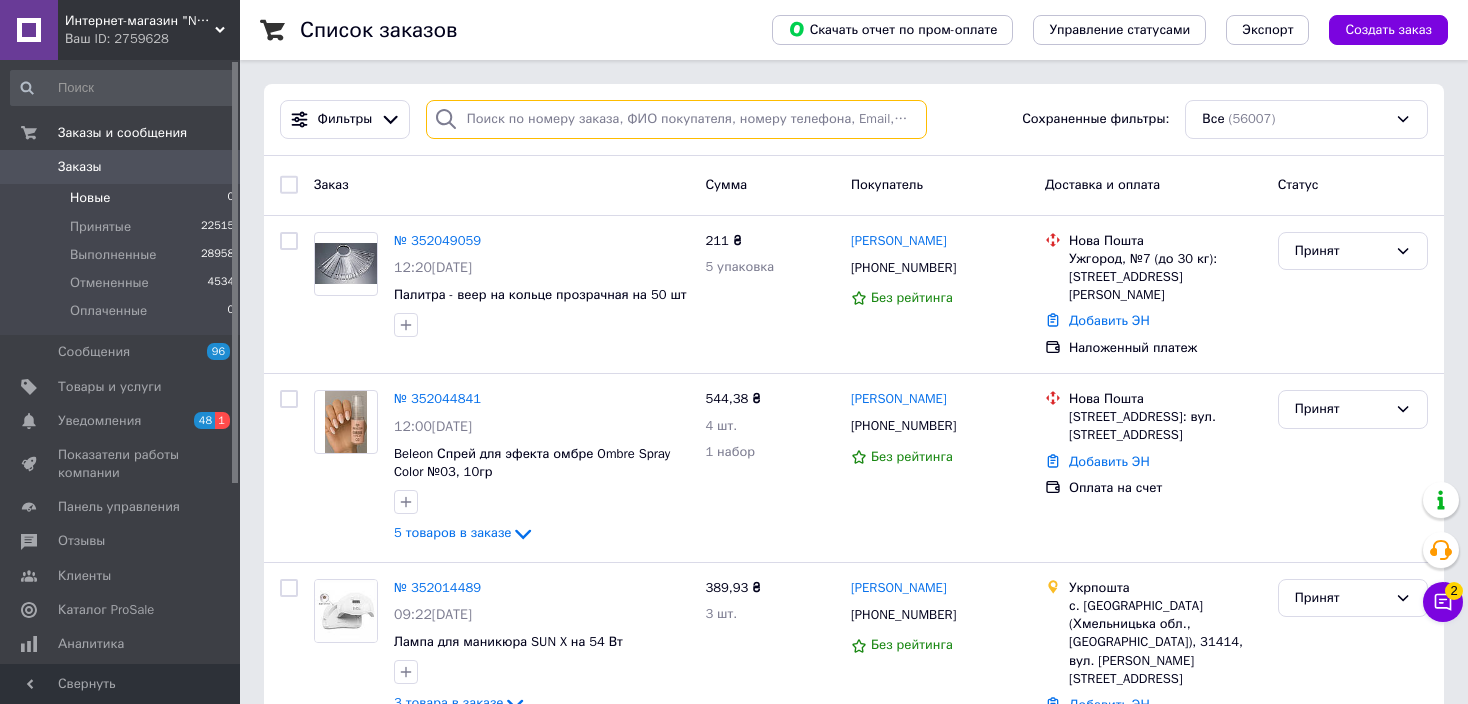 click at bounding box center (676, 119) 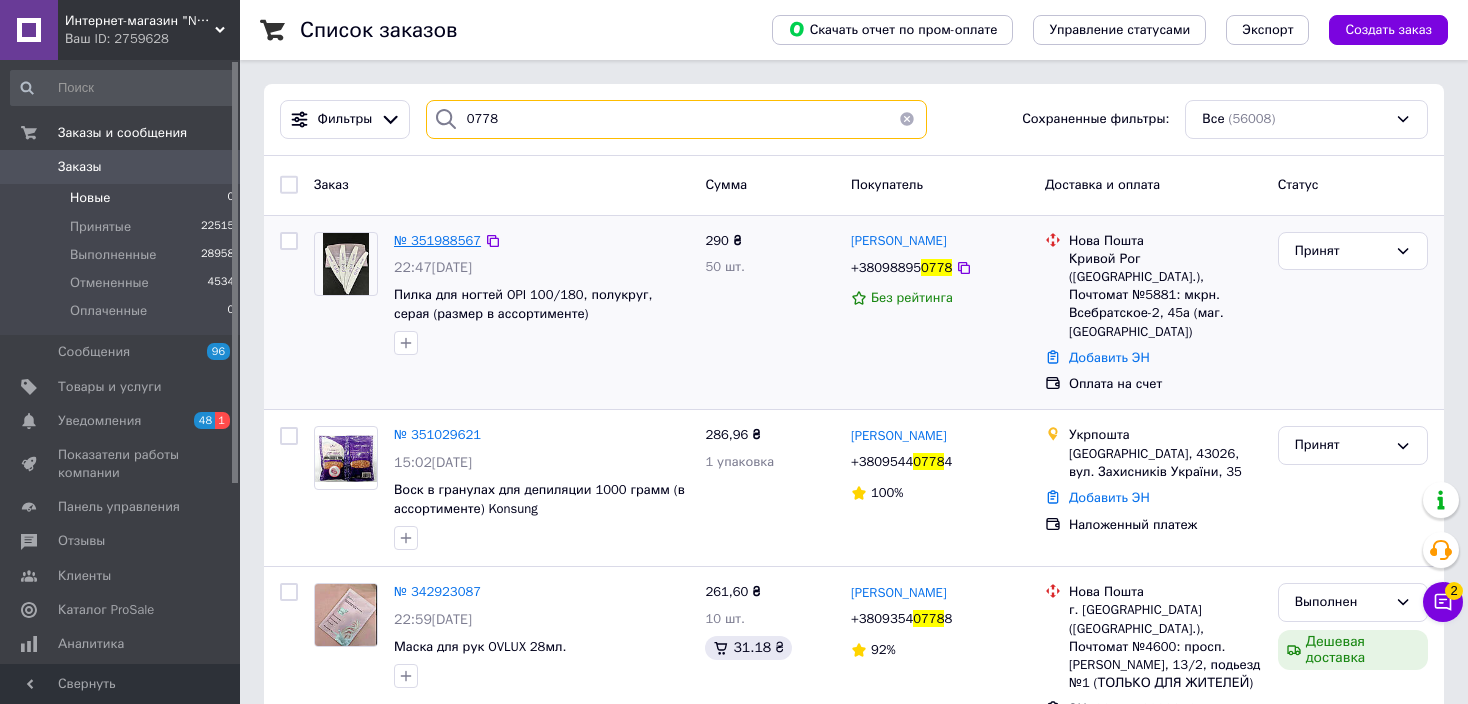 type on "0778" 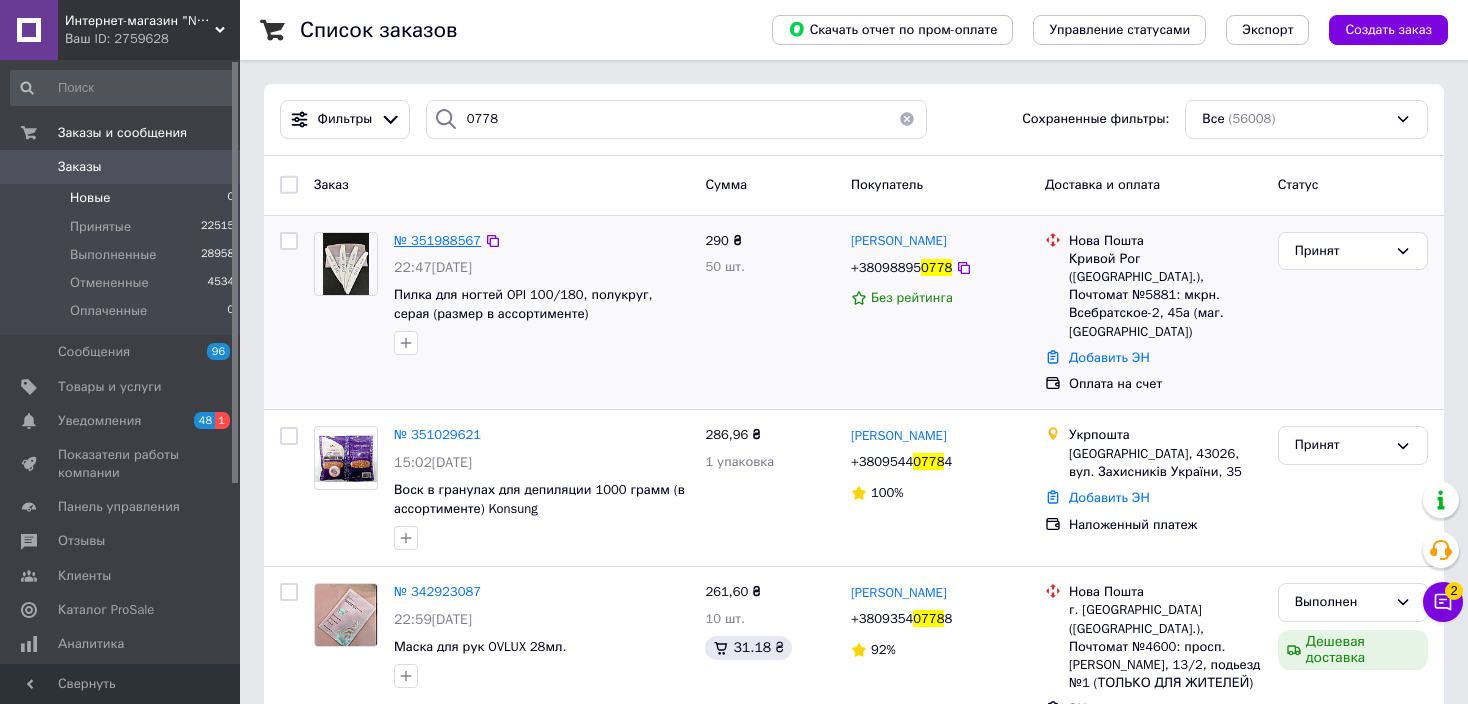 click on "№ 351988567" at bounding box center (437, 240) 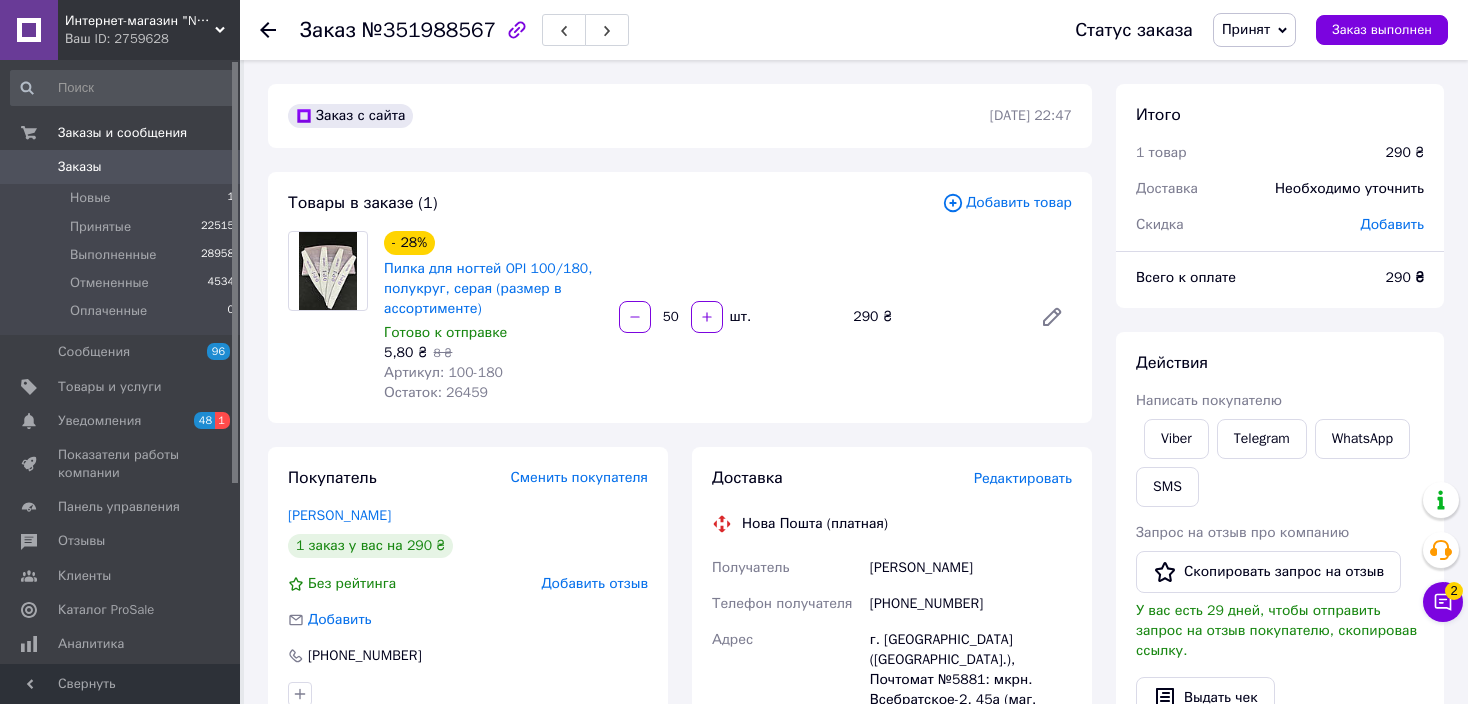 drag, startPoint x: 1031, startPoint y: 465, endPoint x: 1027, endPoint y: 478, distance: 13.601471 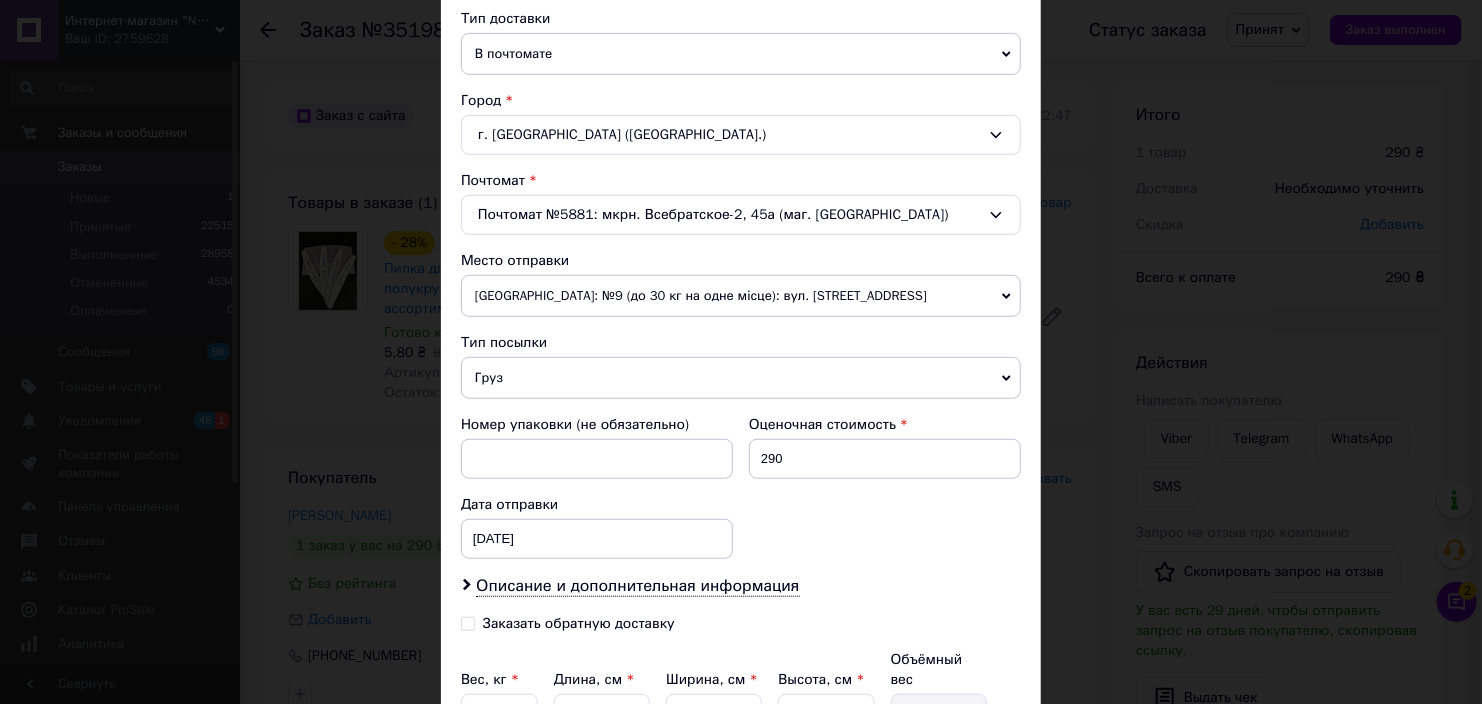 scroll, scrollTop: 654, scrollLeft: 0, axis: vertical 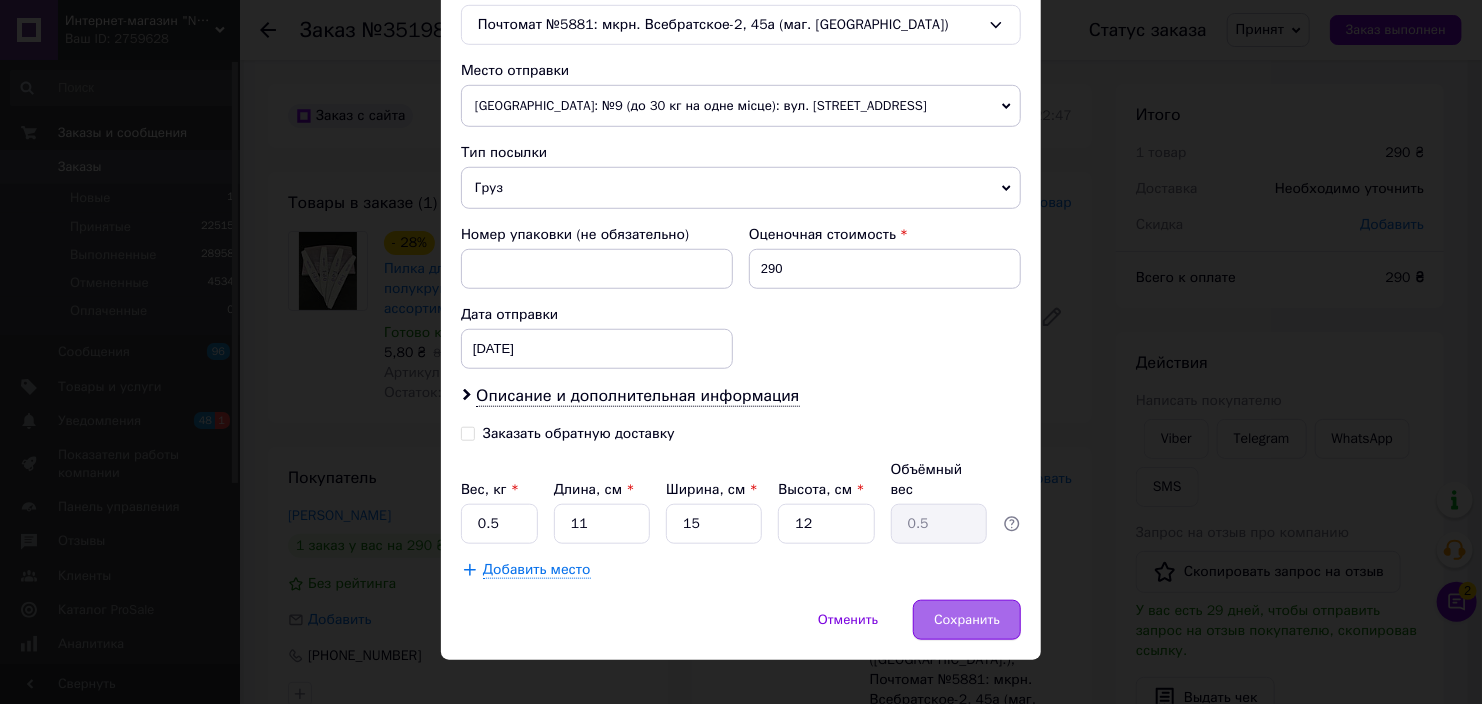 click on "Сохранить" at bounding box center [967, 620] 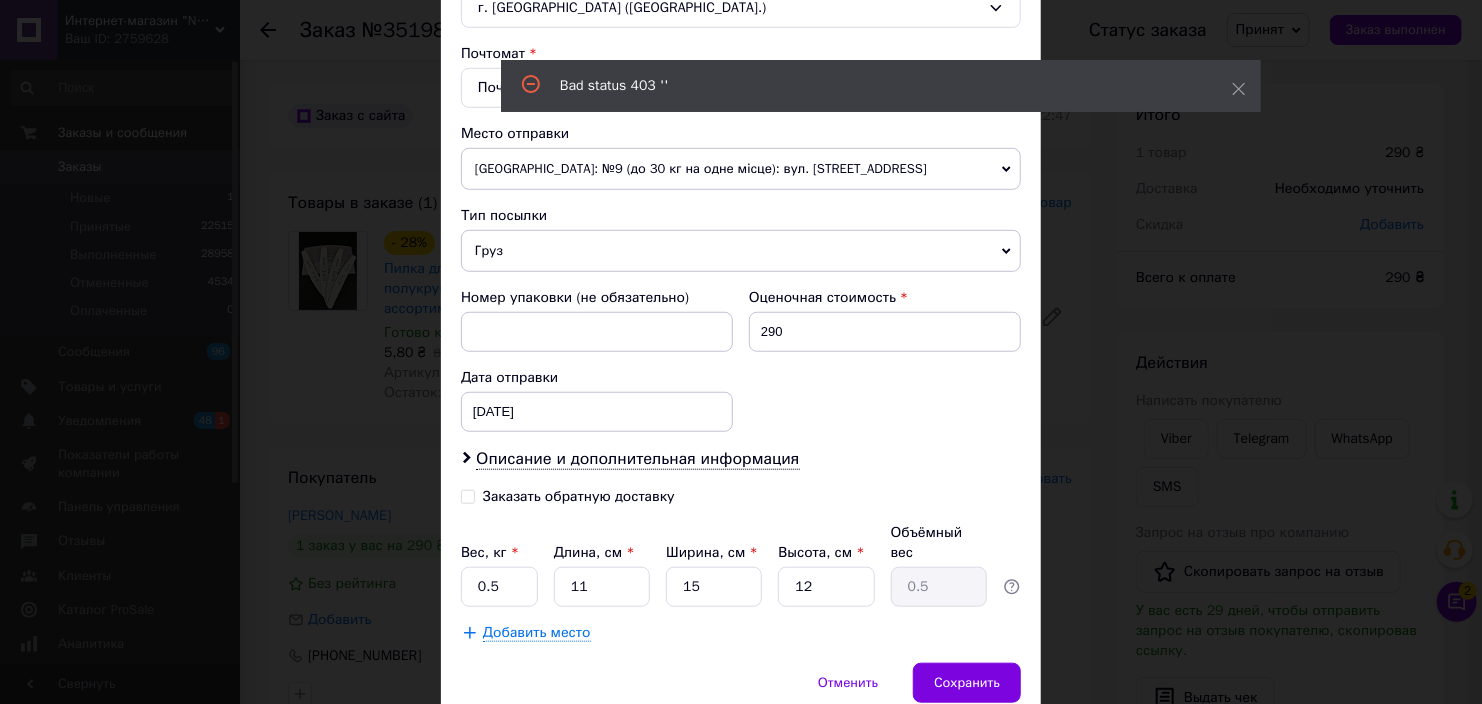 scroll, scrollTop: 654, scrollLeft: 0, axis: vertical 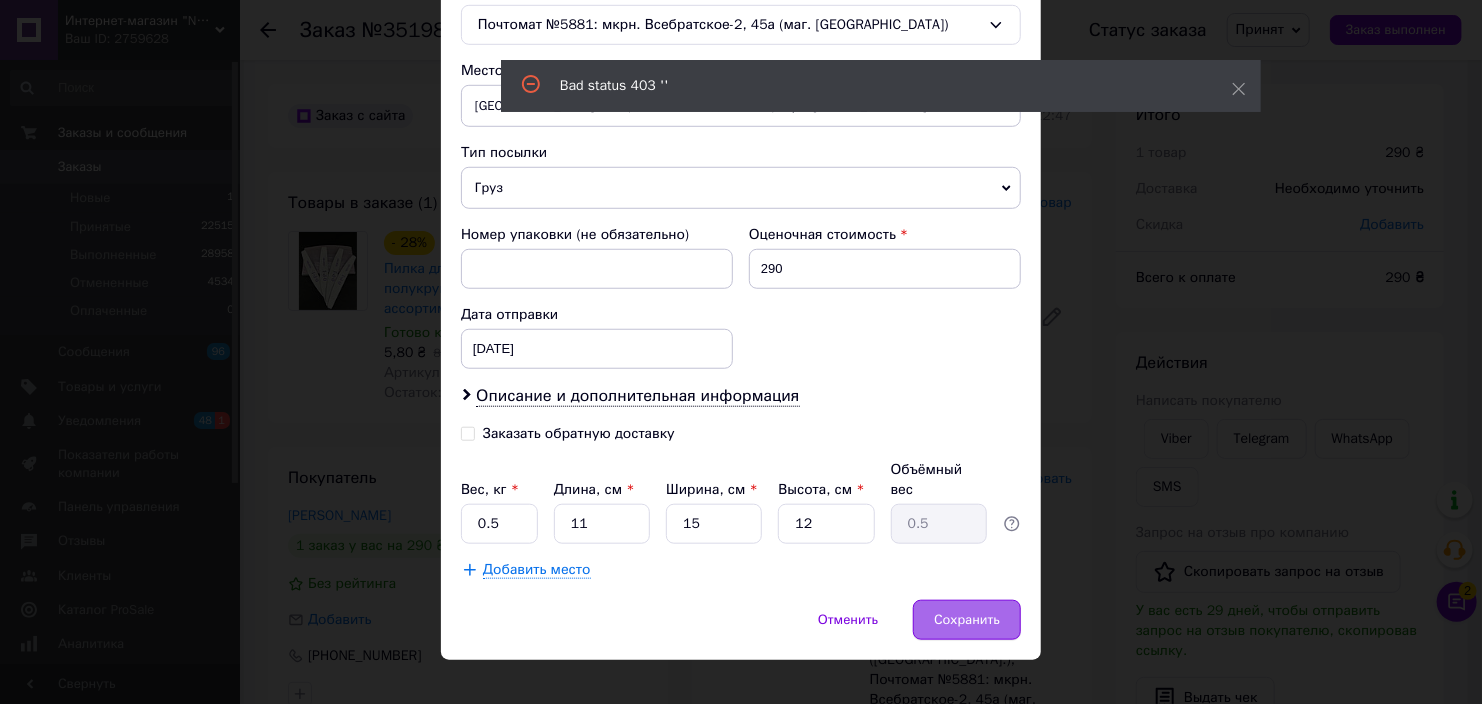 click on "Сохранить" at bounding box center (967, 620) 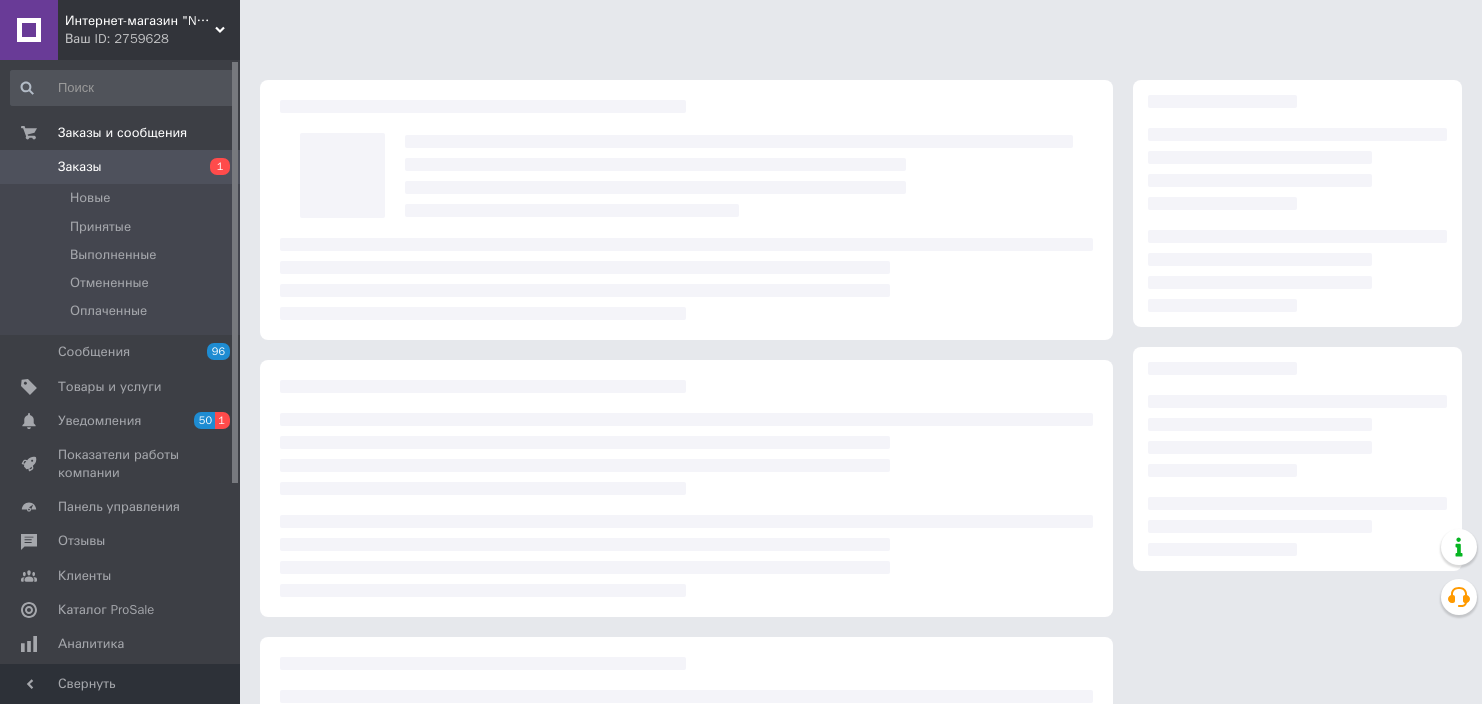 scroll, scrollTop: 0, scrollLeft: 0, axis: both 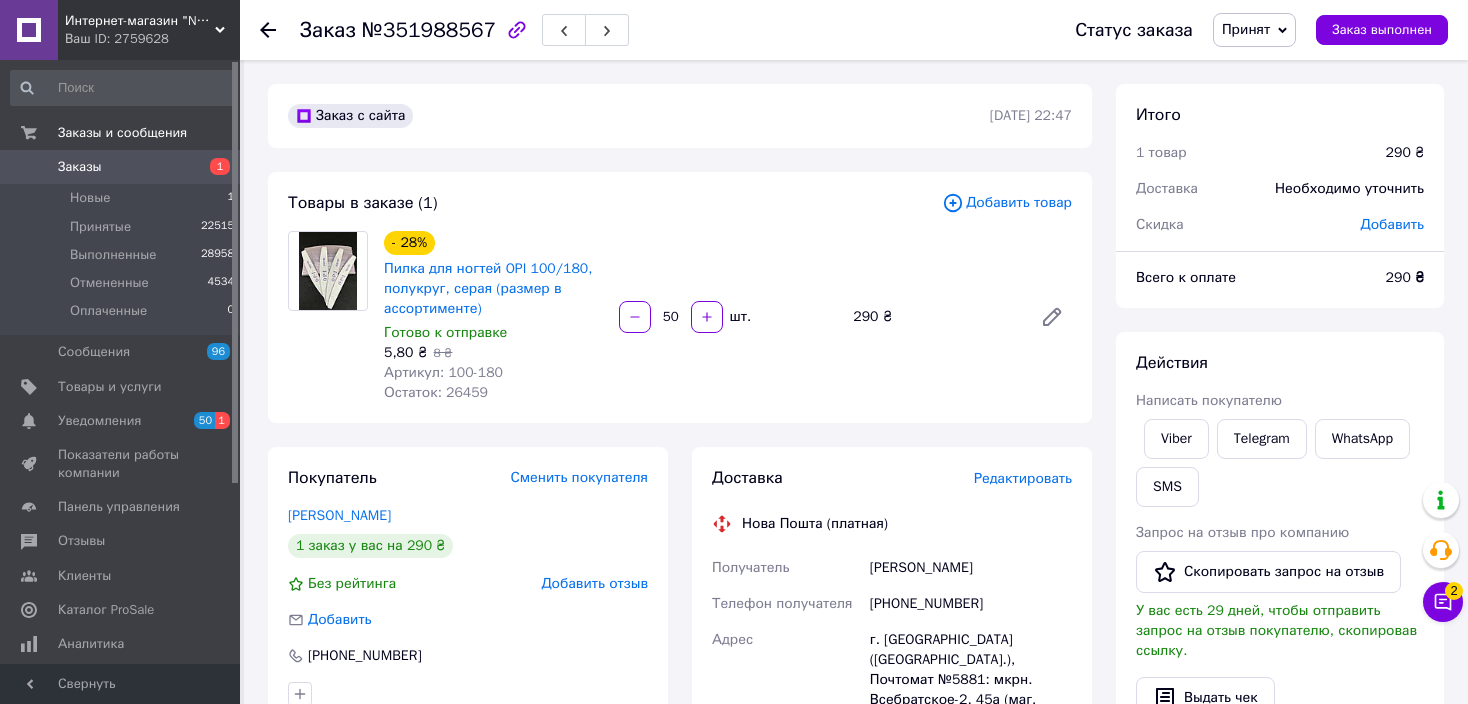 click on "Редактировать" at bounding box center (1023, 478) 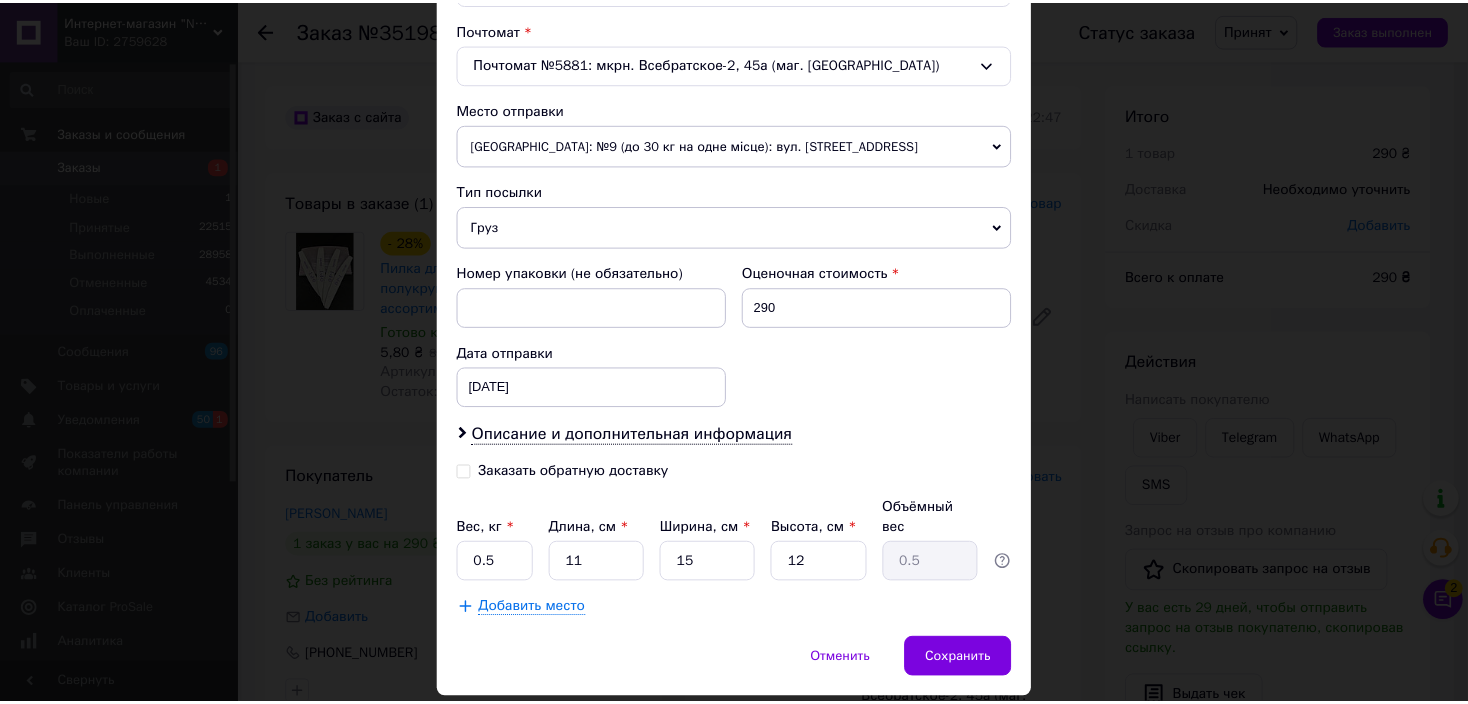 scroll, scrollTop: 654, scrollLeft: 0, axis: vertical 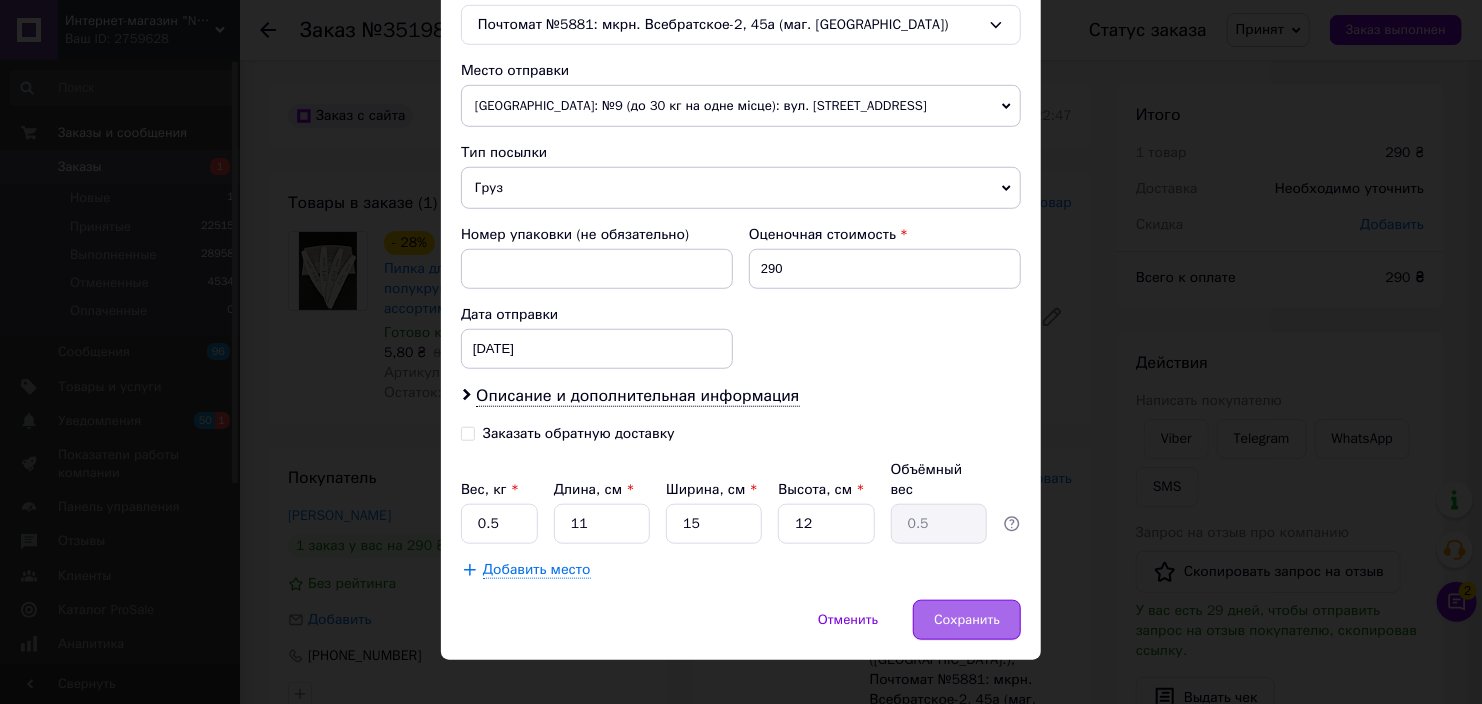 click on "Сохранить" at bounding box center [967, 620] 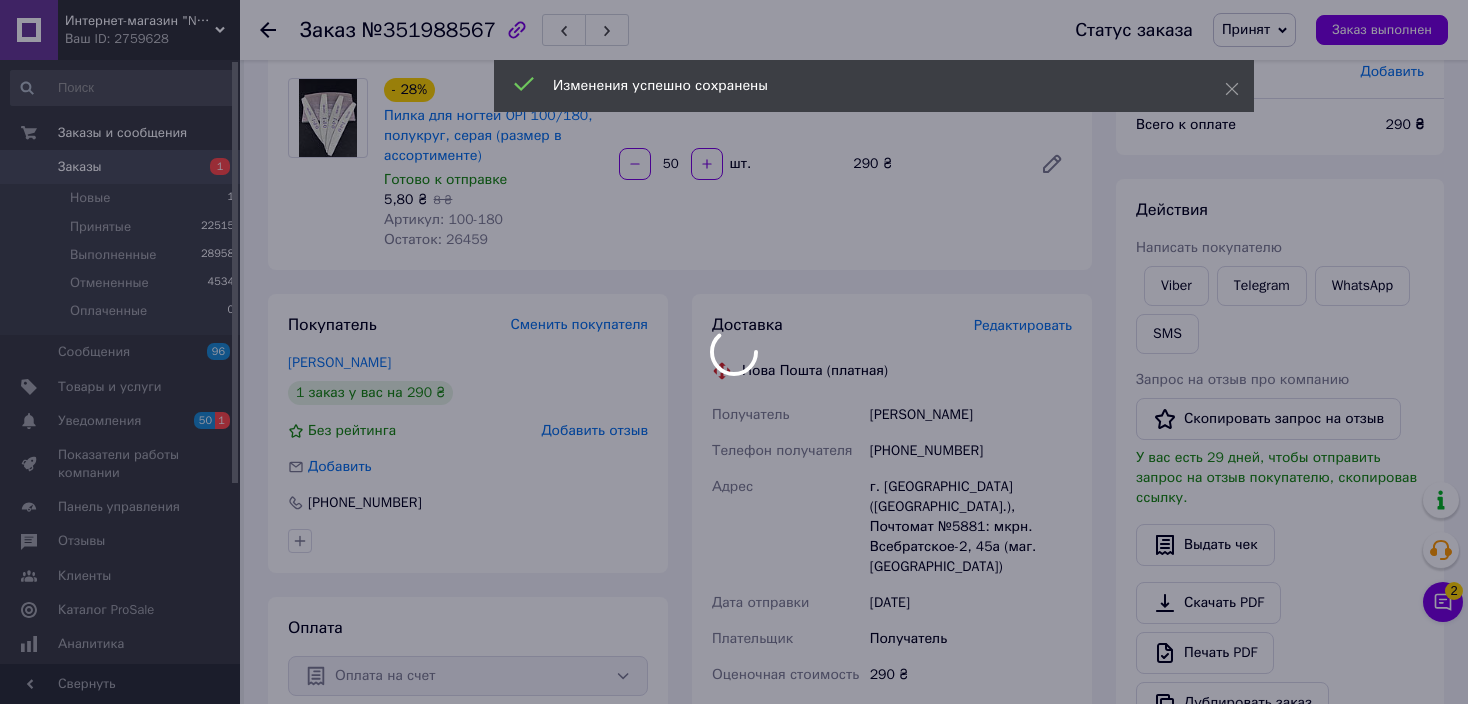 scroll, scrollTop: 500, scrollLeft: 0, axis: vertical 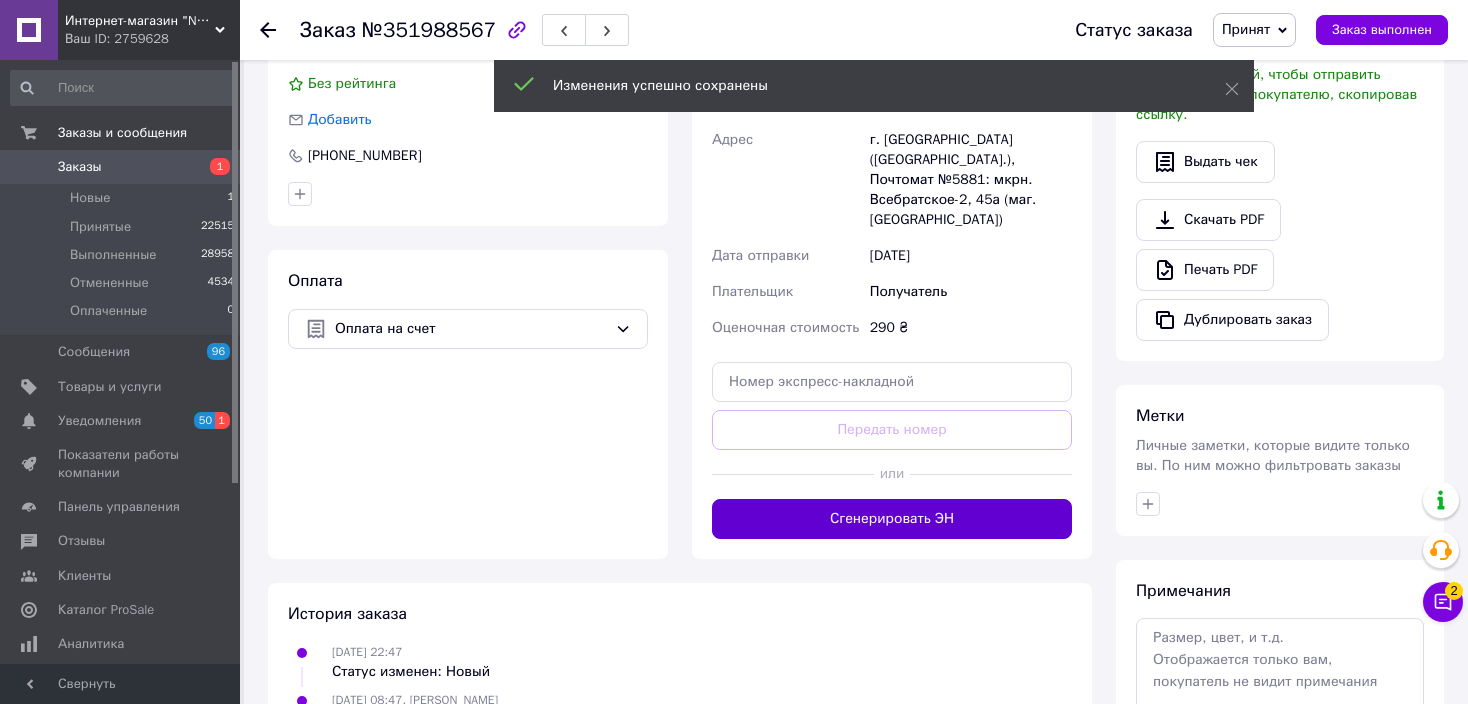 click on "Сгенерировать ЭН" at bounding box center (892, 519) 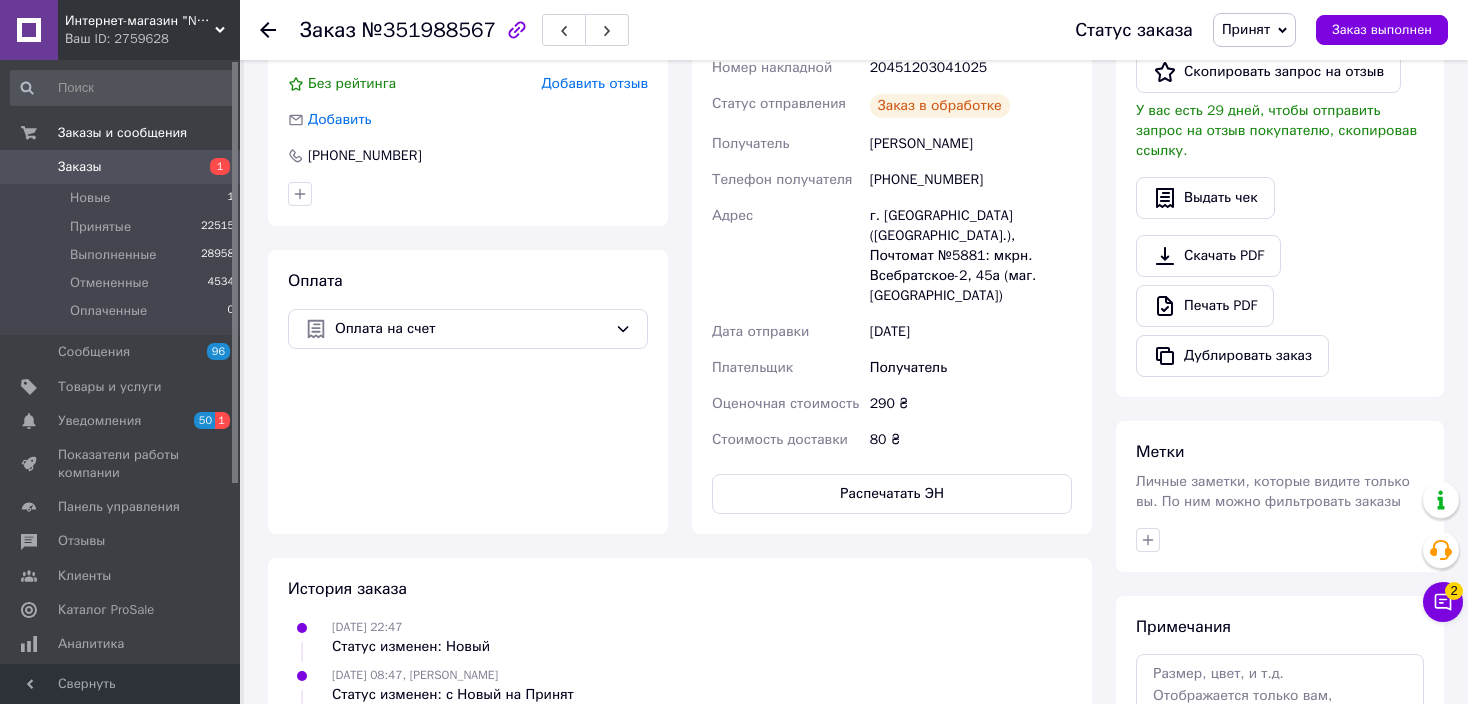 click 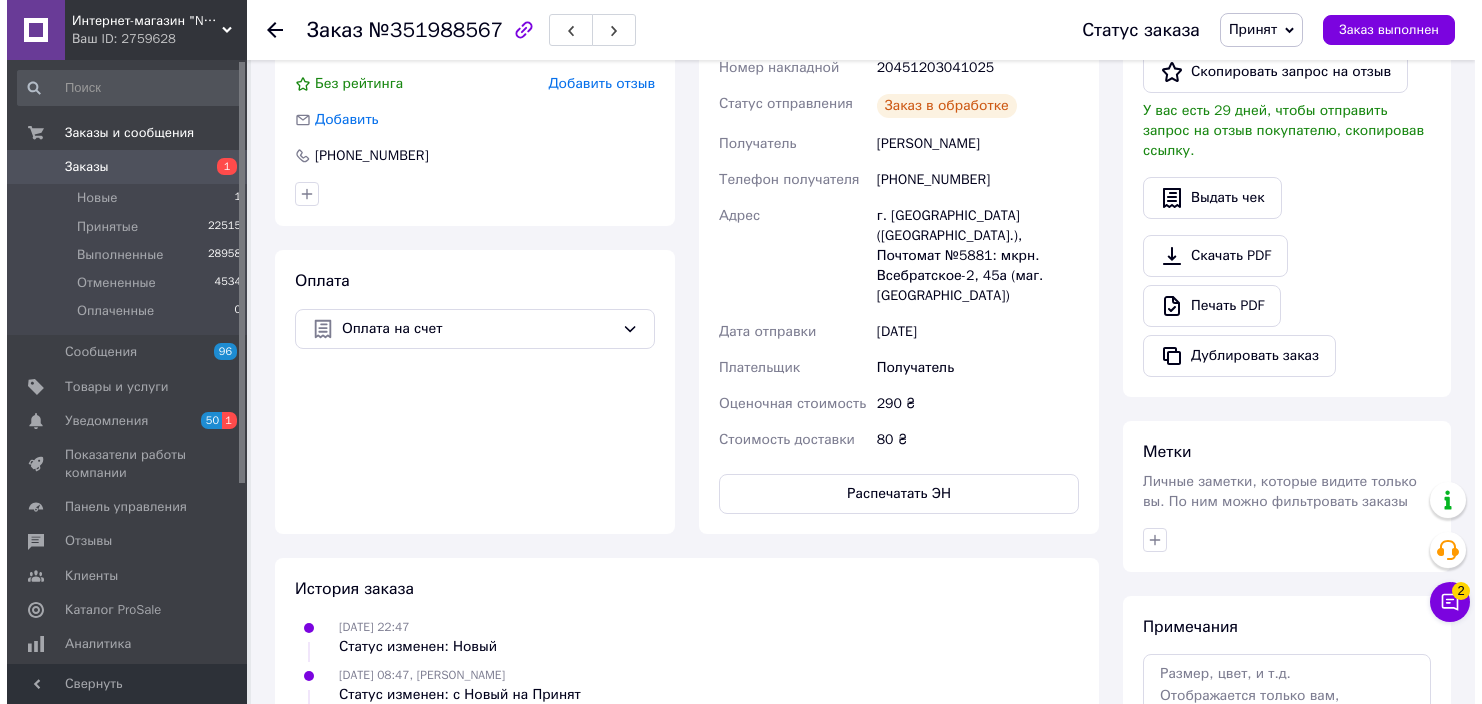scroll, scrollTop: 0, scrollLeft: 0, axis: both 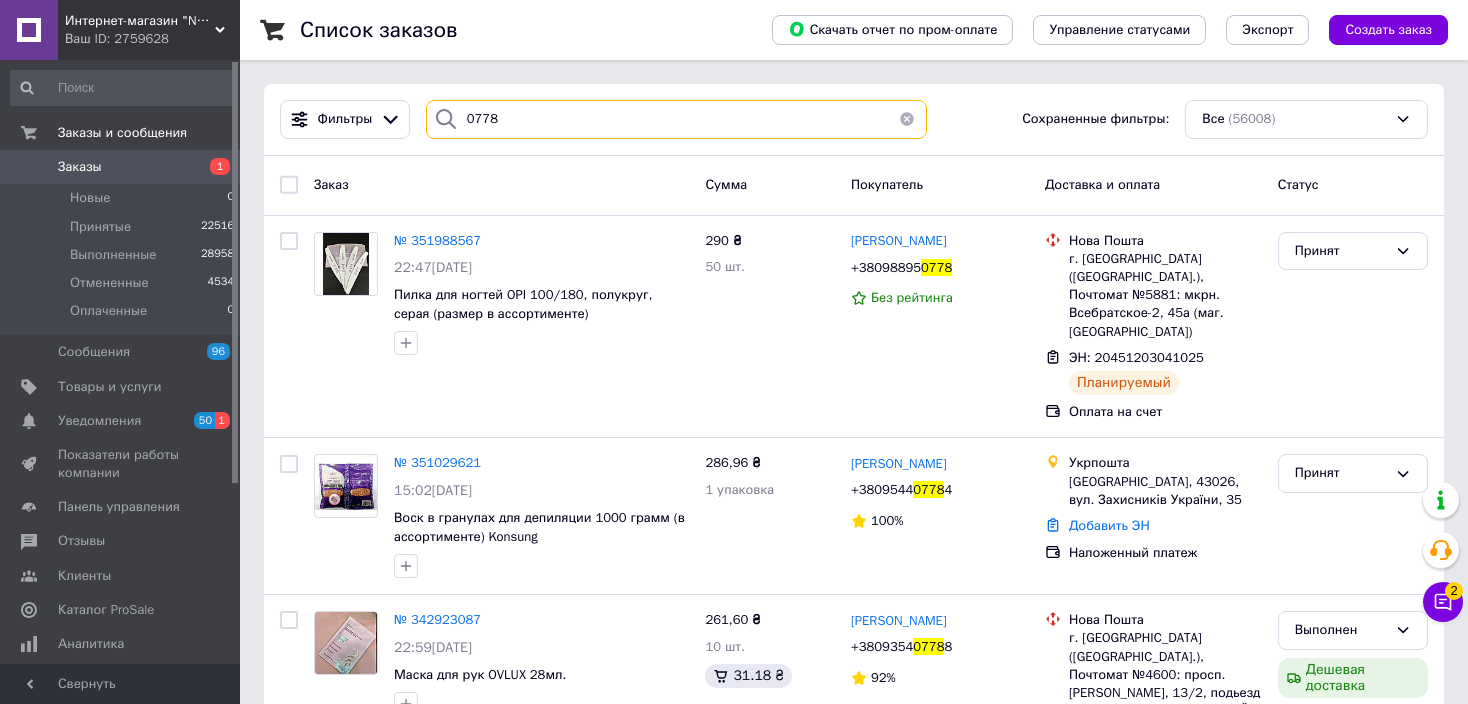 click on "0778" at bounding box center [676, 119] 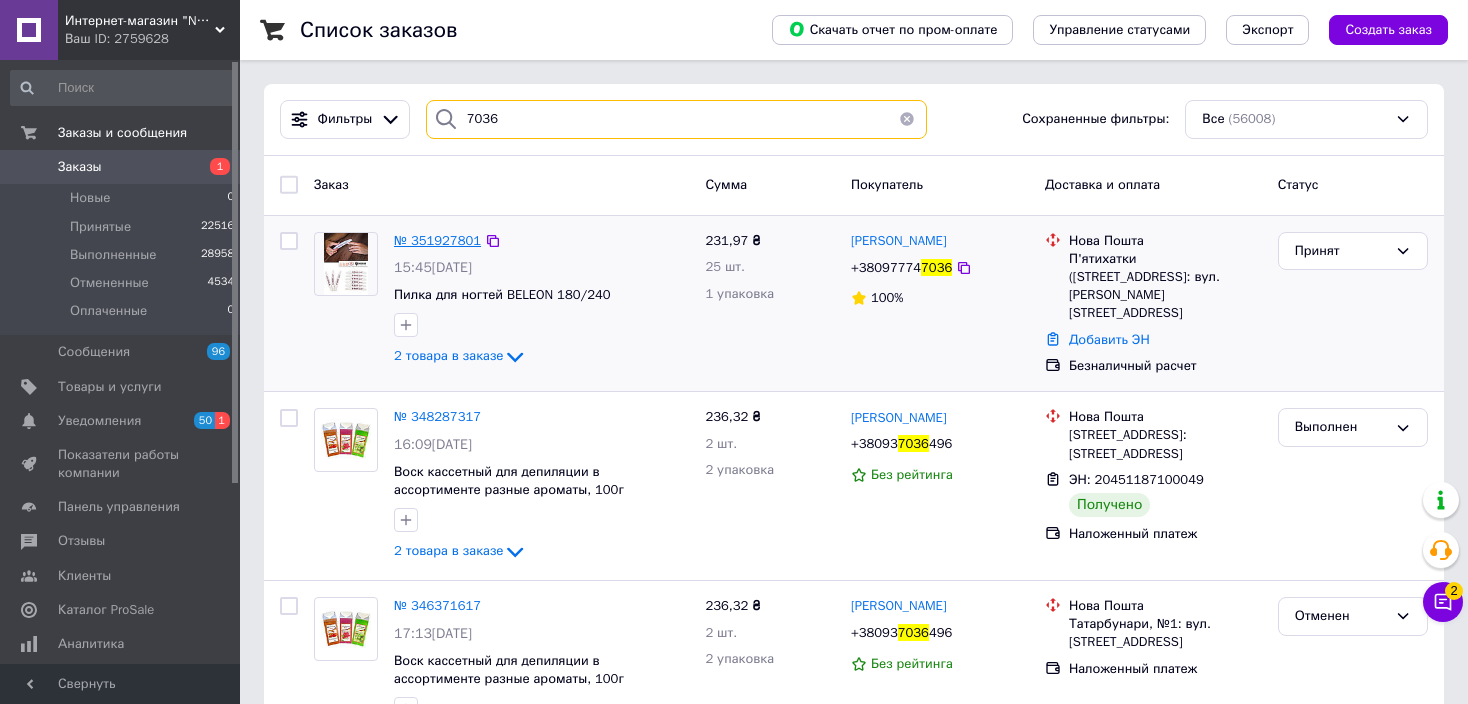 type on "7036" 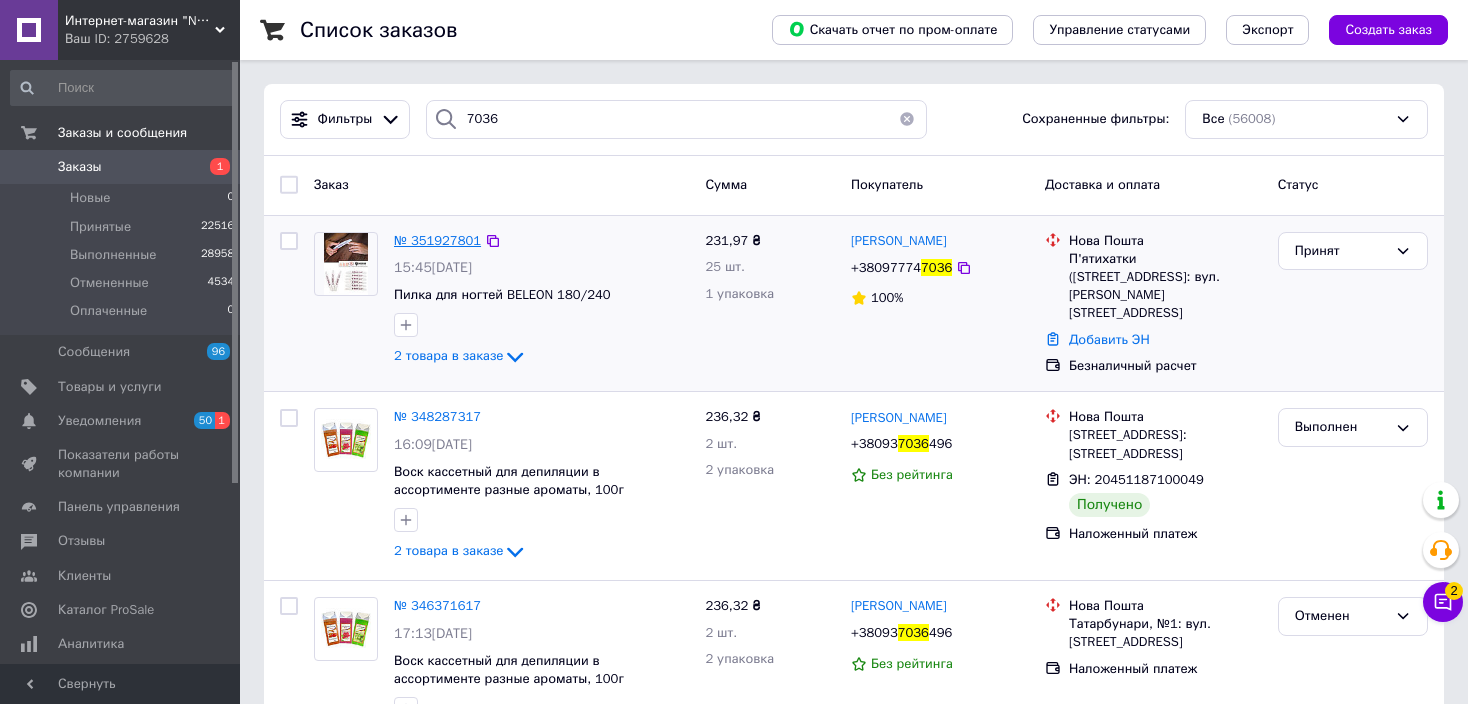 click on "№ 351927801" at bounding box center [437, 240] 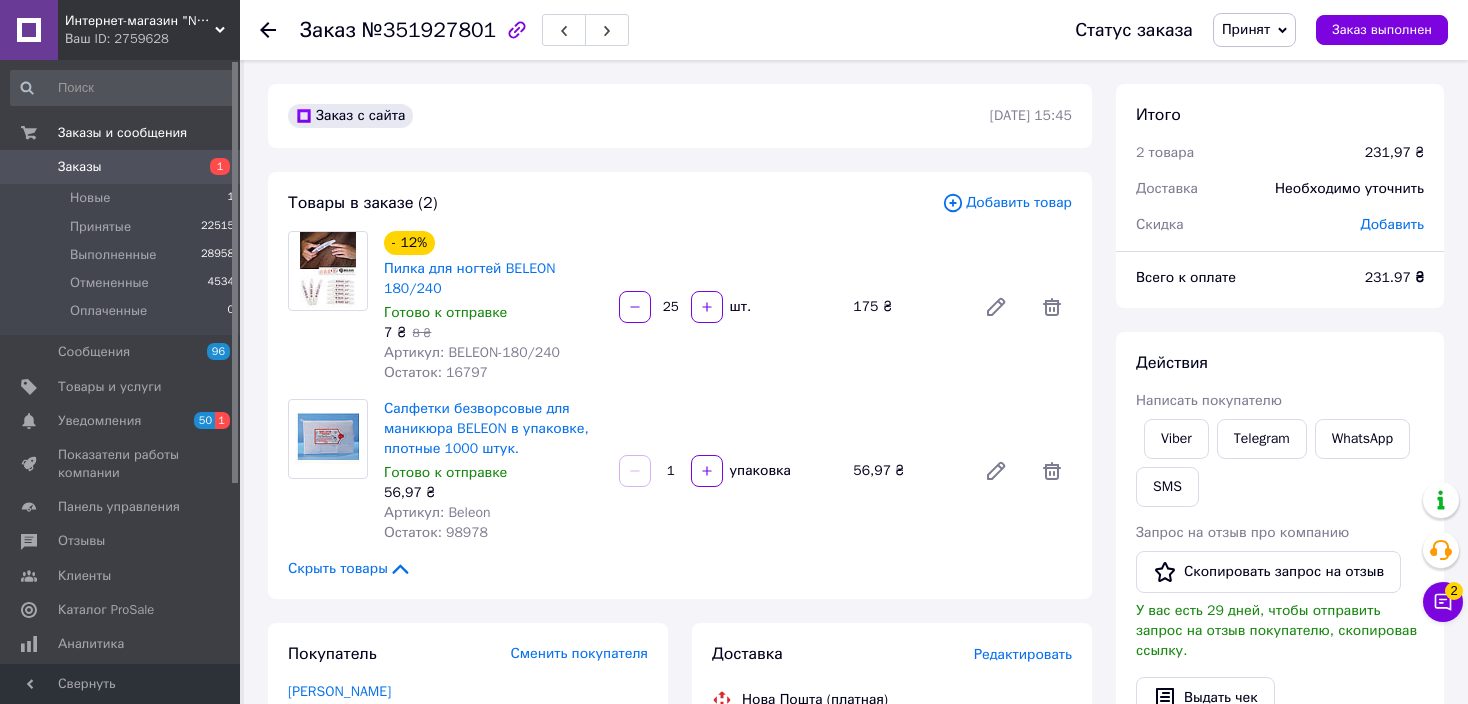 click on "Редактировать" at bounding box center [1023, 654] 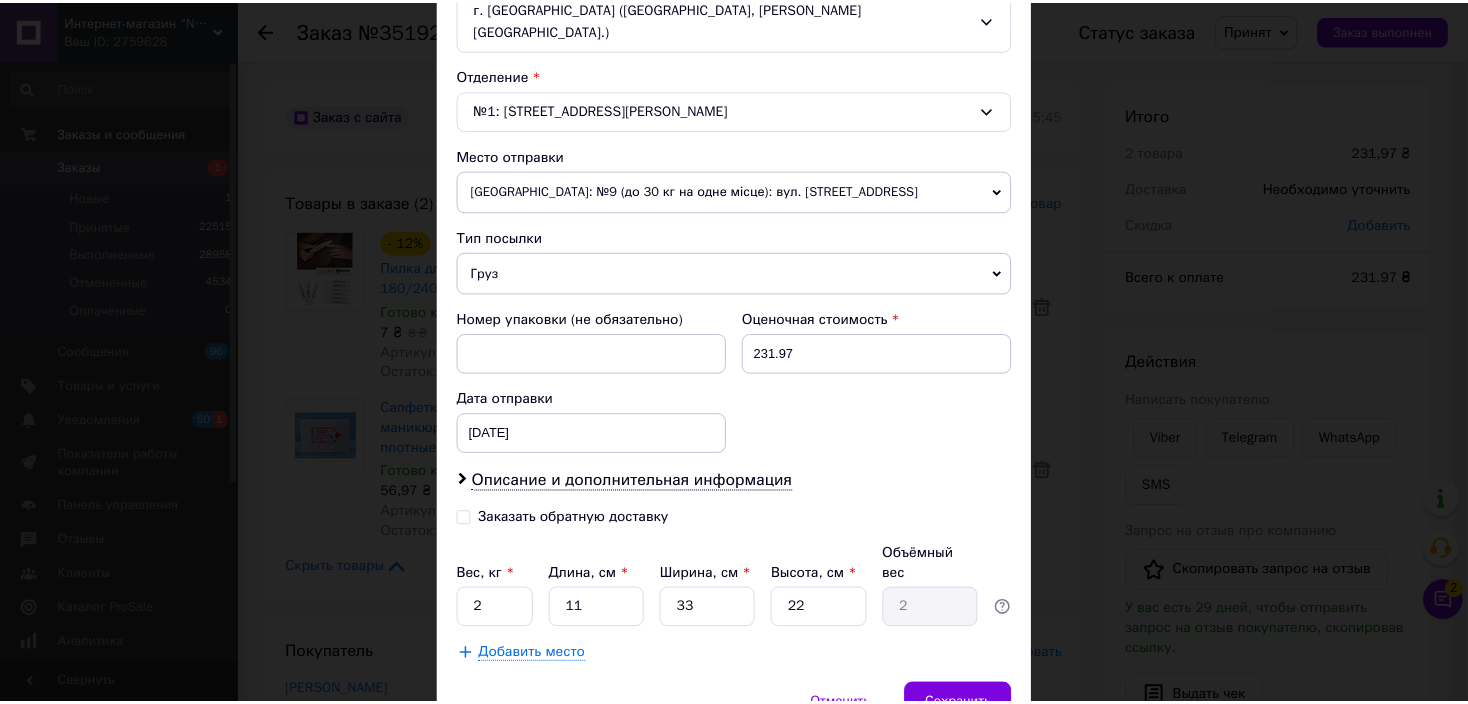scroll, scrollTop: 654, scrollLeft: 0, axis: vertical 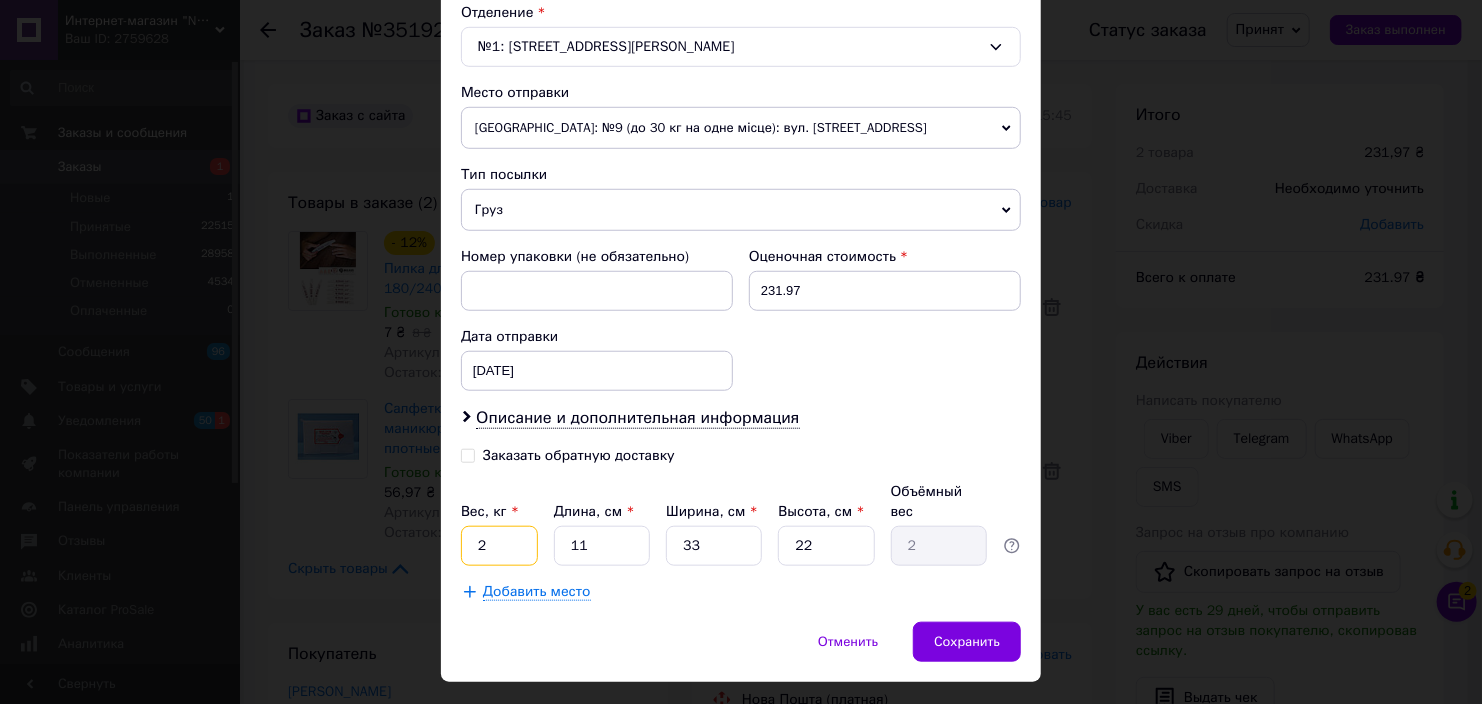 click on "2" at bounding box center [499, 546] 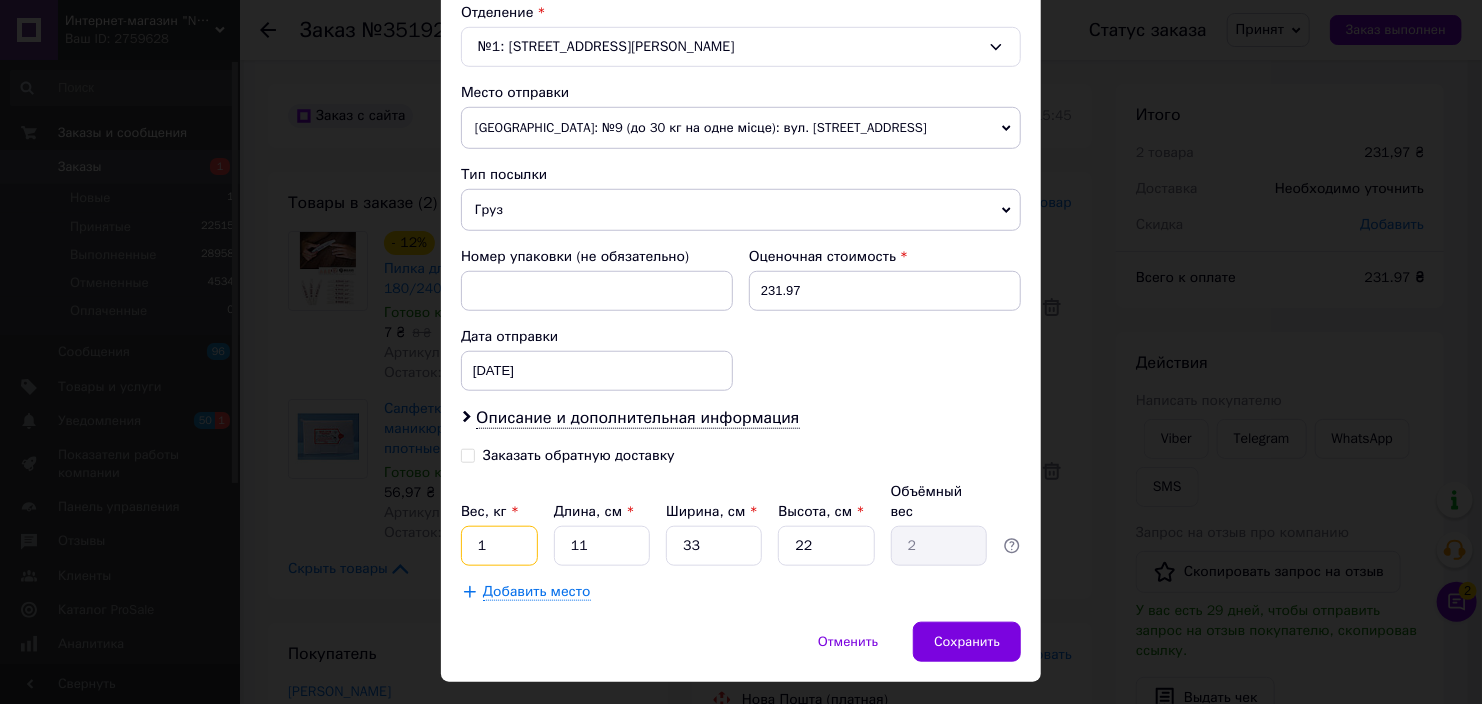 type on "1" 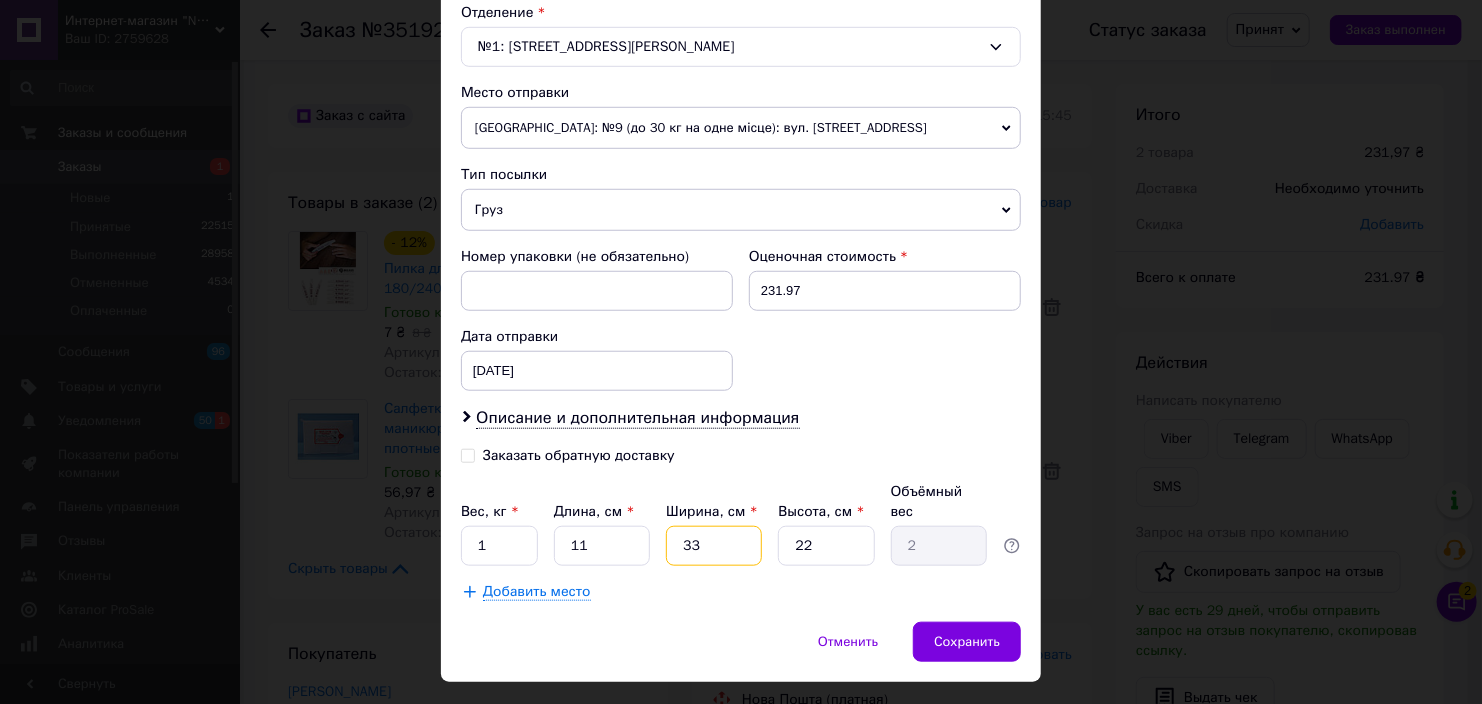 click on "33" at bounding box center [714, 546] 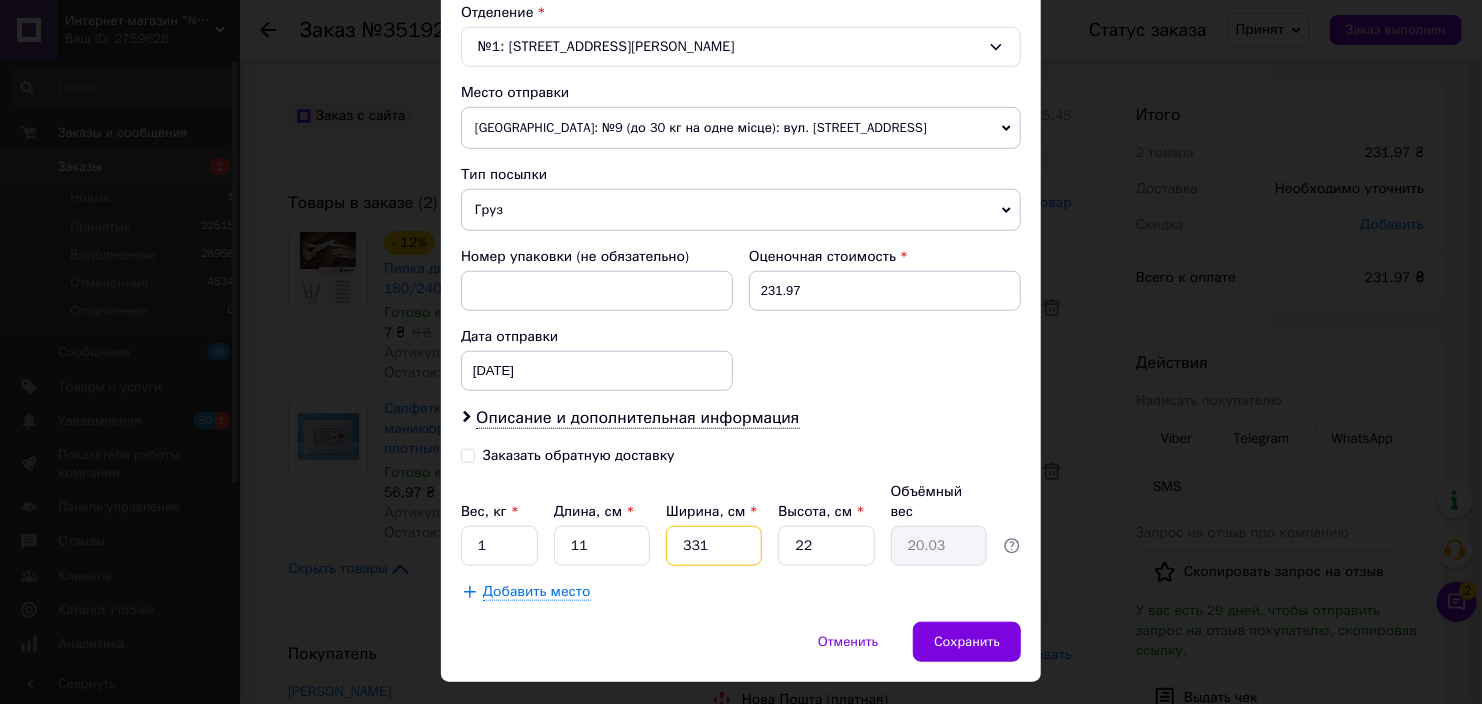 type on "3311" 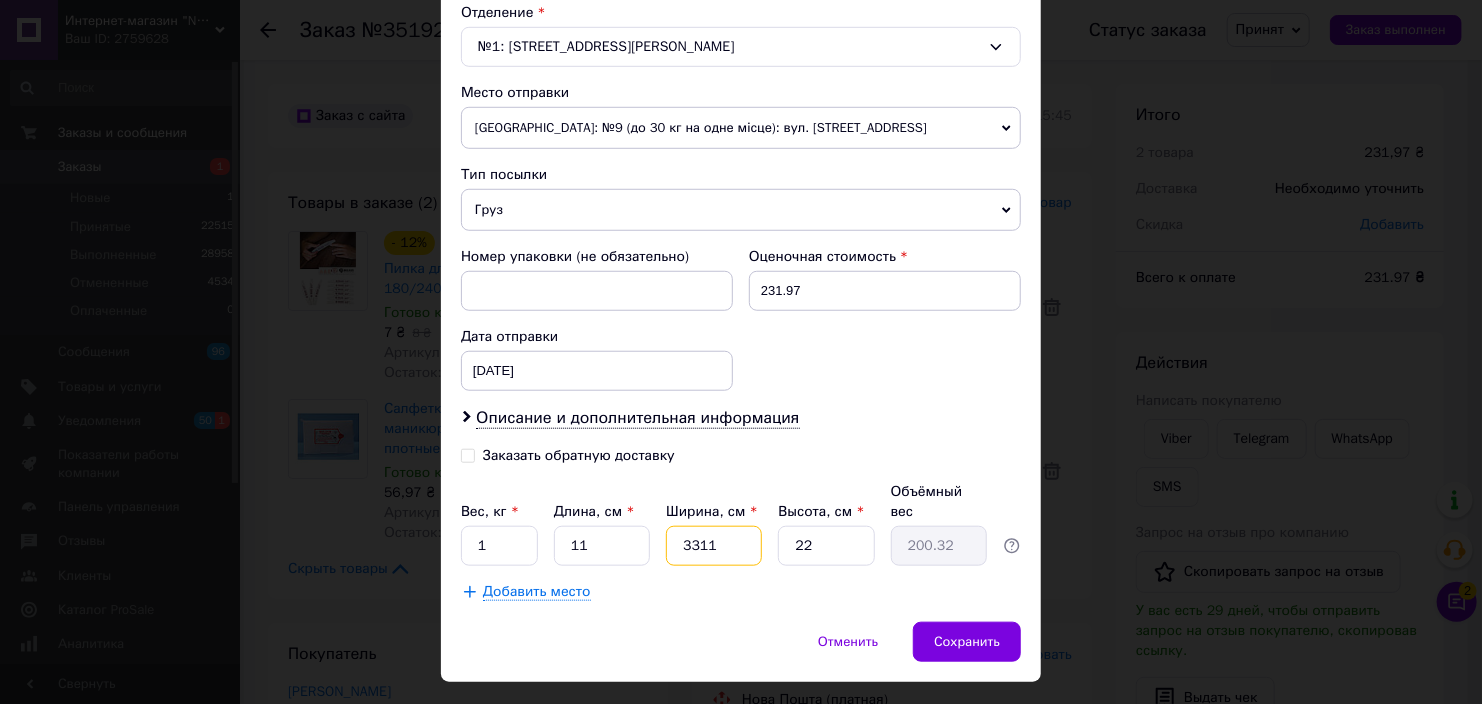 type on "331" 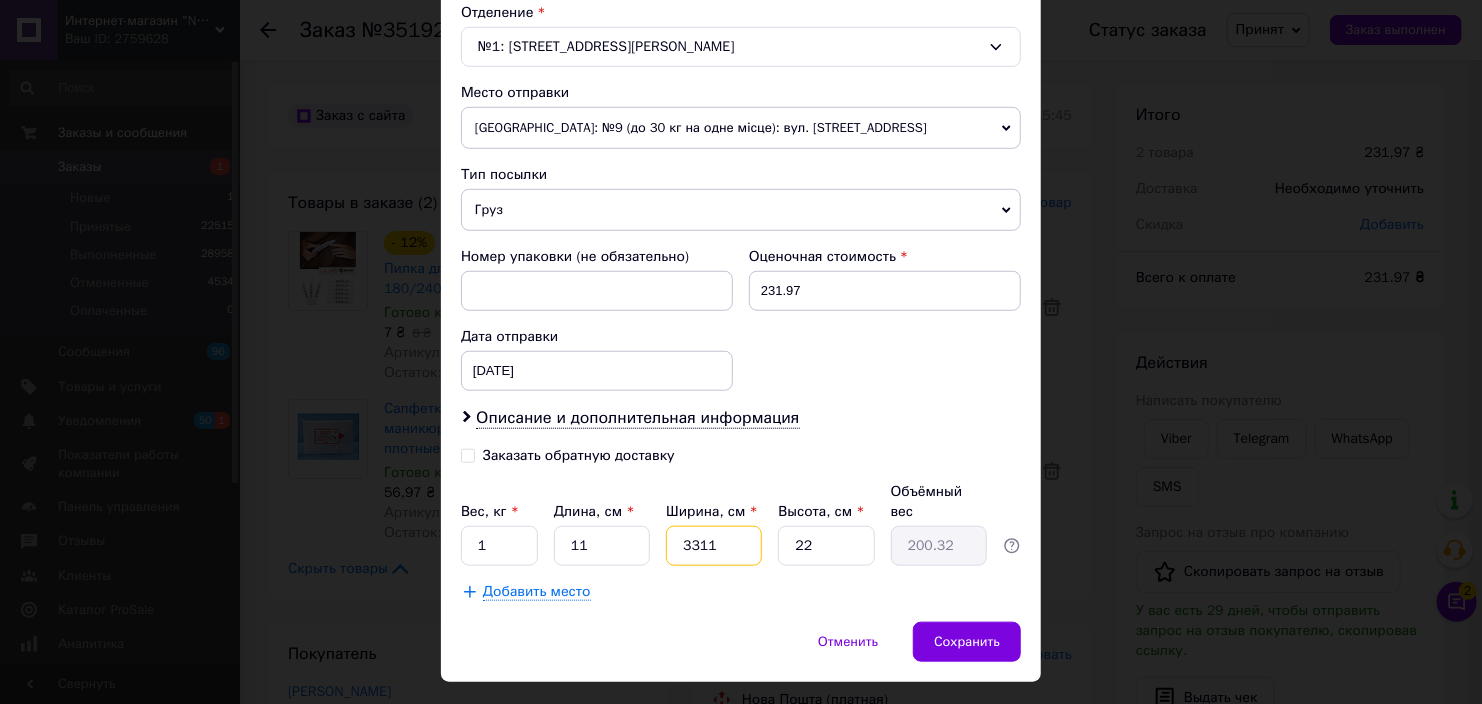 type on "20.03" 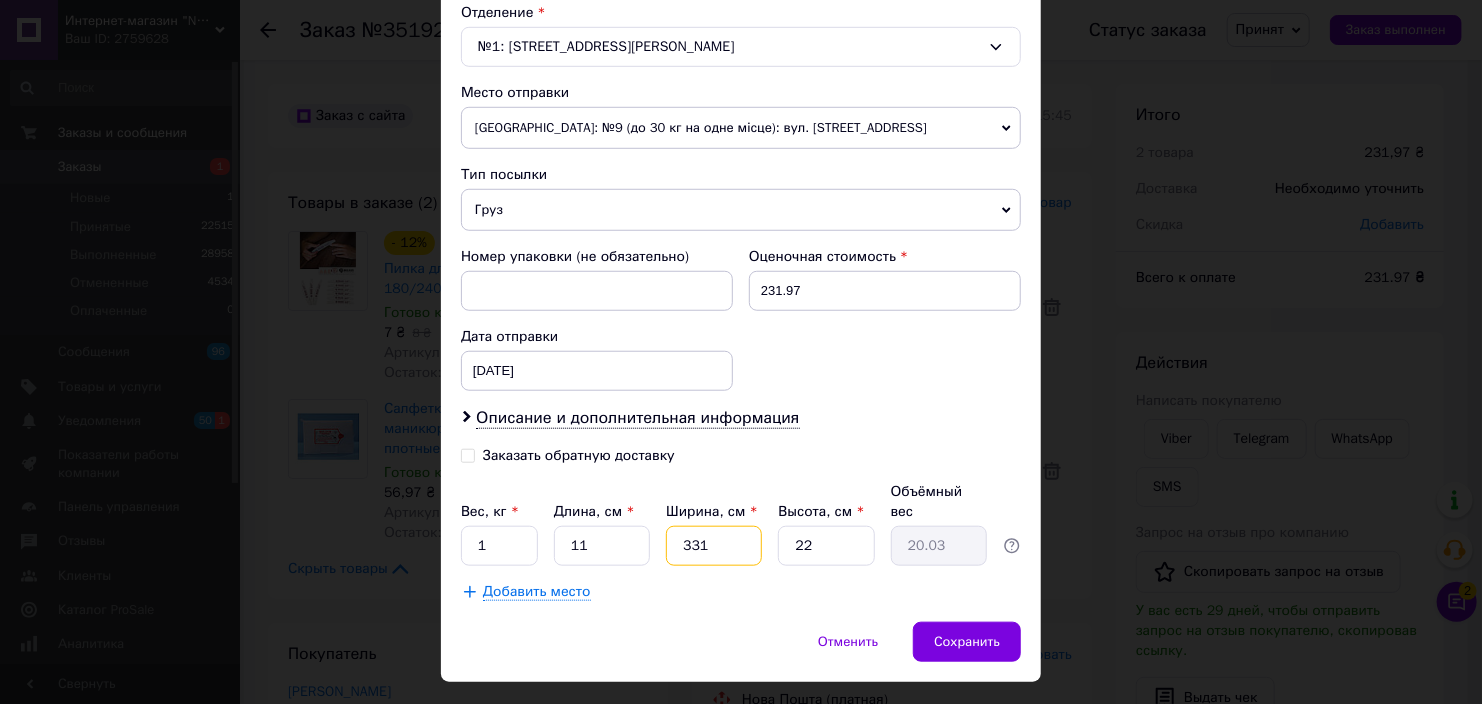 type on "33" 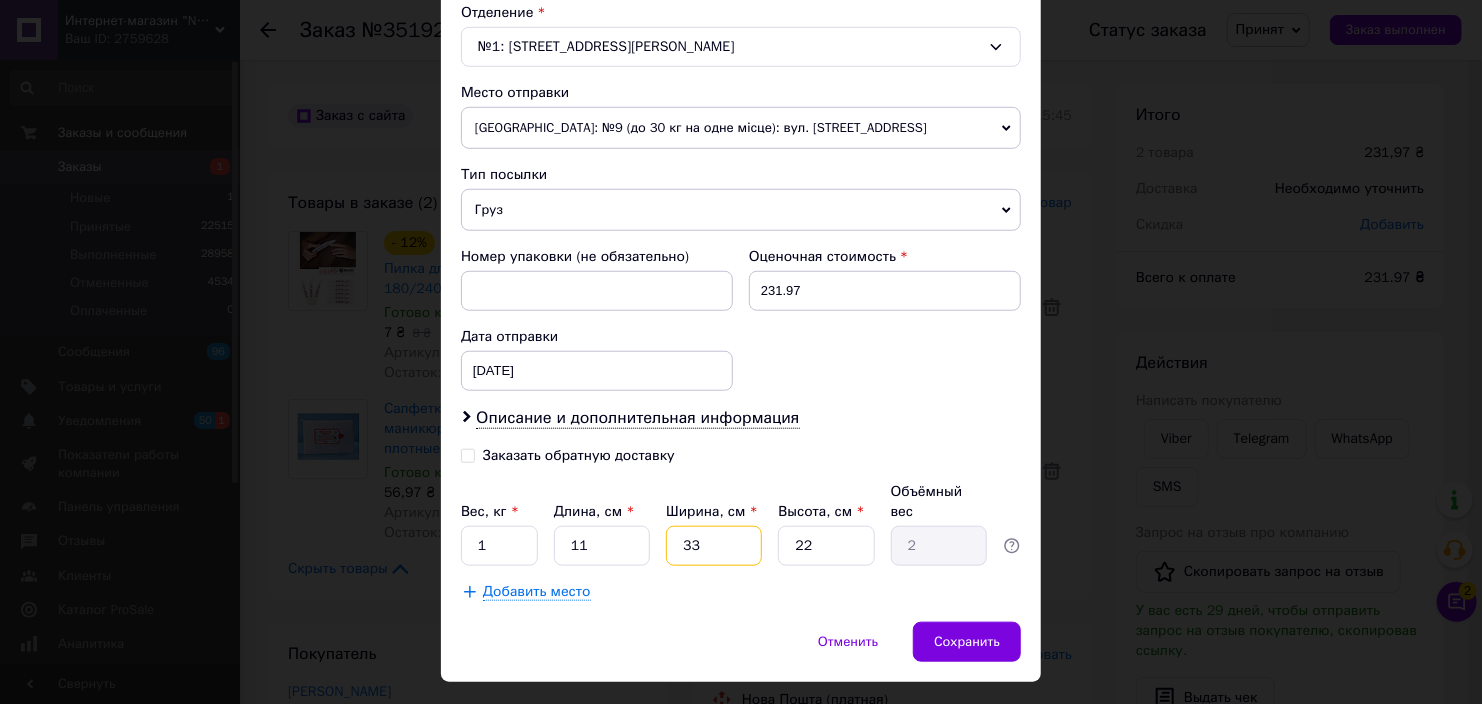 type on "3" 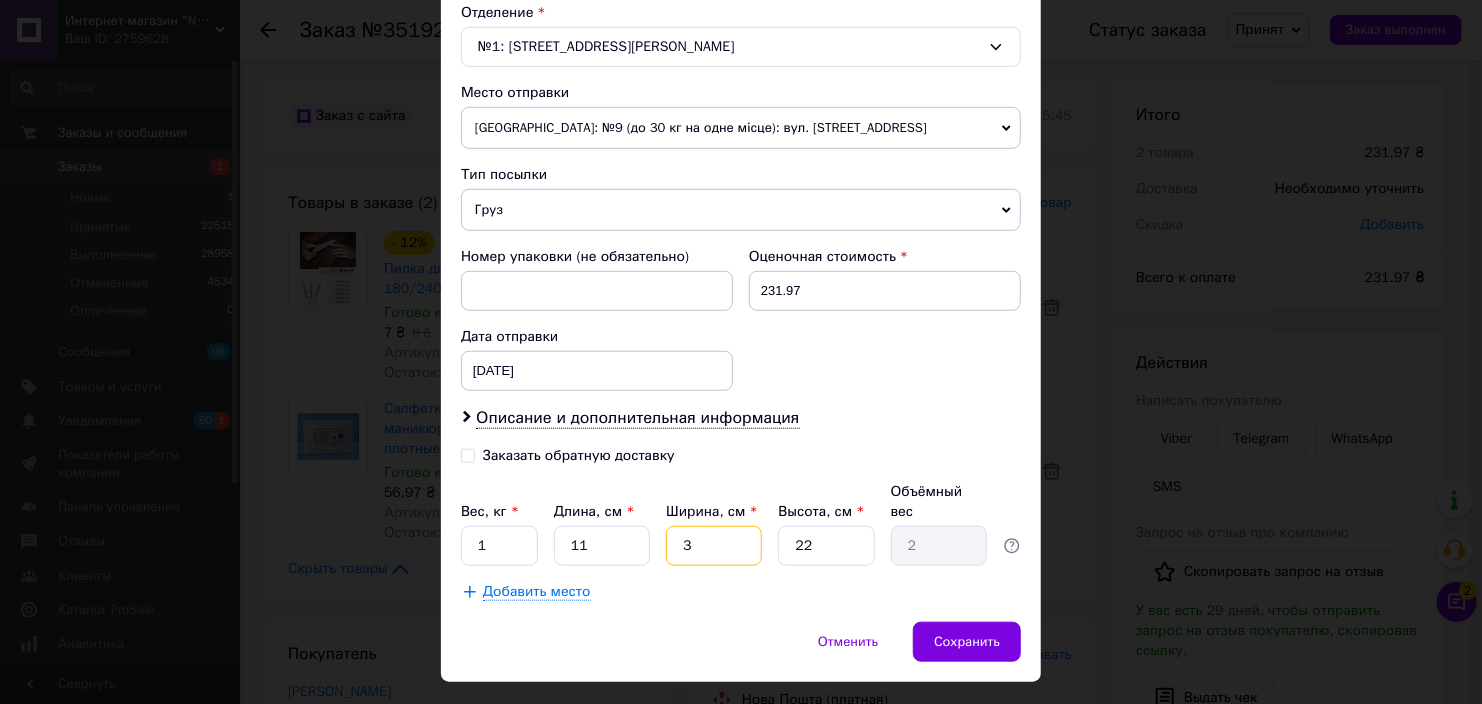type on "0.18" 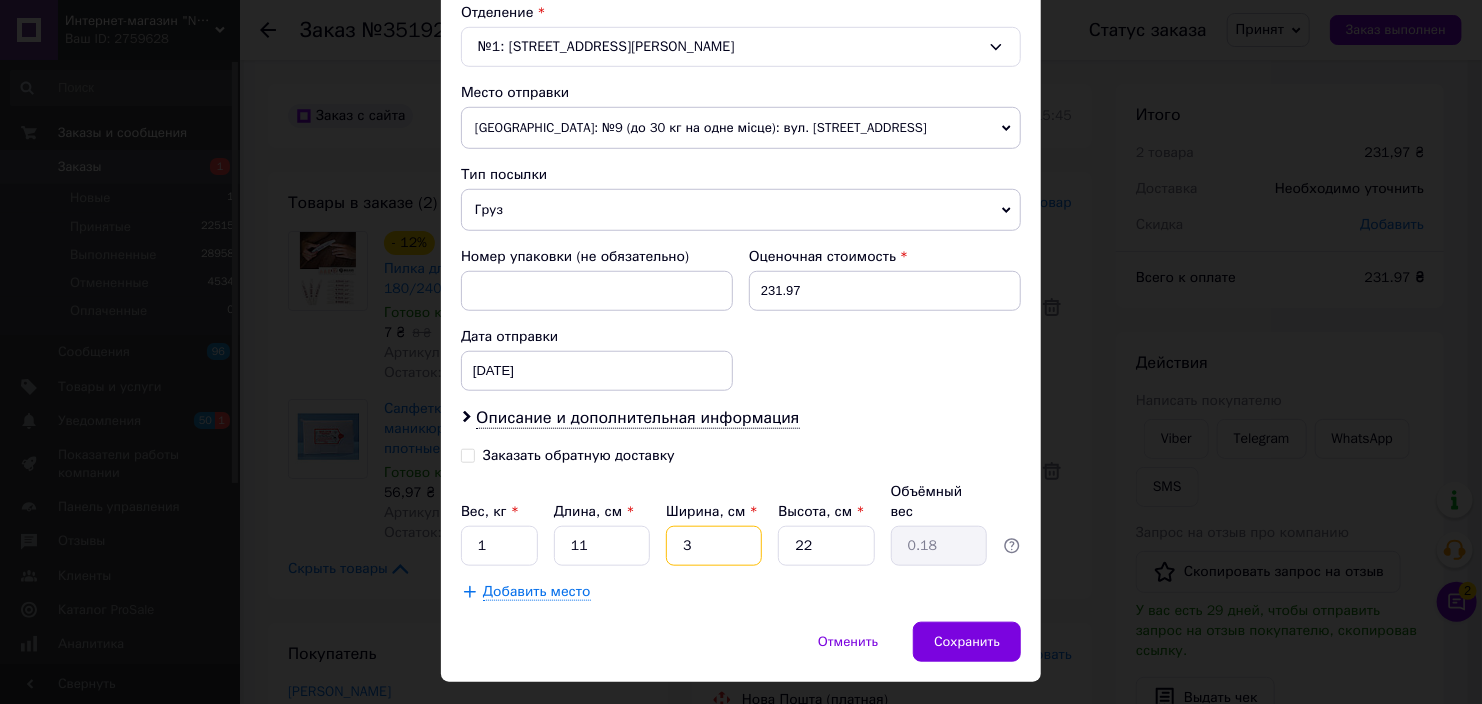 type 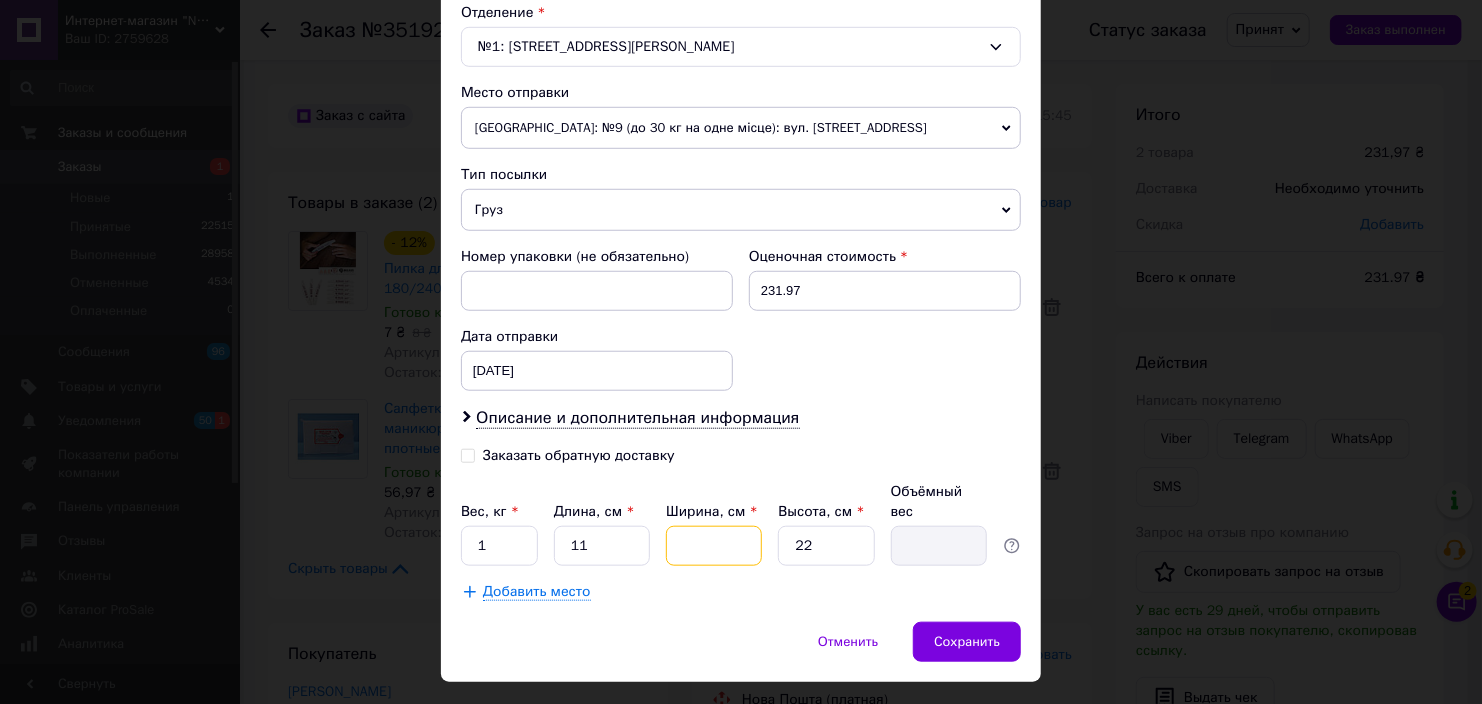 type on "1" 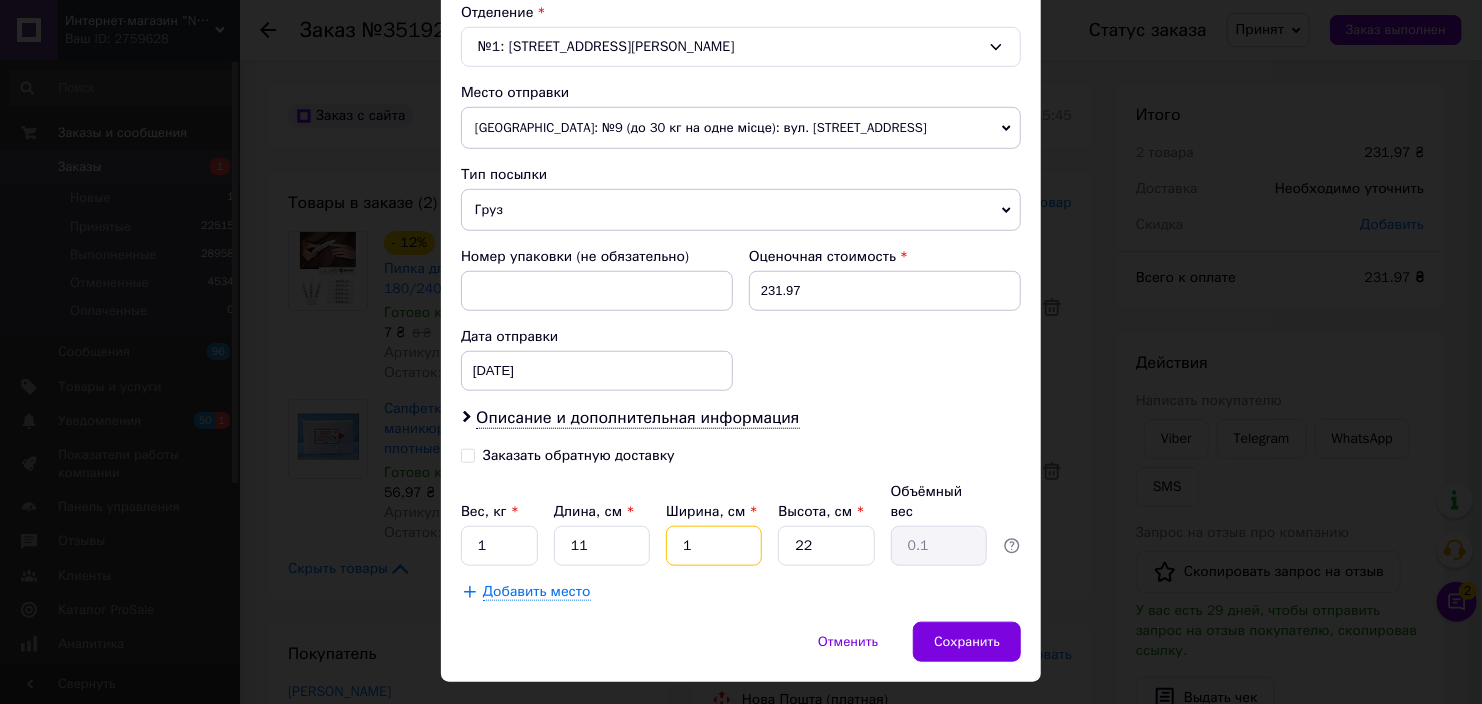 type on "11" 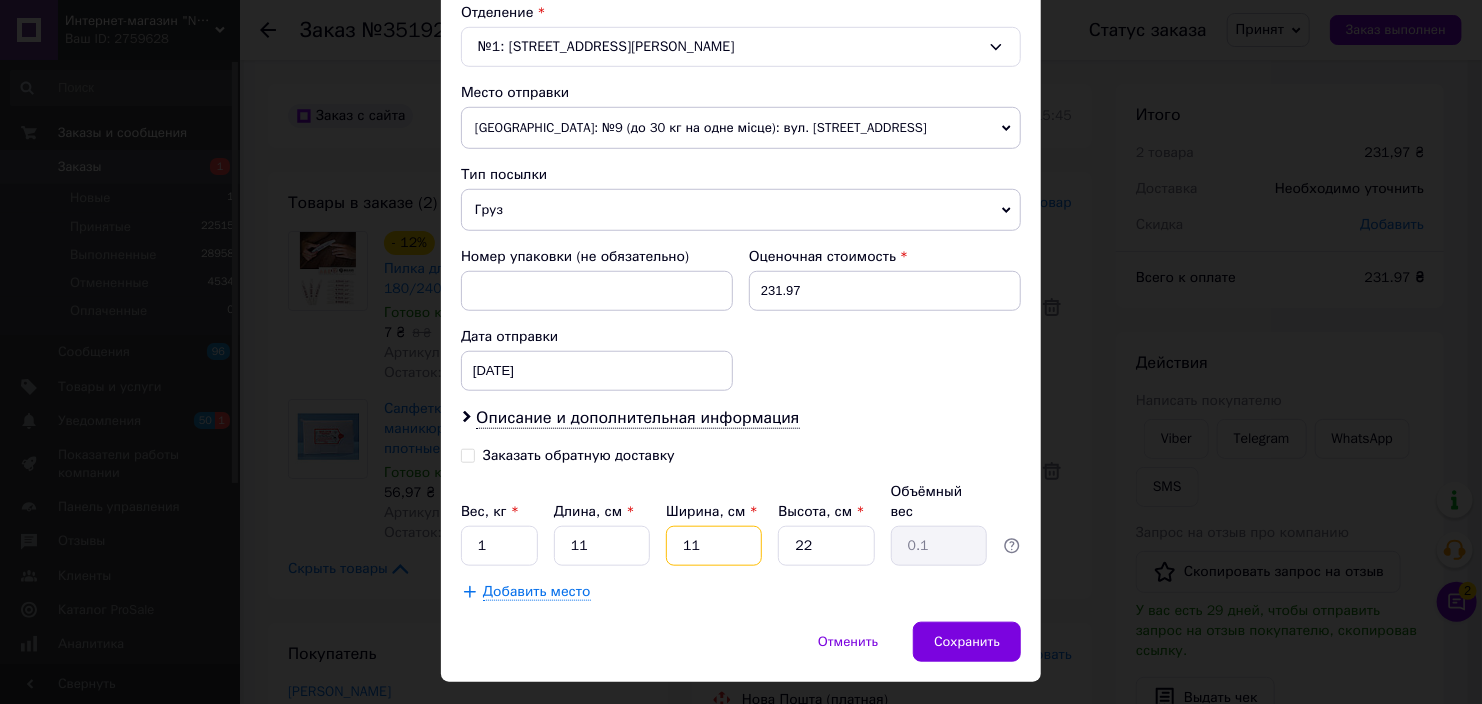 type on "0.67" 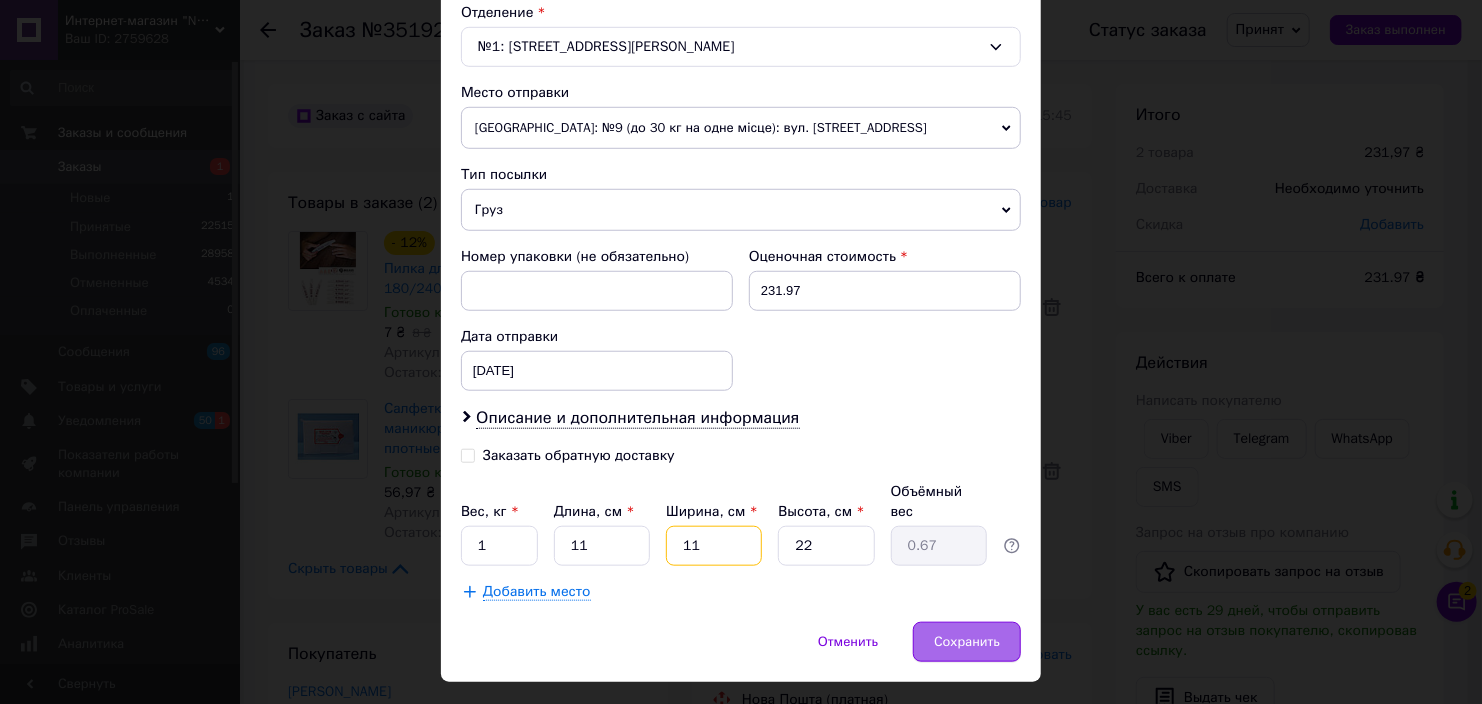 type on "11" 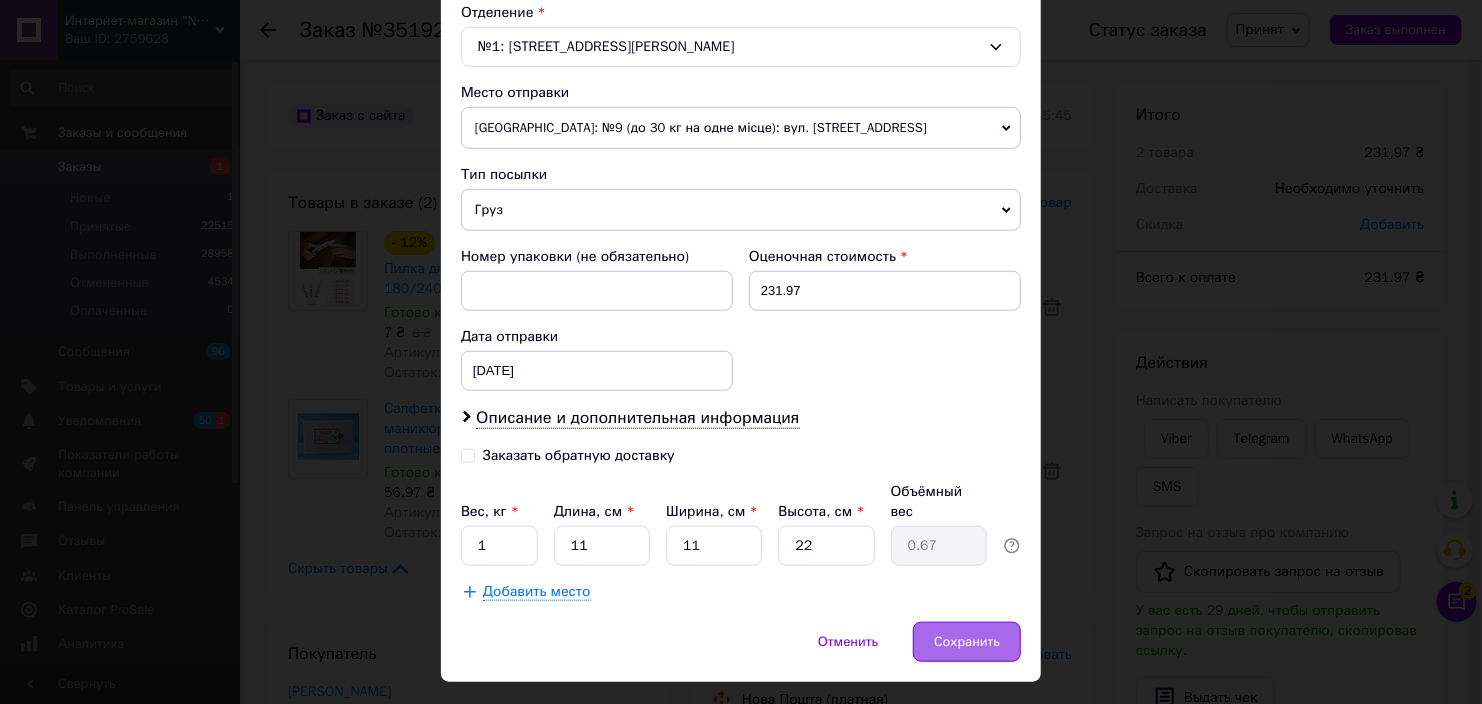 click on "Сохранить" at bounding box center [967, 642] 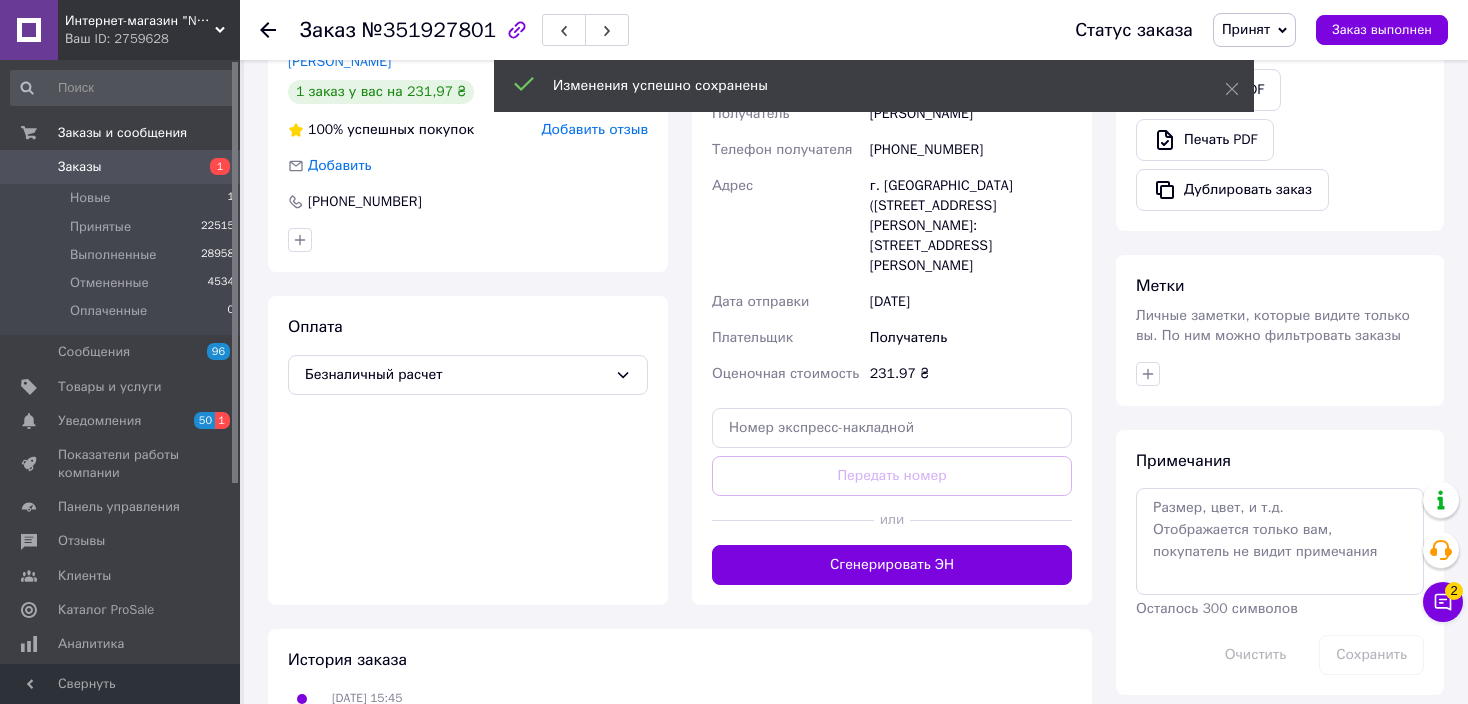 scroll, scrollTop: 666, scrollLeft: 0, axis: vertical 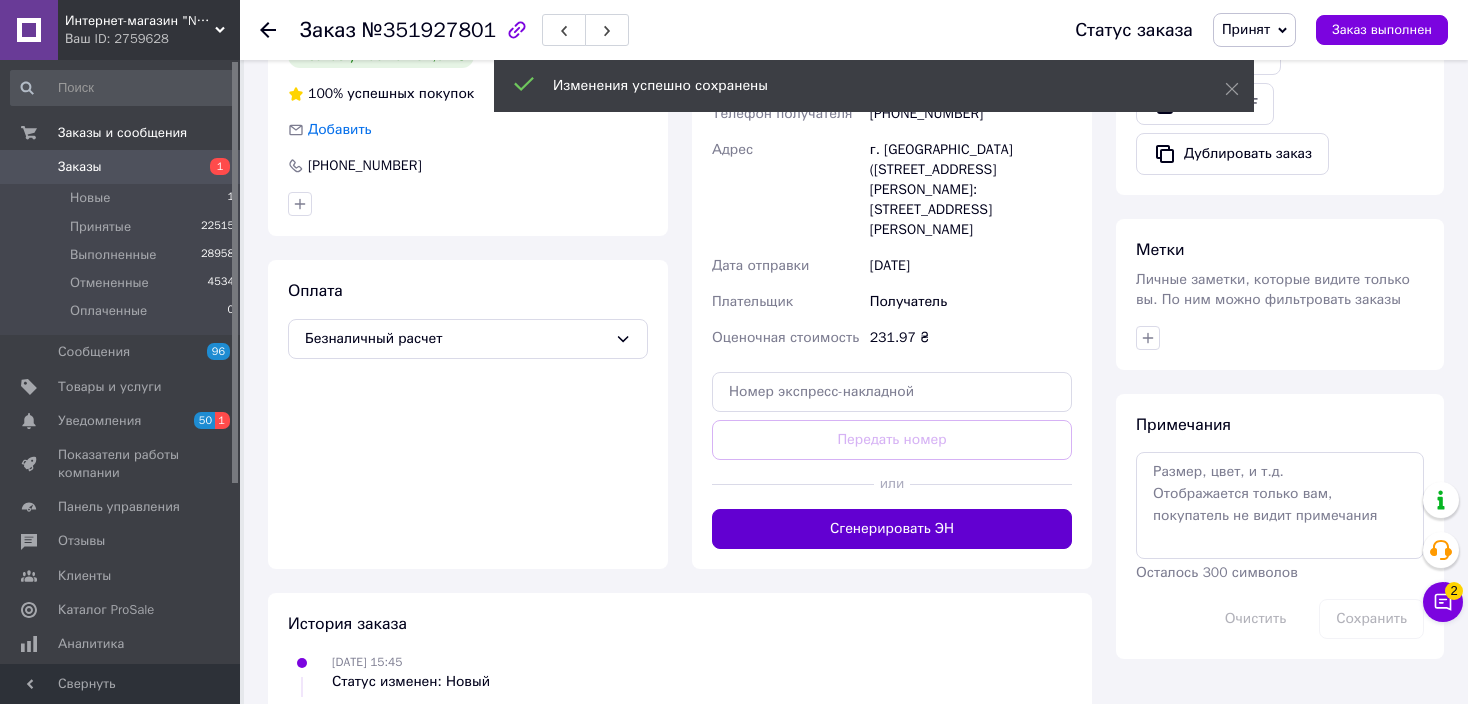 click on "Сгенерировать ЭН" at bounding box center [892, 529] 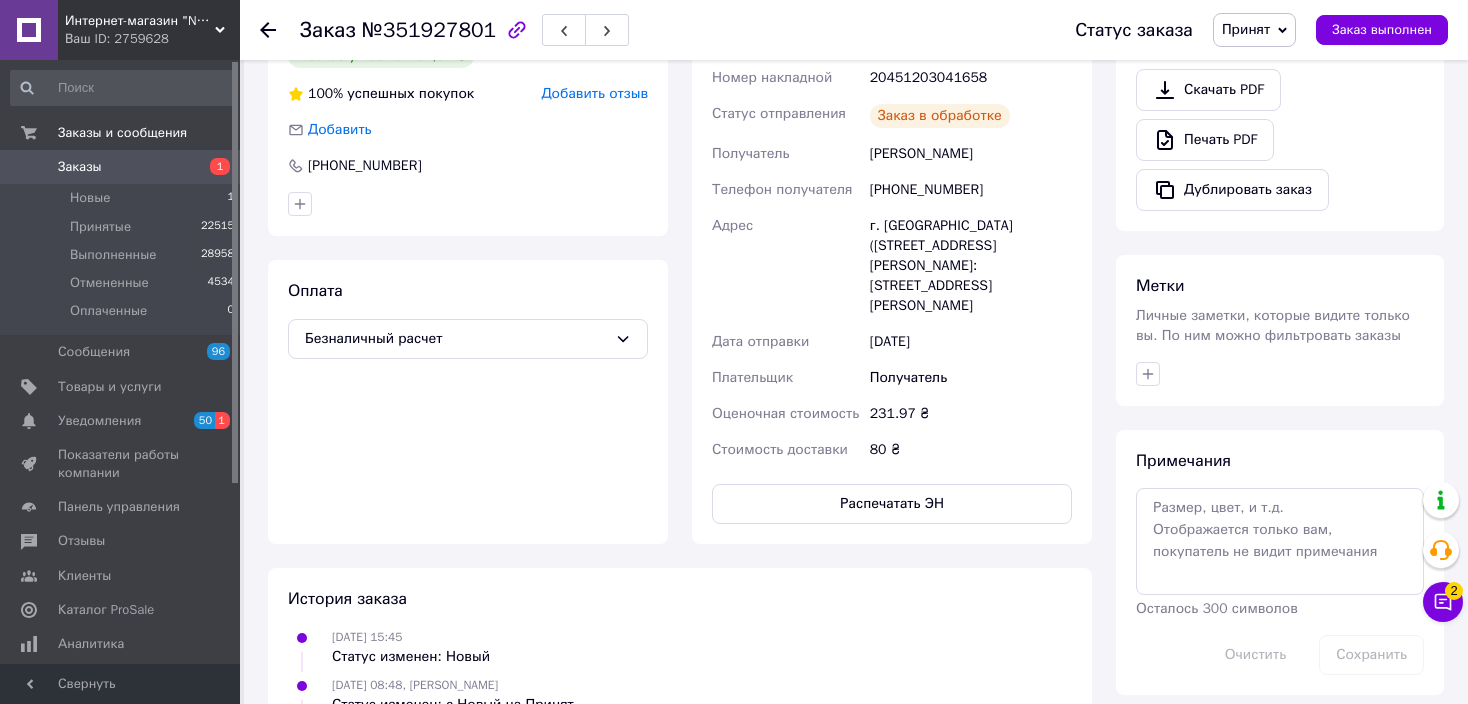 click 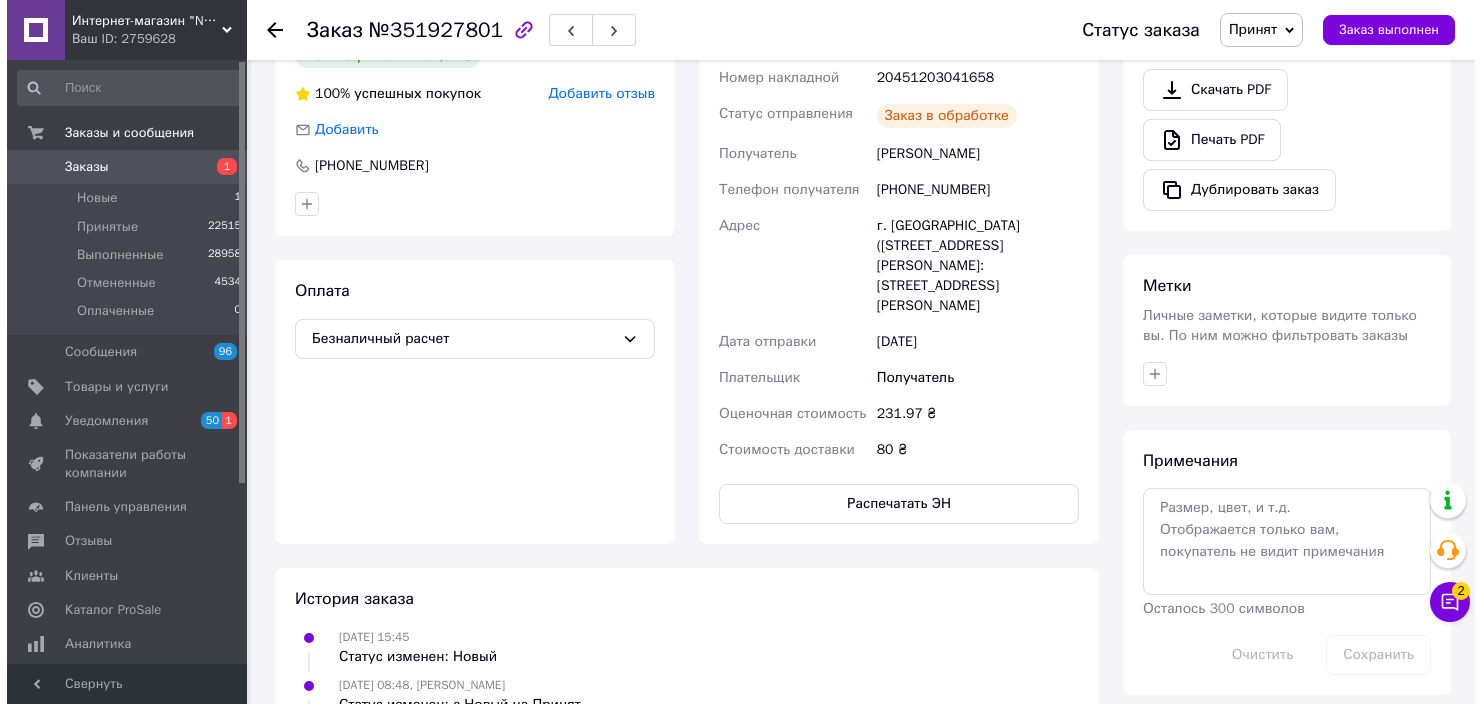 scroll, scrollTop: 0, scrollLeft: 0, axis: both 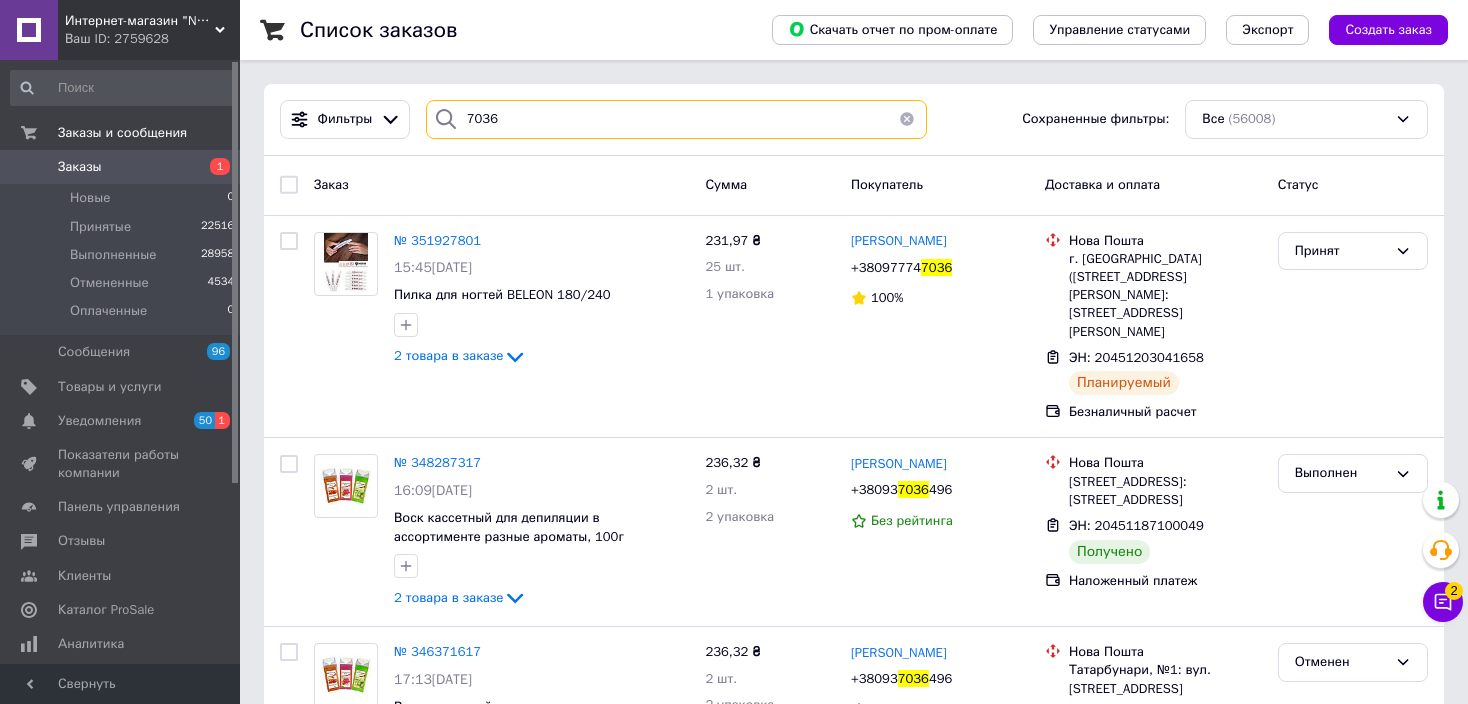 click on "7036" at bounding box center (676, 119) 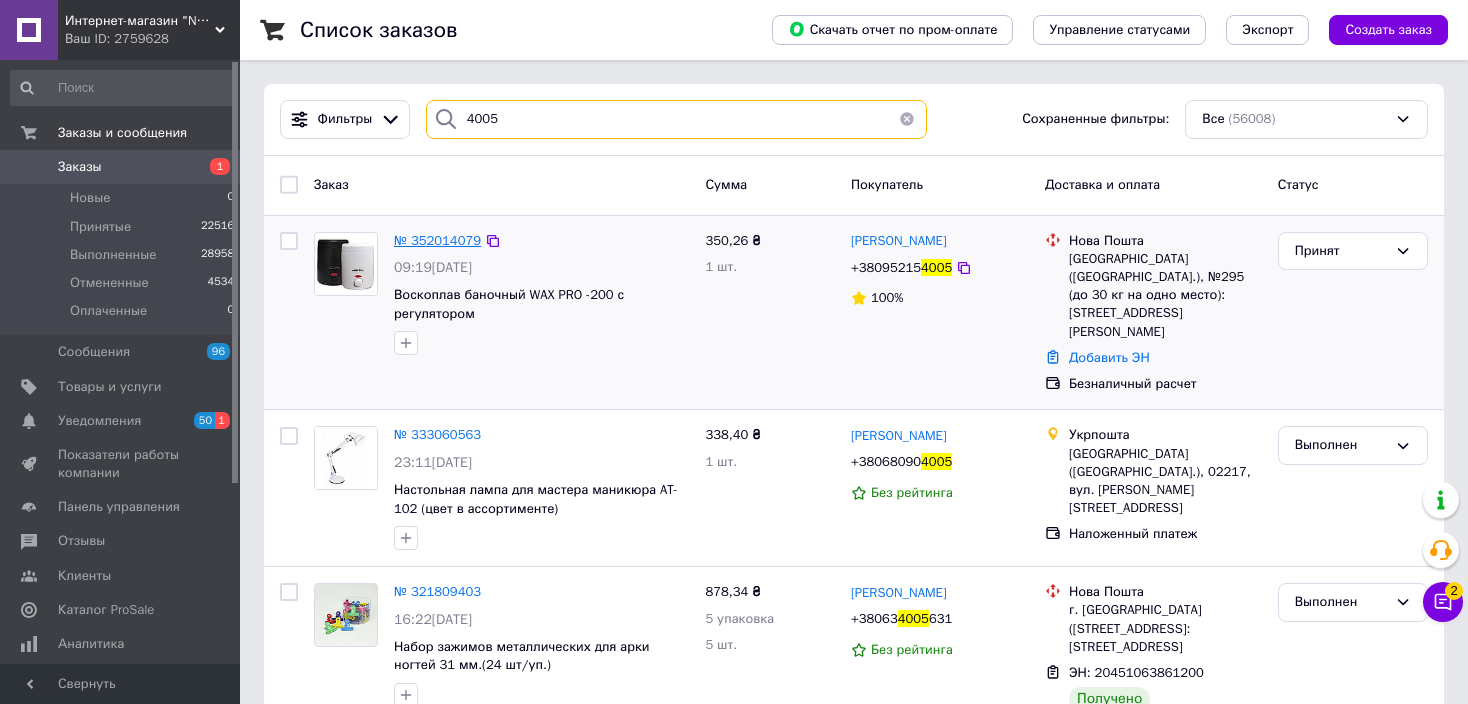 type on "4005" 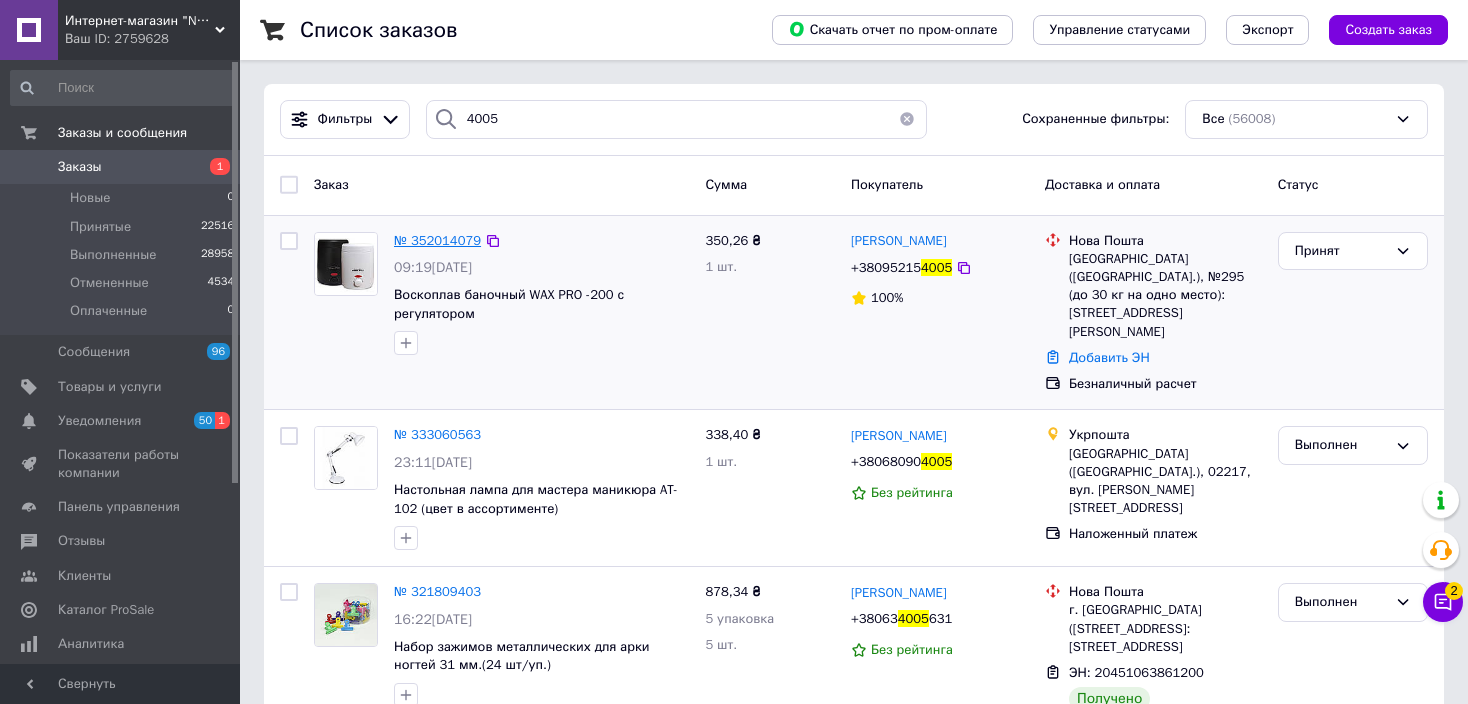 click on "№ 352014079" at bounding box center (437, 240) 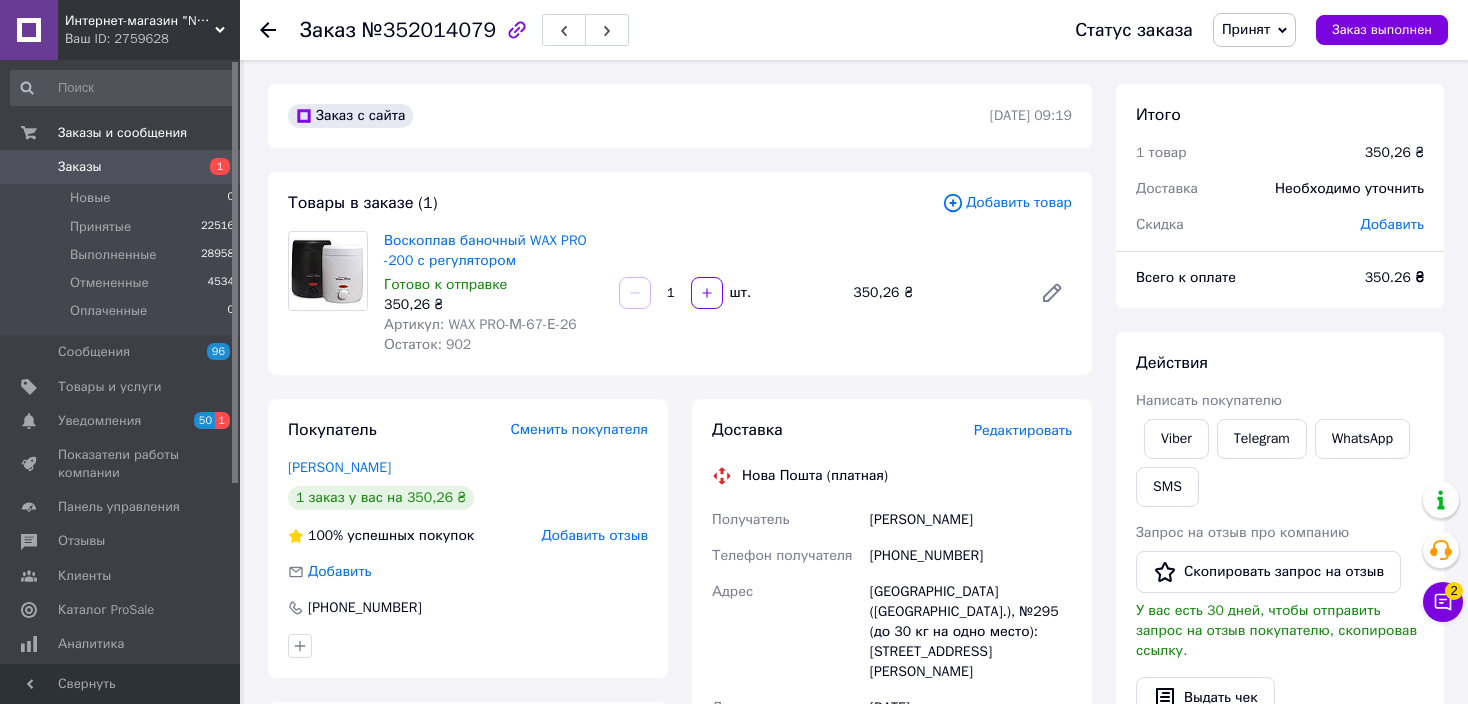 click on "Редактировать" at bounding box center [1023, 430] 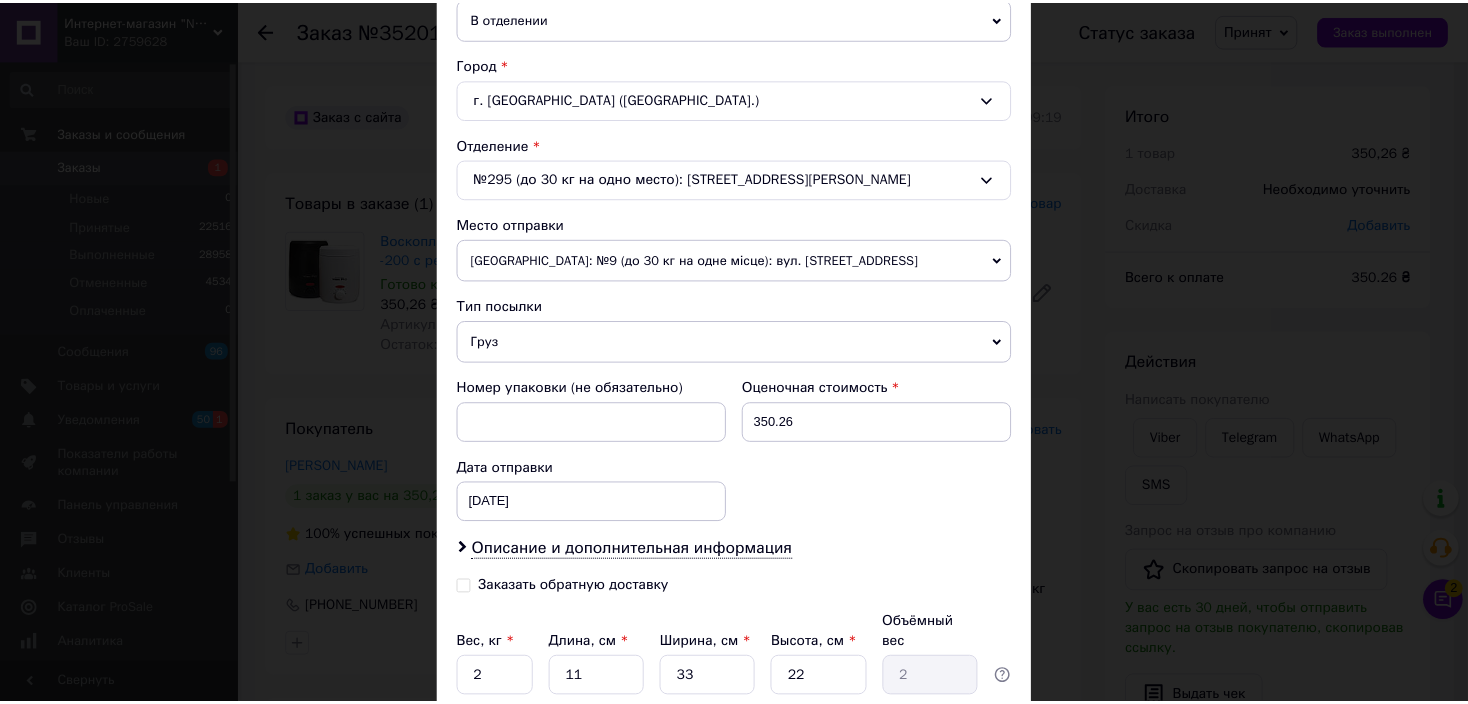 scroll, scrollTop: 654, scrollLeft: 0, axis: vertical 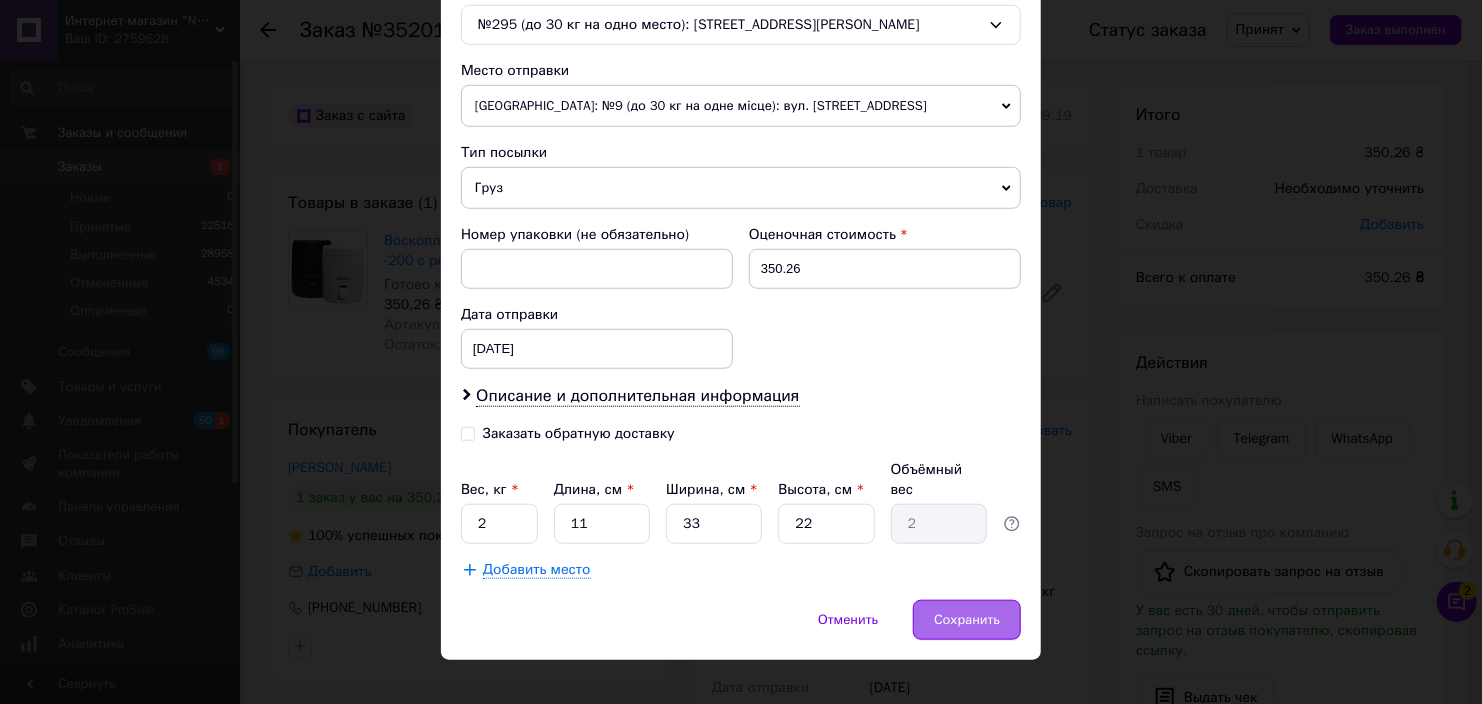 click on "Сохранить" at bounding box center (967, 620) 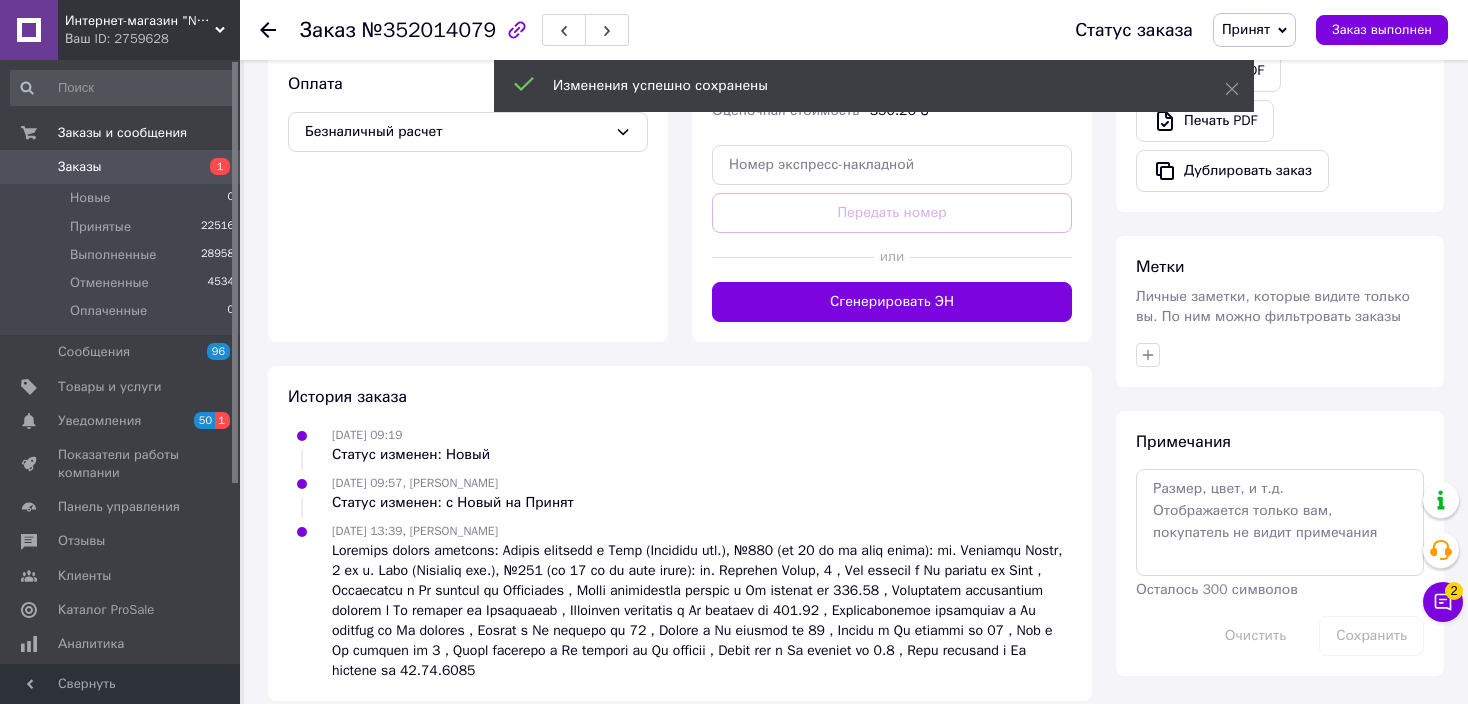 scroll, scrollTop: 658, scrollLeft: 0, axis: vertical 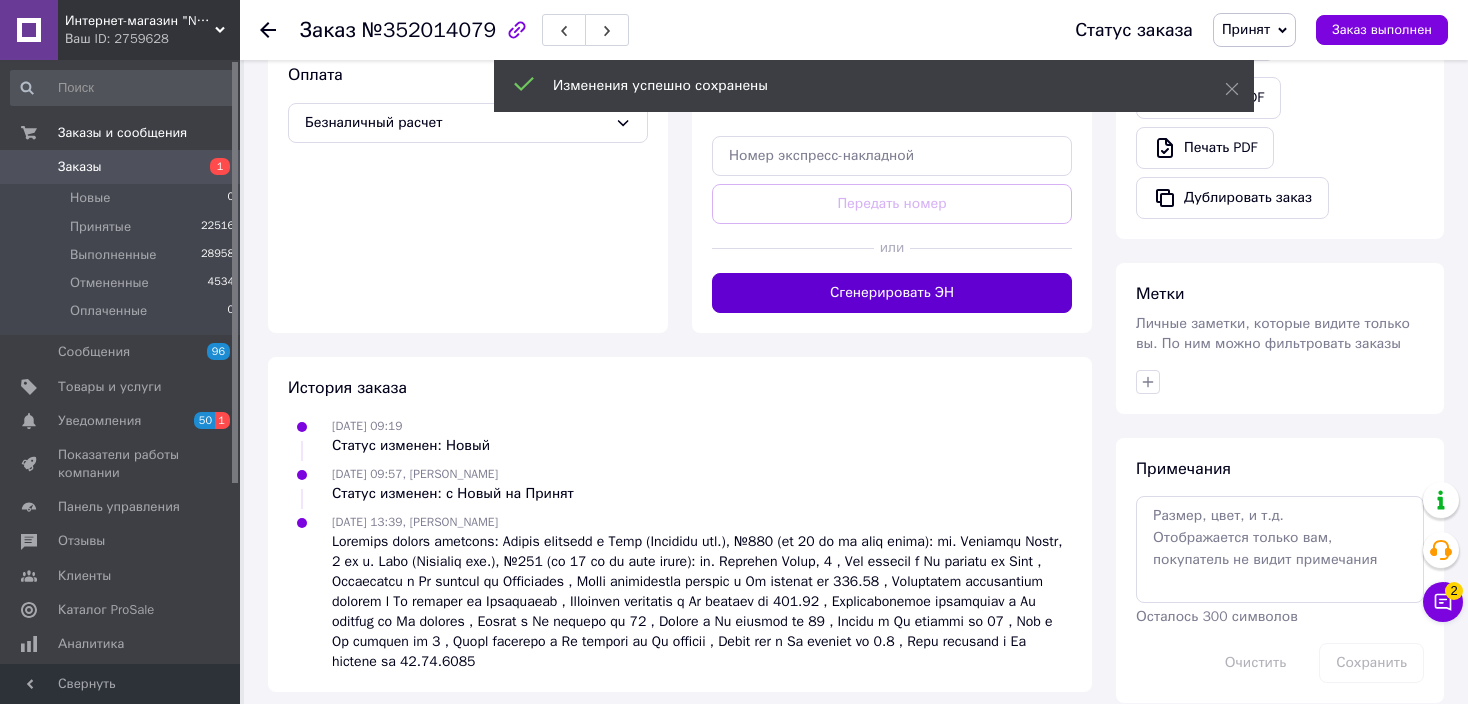 click on "Сгенерировать ЭН" at bounding box center (892, 293) 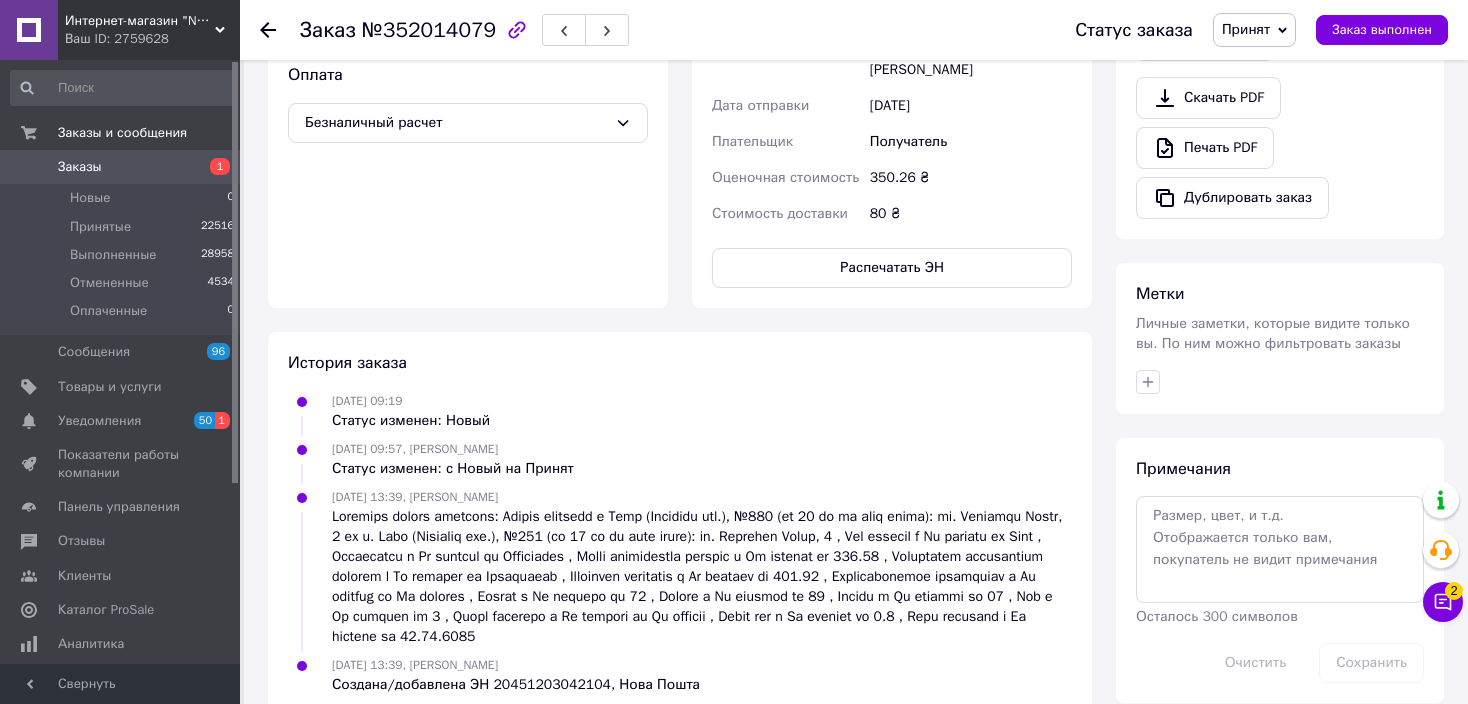 click 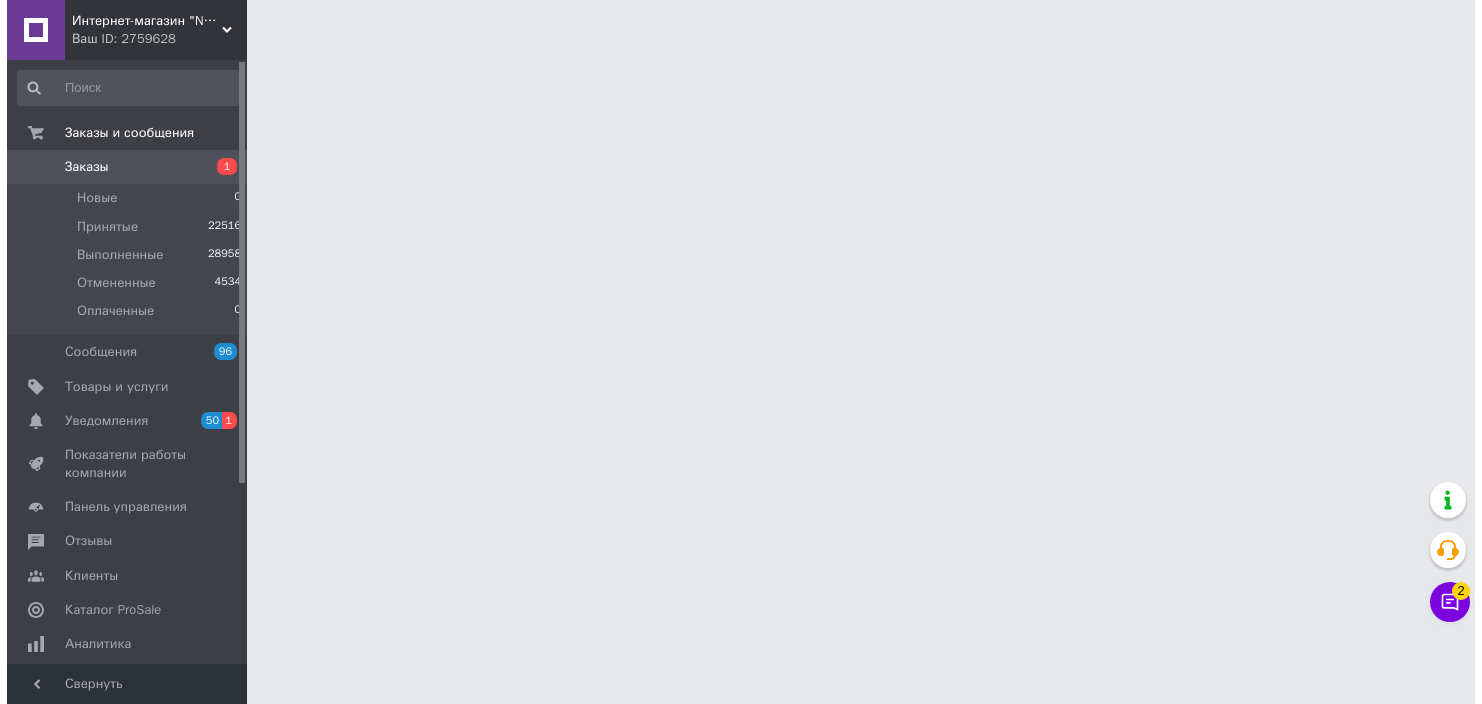 scroll, scrollTop: 0, scrollLeft: 0, axis: both 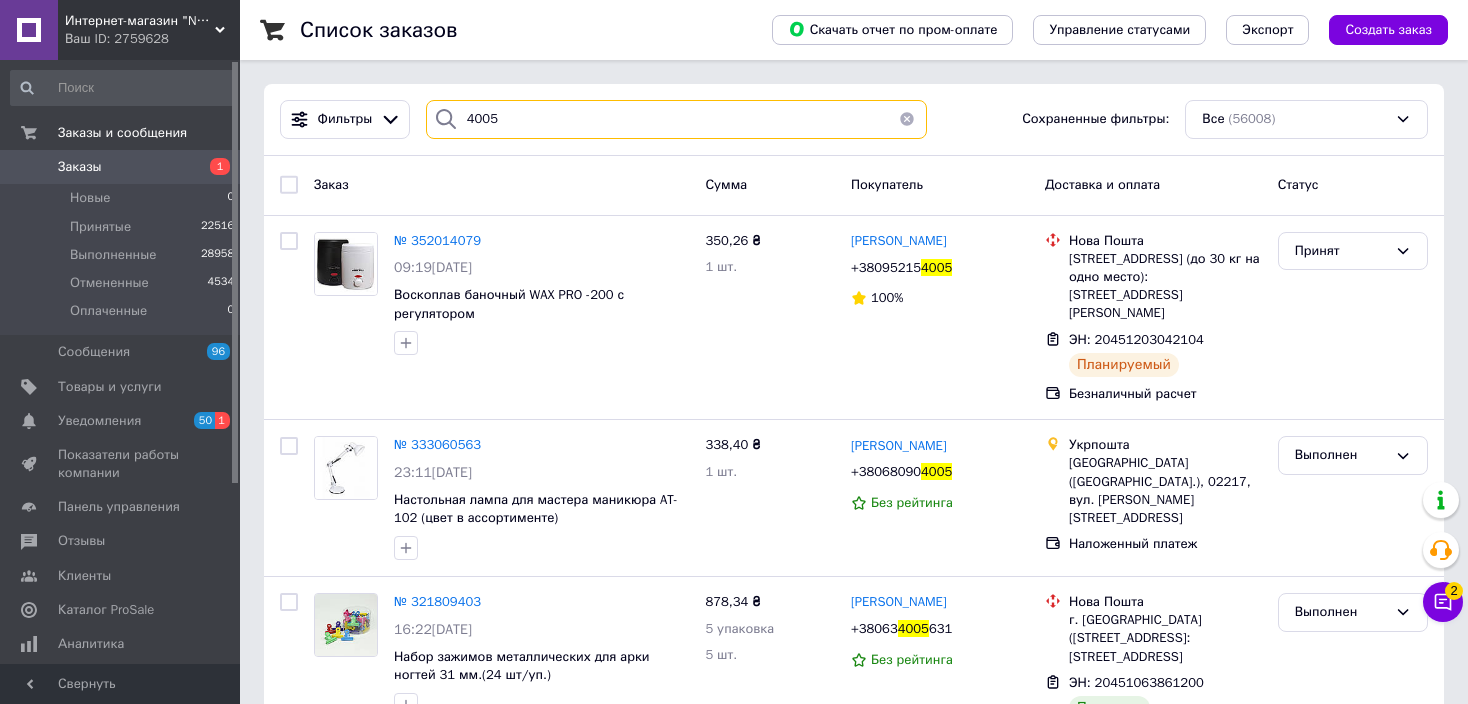 click on "4005" at bounding box center [676, 119] 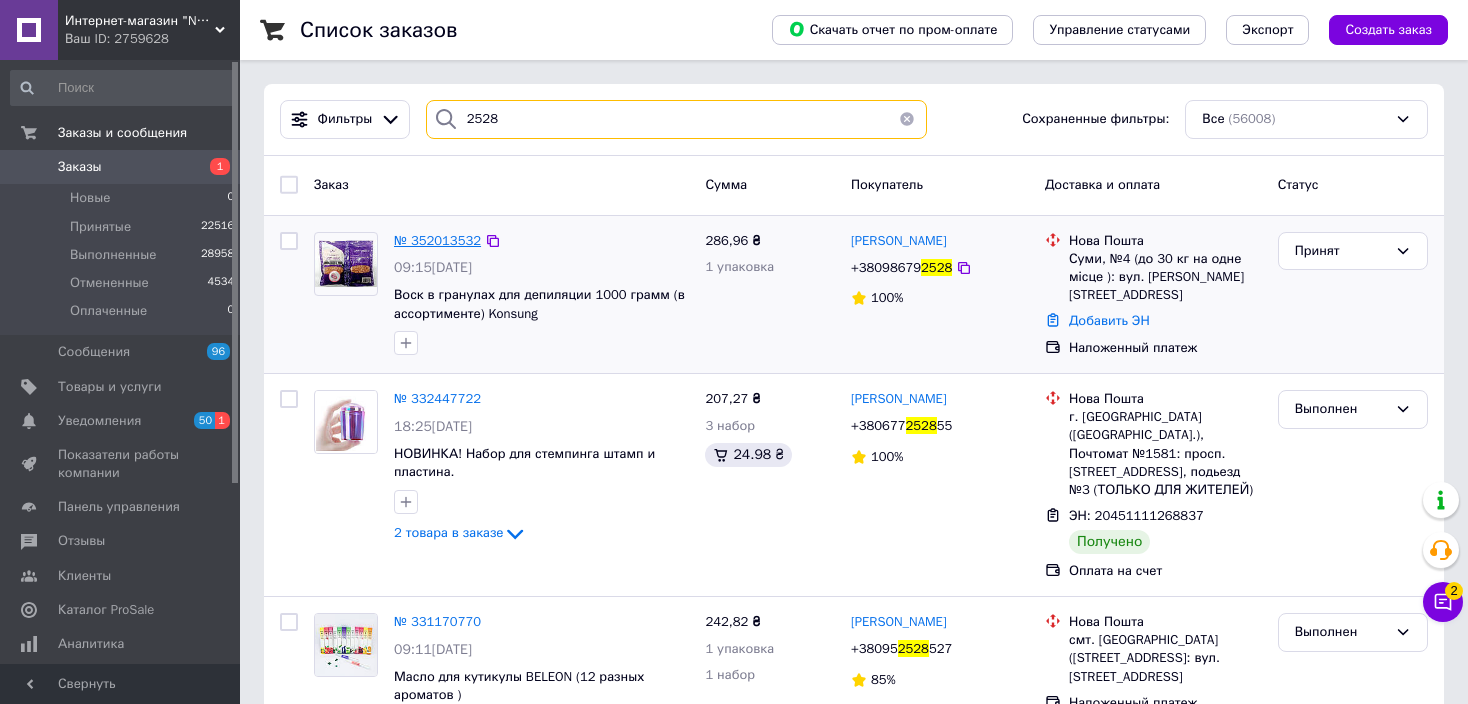 type on "2528" 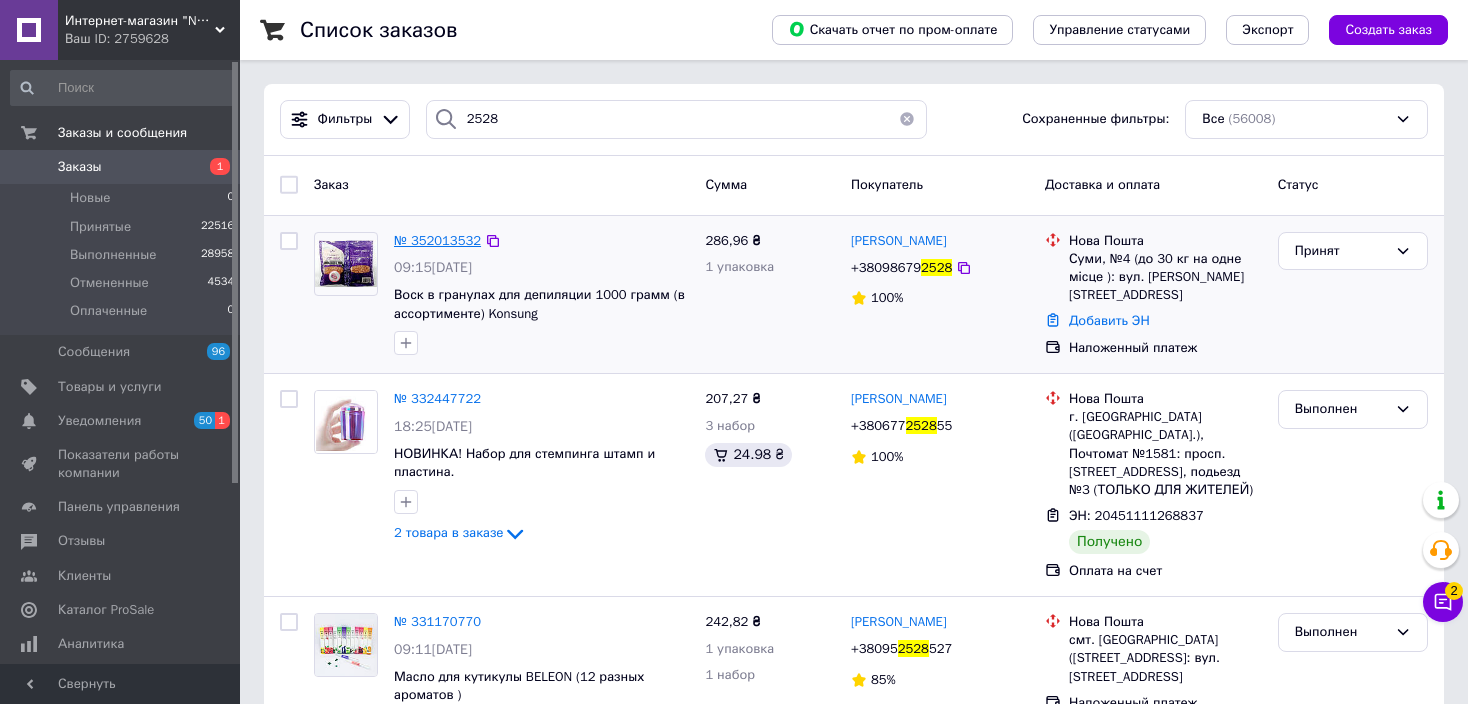 click on "№ 352013532" at bounding box center (437, 240) 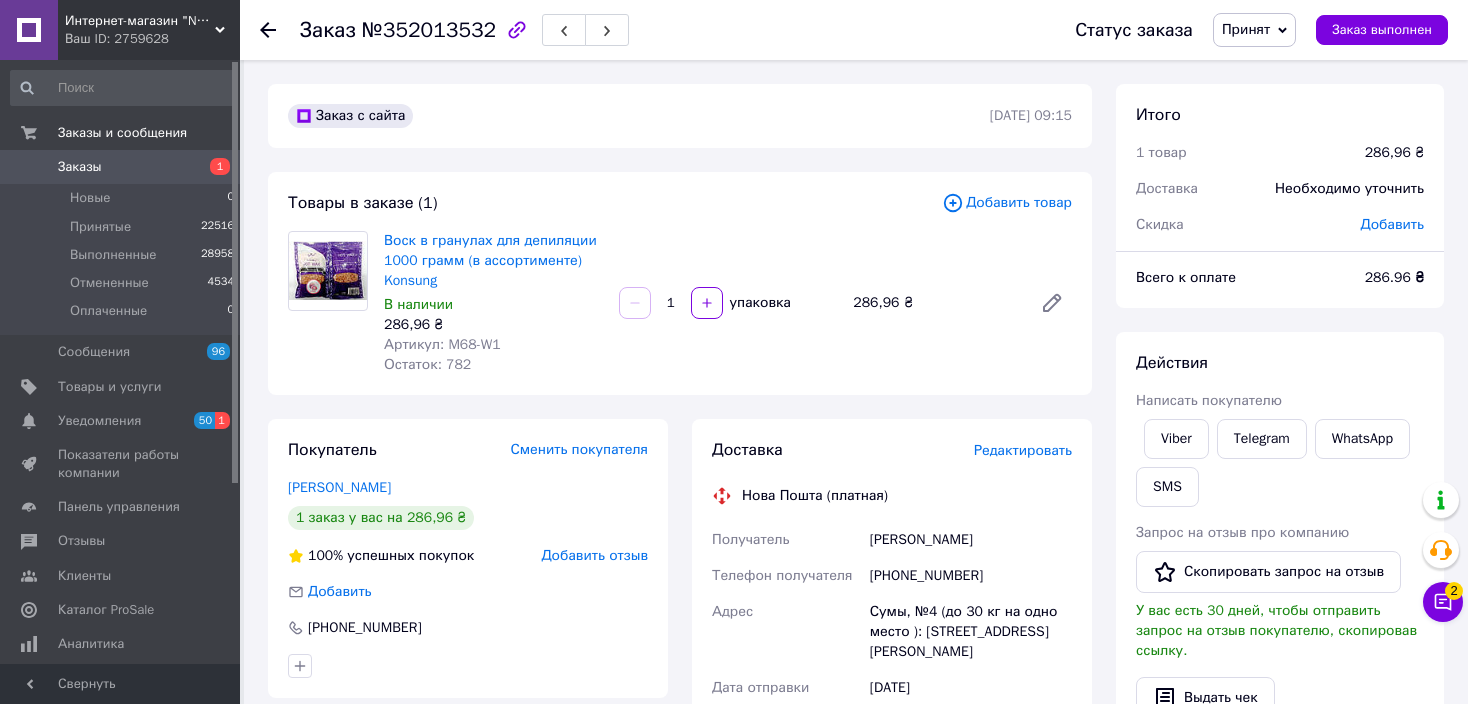 click on "Редактировать" at bounding box center [1023, 450] 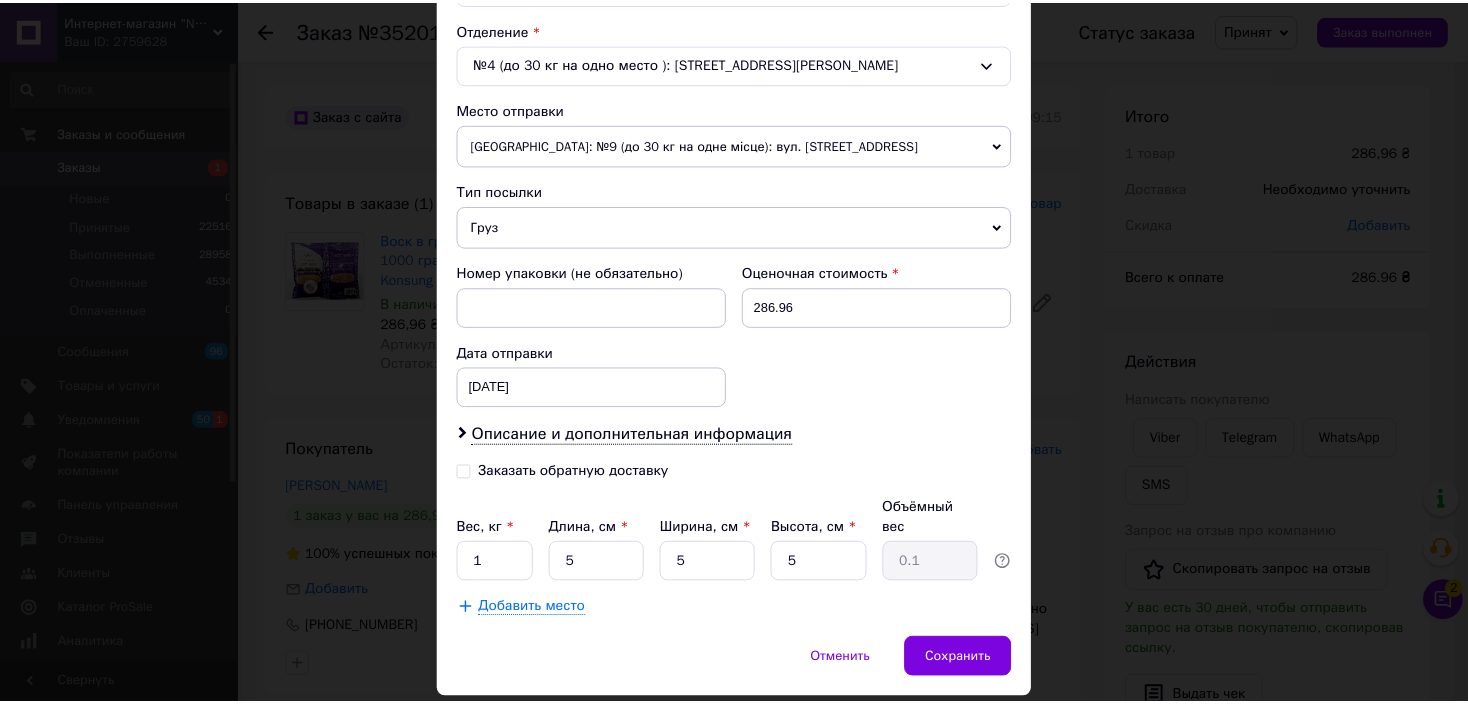 scroll, scrollTop: 654, scrollLeft: 0, axis: vertical 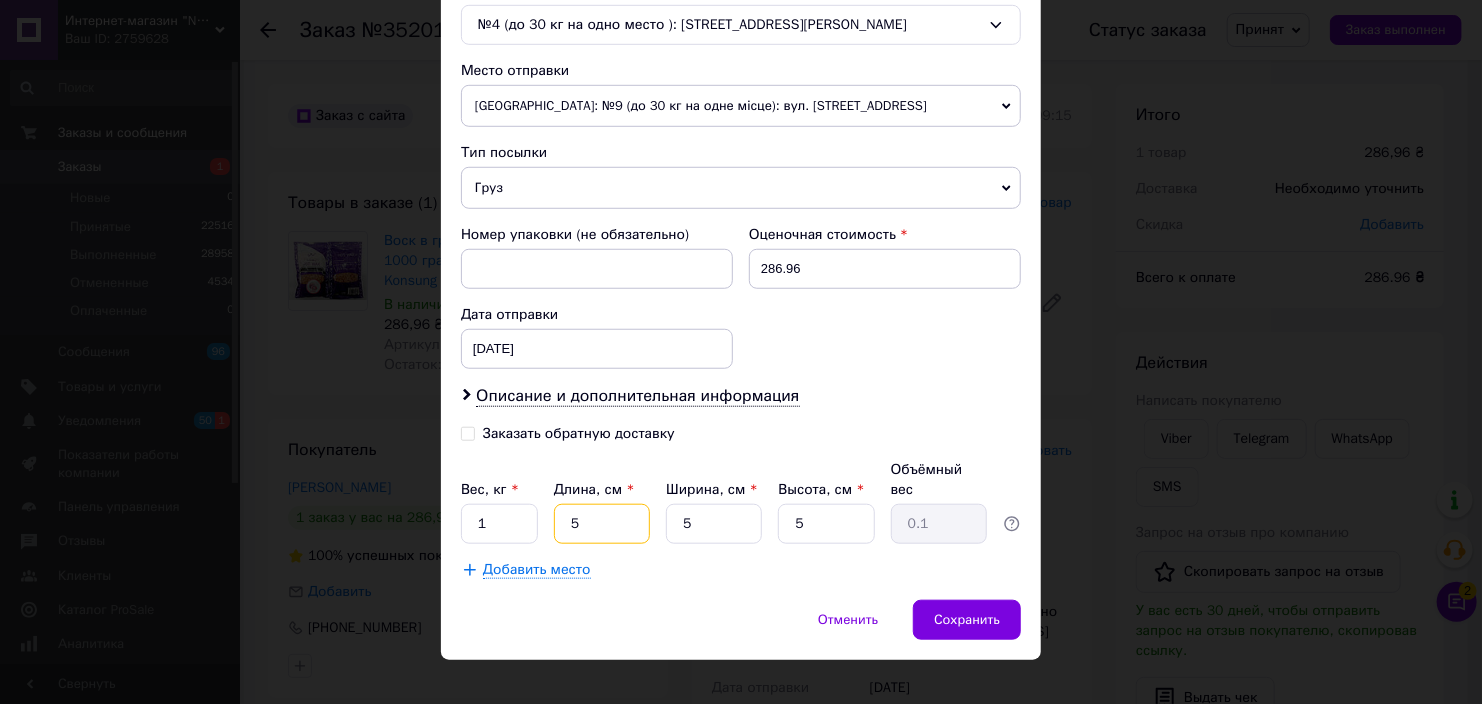 click on "5" at bounding box center (602, 524) 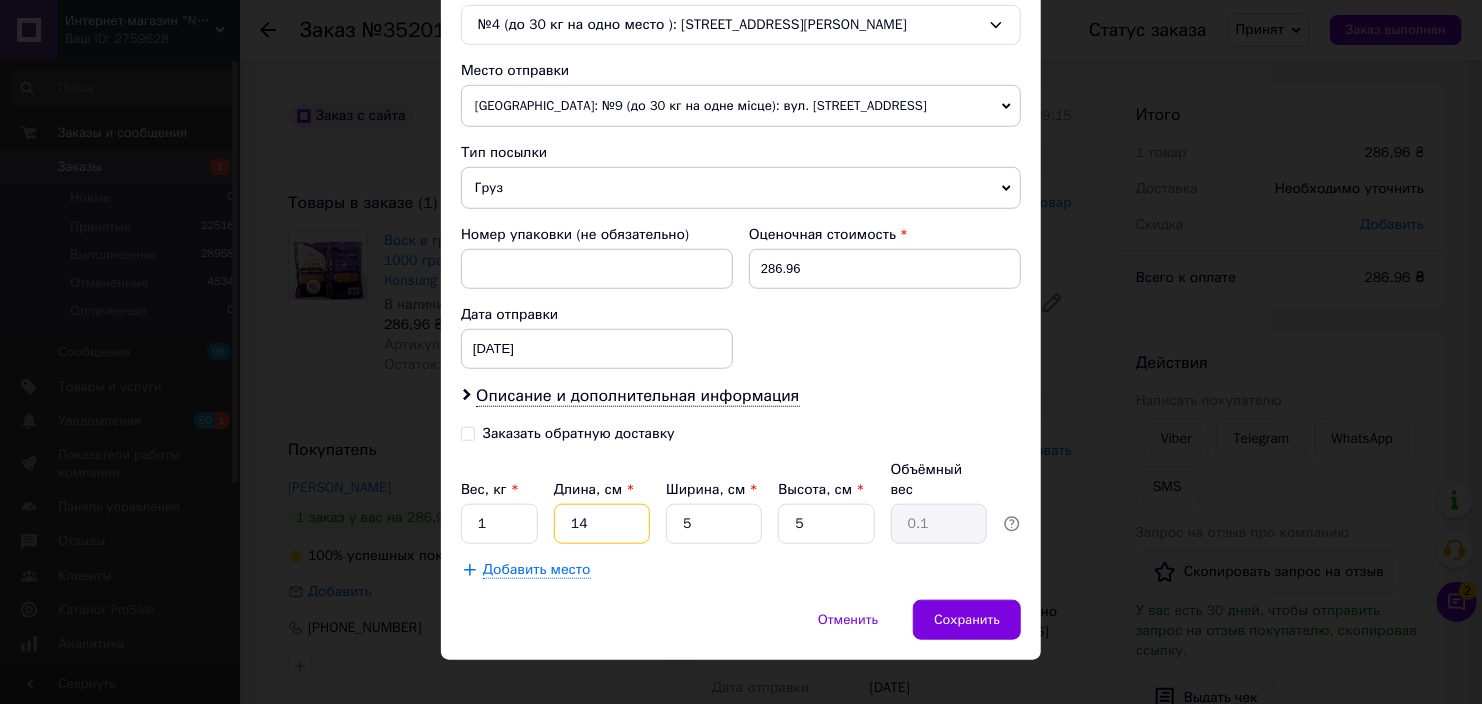 click on "14" at bounding box center [602, 524] 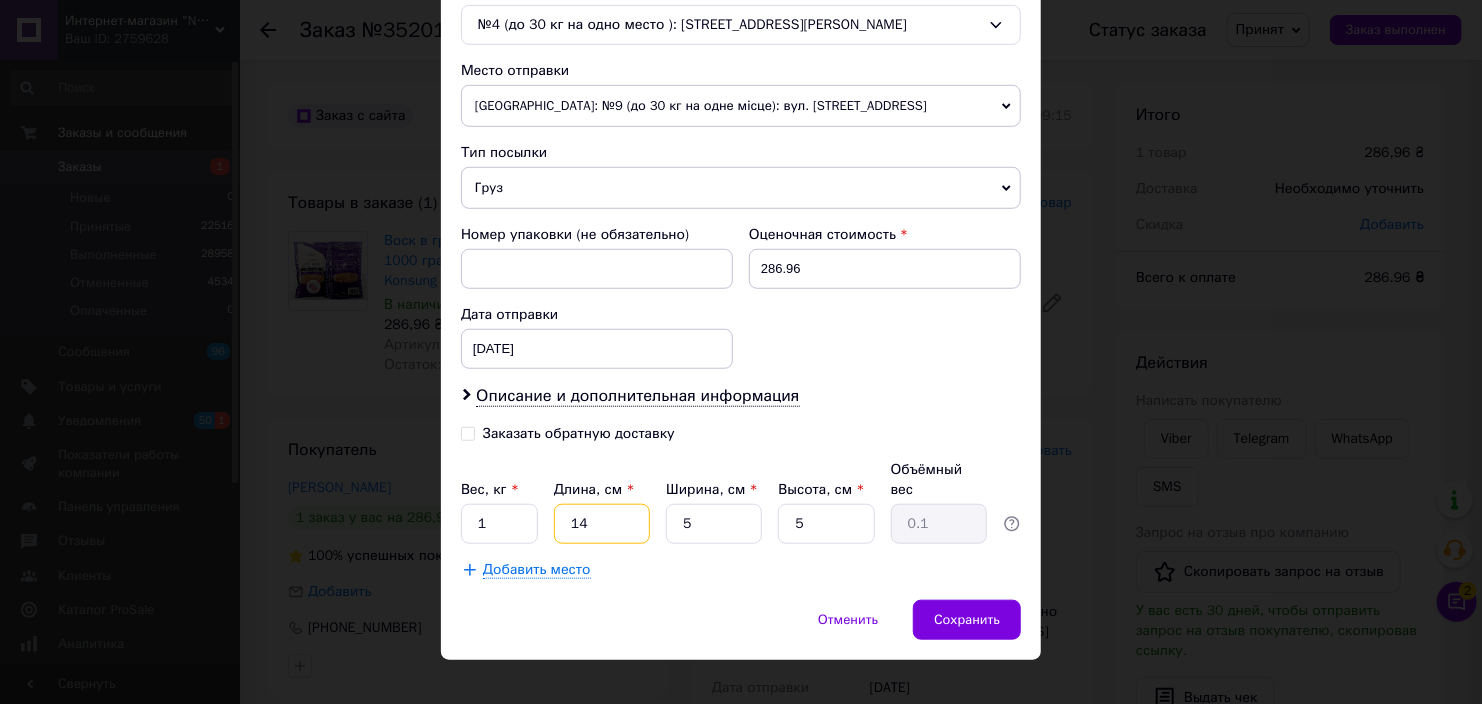 type on "14" 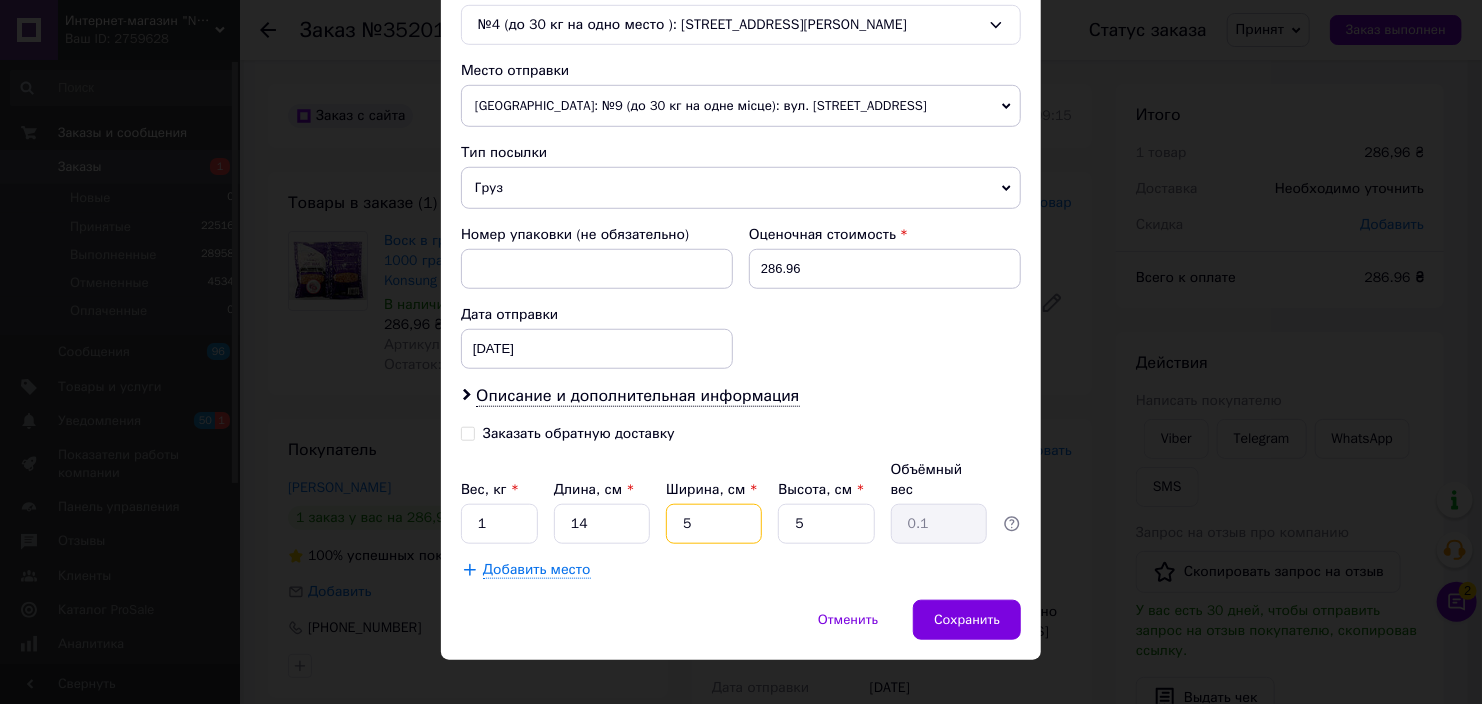 click on "5" at bounding box center (714, 524) 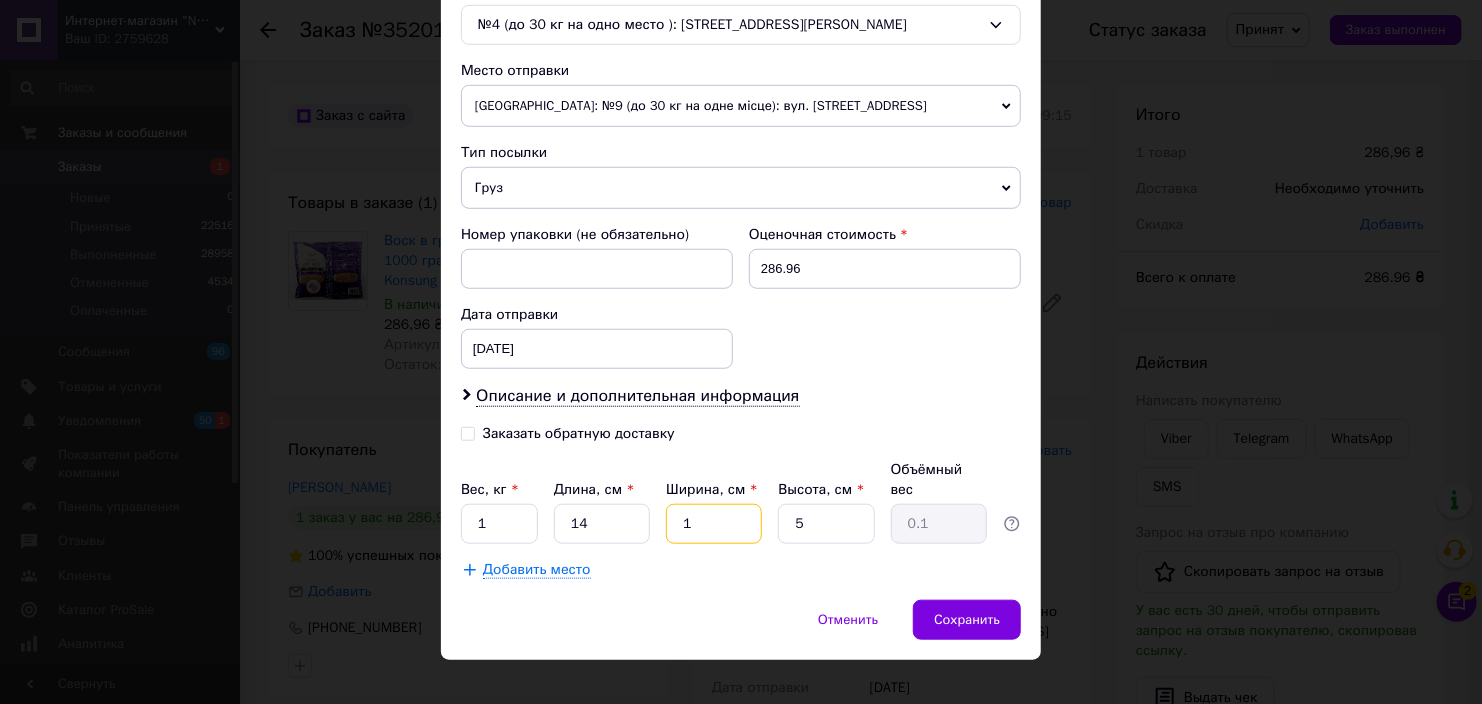 type on "14" 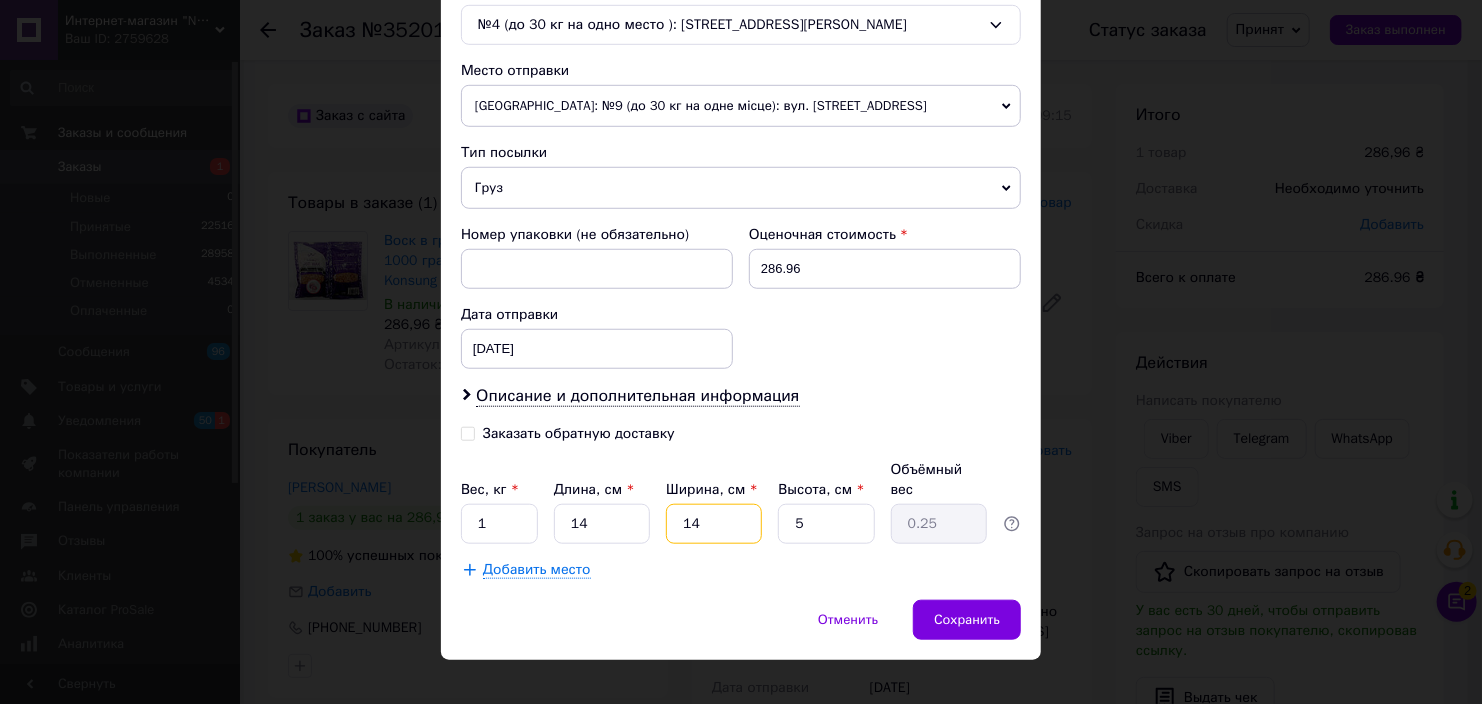 type on "14" 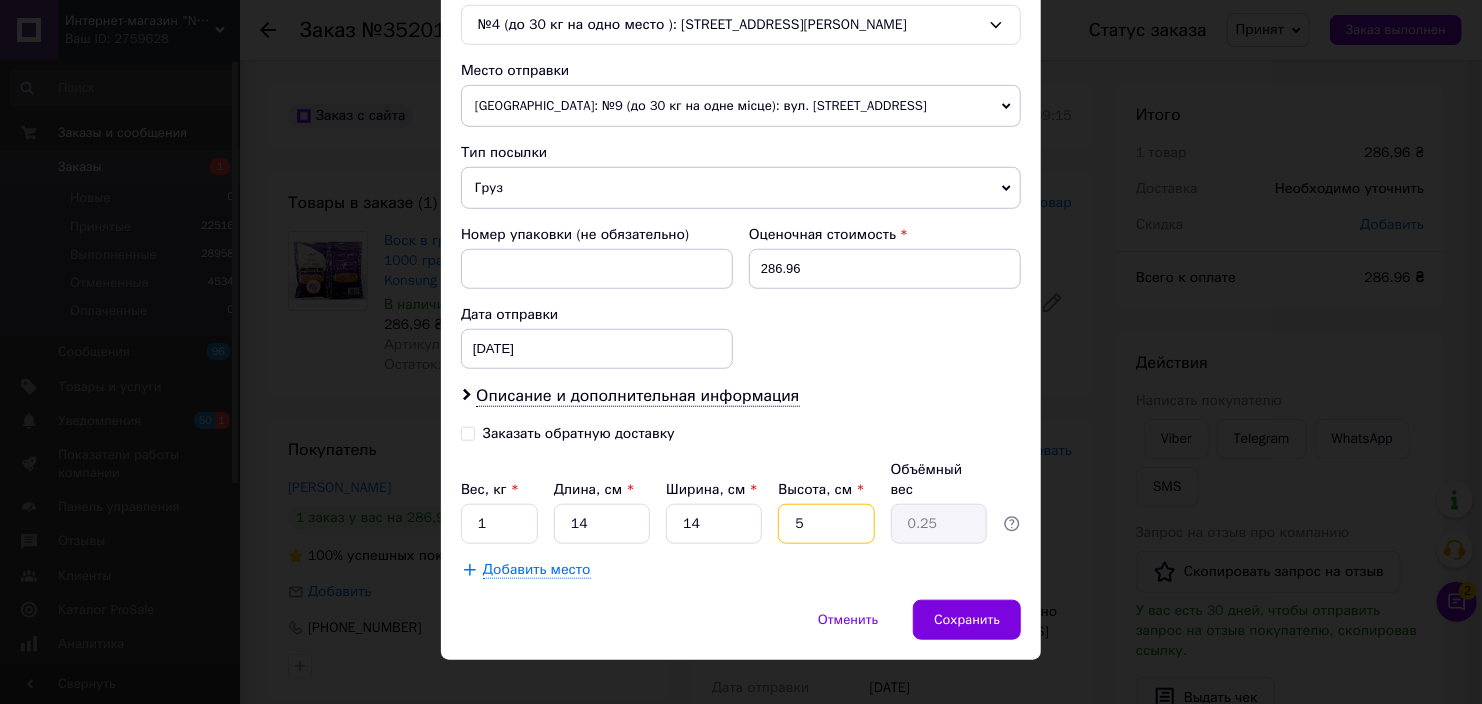click on "5" at bounding box center (826, 524) 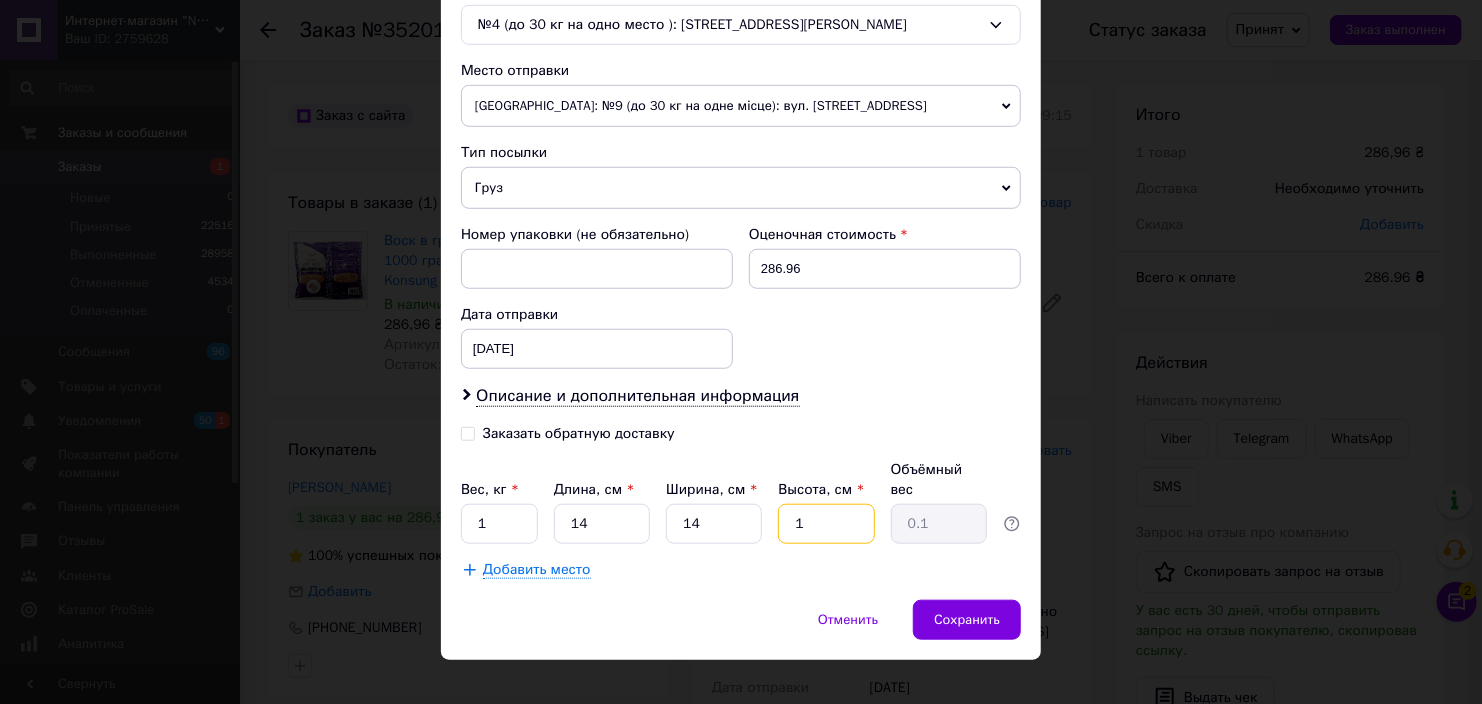 type on "12" 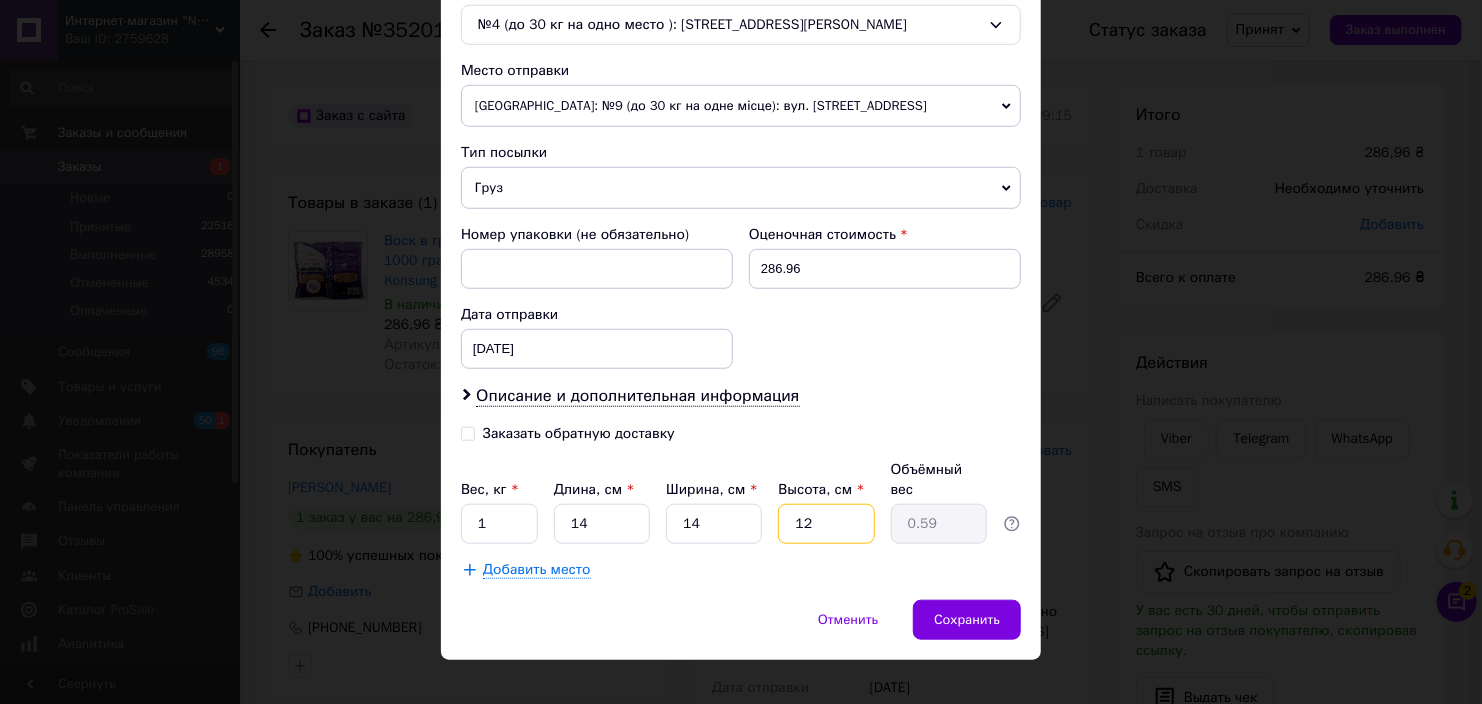 click on "12" at bounding box center (826, 524) 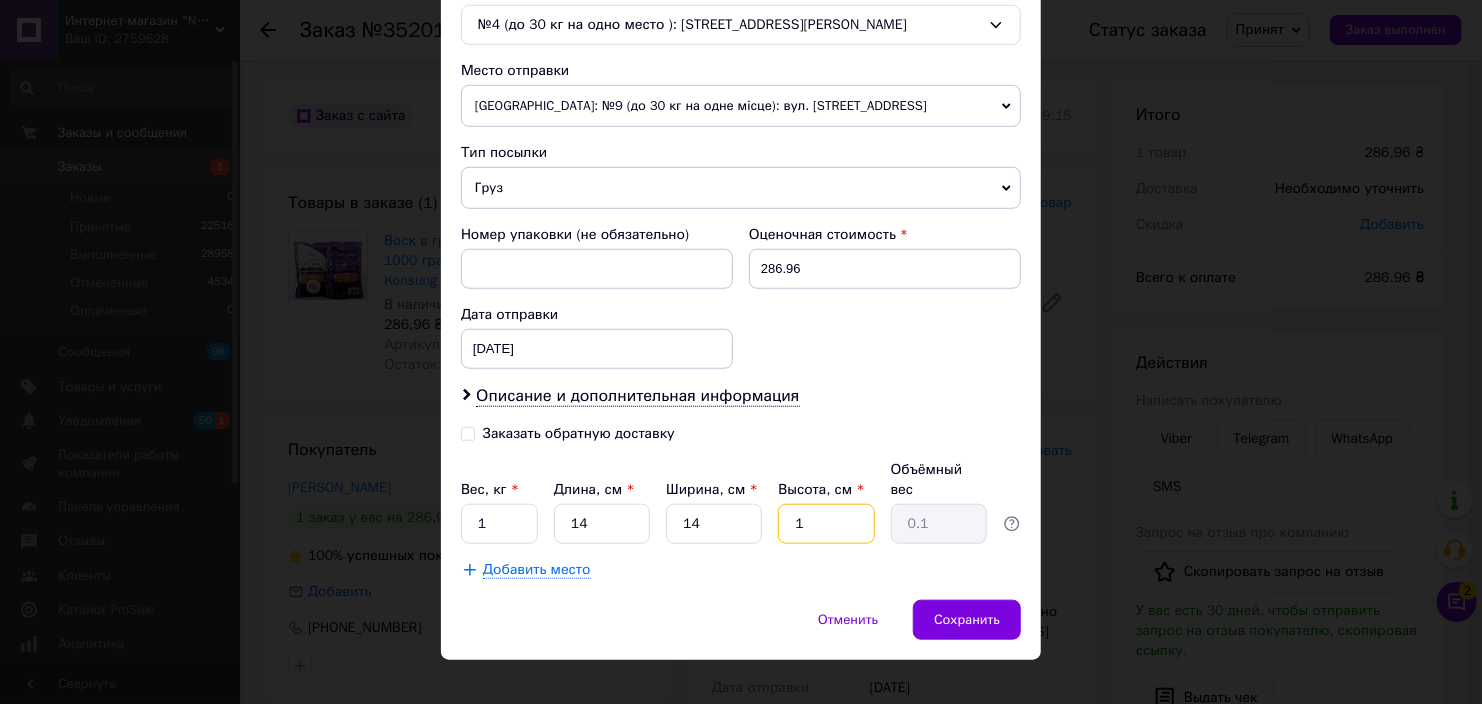 type on "18" 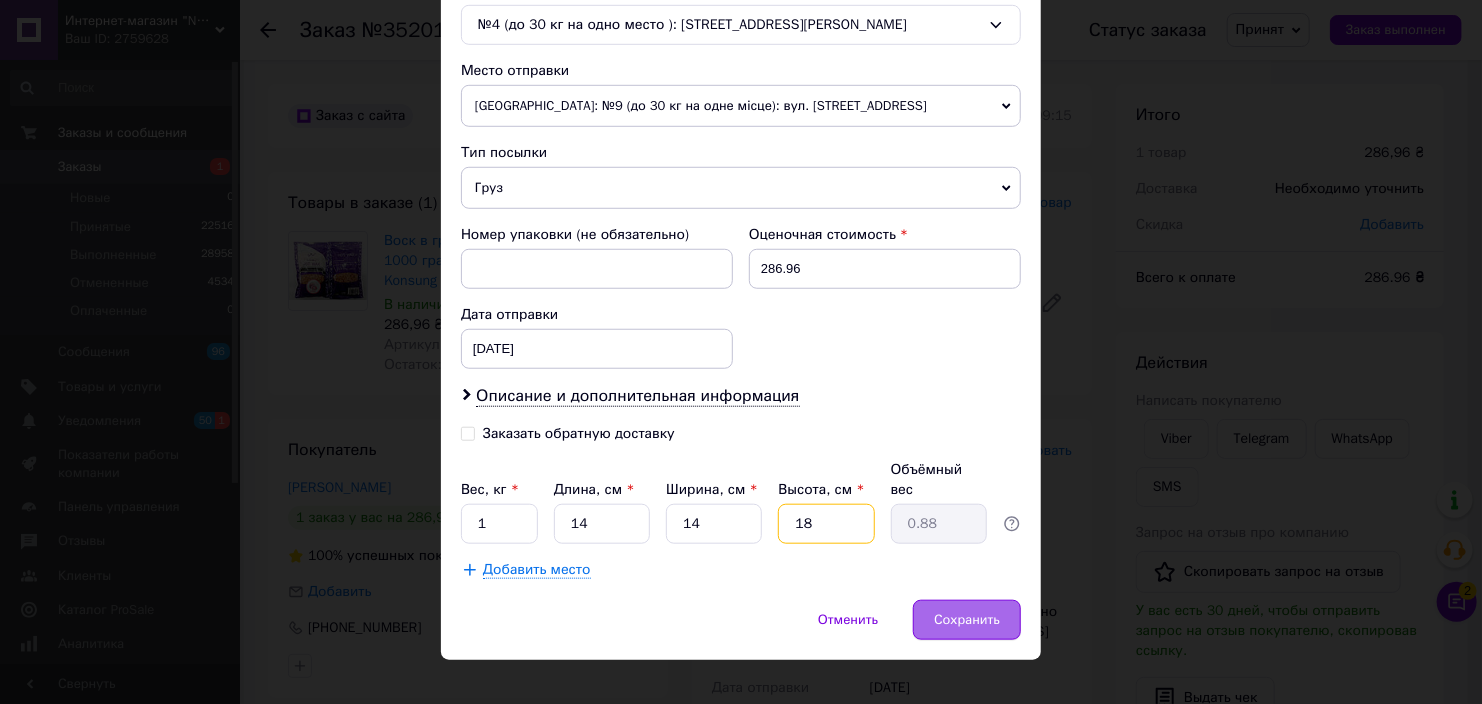 type on "18" 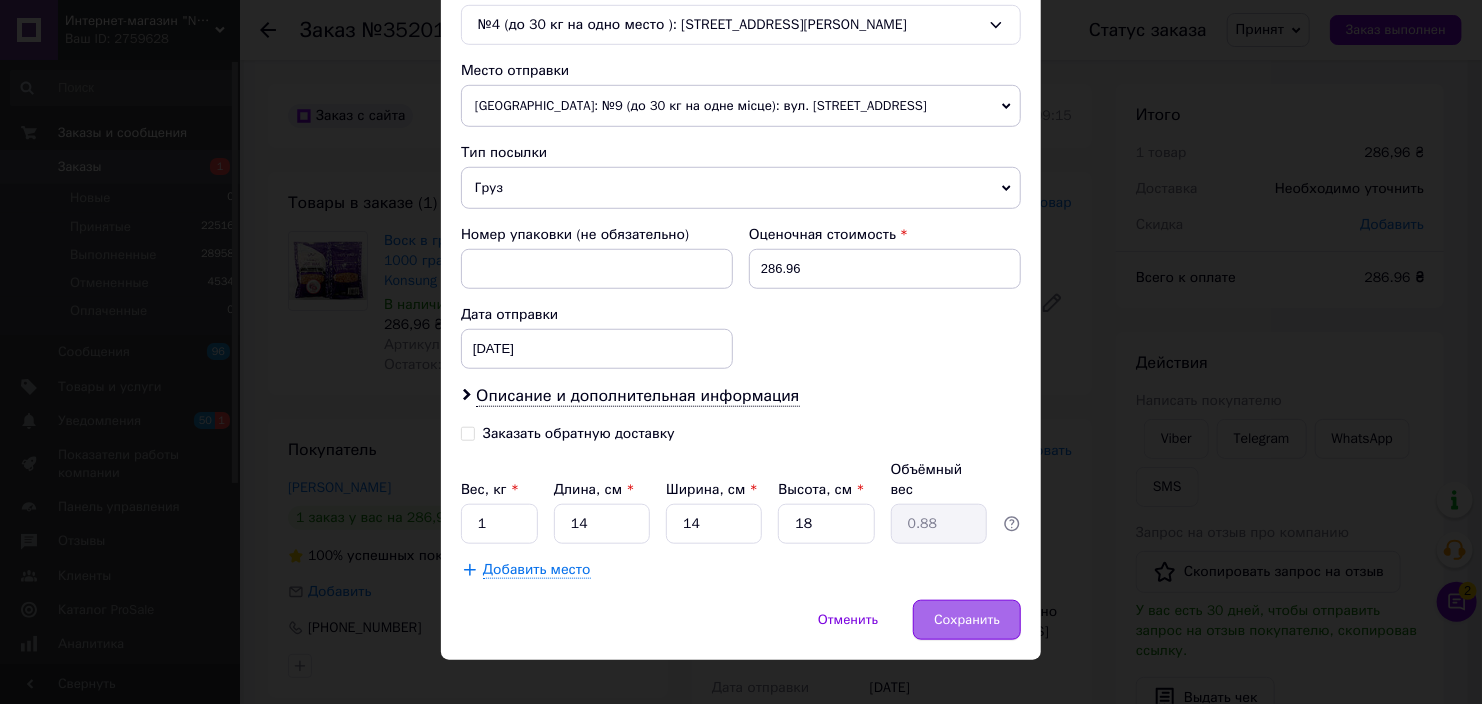 click on "Сохранить" at bounding box center [967, 620] 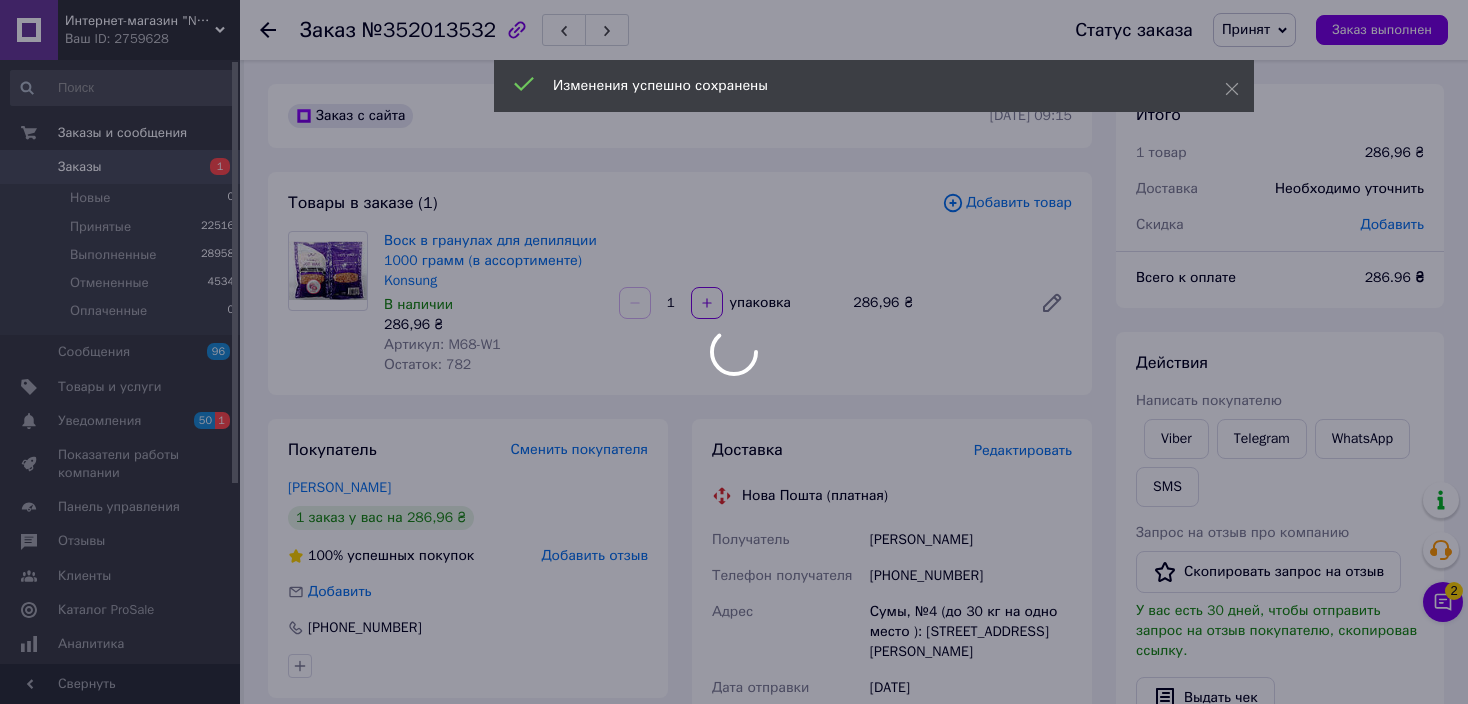 scroll, scrollTop: 500, scrollLeft: 0, axis: vertical 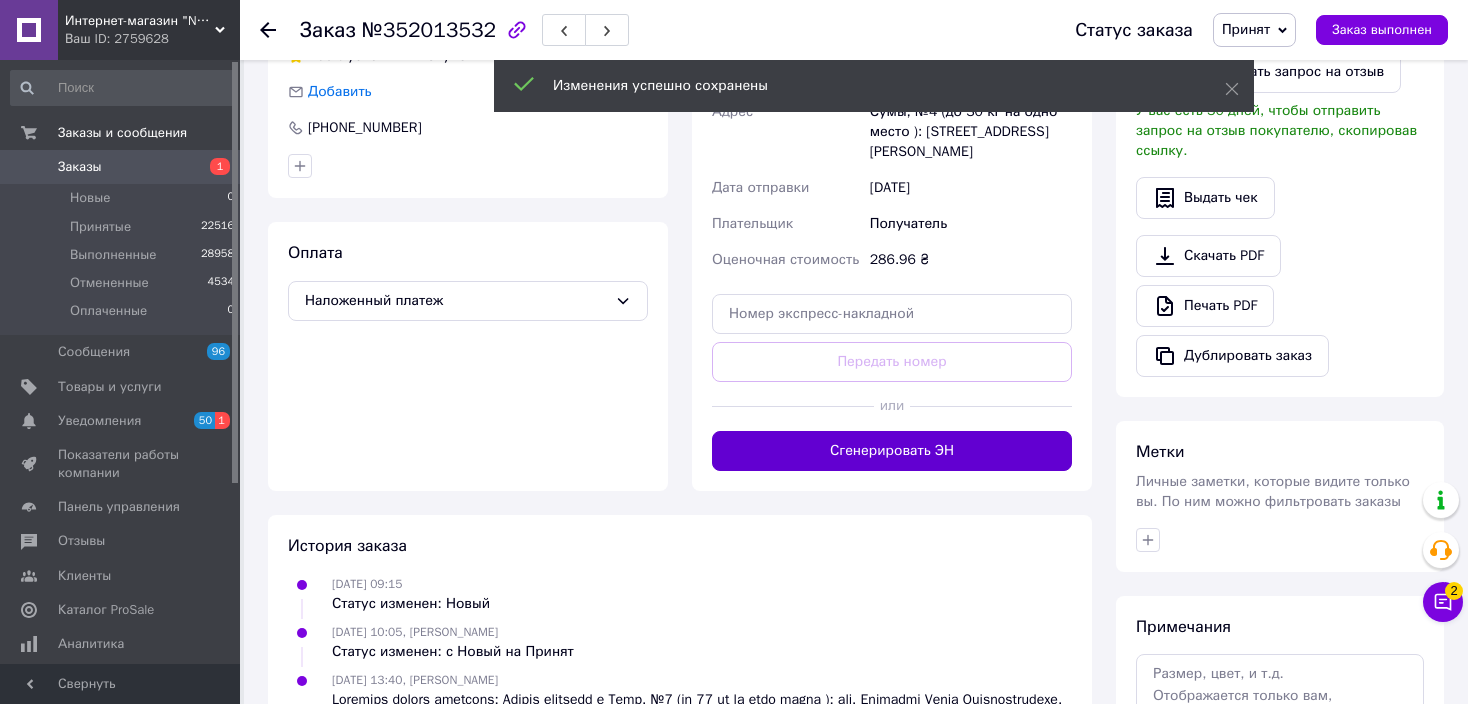 click on "Сгенерировать ЭН" at bounding box center (892, 451) 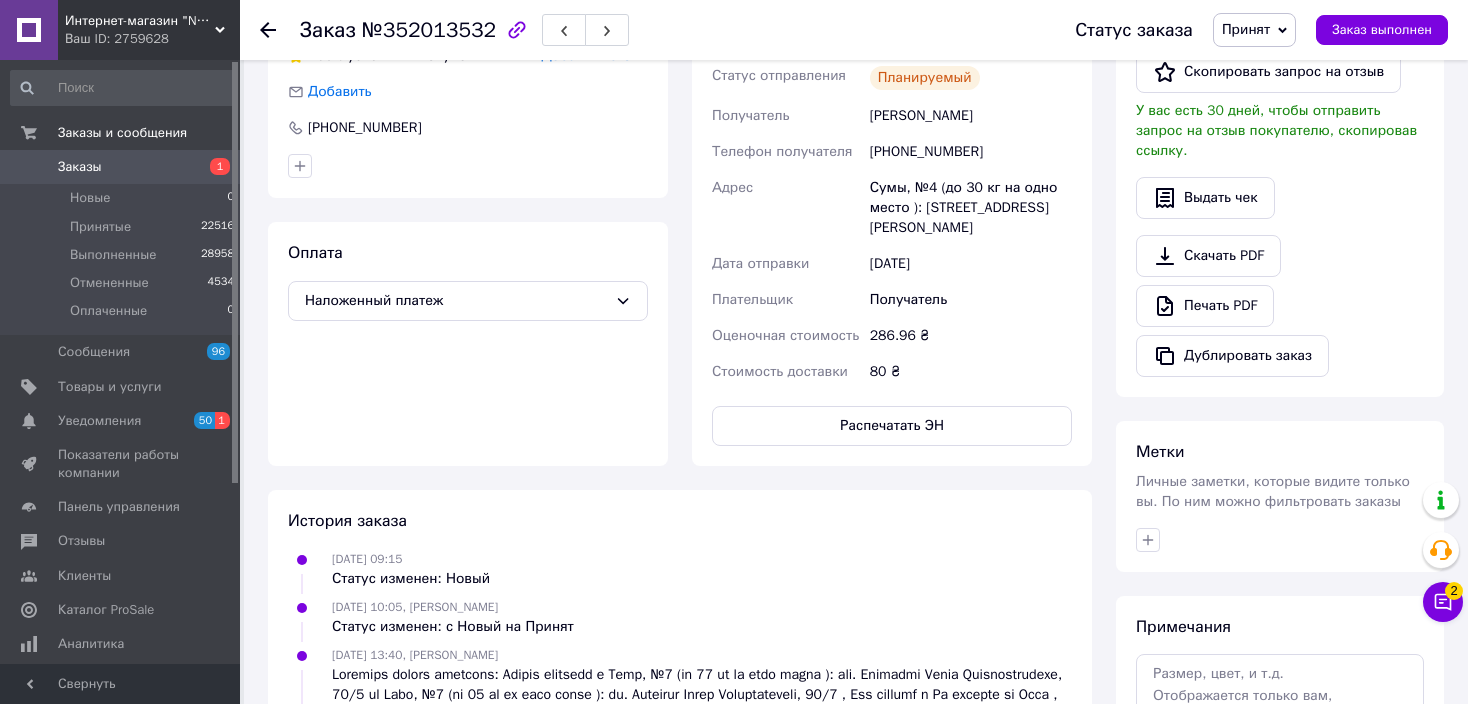 click 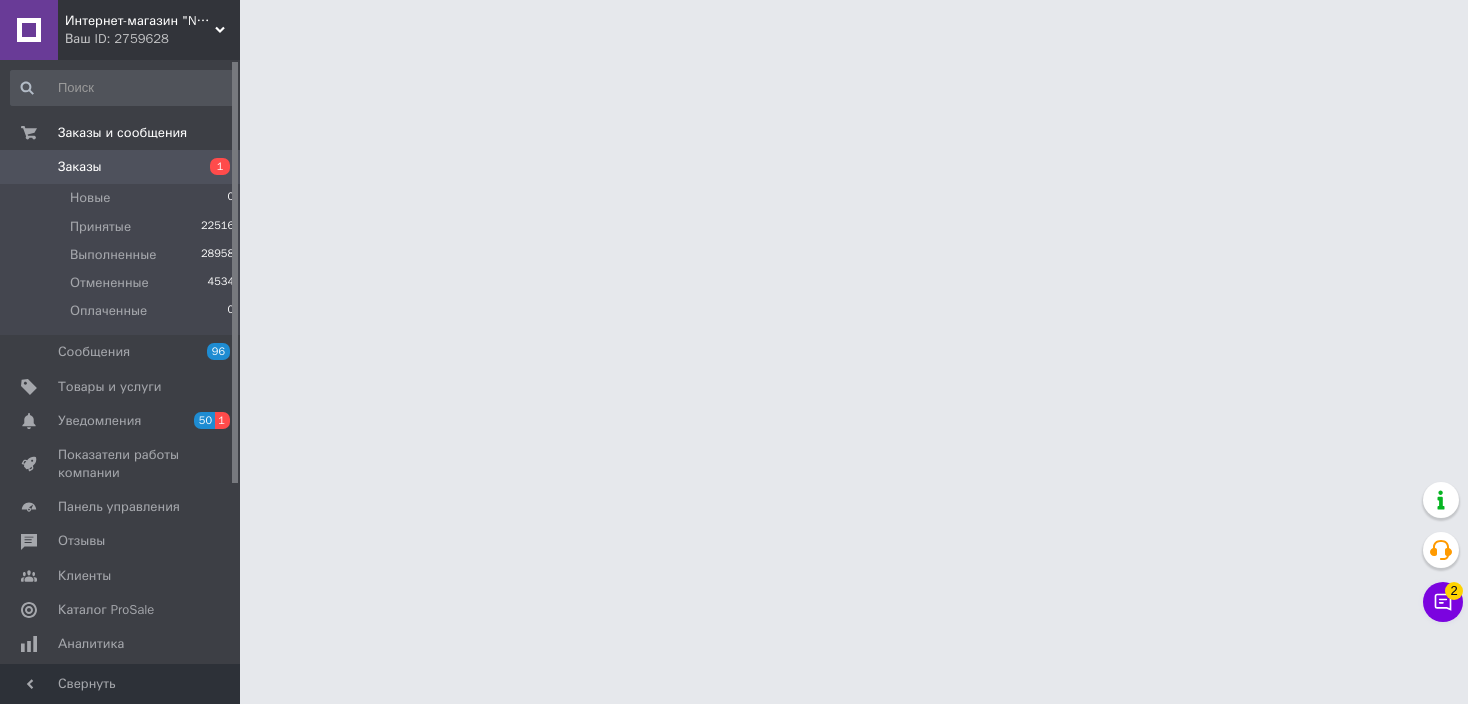 scroll, scrollTop: 0, scrollLeft: 0, axis: both 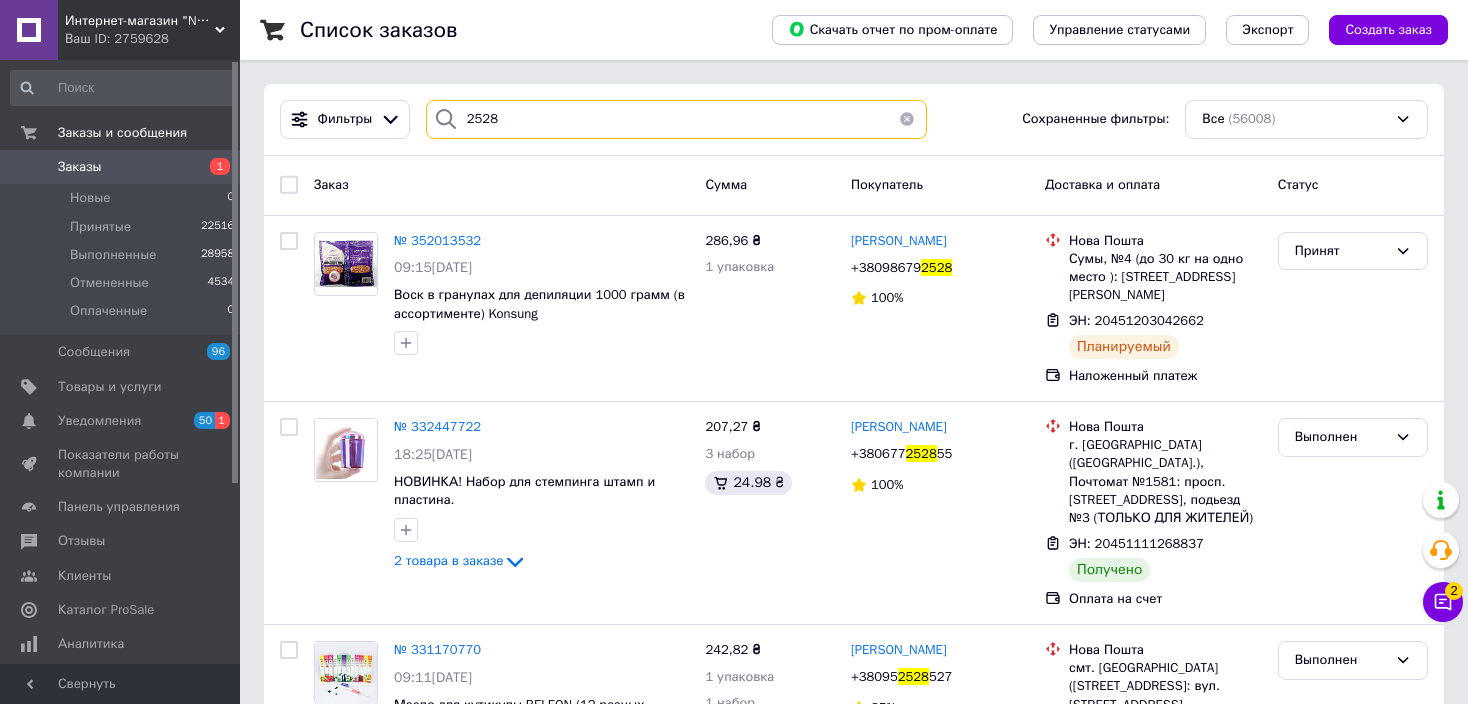 click on "2528" at bounding box center (676, 119) 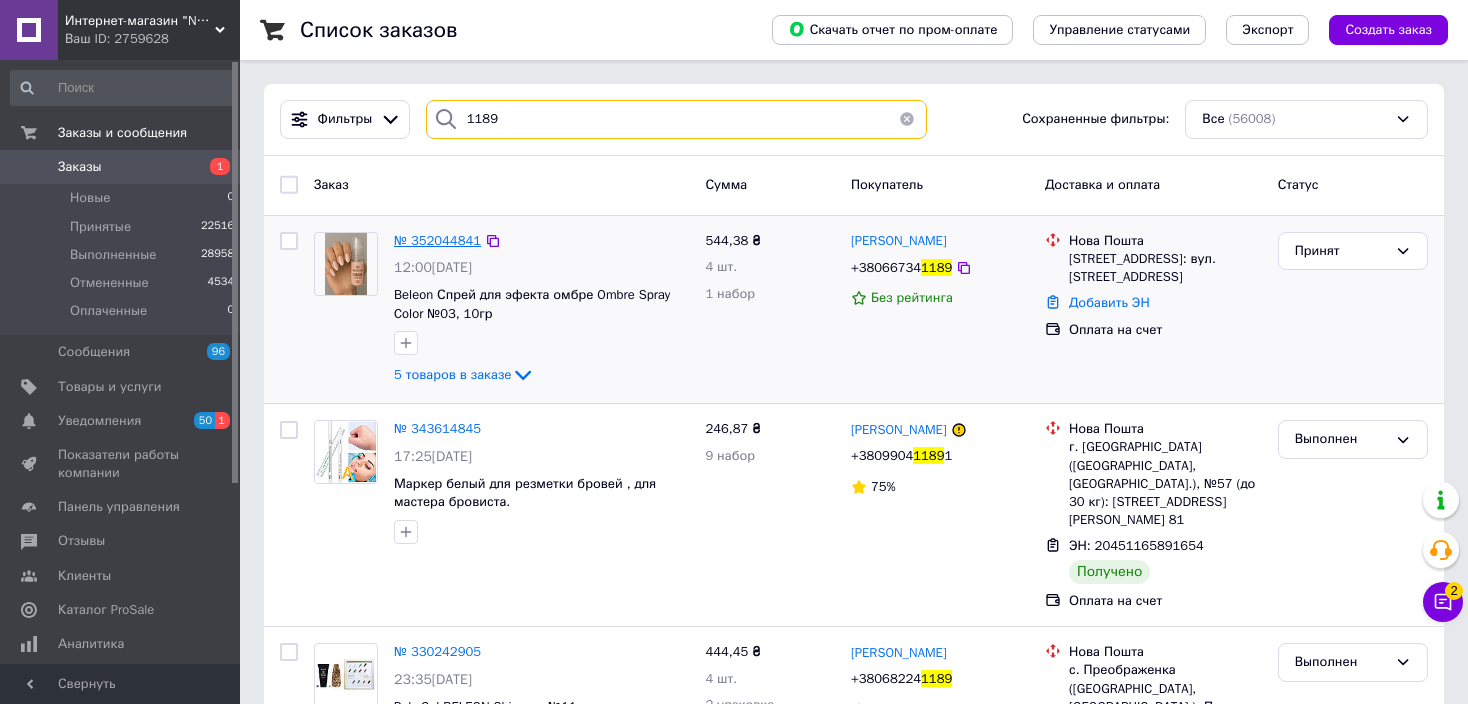 type on "1189" 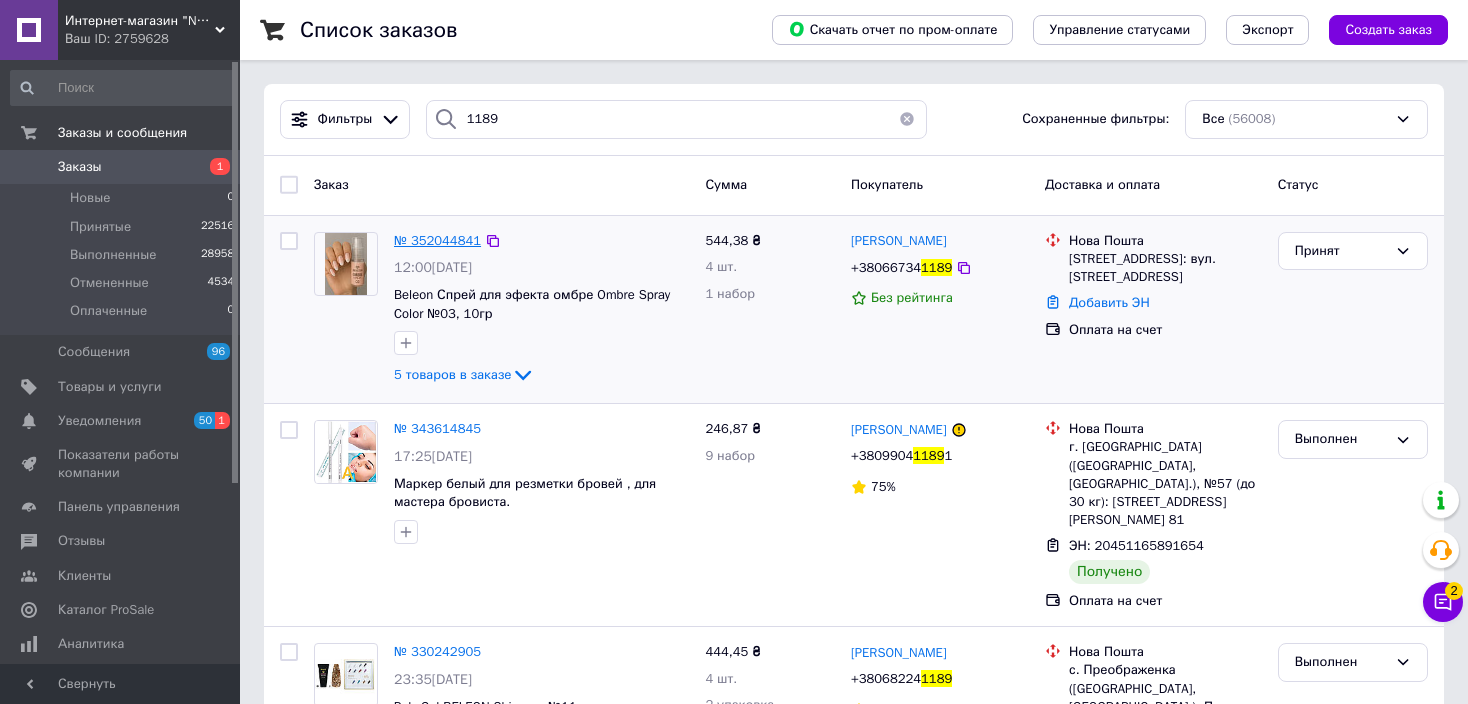 click on "№ 352044841" at bounding box center [437, 240] 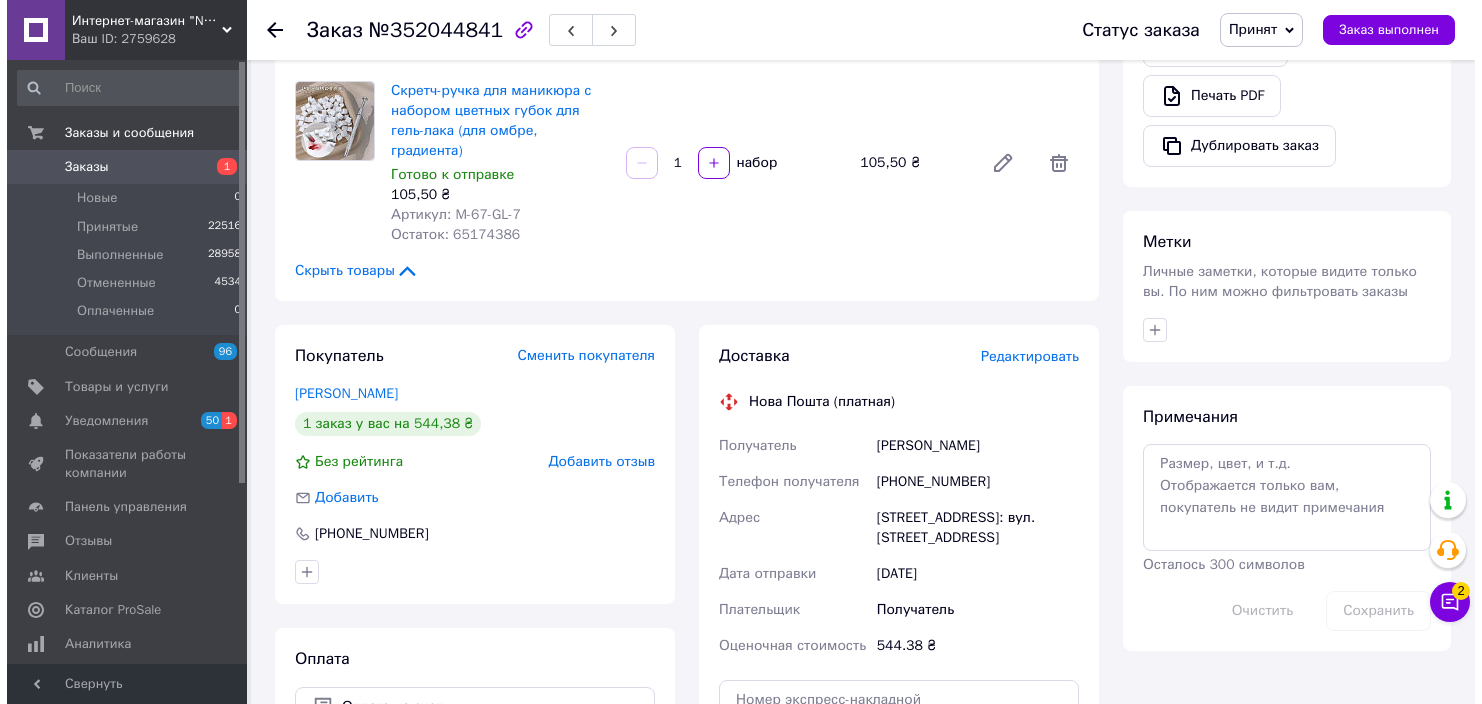 scroll, scrollTop: 833, scrollLeft: 0, axis: vertical 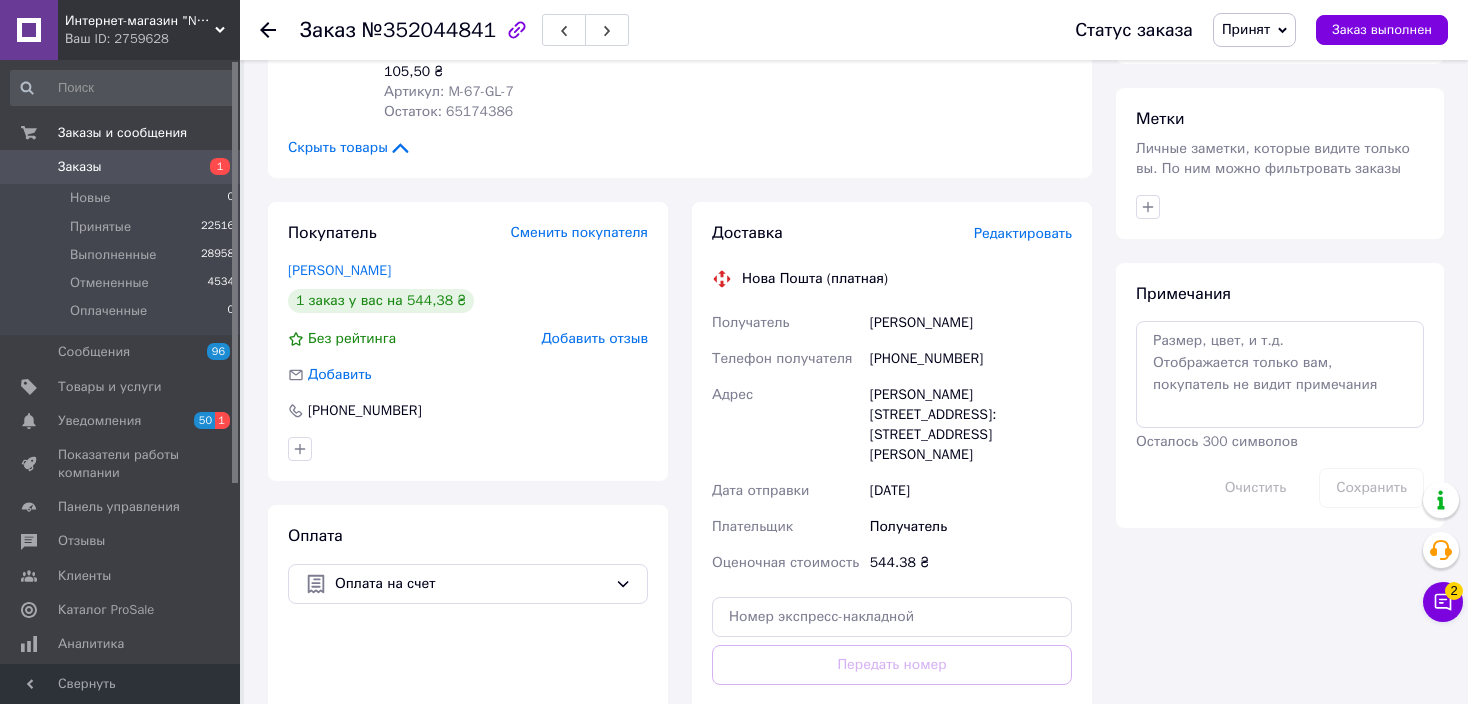 click on "Редактировать" at bounding box center [1023, 233] 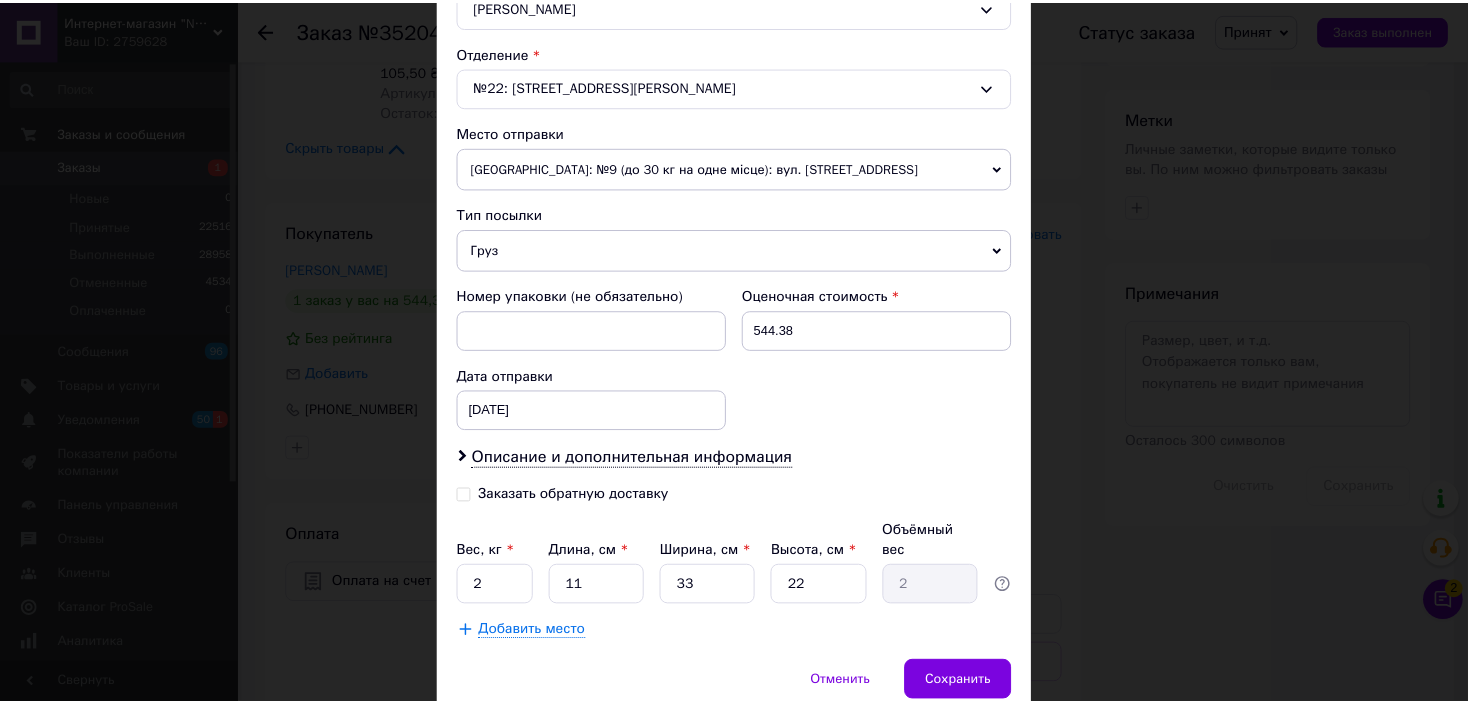 scroll, scrollTop: 654, scrollLeft: 0, axis: vertical 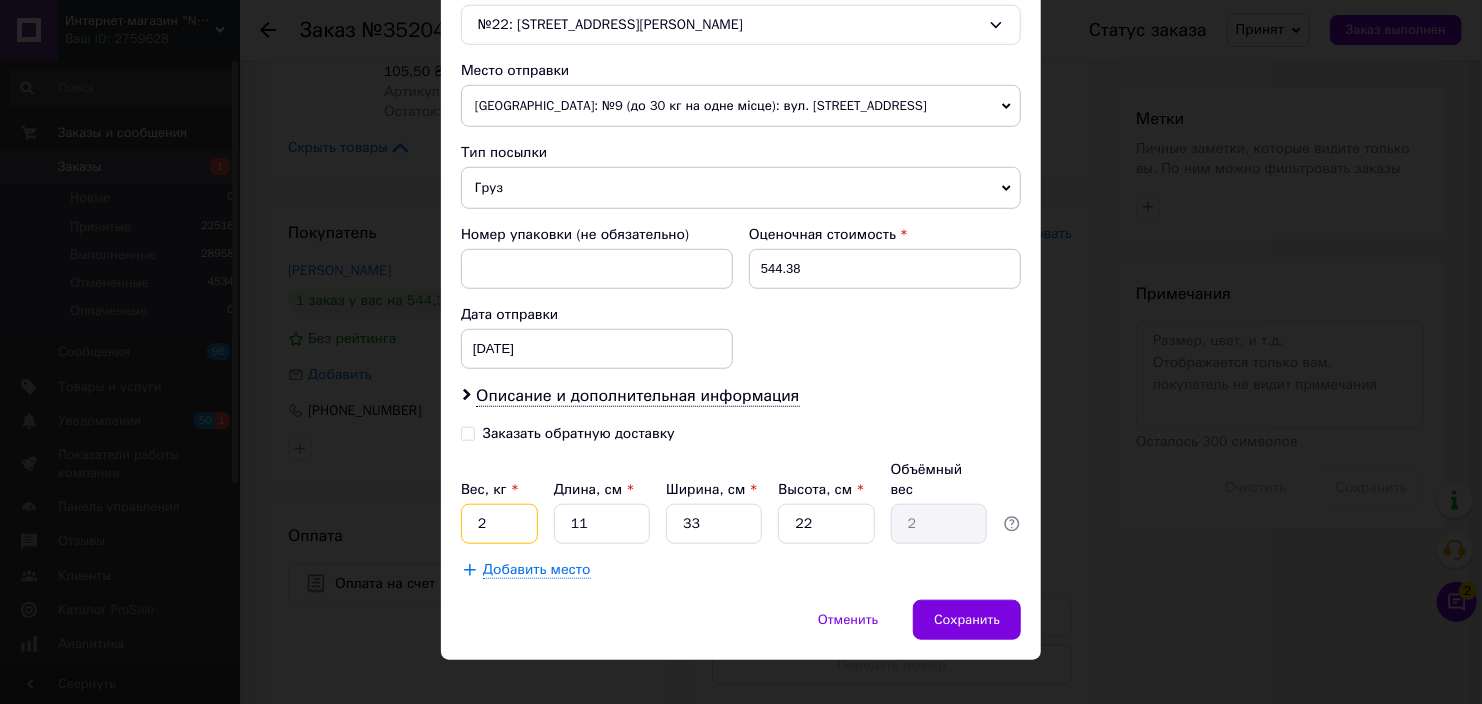 click on "2" at bounding box center (499, 524) 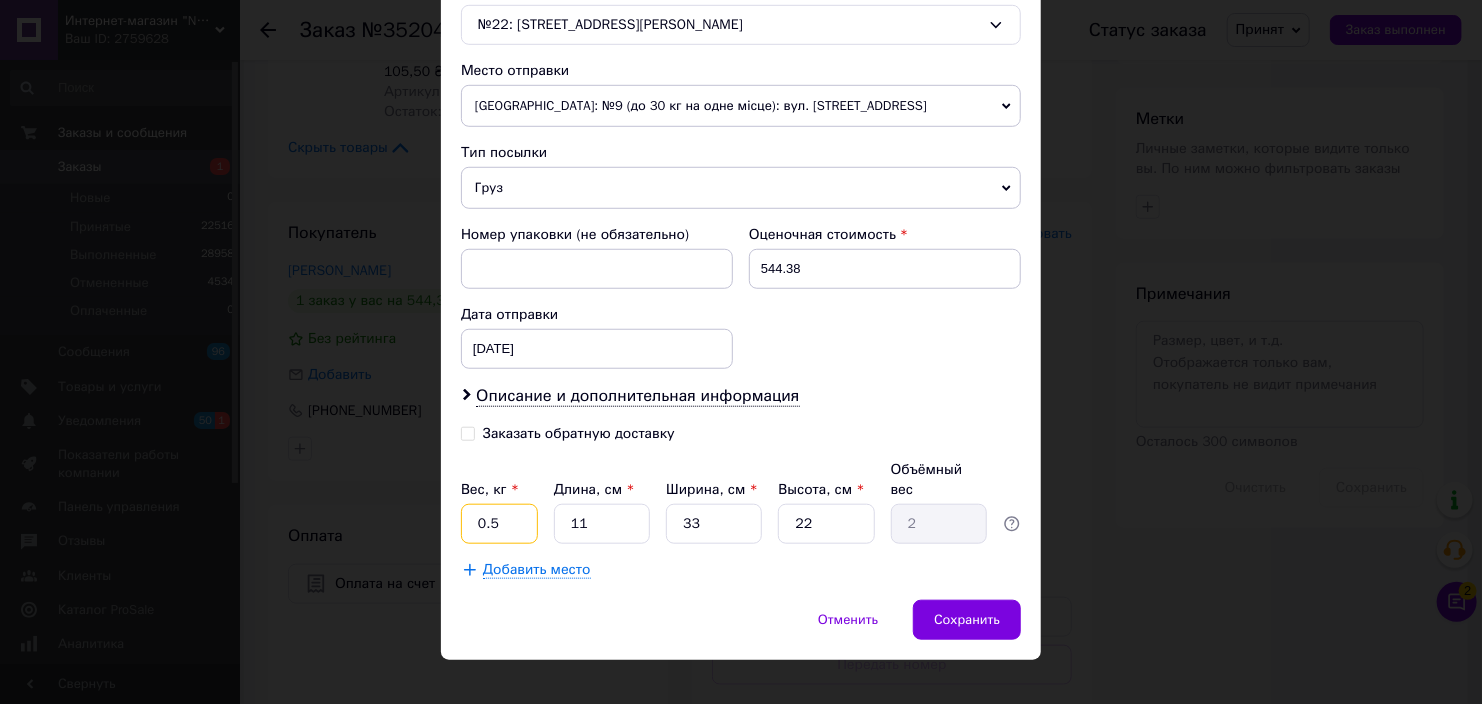 type on "0.5" 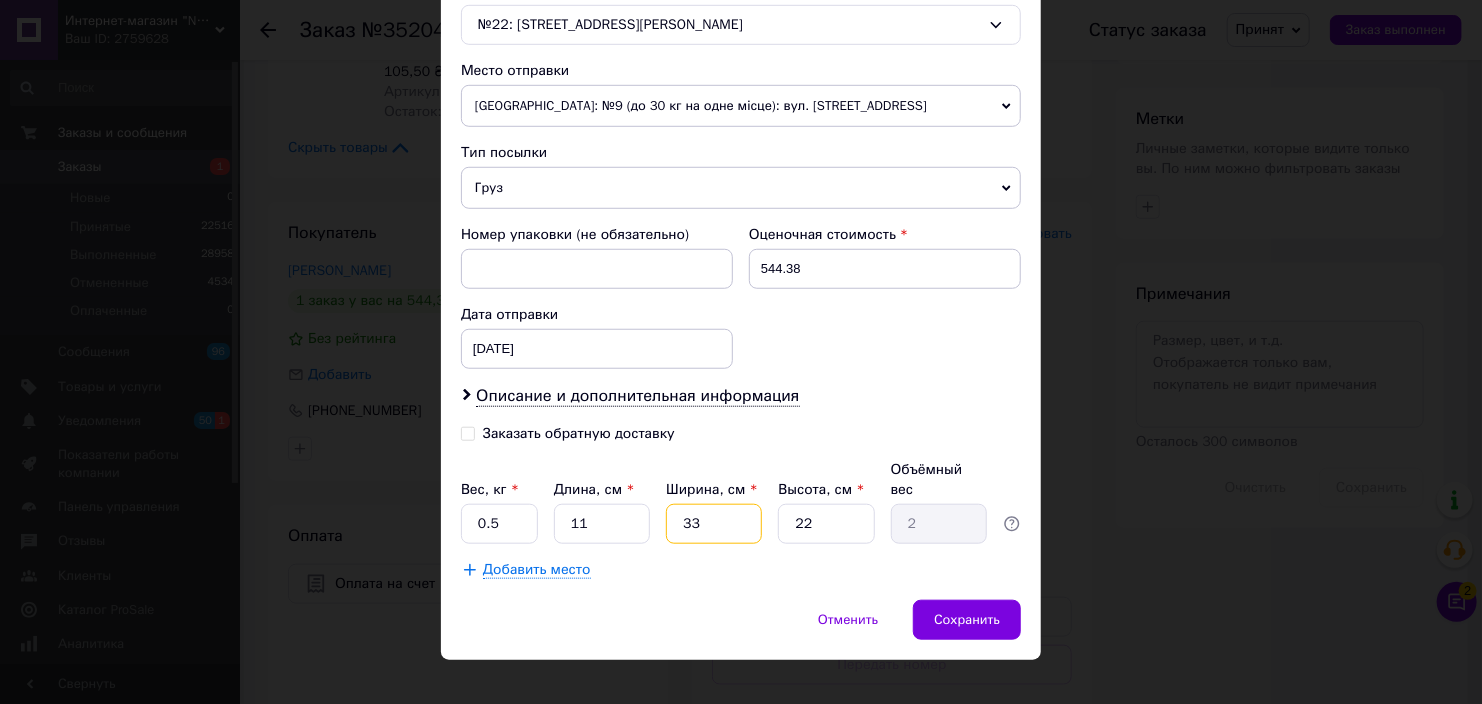 click on "33" at bounding box center [714, 524] 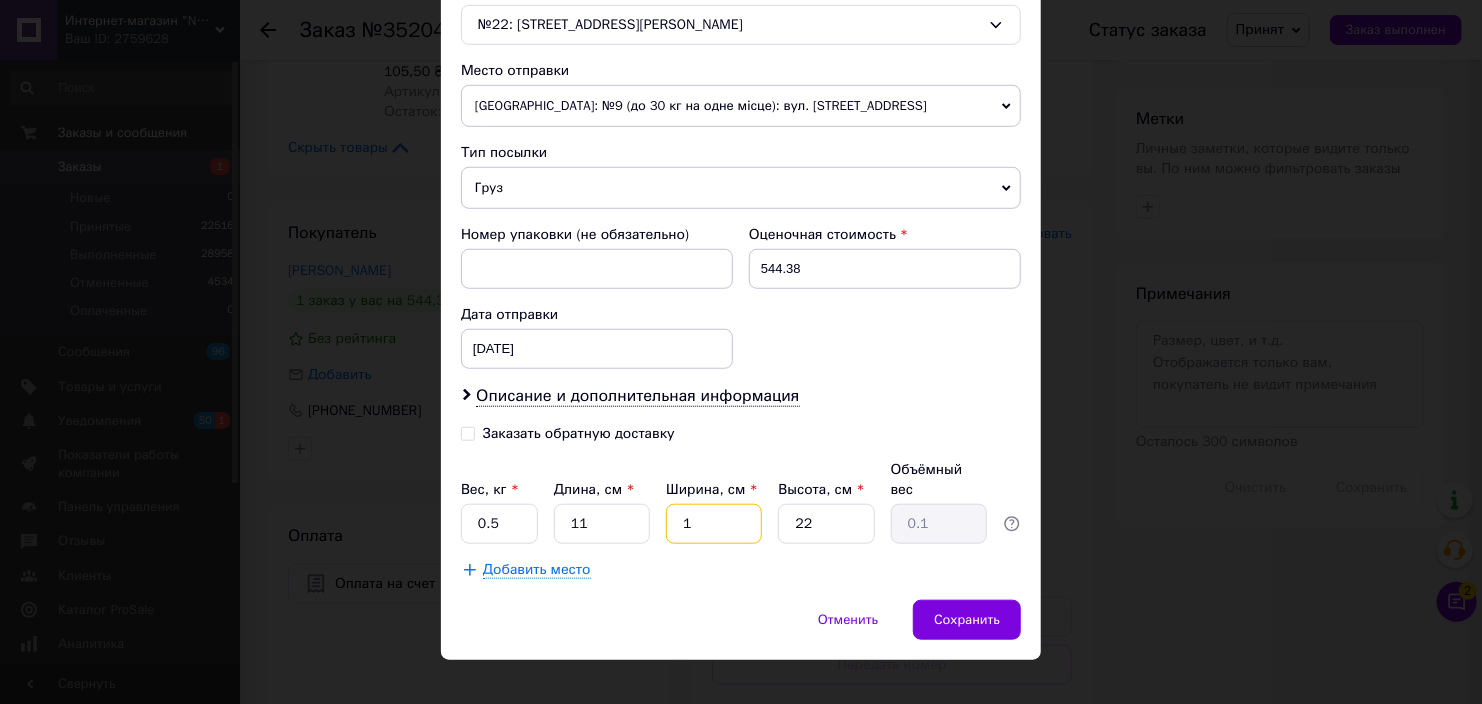 type on "12" 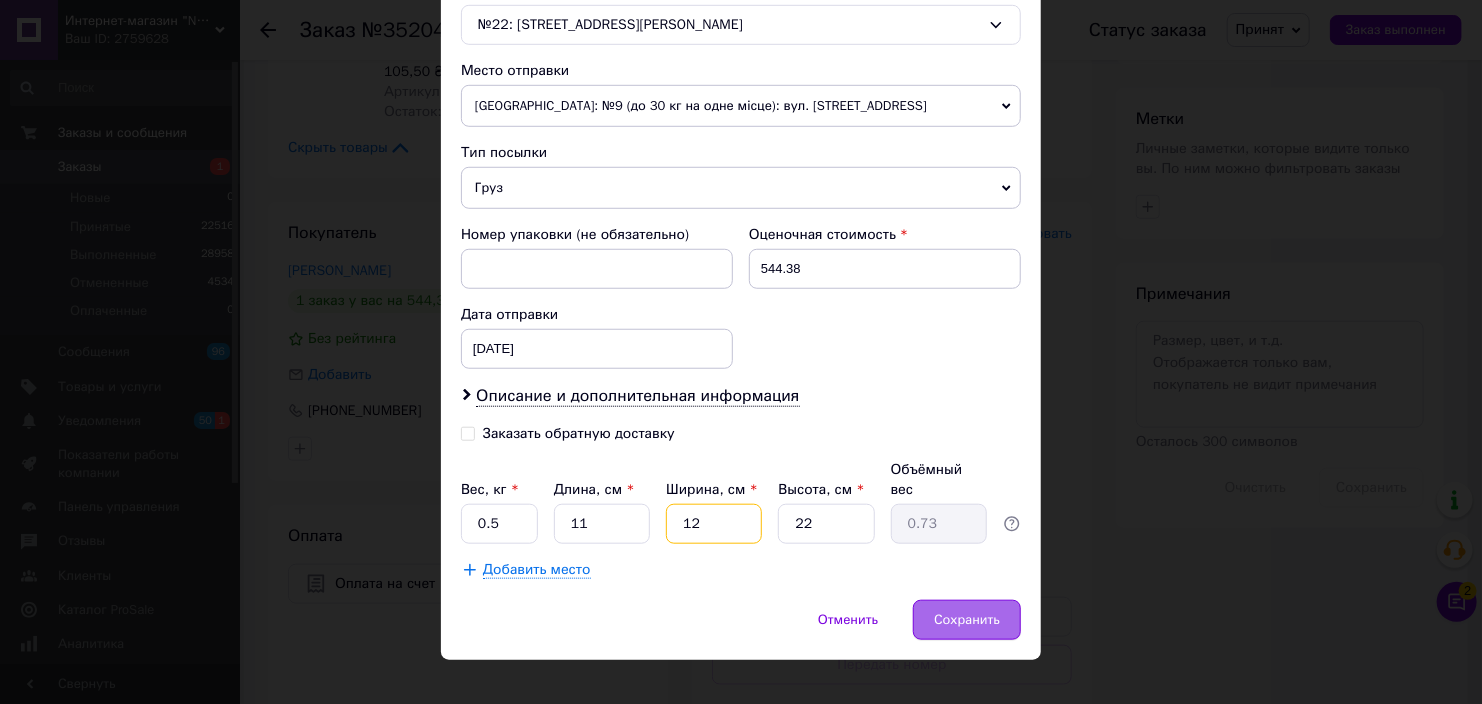 type on "12" 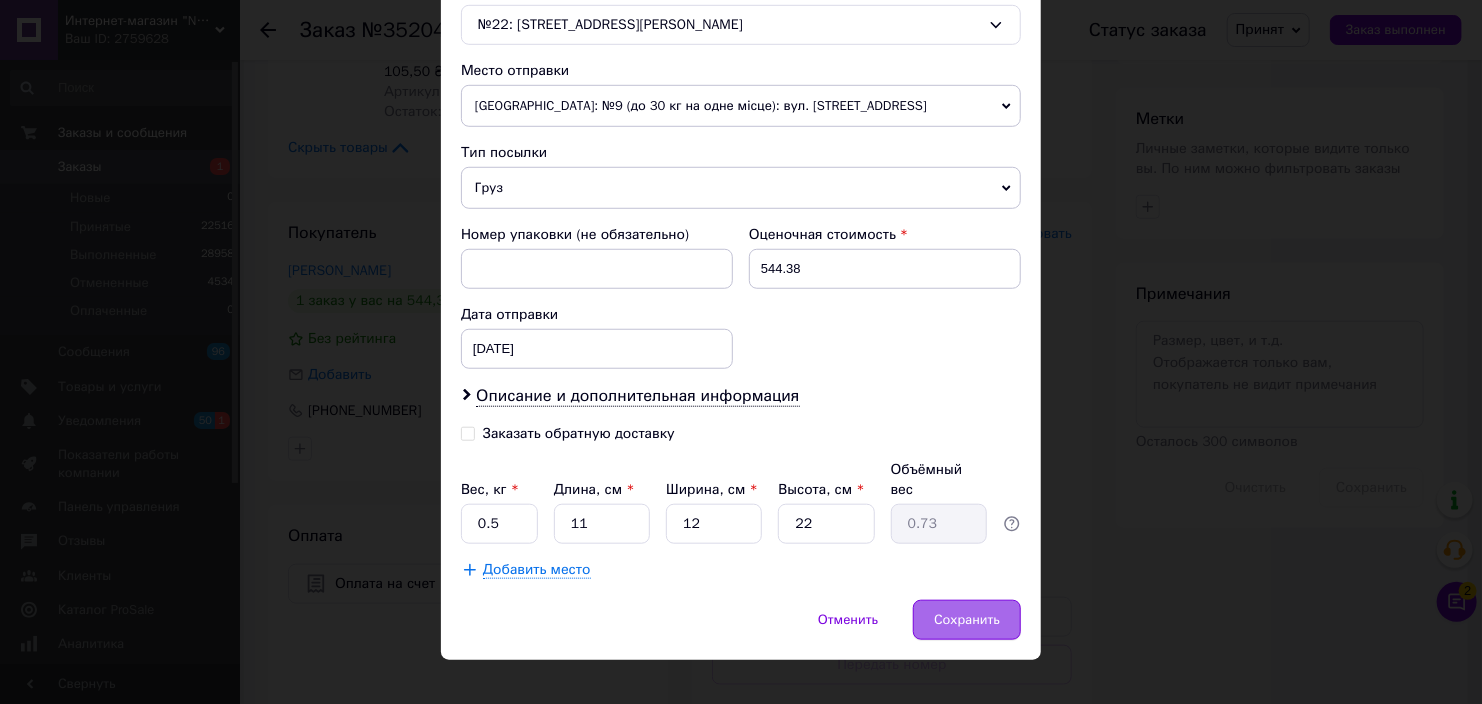 click on "Сохранить" at bounding box center [967, 620] 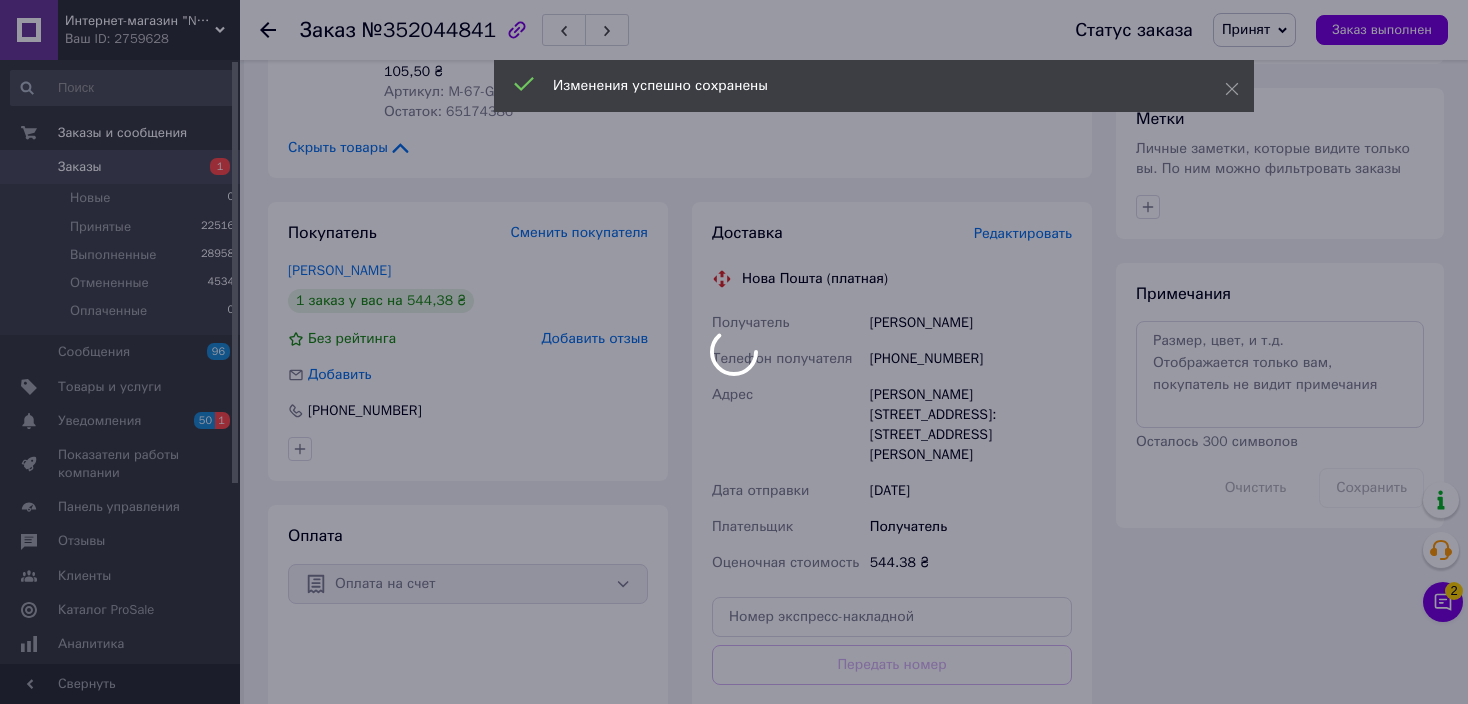 scroll, scrollTop: 1077, scrollLeft: 0, axis: vertical 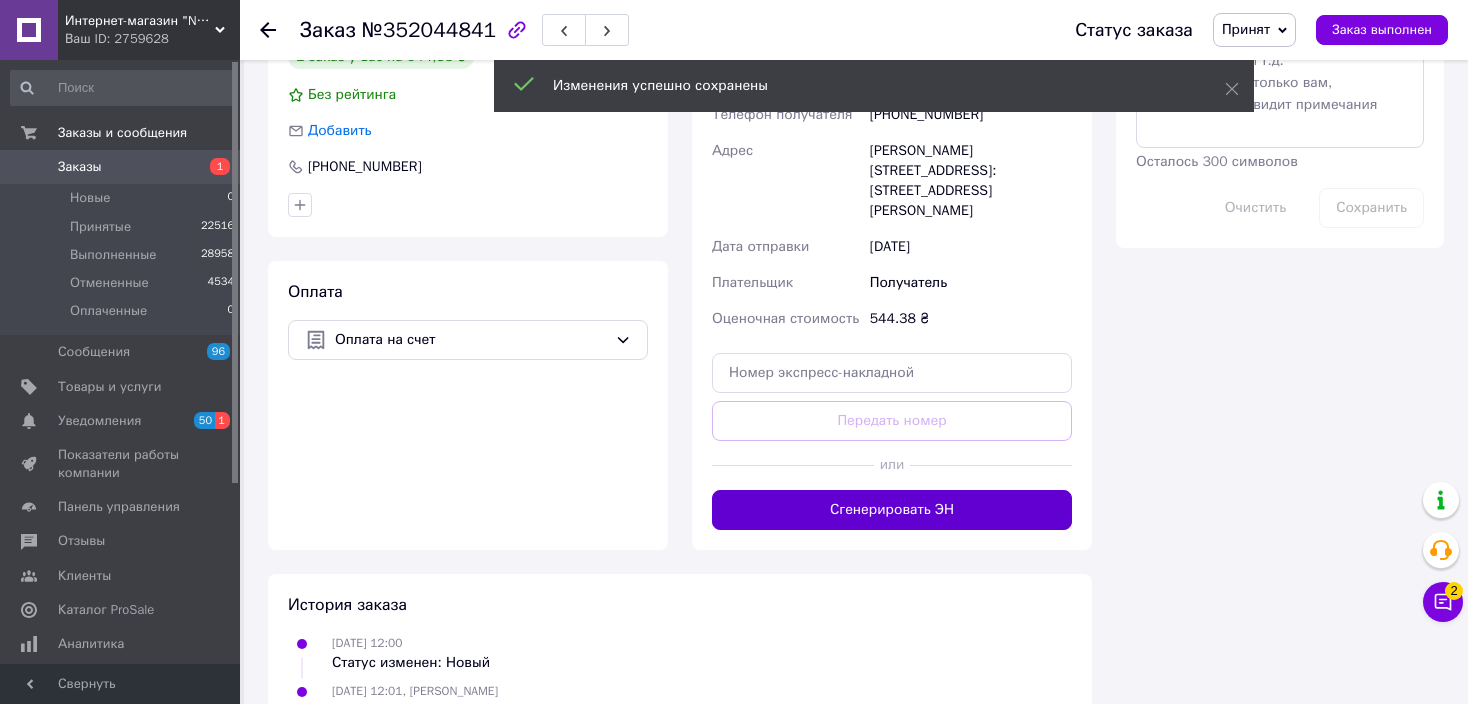 click on "Сгенерировать ЭН" at bounding box center (892, 510) 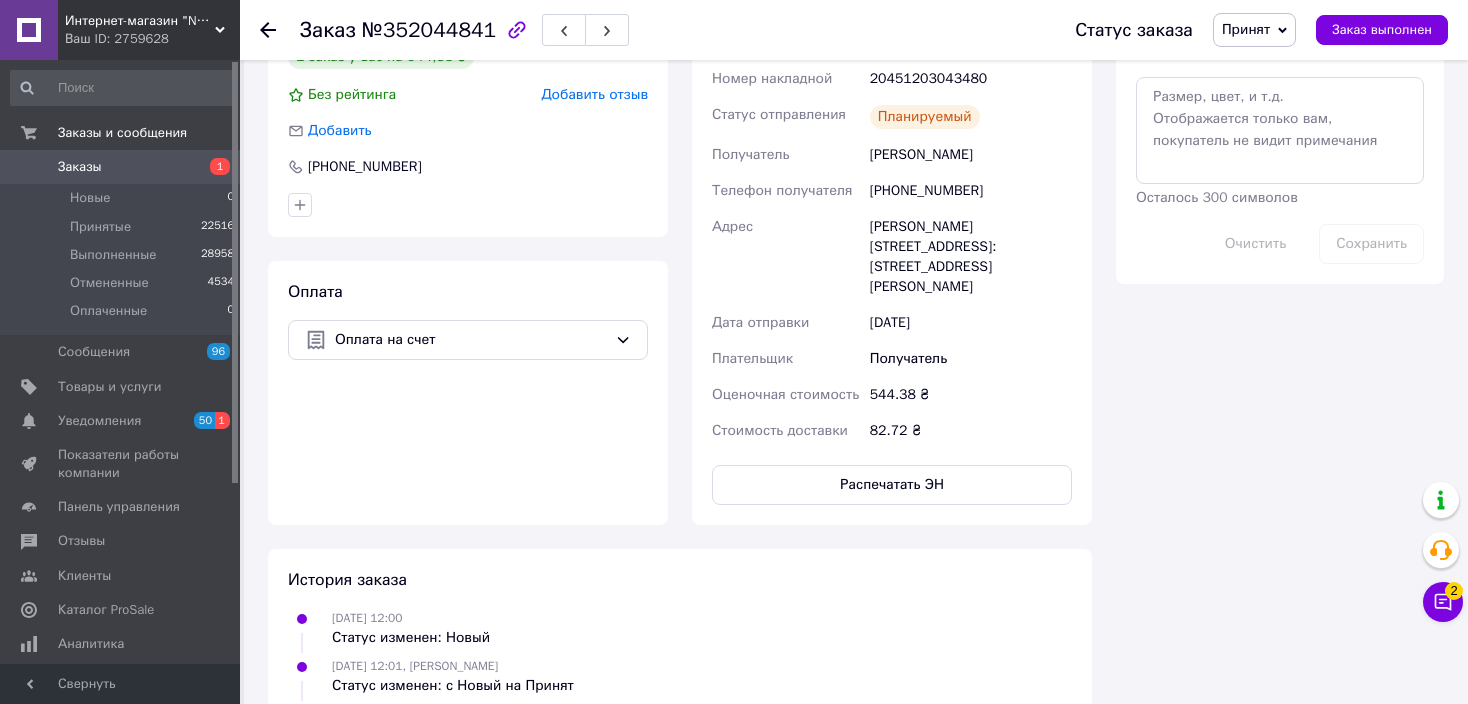 click 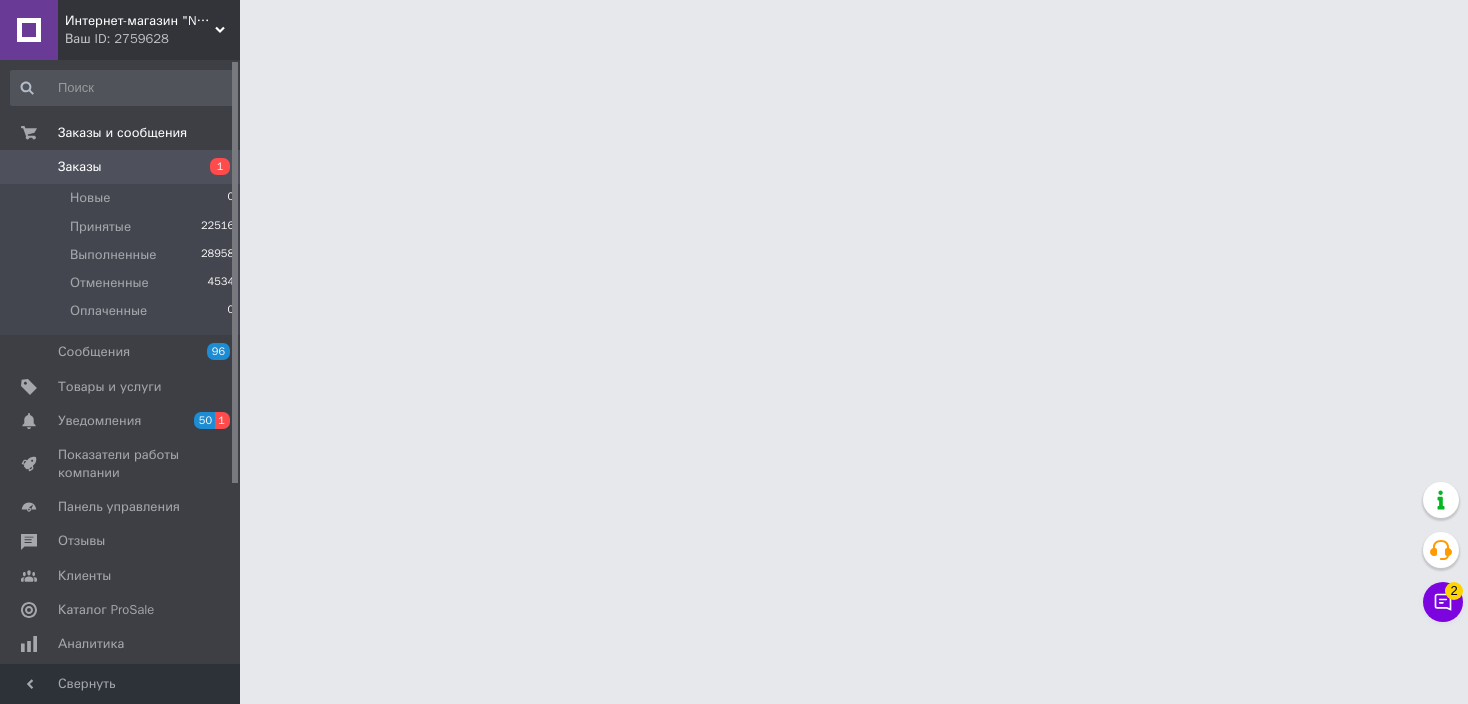 scroll, scrollTop: 0, scrollLeft: 0, axis: both 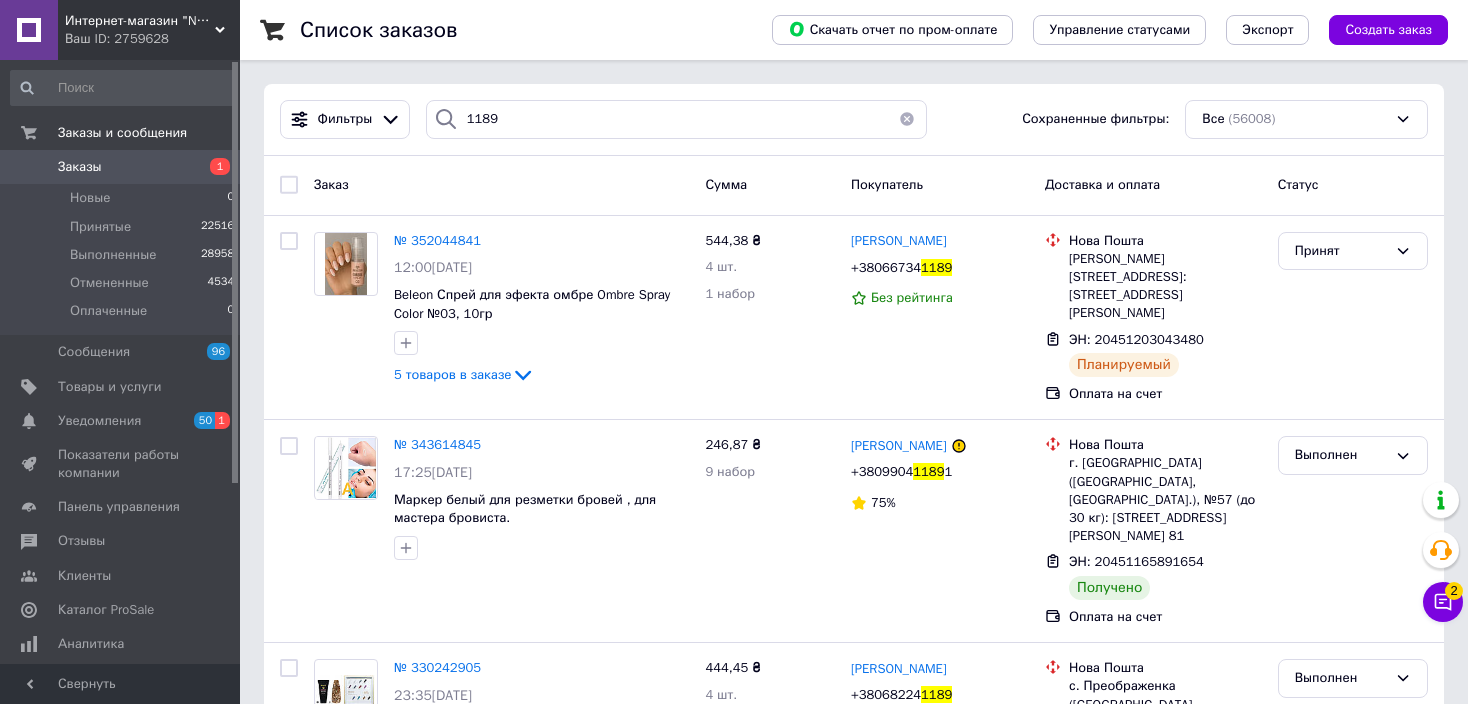click at bounding box center (907, 119) 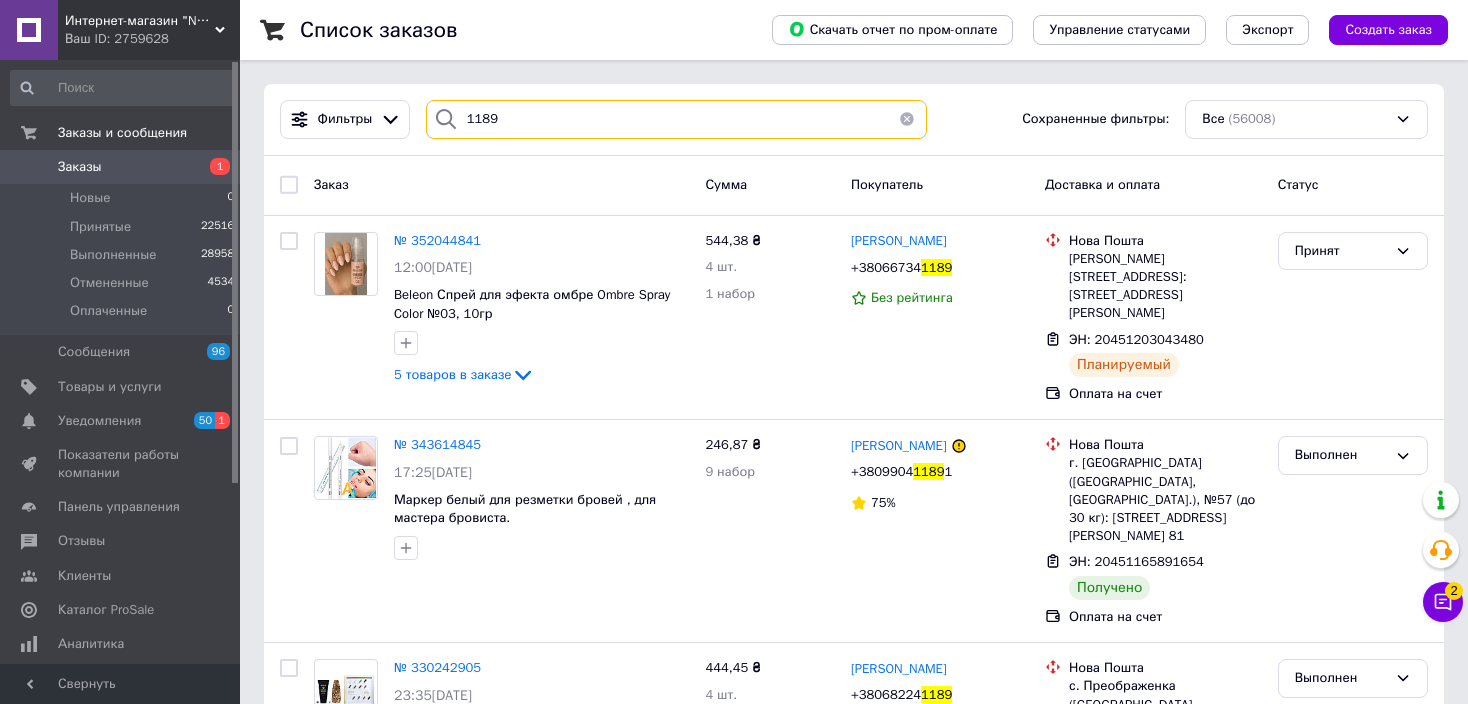 type 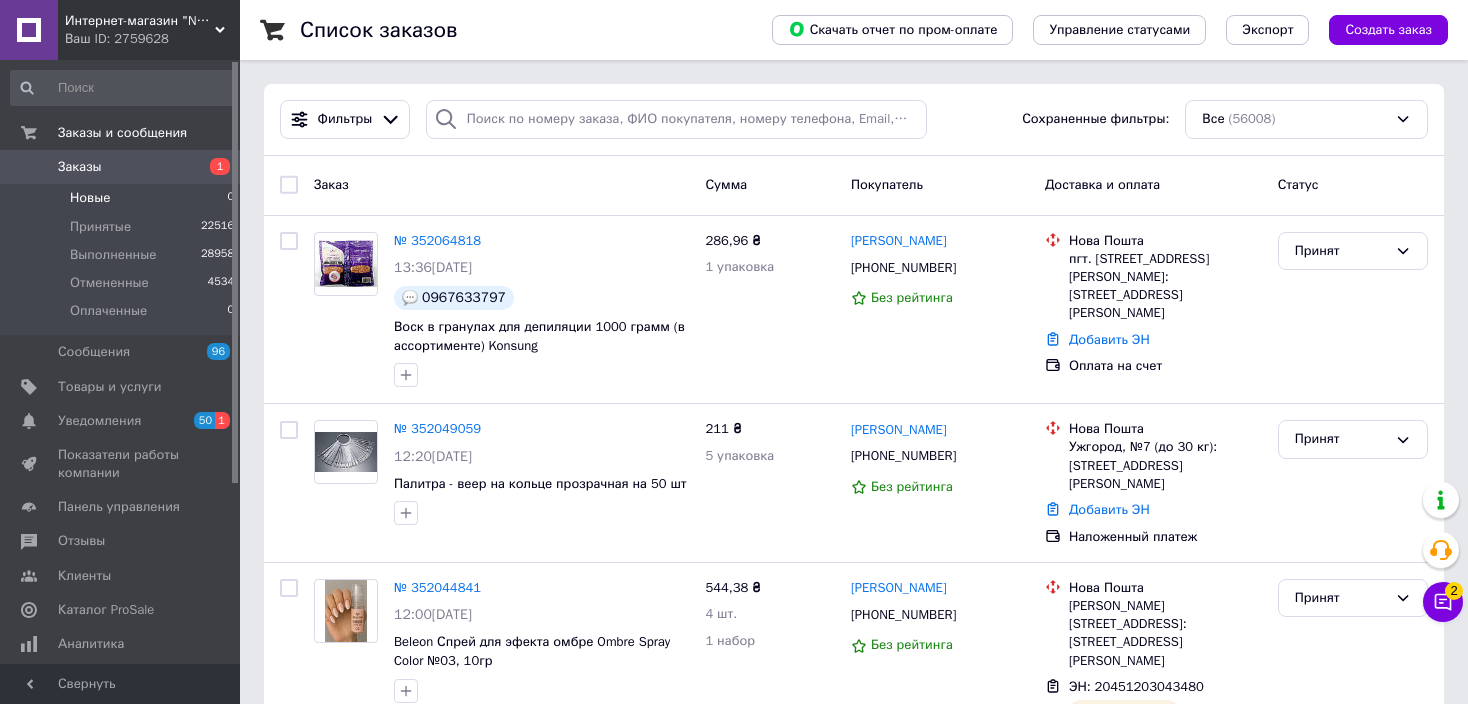 click on "Новые 0" at bounding box center (123, 198) 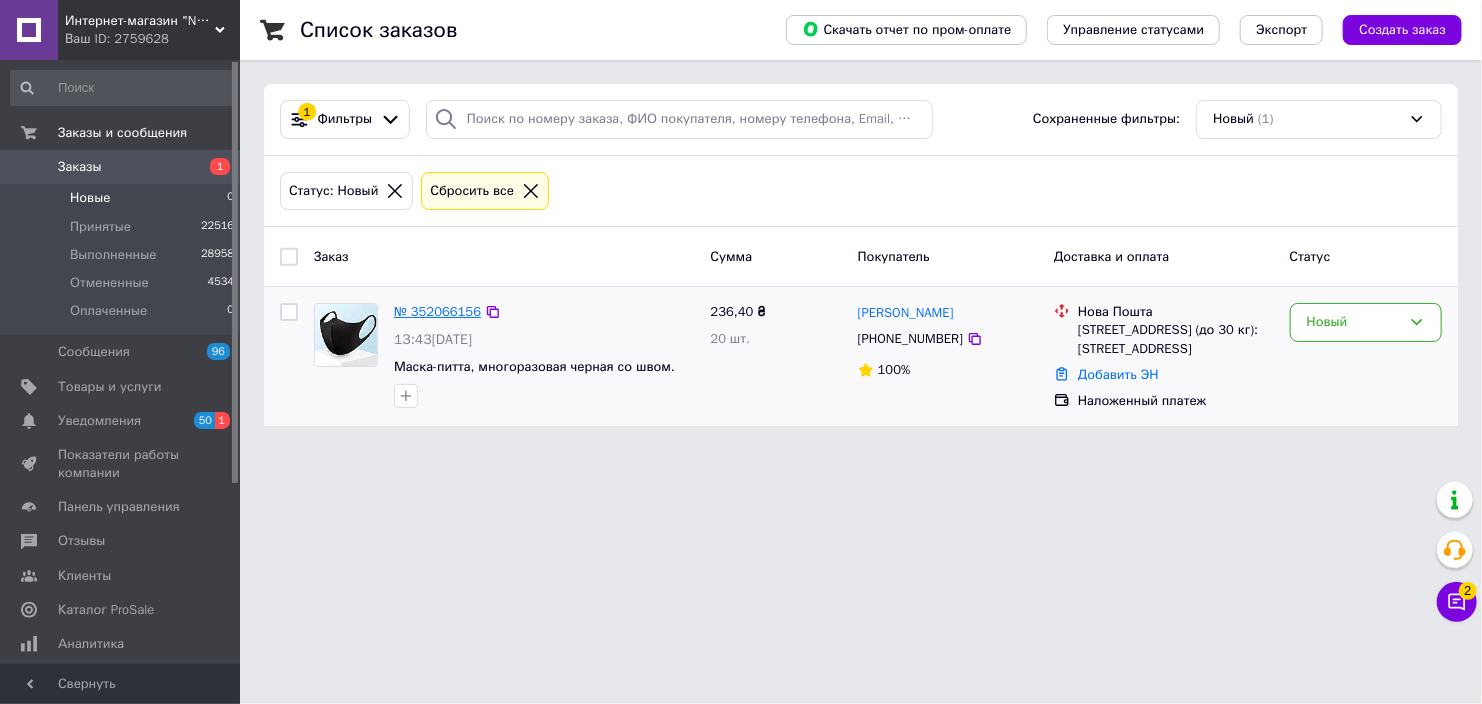 click on "№ 352066156" at bounding box center (437, 311) 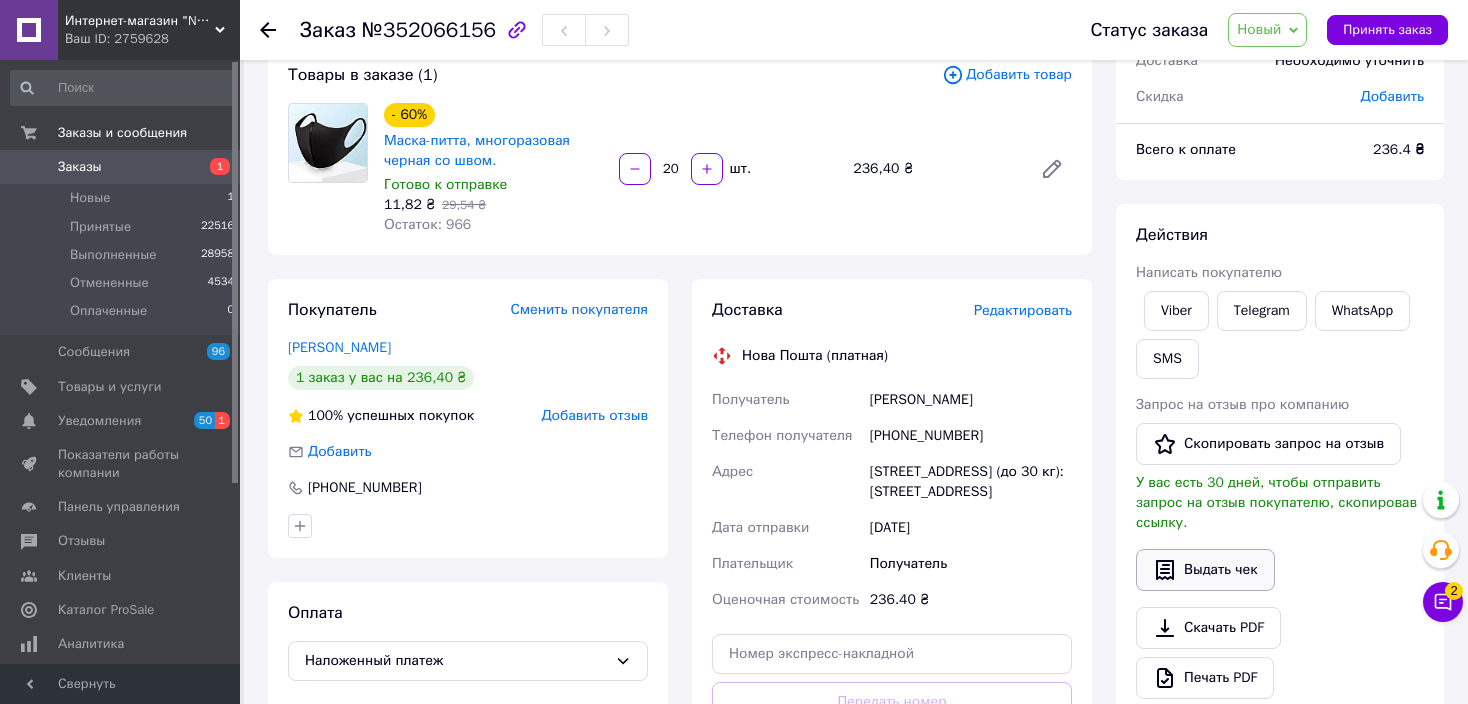 scroll, scrollTop: 166, scrollLeft: 0, axis: vertical 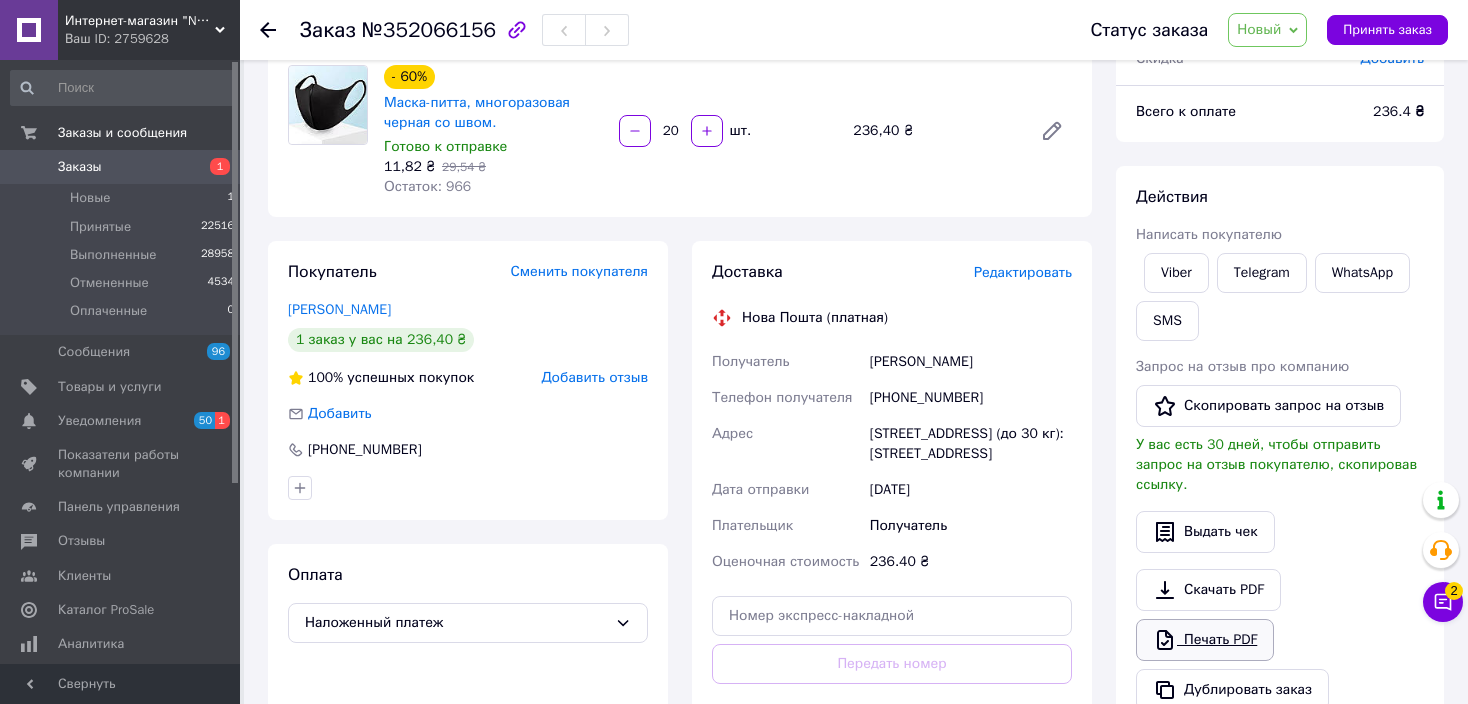 click on "Печать PDF" at bounding box center (1205, 640) 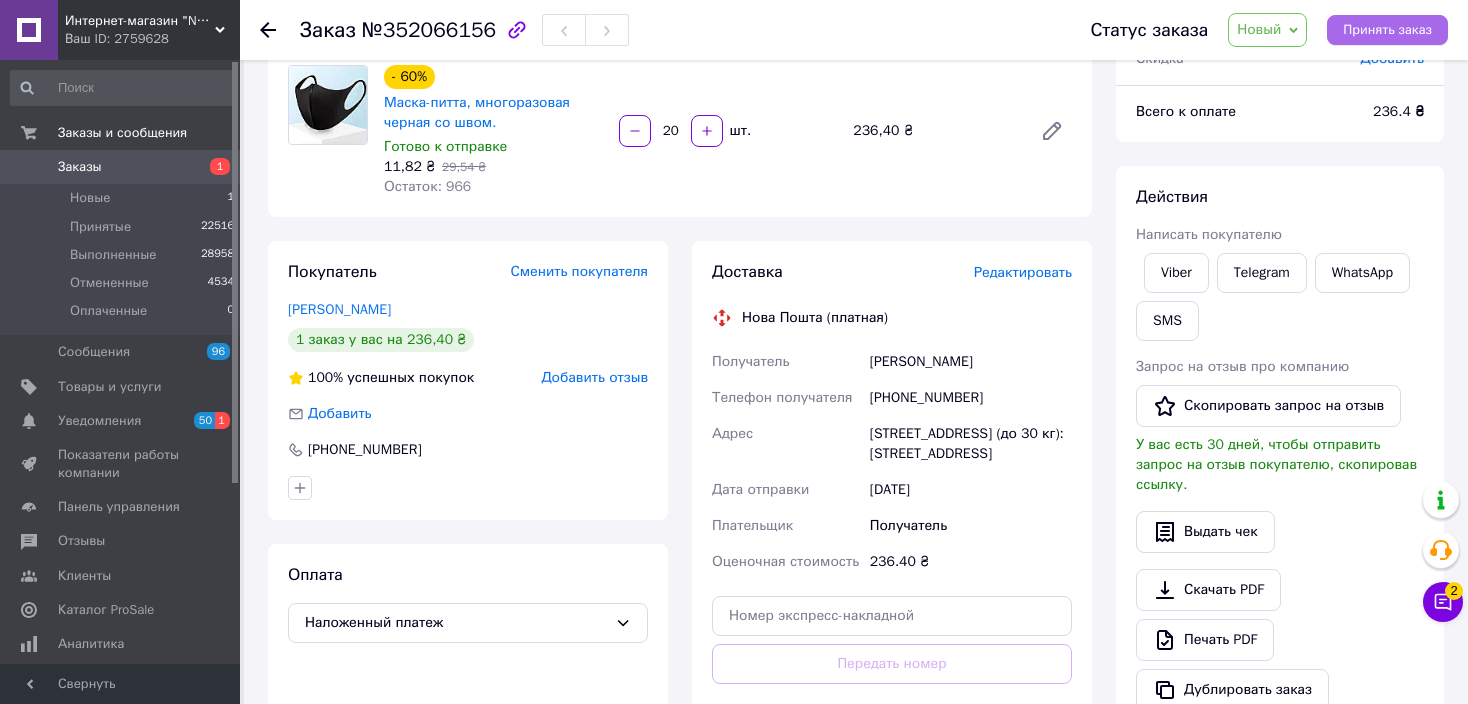 click on "Принять заказ" at bounding box center [1387, 30] 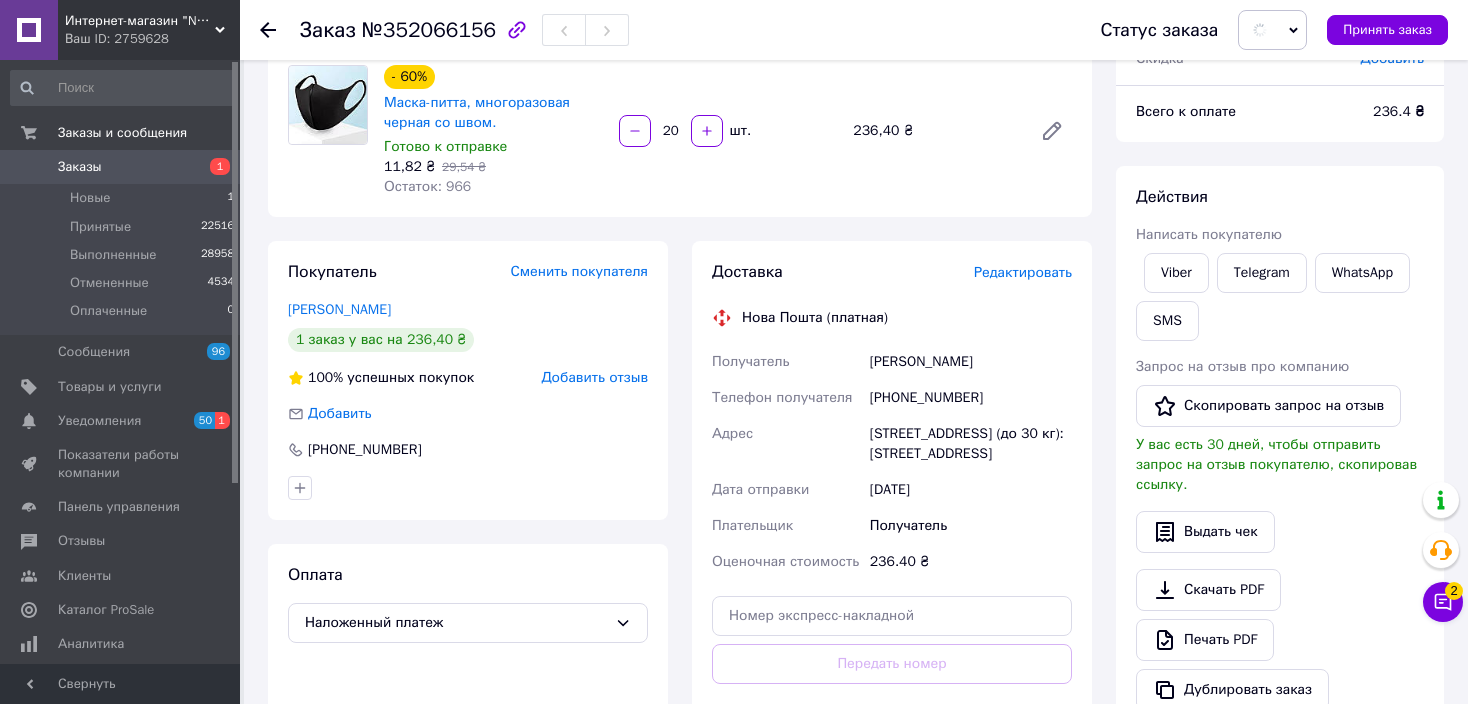 click 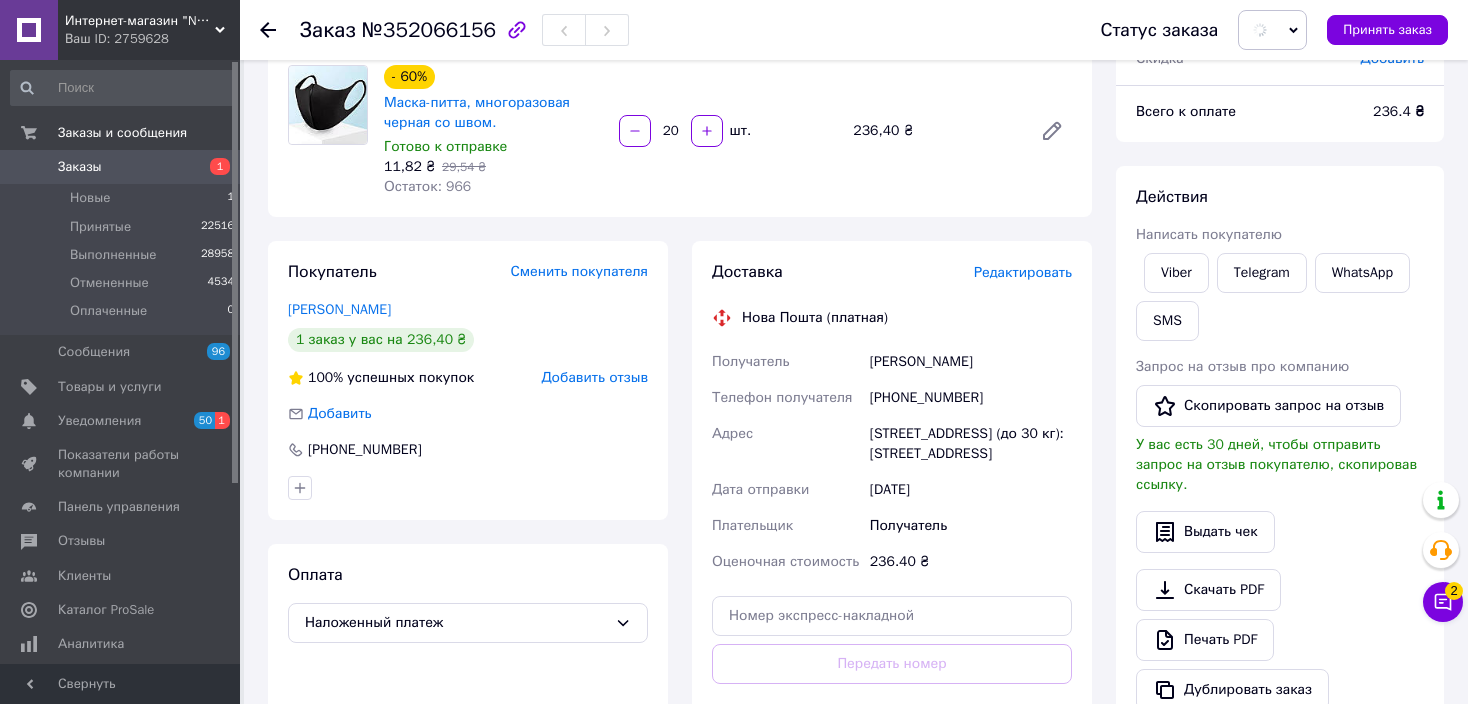 scroll, scrollTop: 0, scrollLeft: 0, axis: both 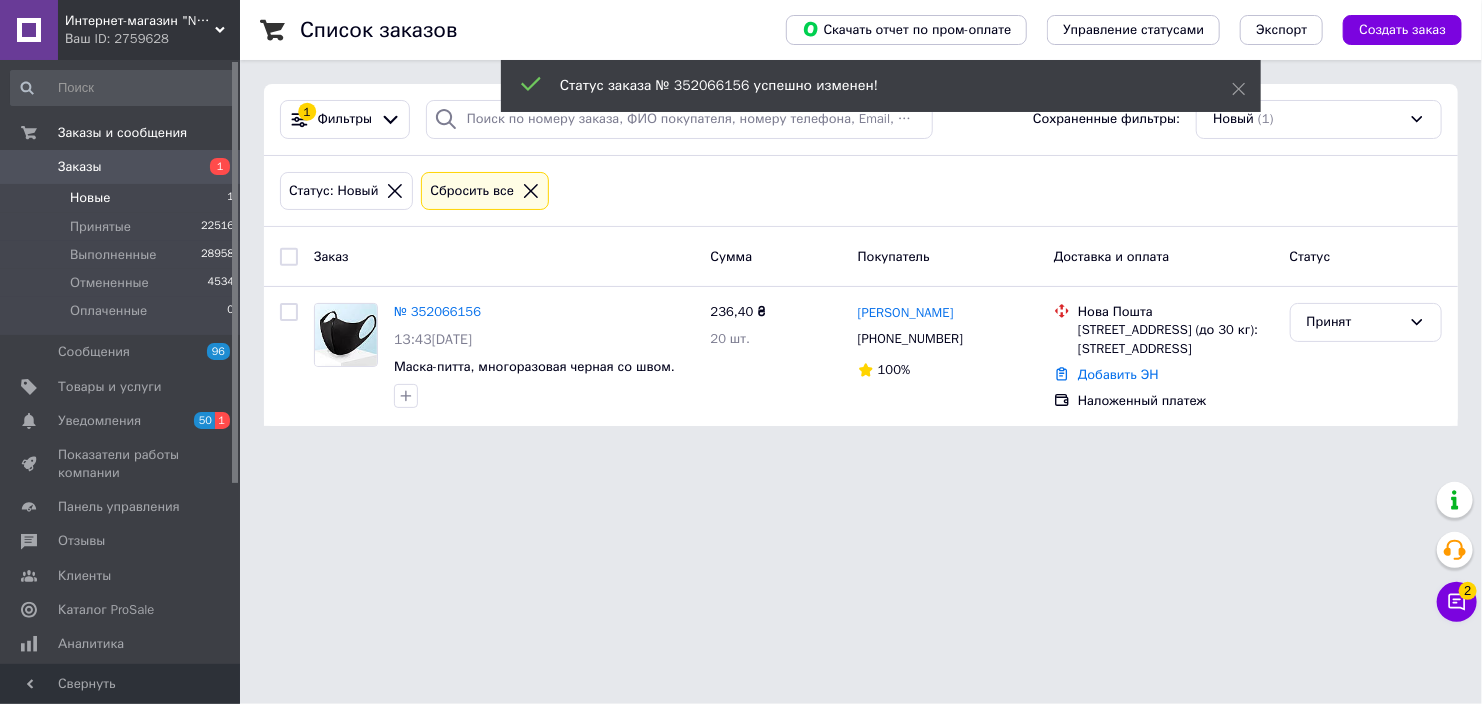 click 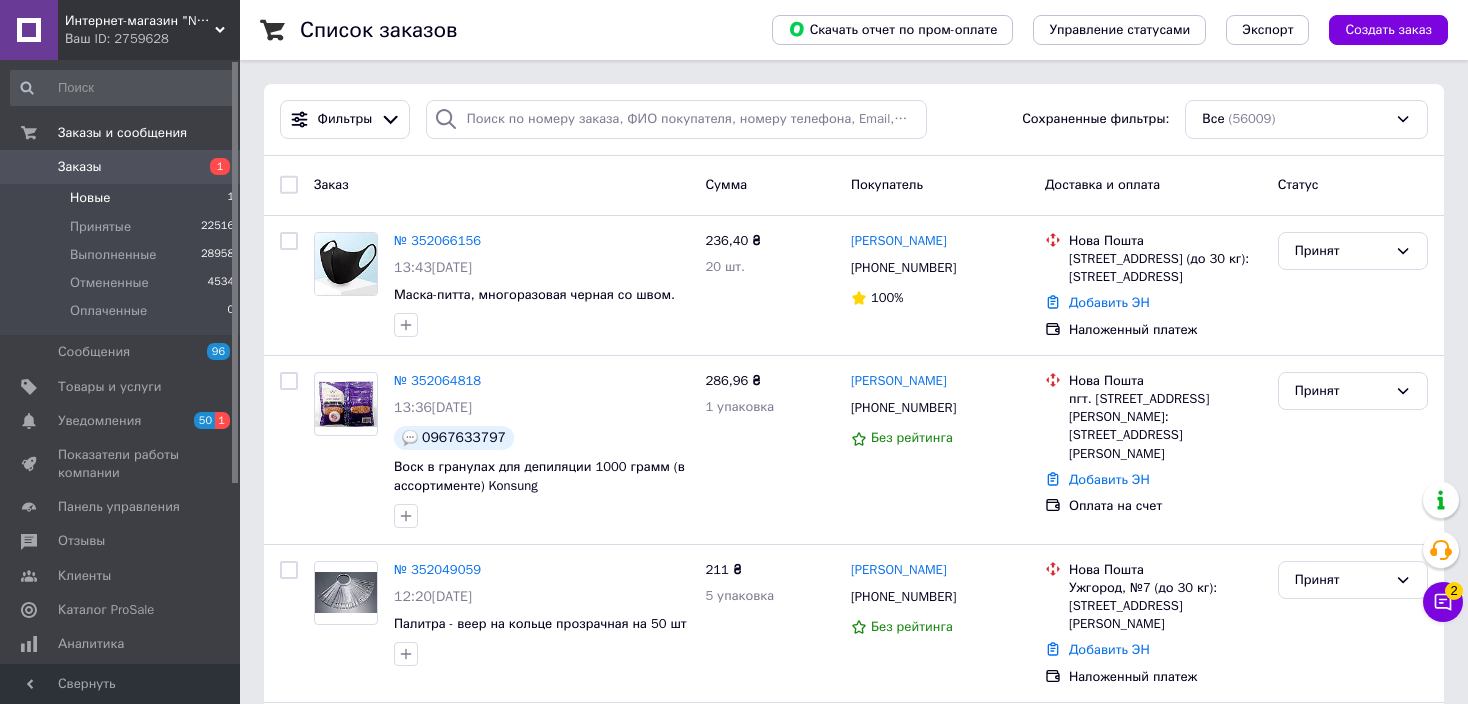 click on "Новые 1" at bounding box center [123, 198] 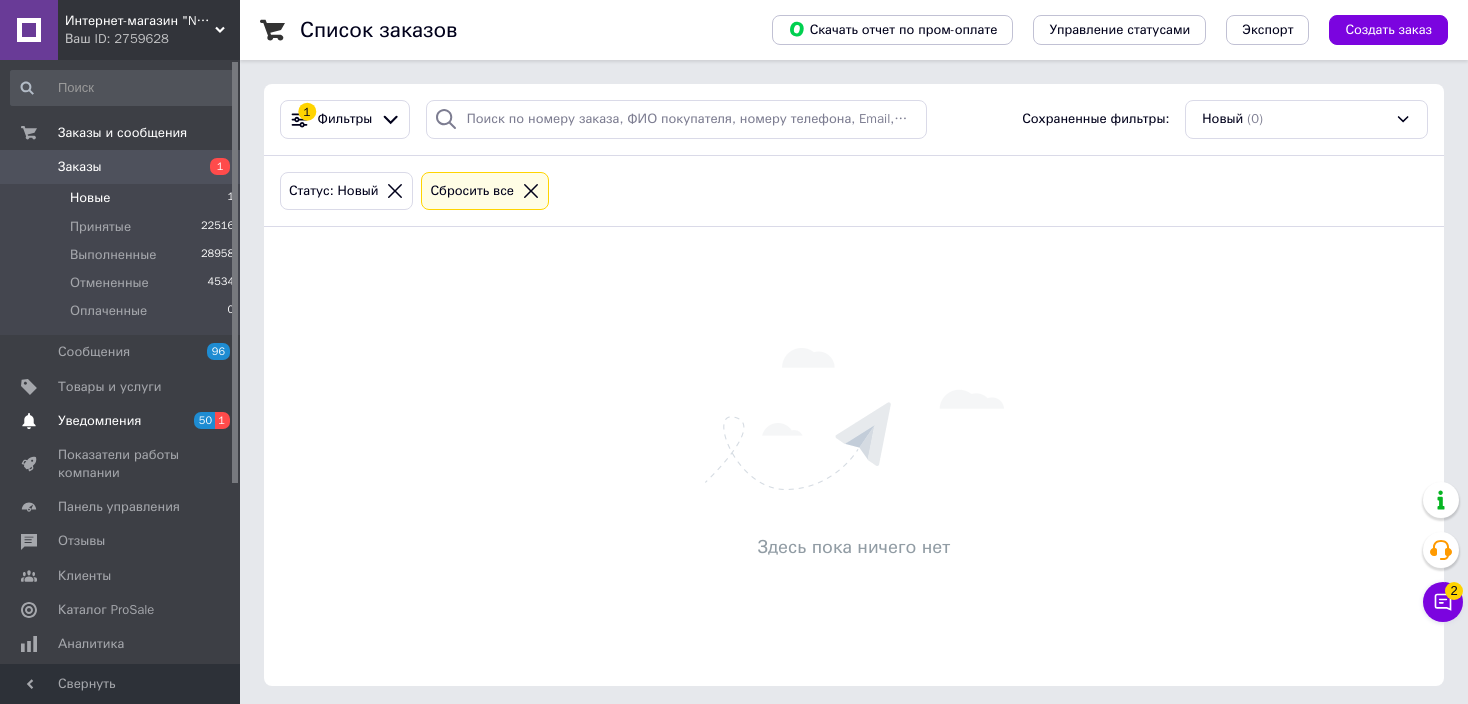 click on "Уведомления" at bounding box center (99, 421) 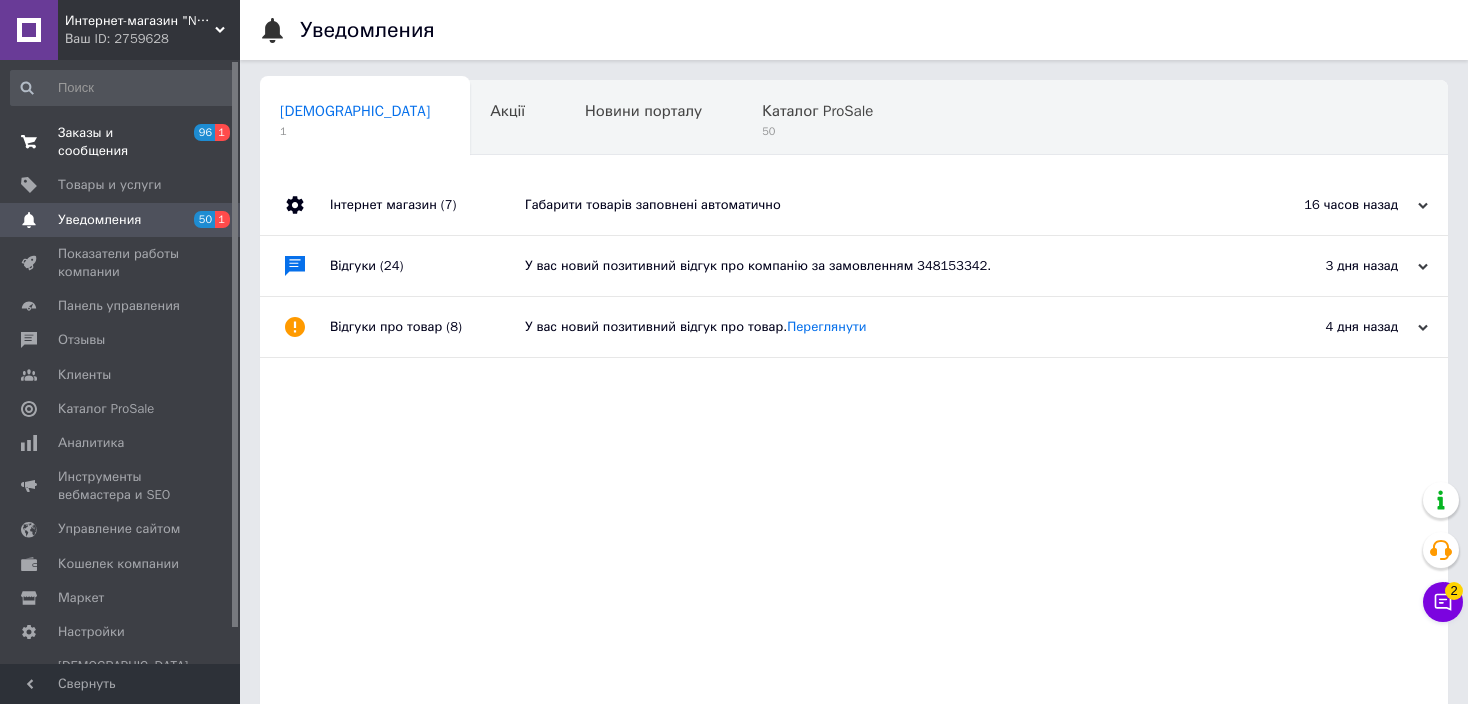 click on "Заказы и сообщения 96 1" at bounding box center (123, 142) 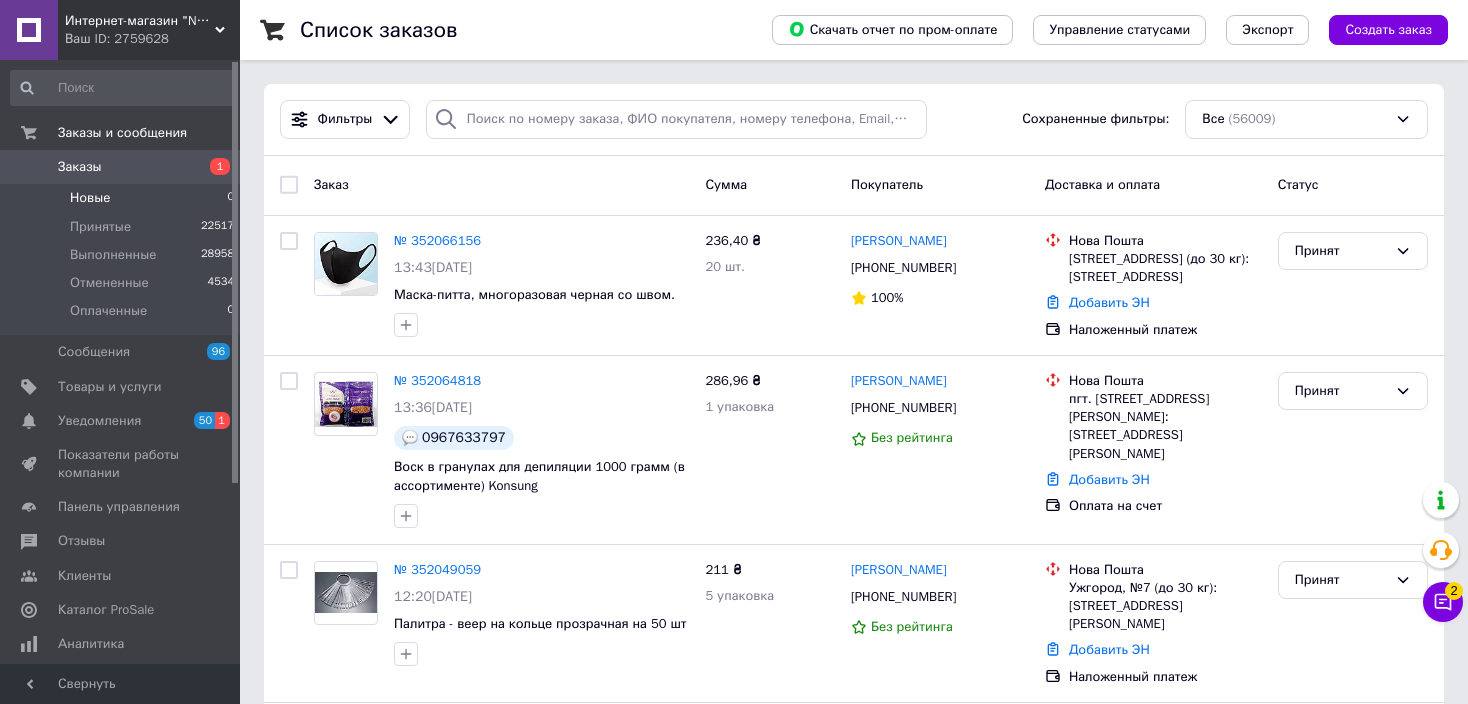 click on "Новые 0" at bounding box center (123, 198) 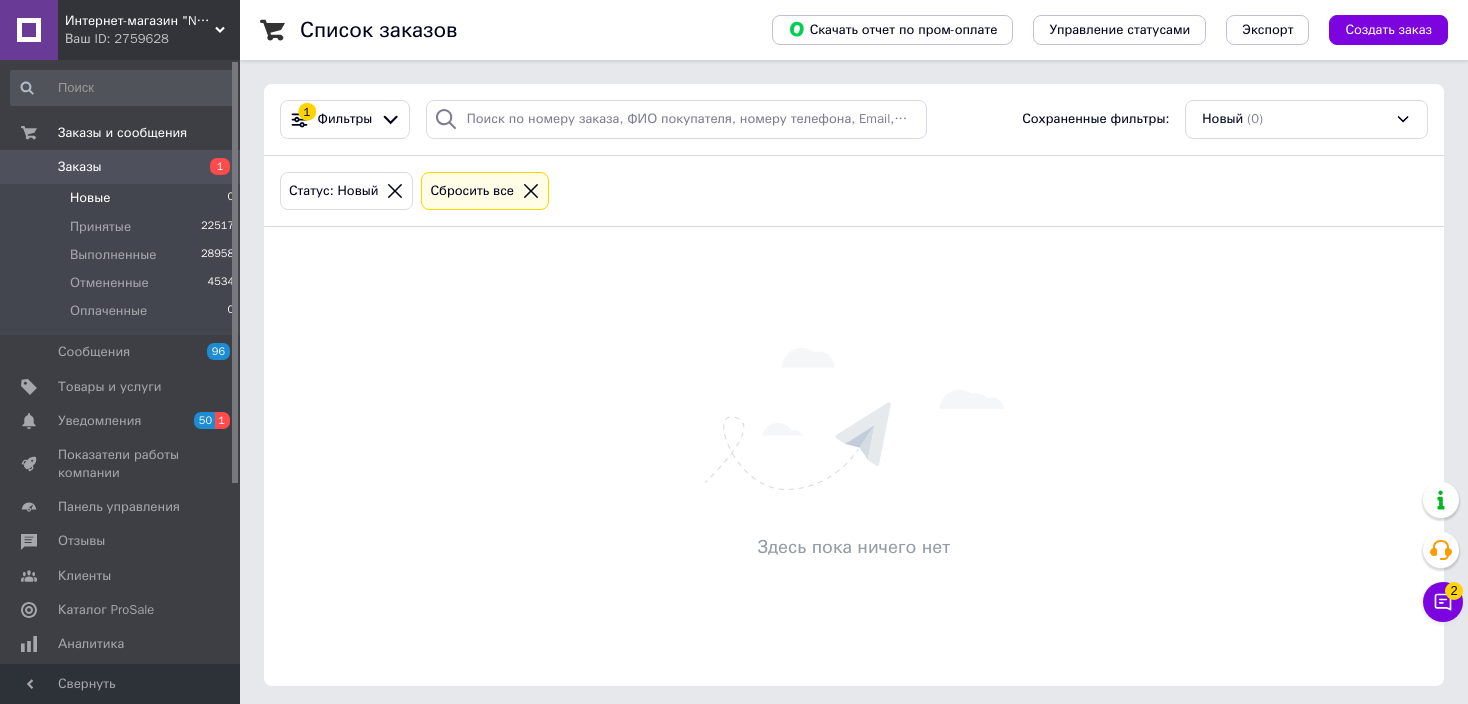 click 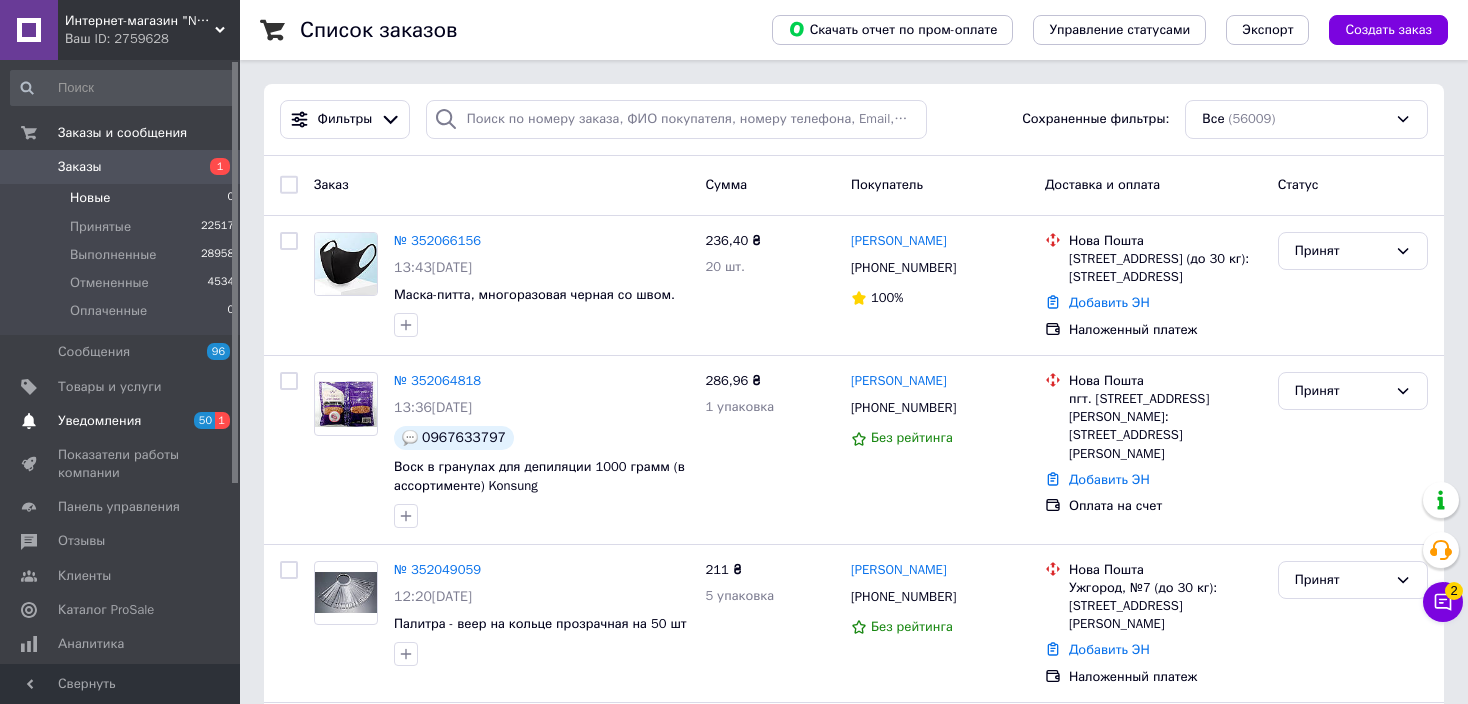click on "Уведомления 50 1" at bounding box center (123, 421) 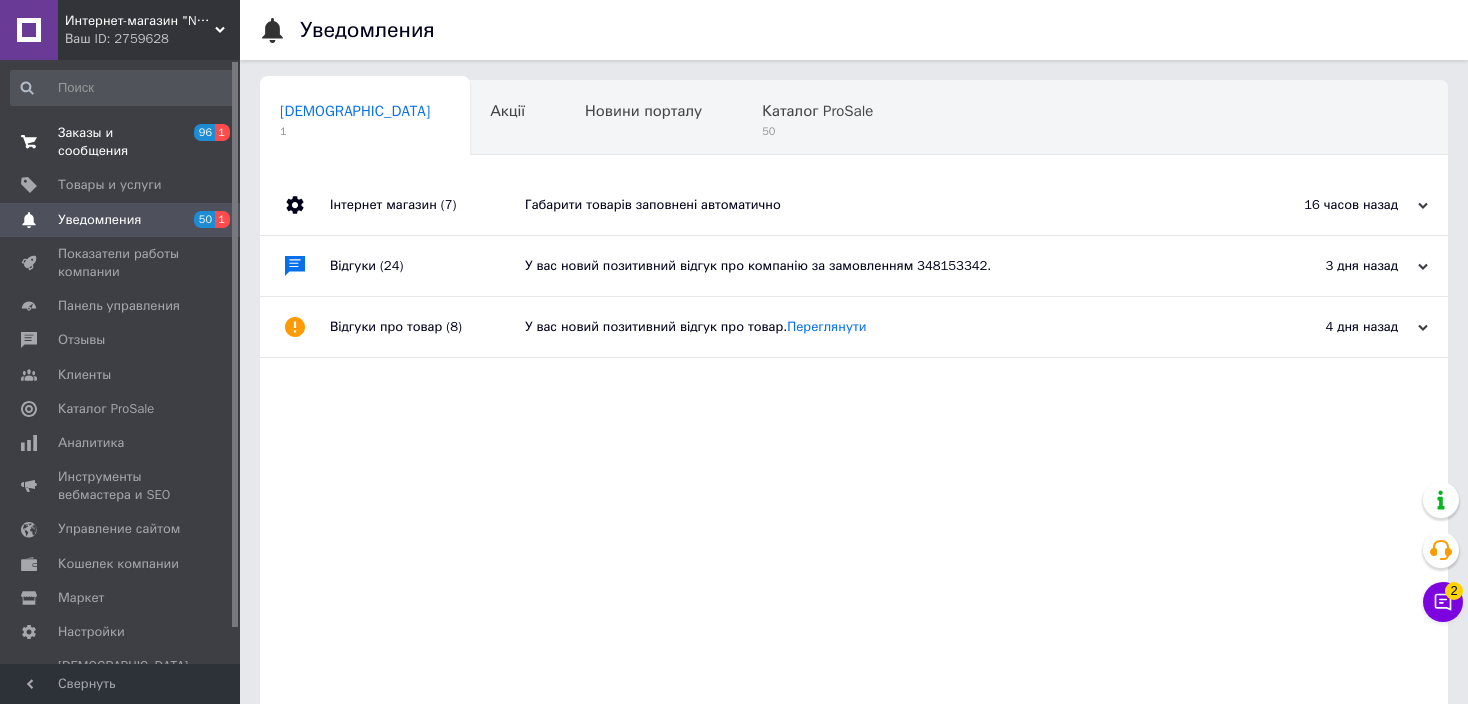 click on "Заказы и сообщения" at bounding box center [121, 142] 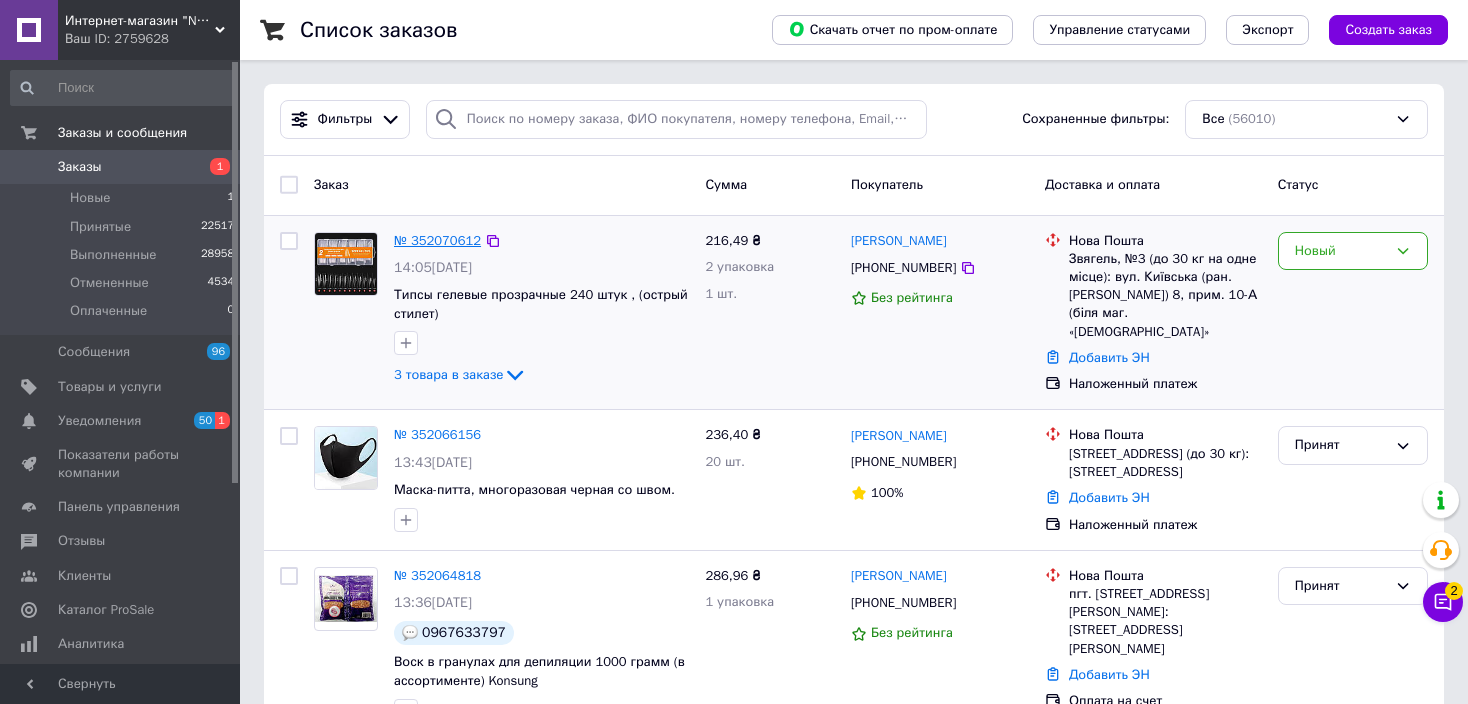 click on "№ 352070612" at bounding box center [437, 240] 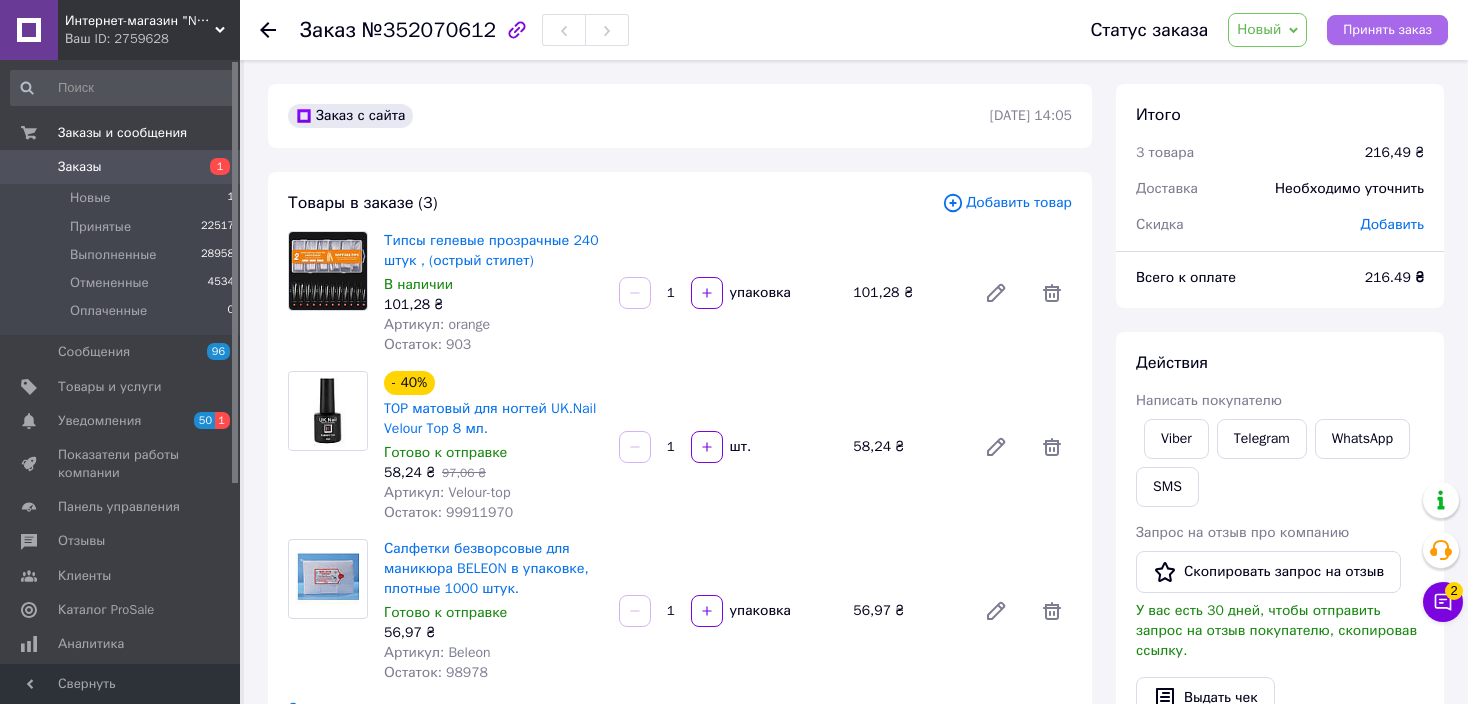 click on "Принять заказ" at bounding box center [1387, 30] 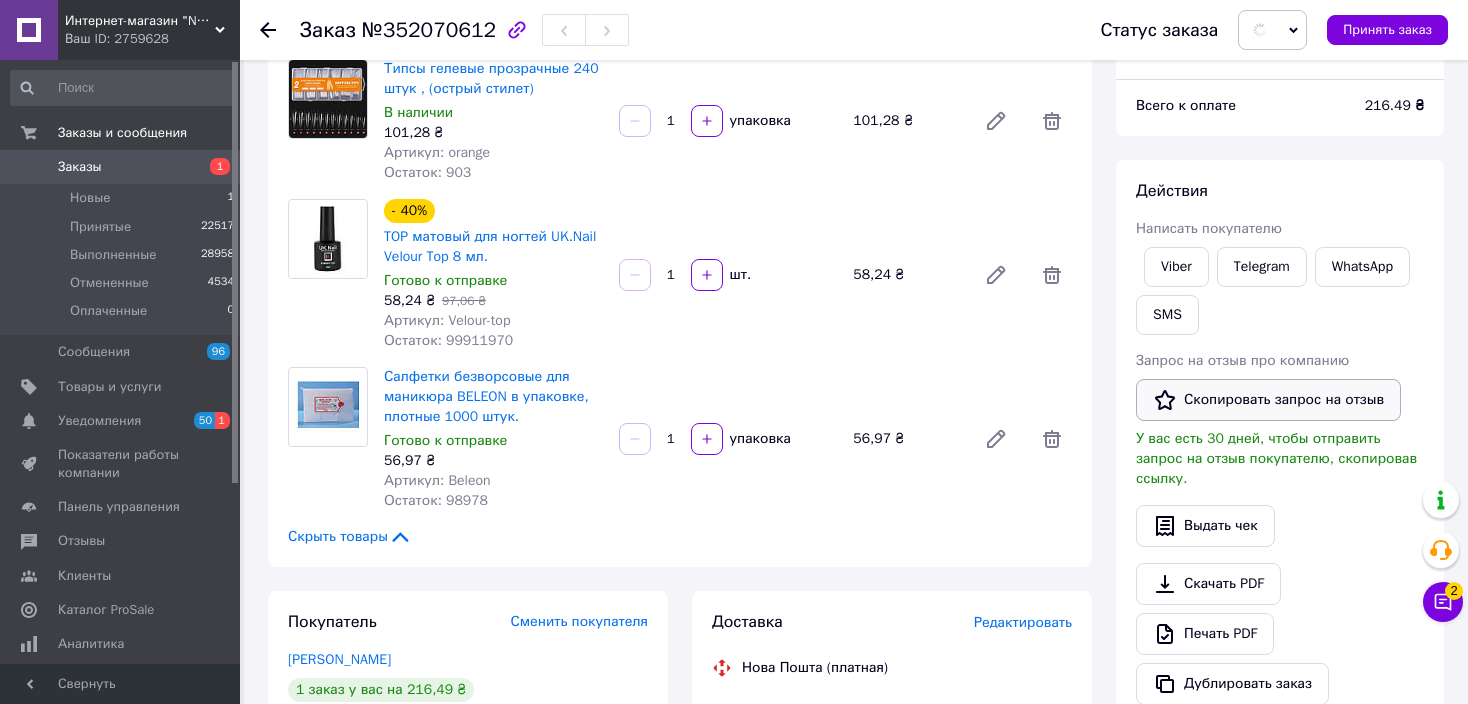 scroll, scrollTop: 333, scrollLeft: 0, axis: vertical 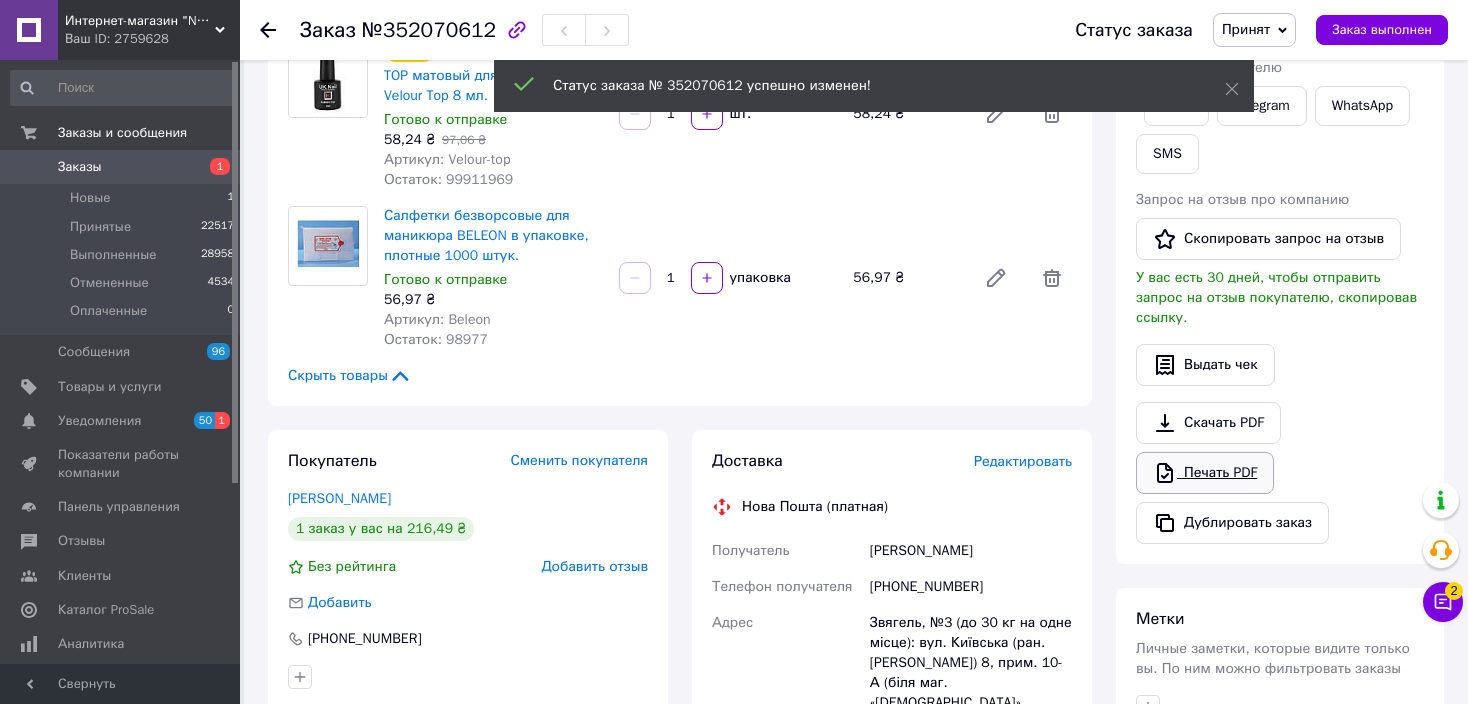 click on "Скачать PDF" at bounding box center (1208, 423) 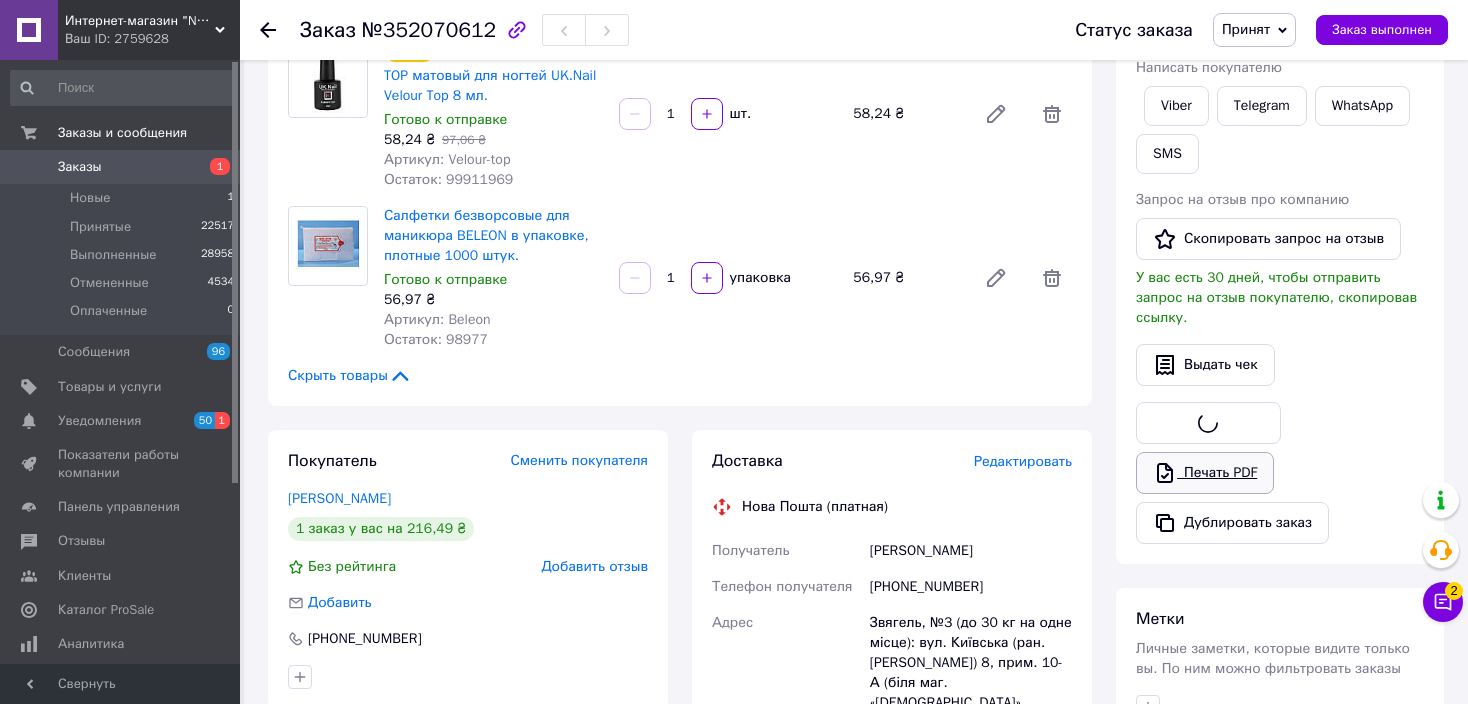 click on "Печать PDF" at bounding box center (1205, 473) 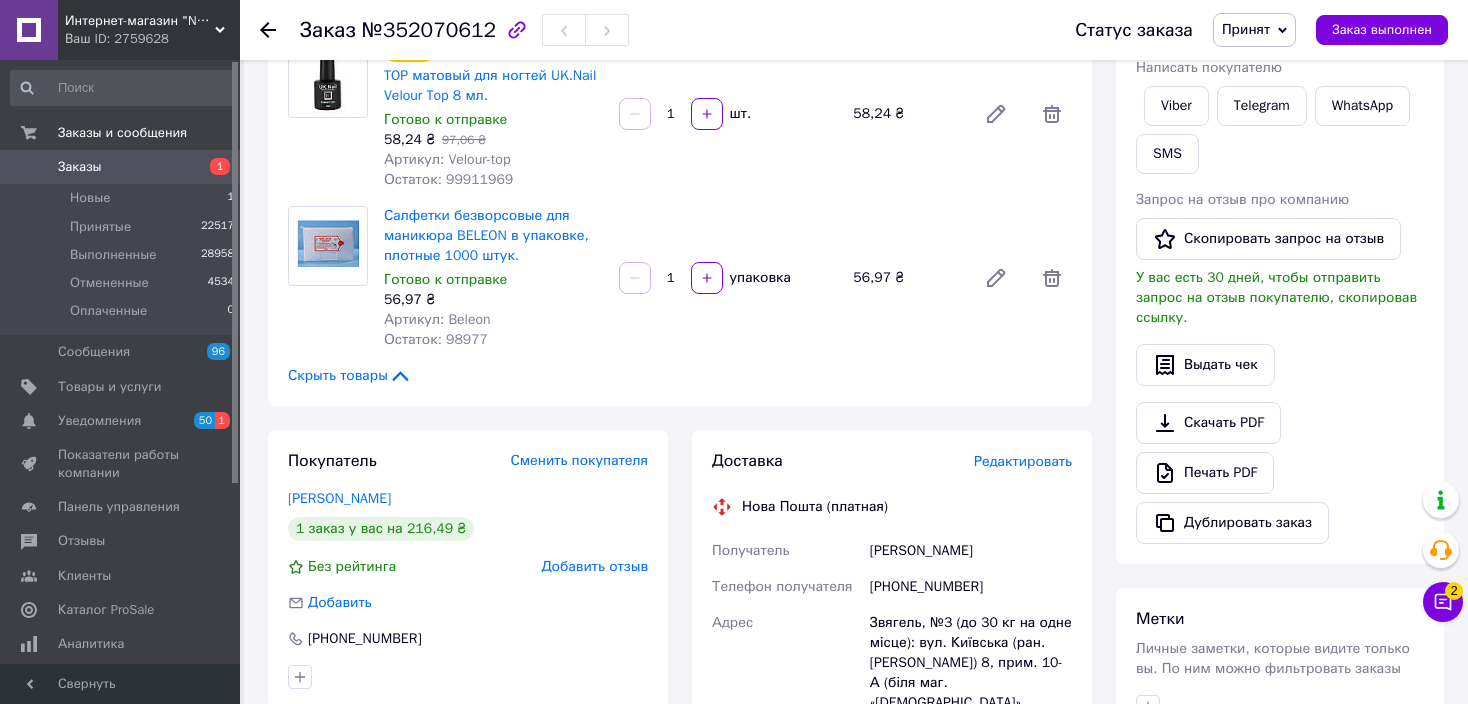 click 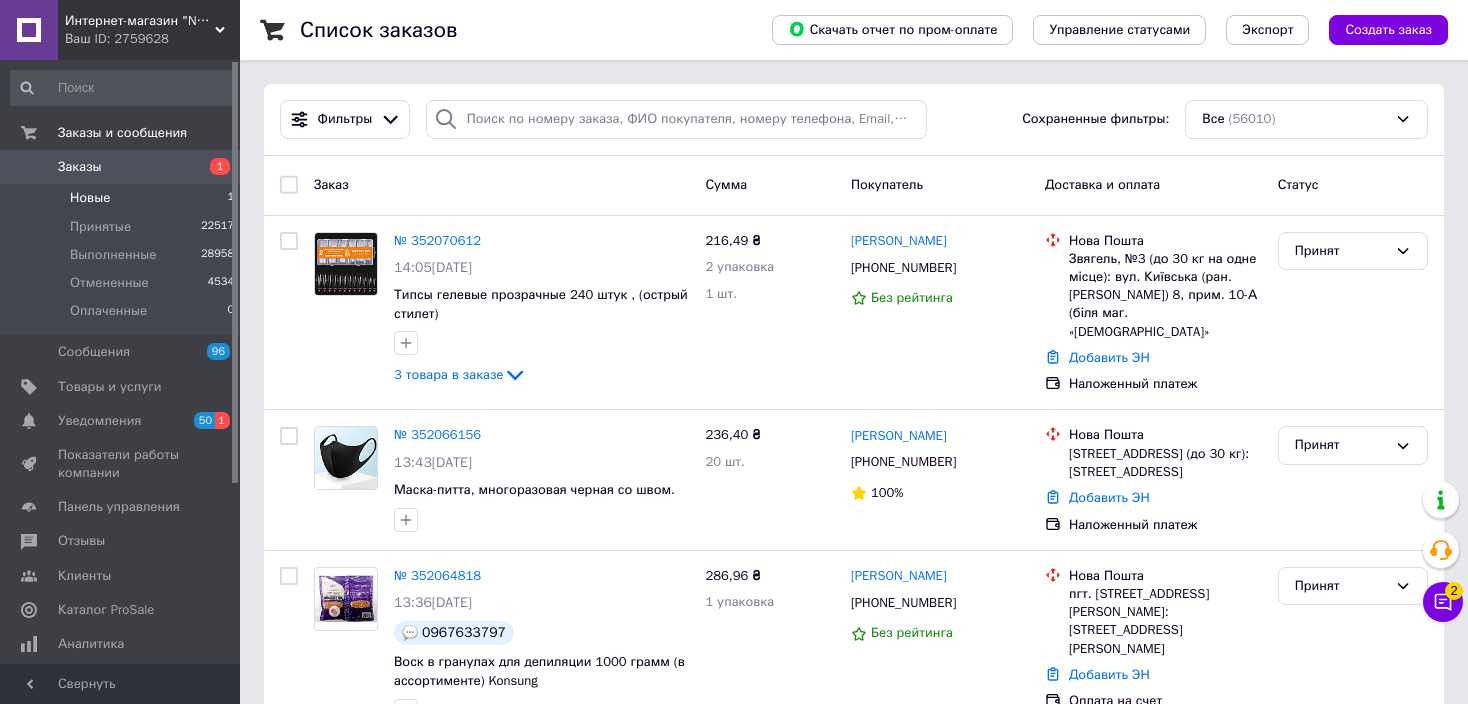 click on "Новые 1" at bounding box center [123, 198] 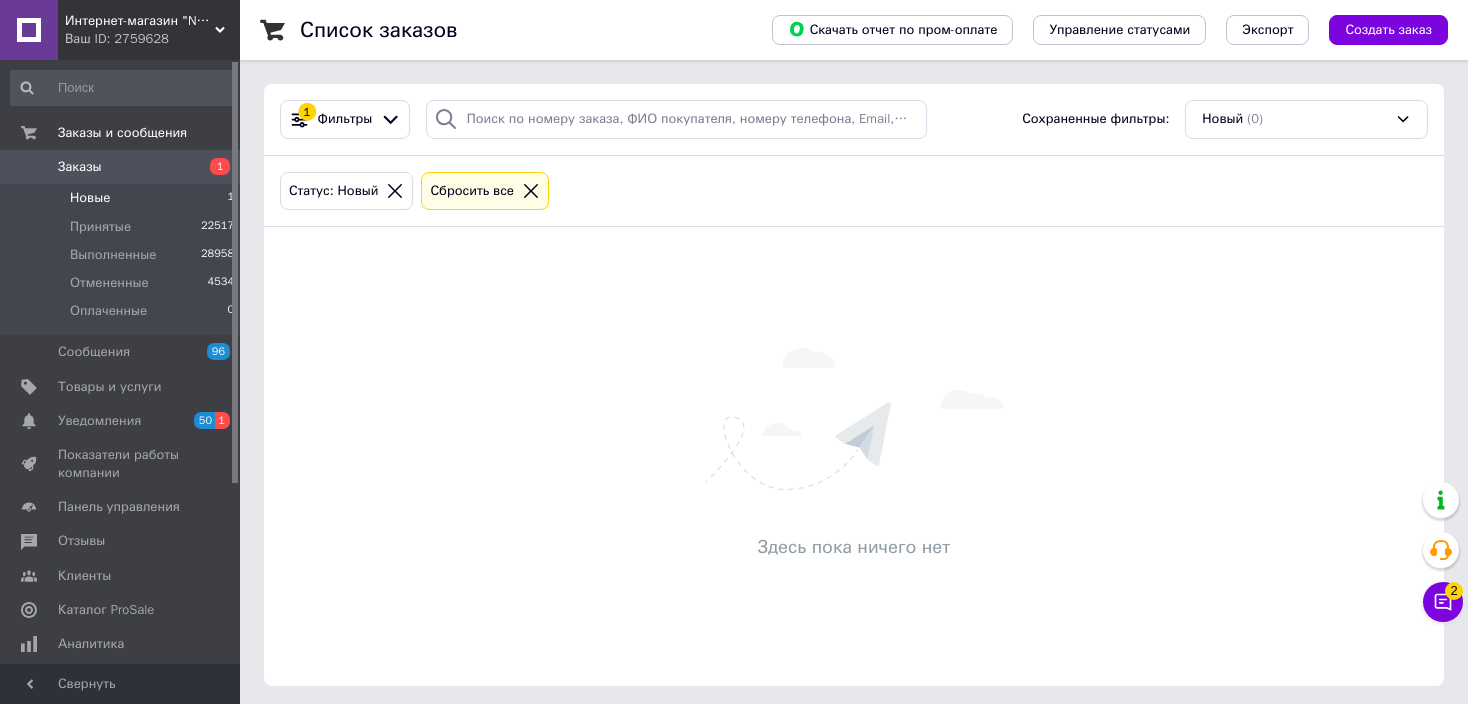click 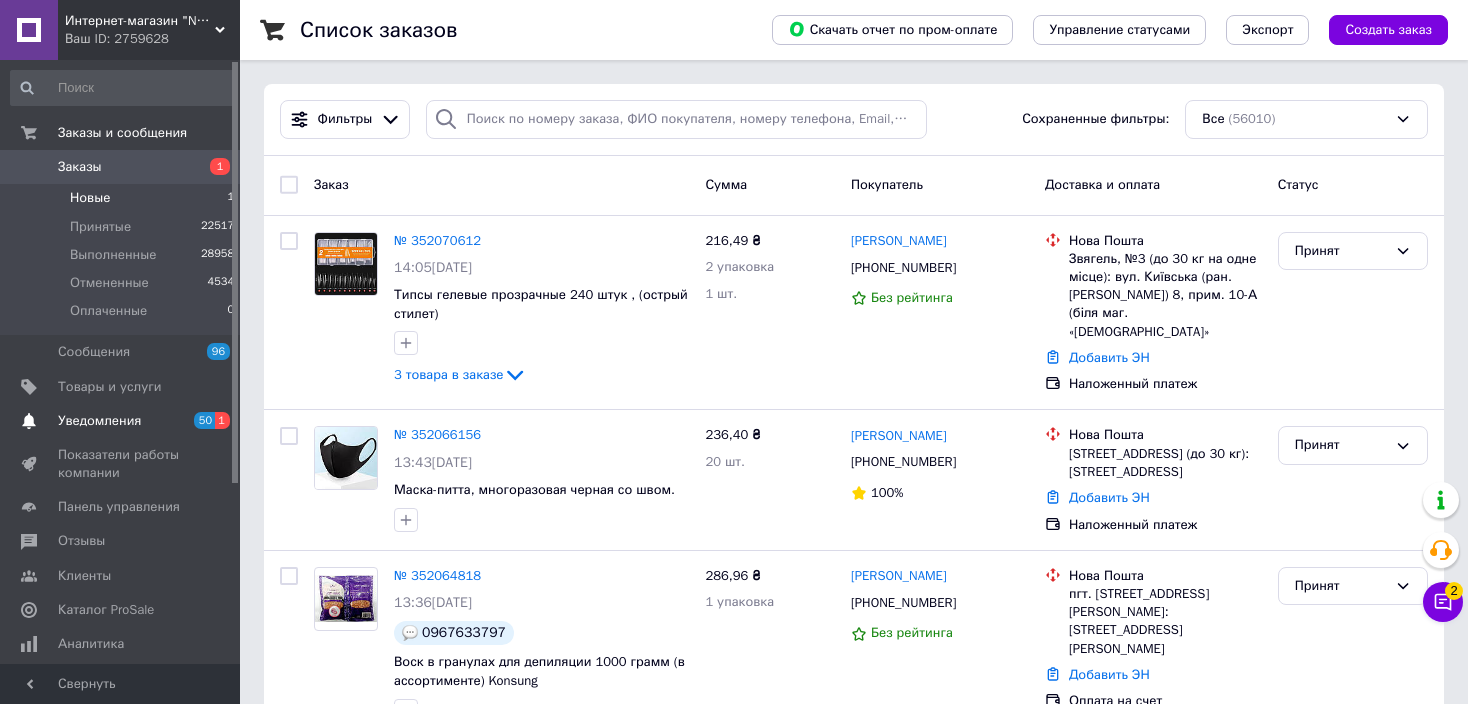 click on "Уведомления" at bounding box center (99, 421) 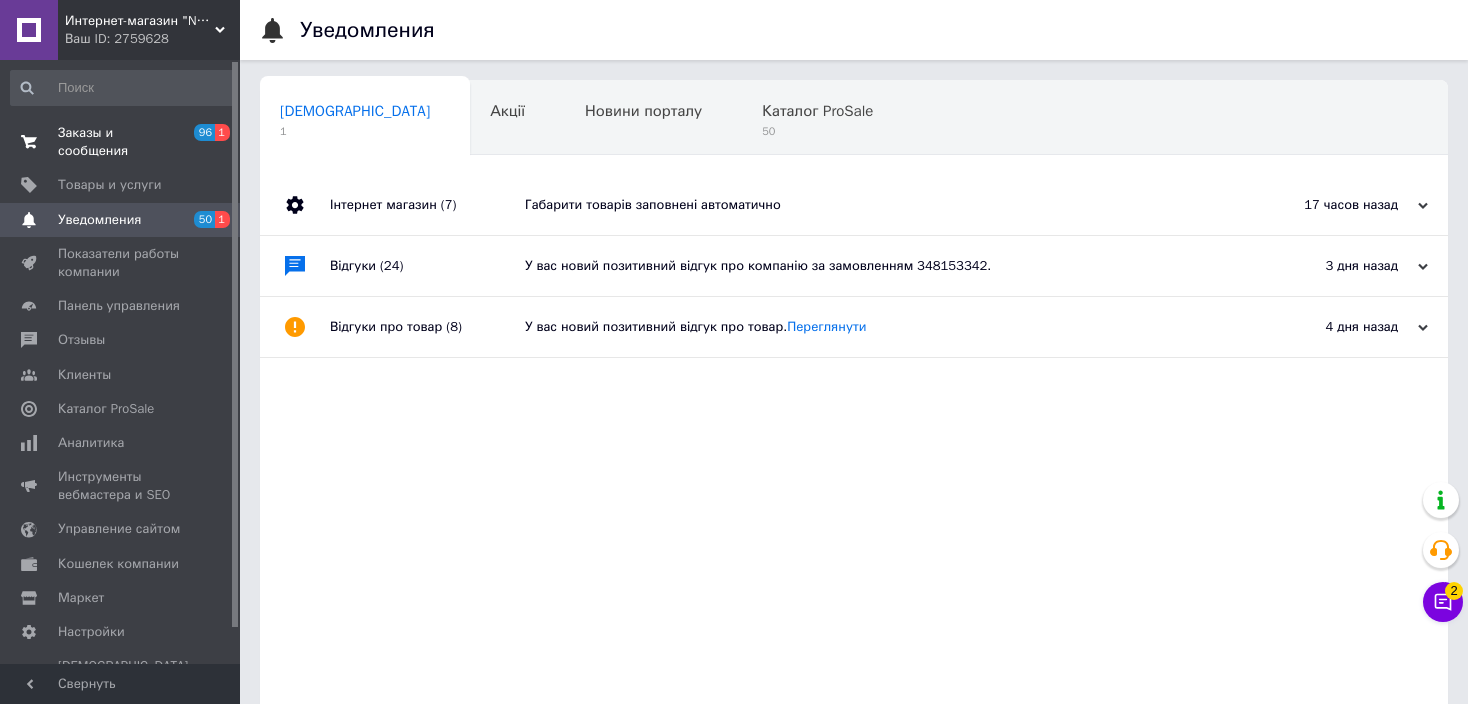 click on "Заказы и сообщения" at bounding box center (121, 142) 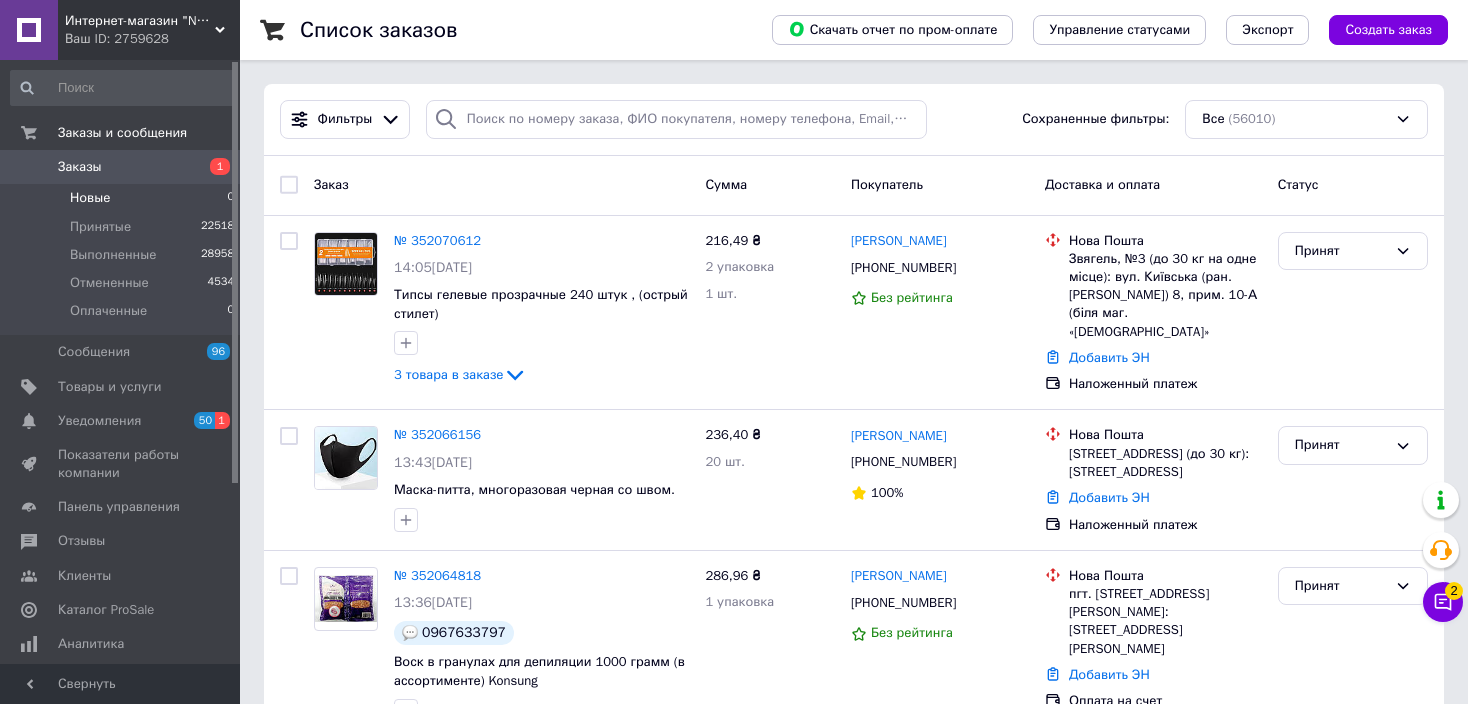 click on "Новые 0" at bounding box center [123, 198] 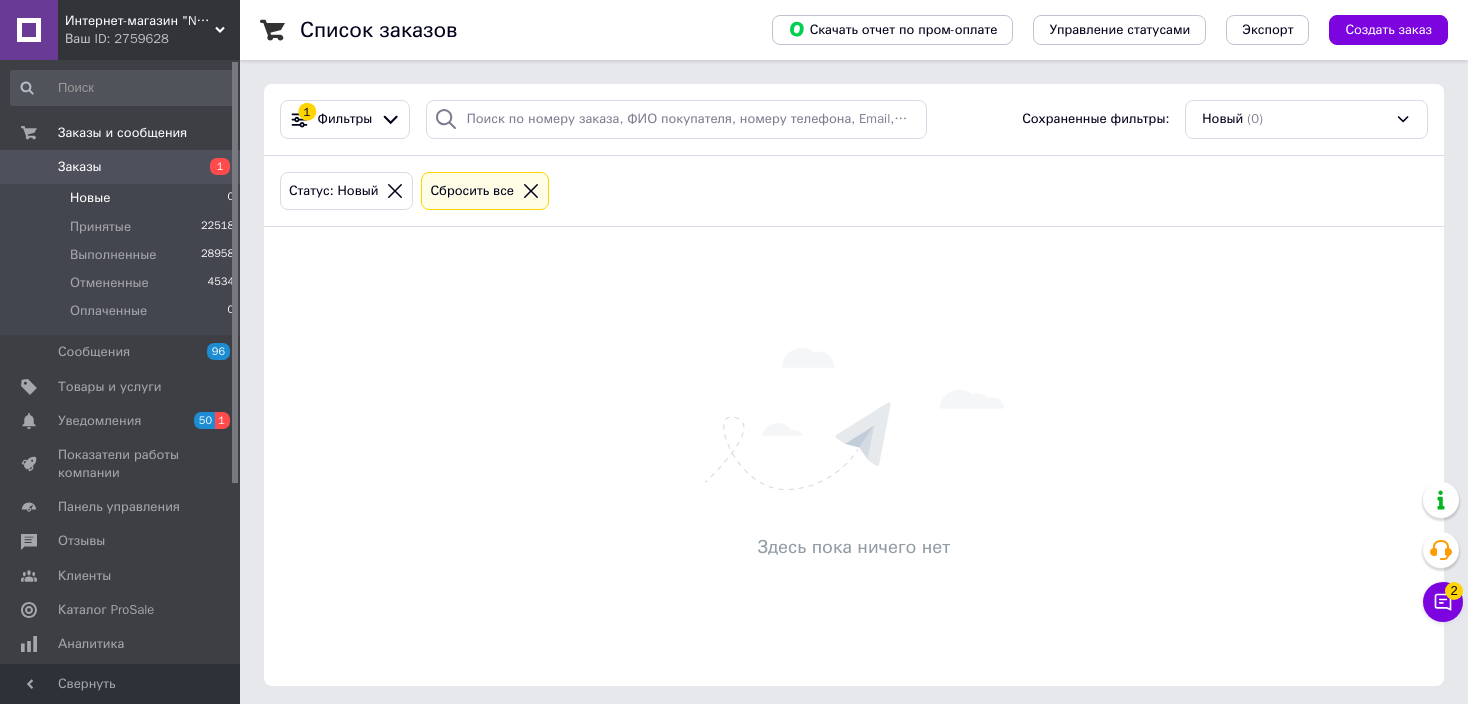 click 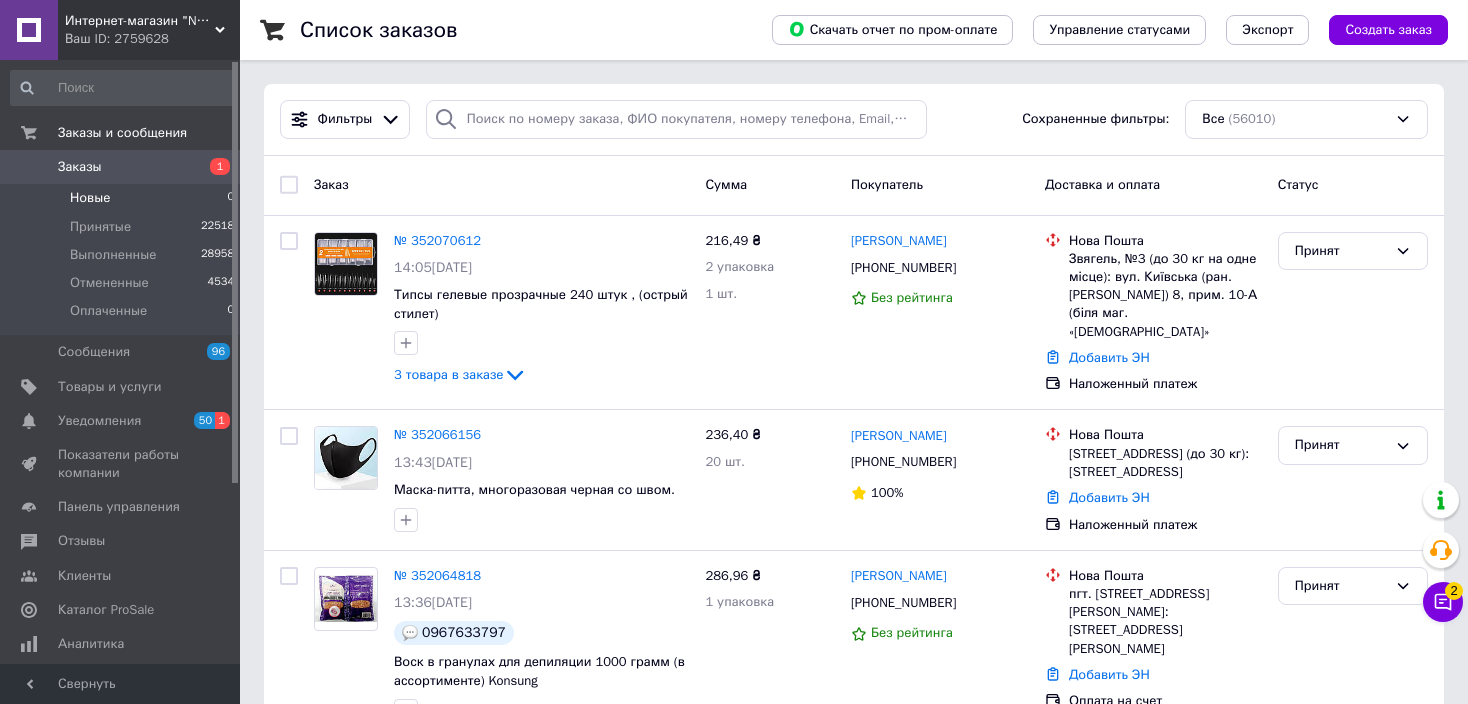 click on "Новые" at bounding box center [90, 198] 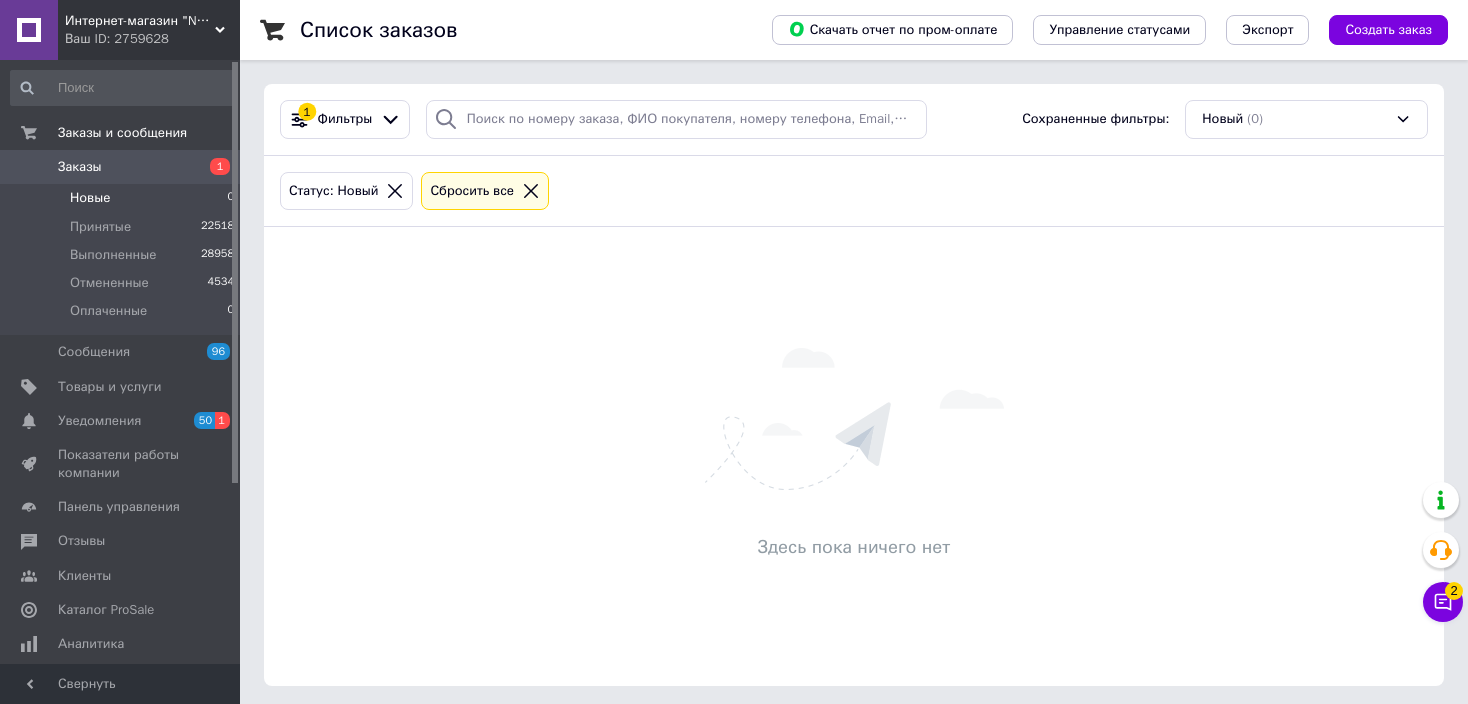 click on "Сбросить все" at bounding box center [485, 191] 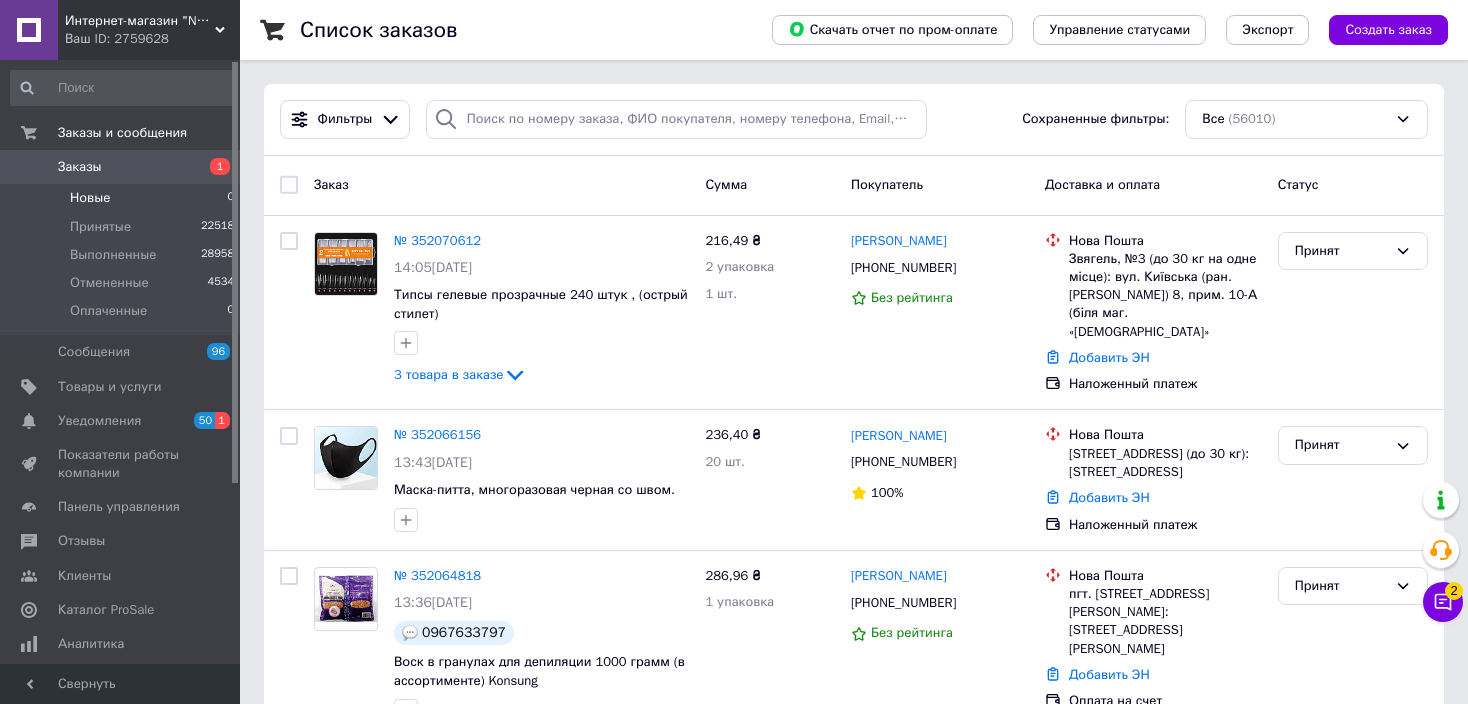 click on "Новые" at bounding box center [90, 198] 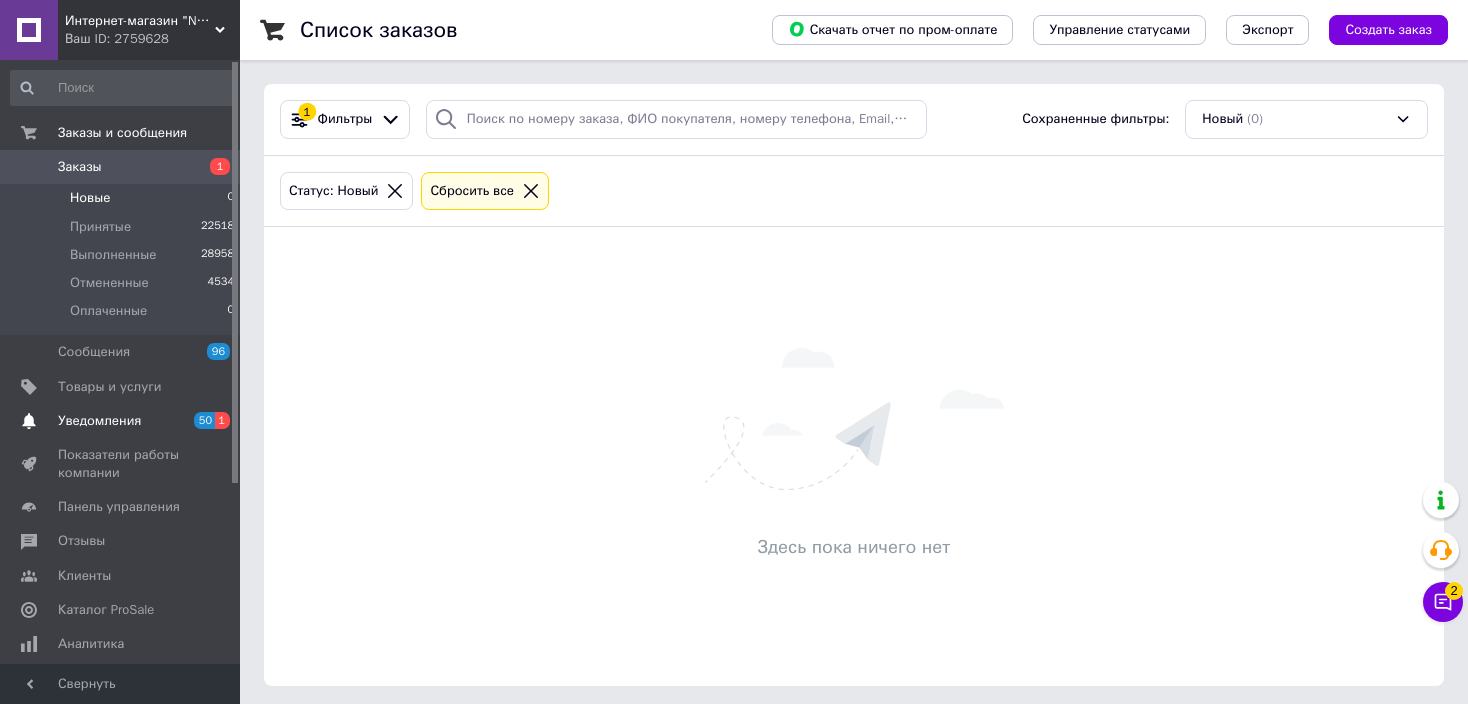 click on "Уведомления" at bounding box center (121, 421) 